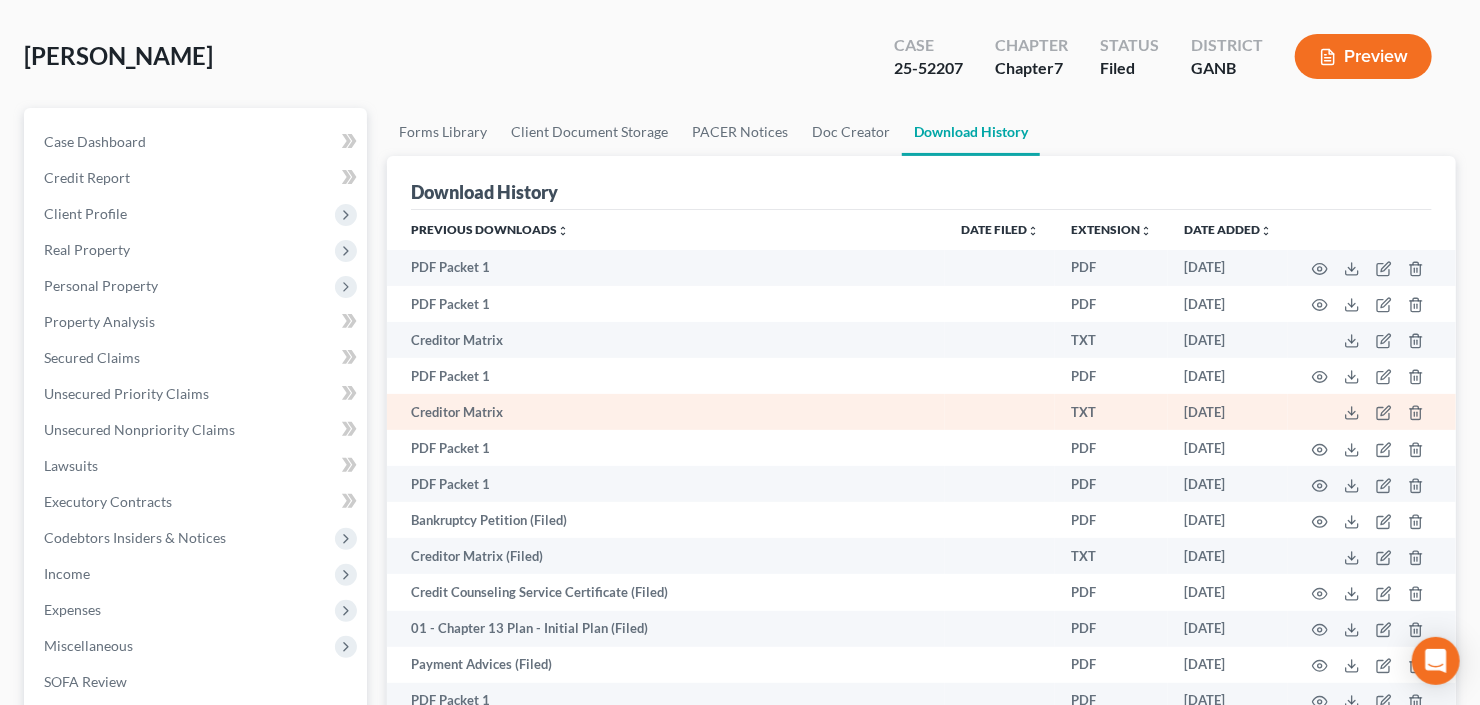 scroll, scrollTop: 0, scrollLeft: 0, axis: both 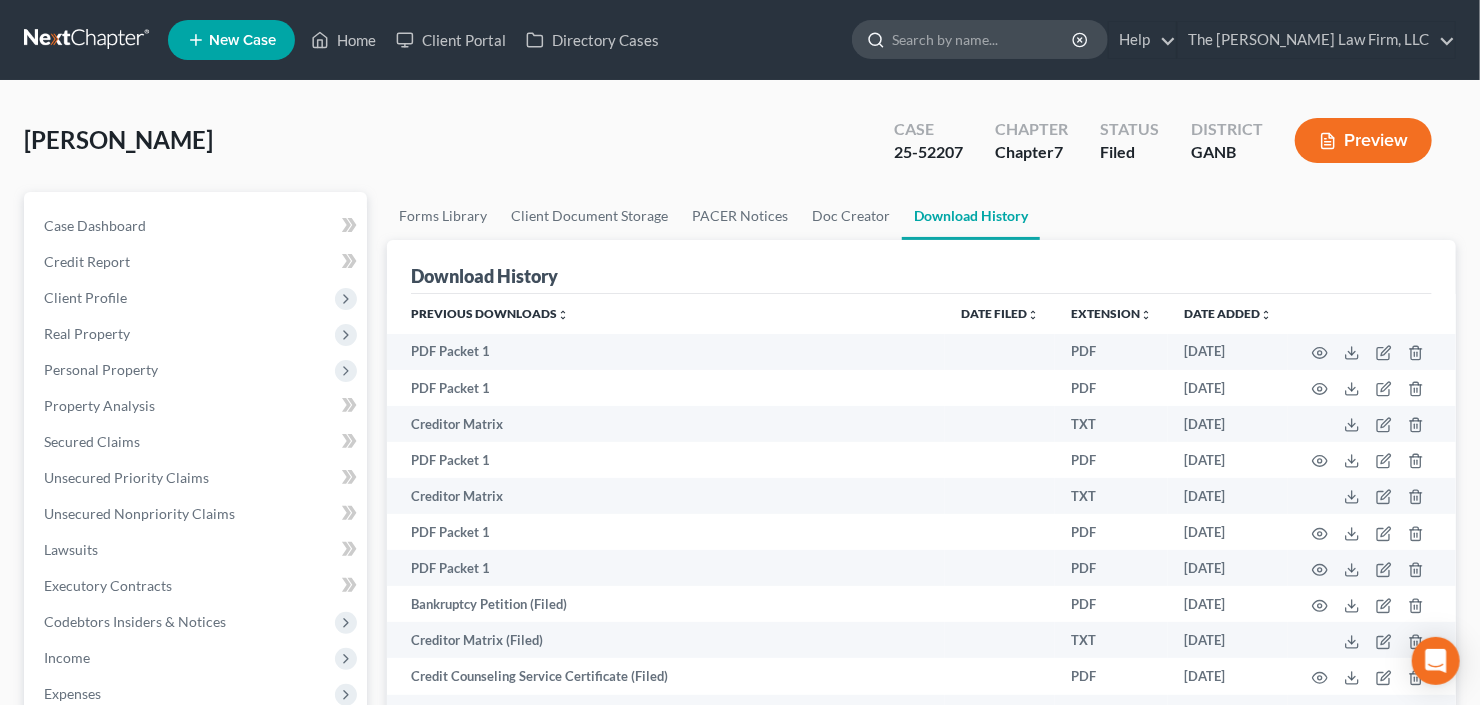 click at bounding box center (983, 39) 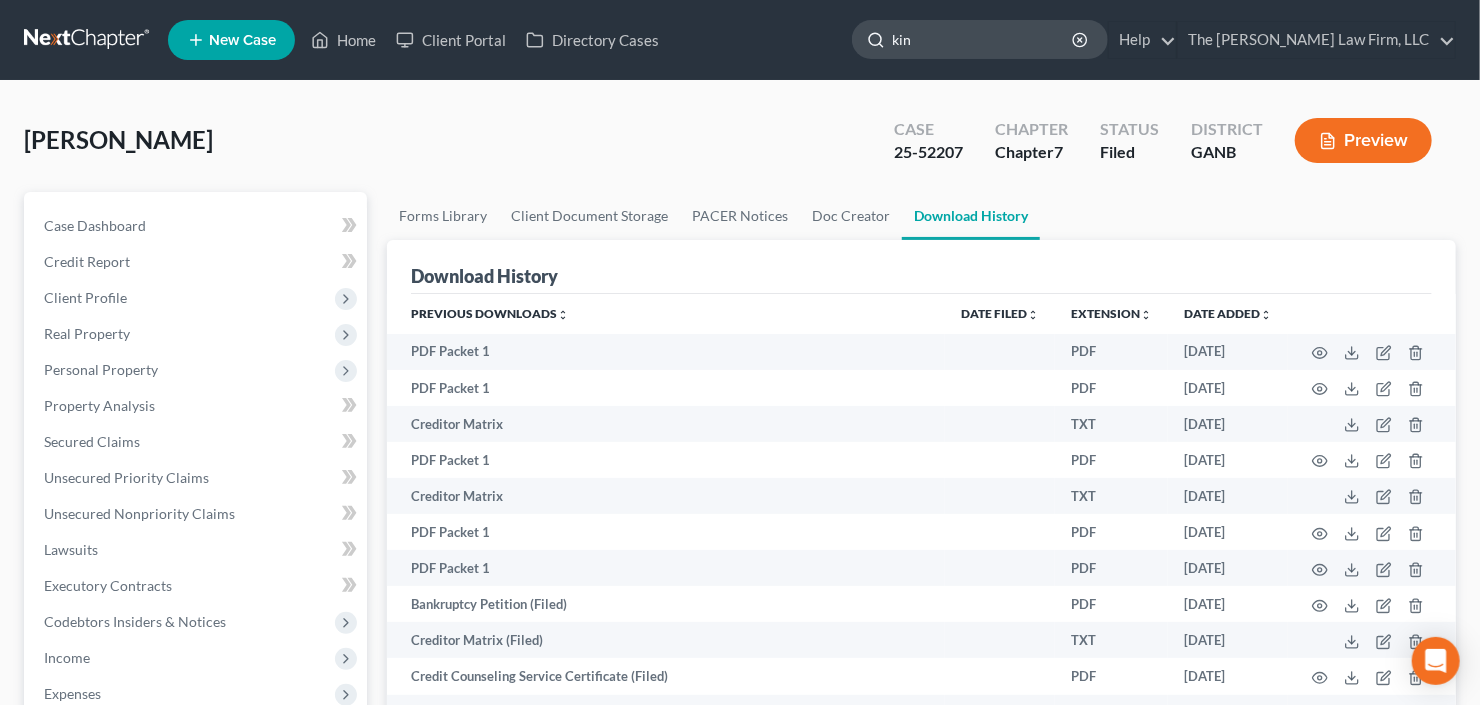 type on "king" 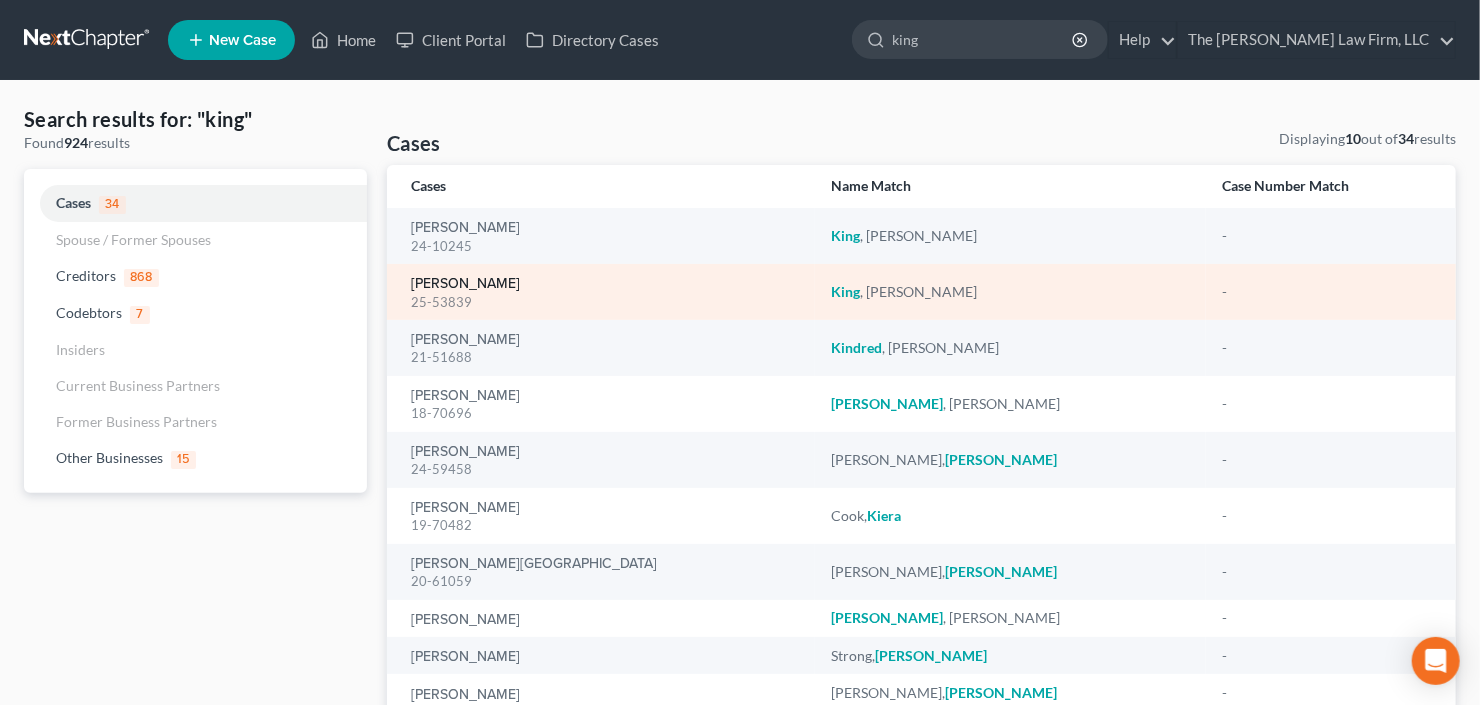 click on "King, Shirley" at bounding box center (465, 284) 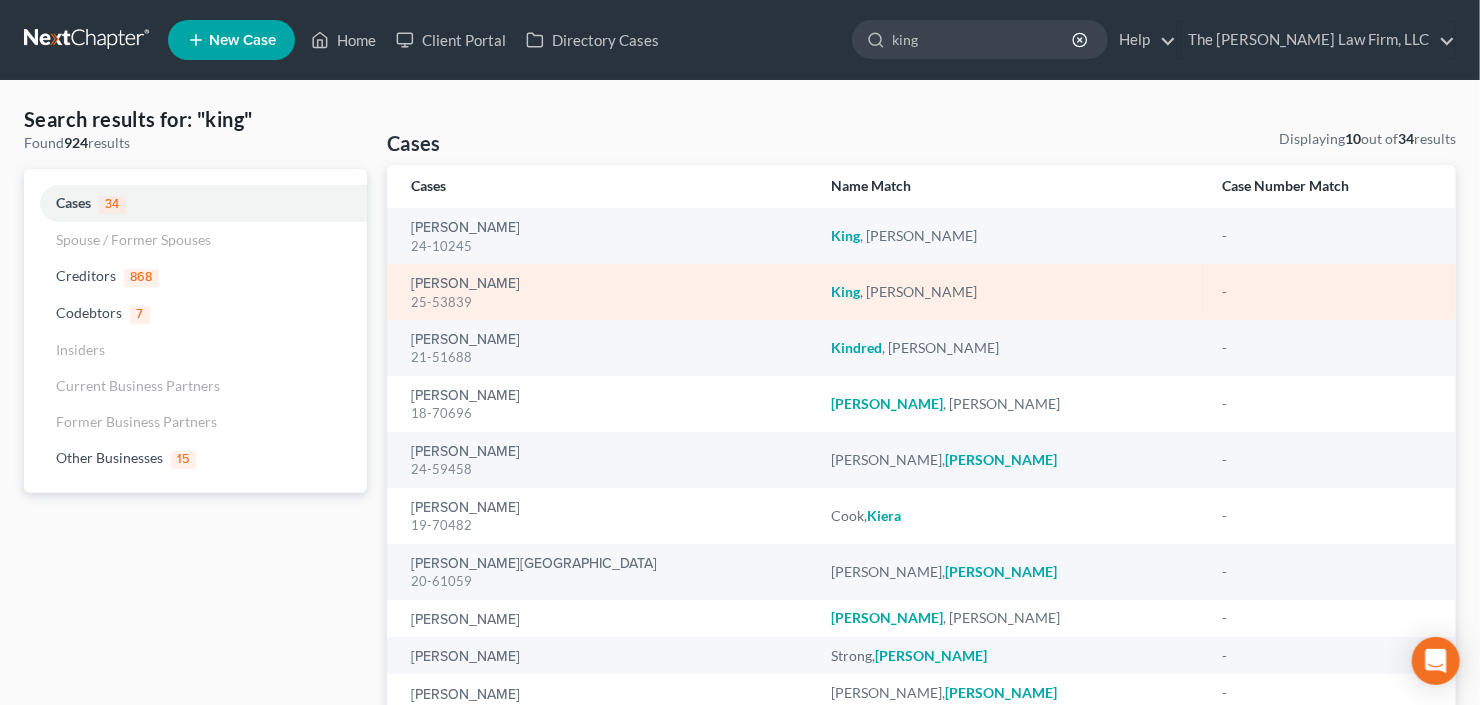 type 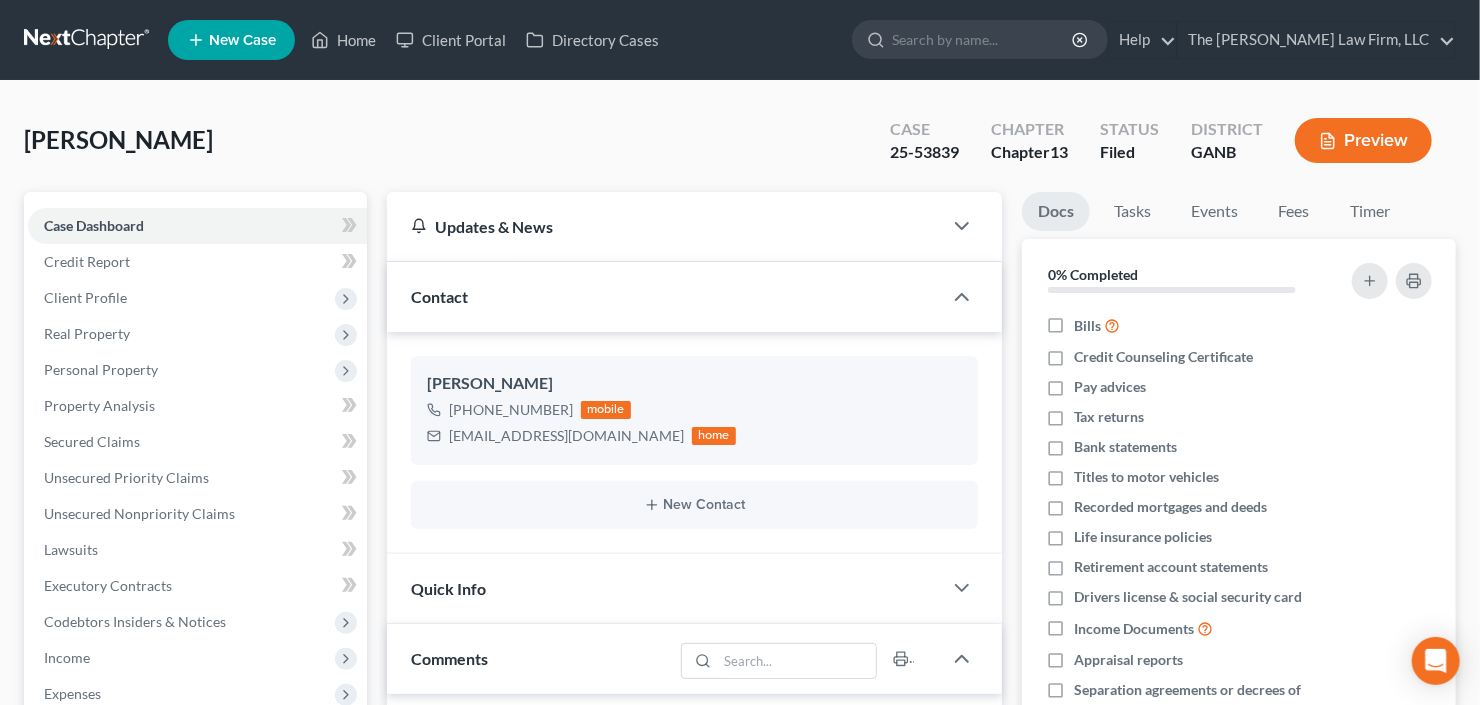 scroll, scrollTop: 677, scrollLeft: 0, axis: vertical 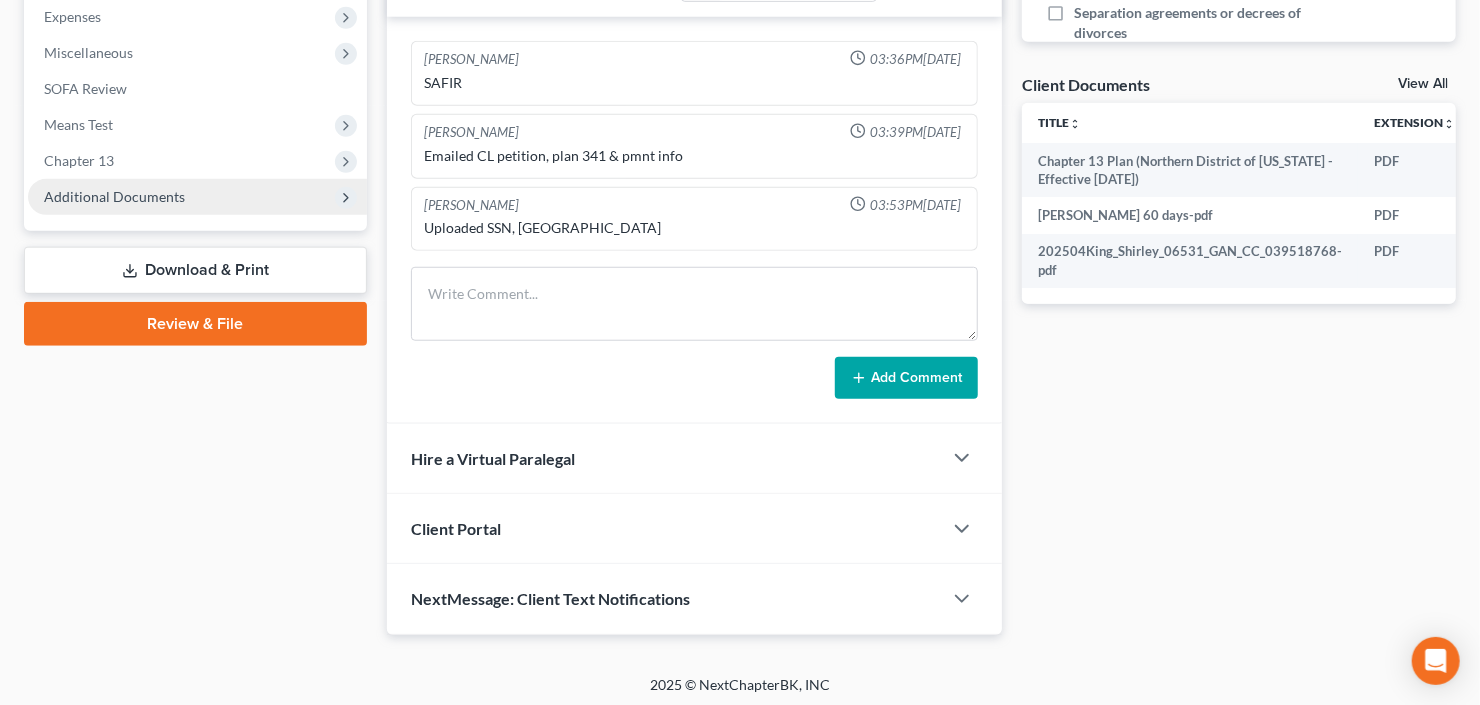 click on "Additional Documents" at bounding box center [114, 196] 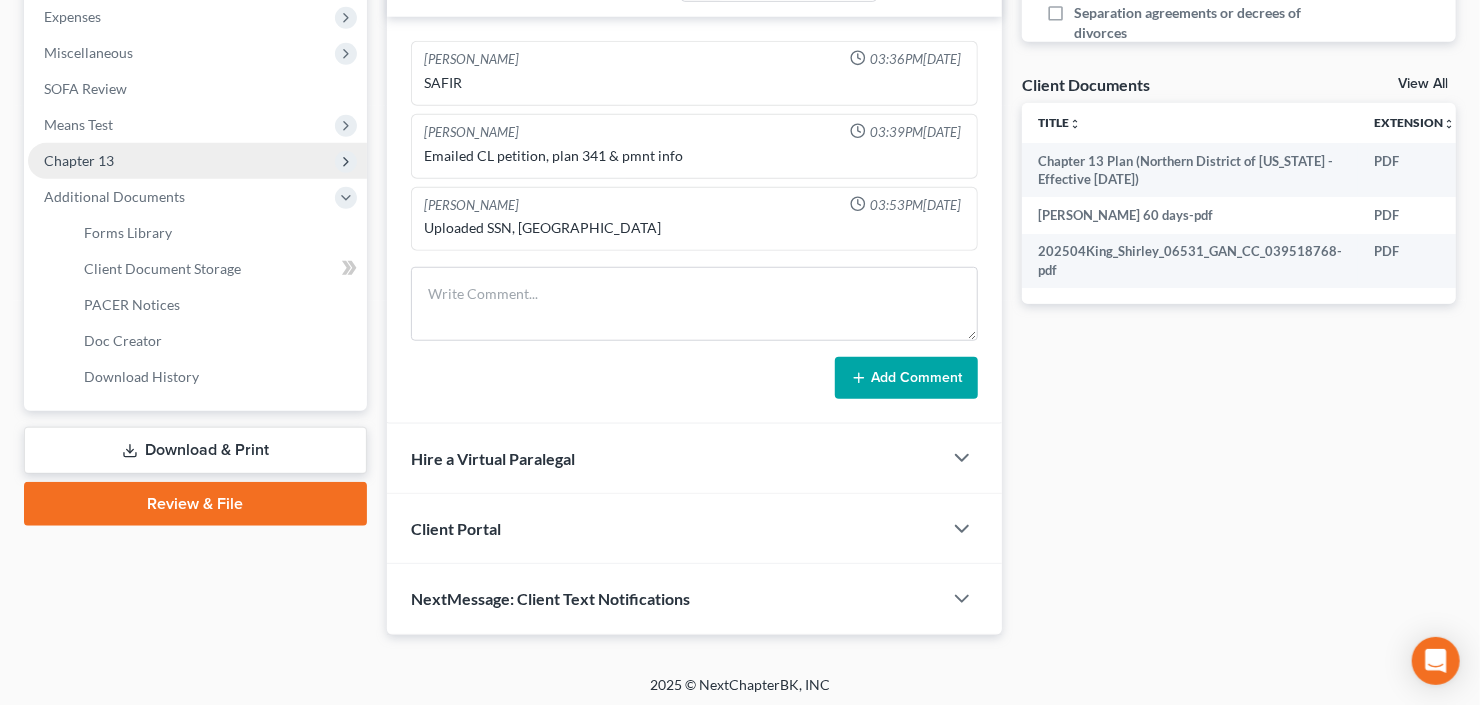 click on "Chapter 13" at bounding box center (197, 161) 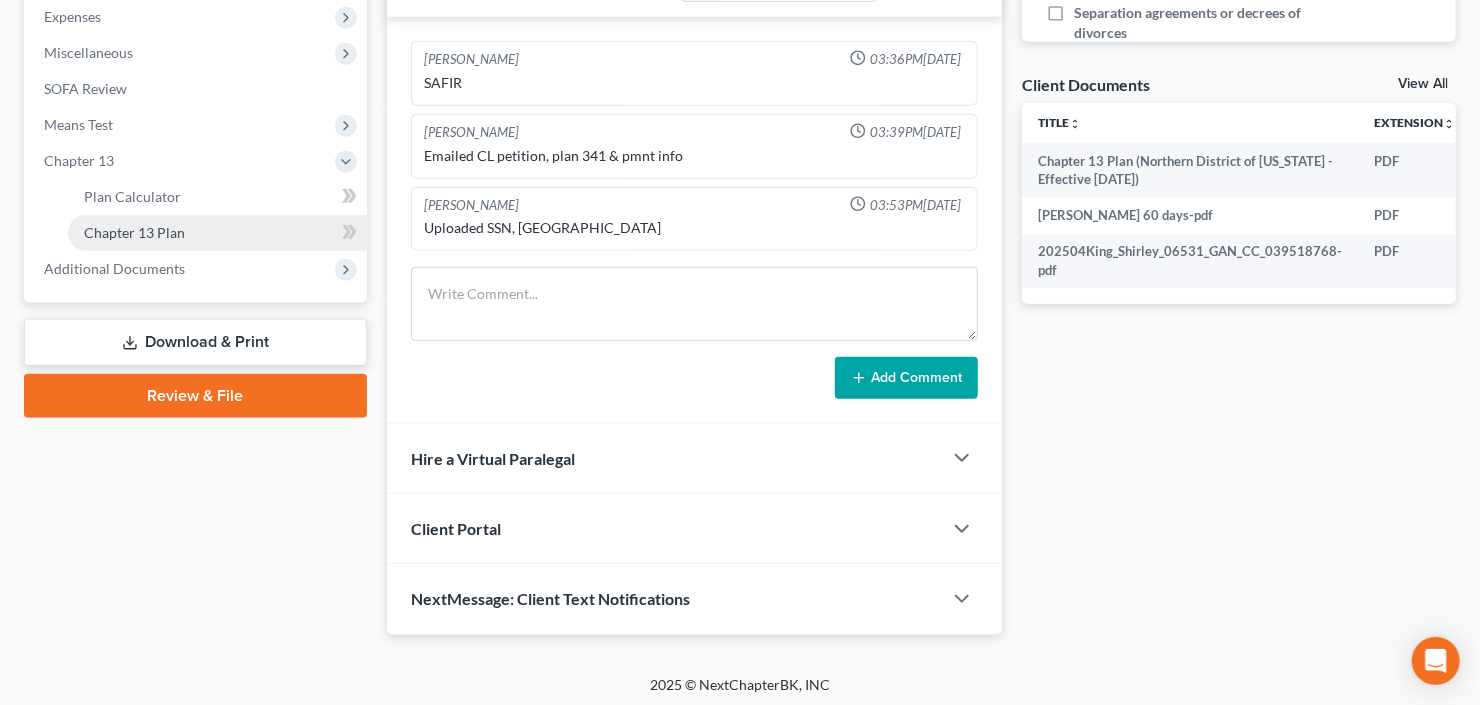 click on "Chapter 13 Plan" at bounding box center (134, 232) 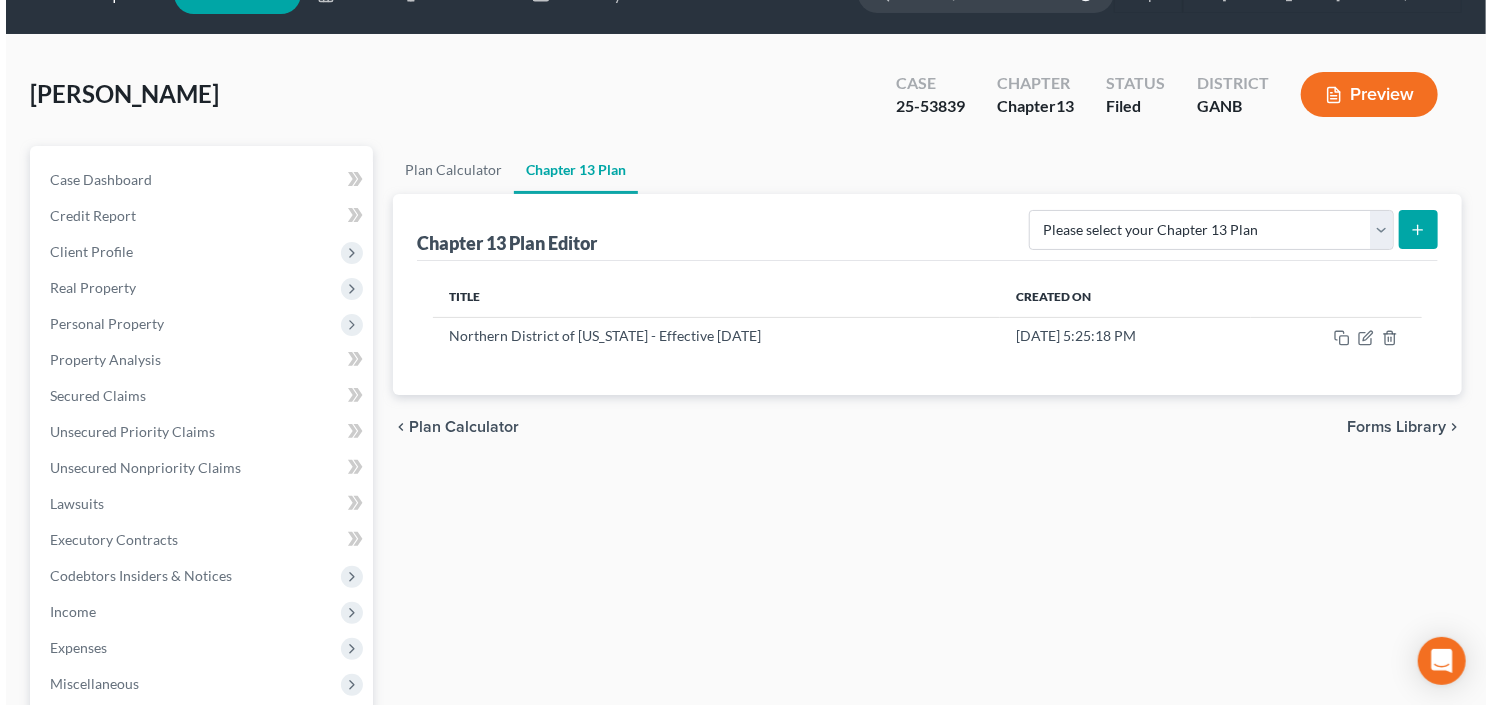 scroll, scrollTop: 0, scrollLeft: 0, axis: both 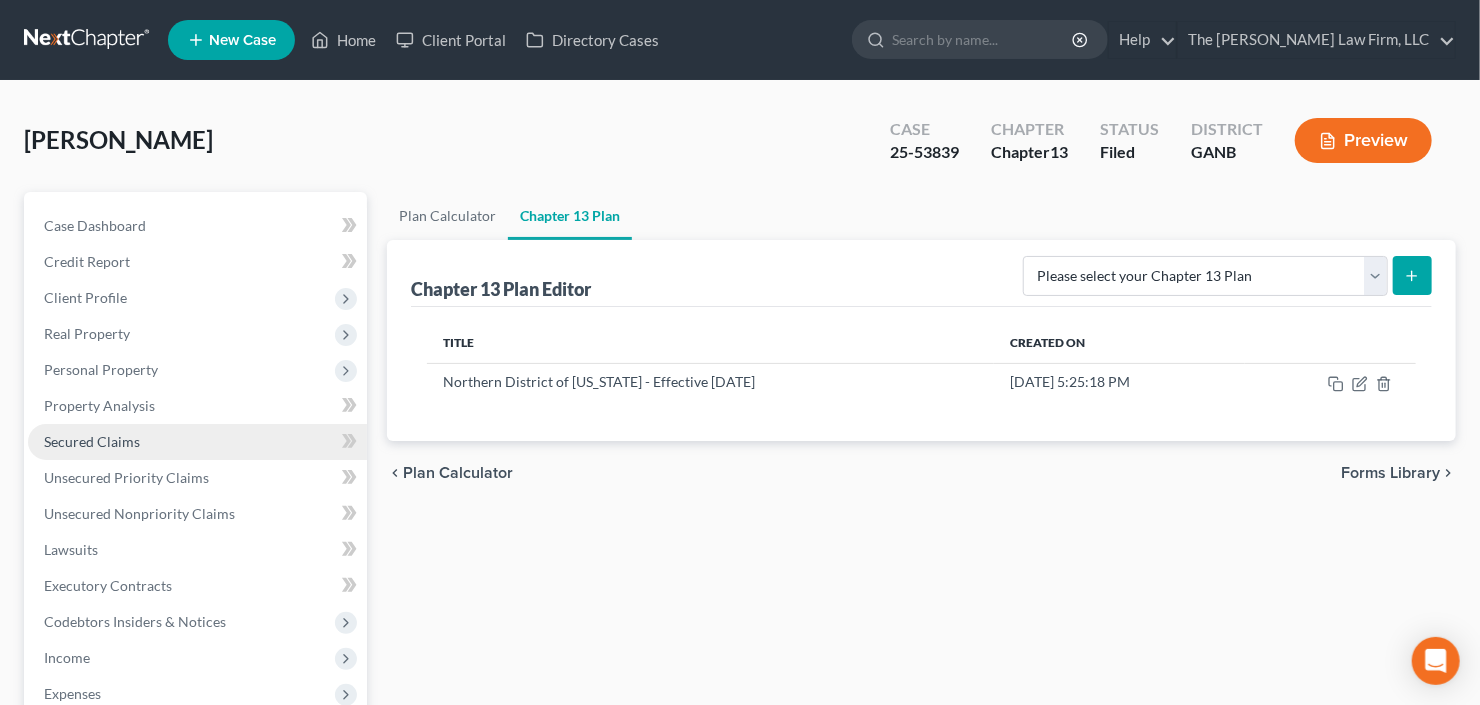 click on "Secured Claims" at bounding box center (197, 442) 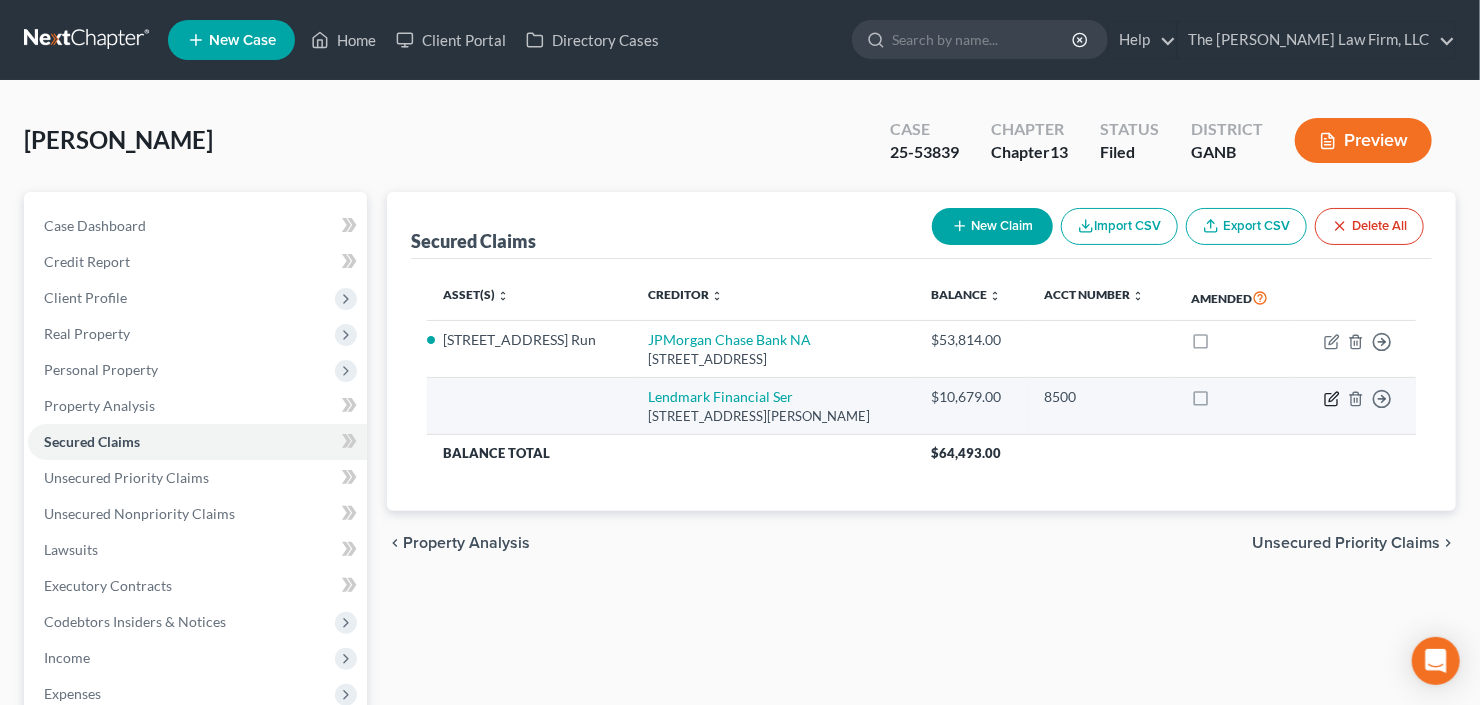 click 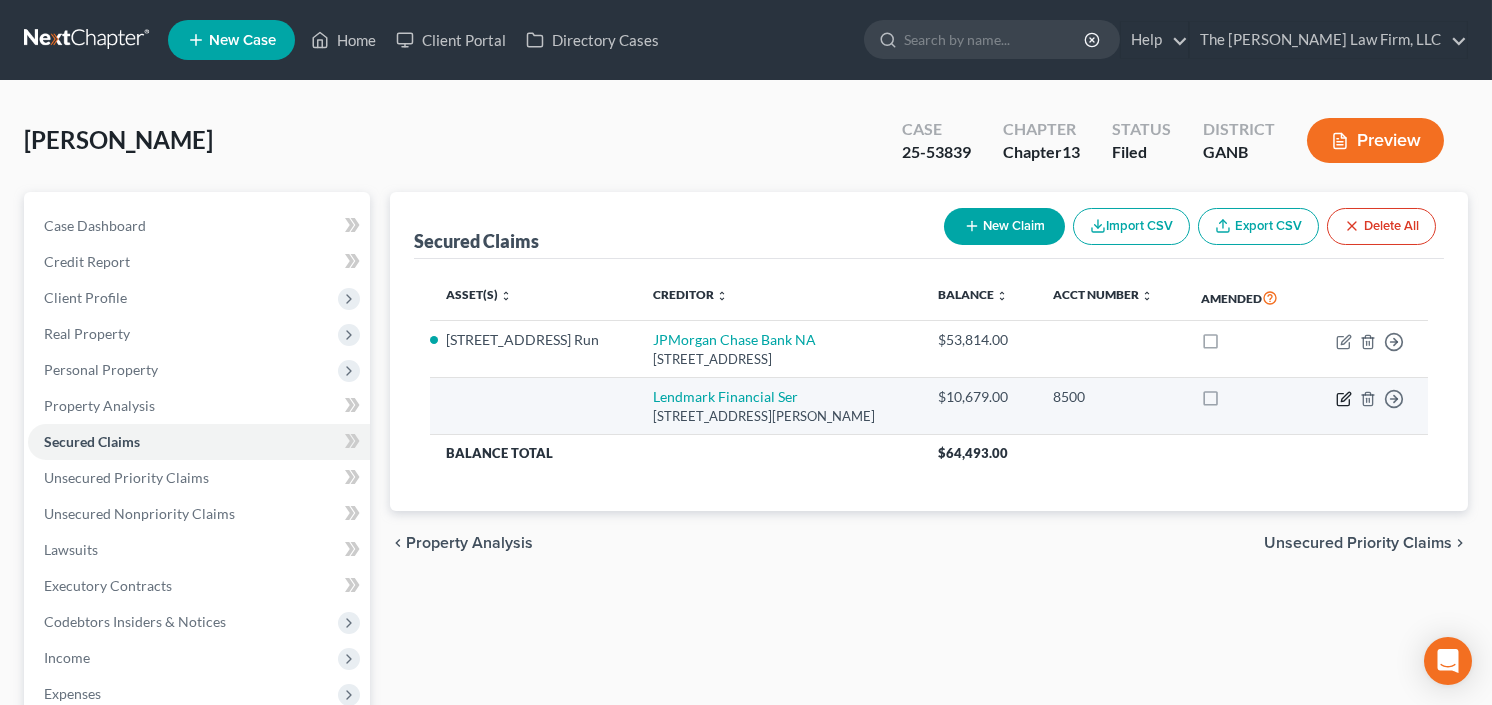 select on "10" 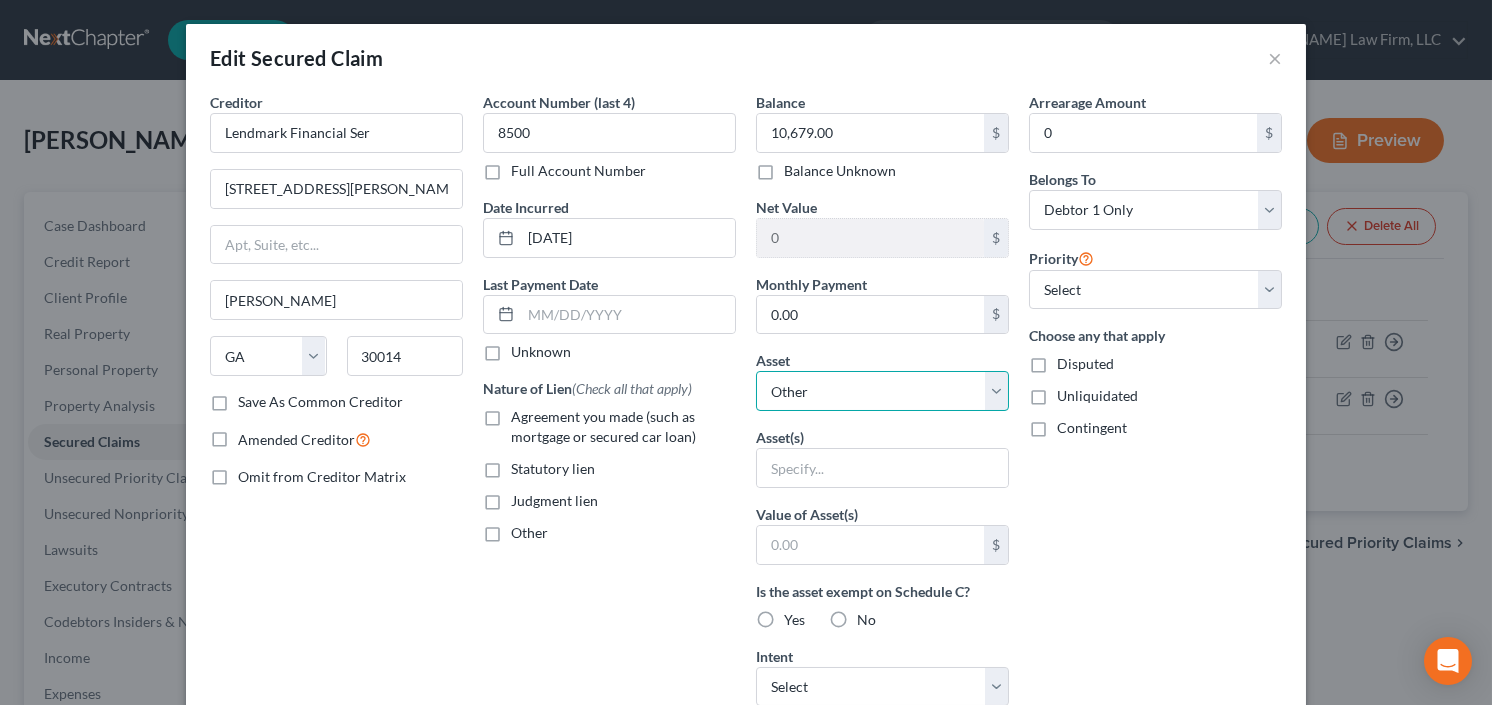click on "Select Other Multiple Assets Electronics - All Electronics - $1500.0 401k - $500.0 Clothing - All clothing and shoes - $500.0 Household Goods - All household goods and furniture - $3000.0 Chase (Checking Account) - $25.0 5922 Spring Fair Run - $372100.0" at bounding box center (882, 391) 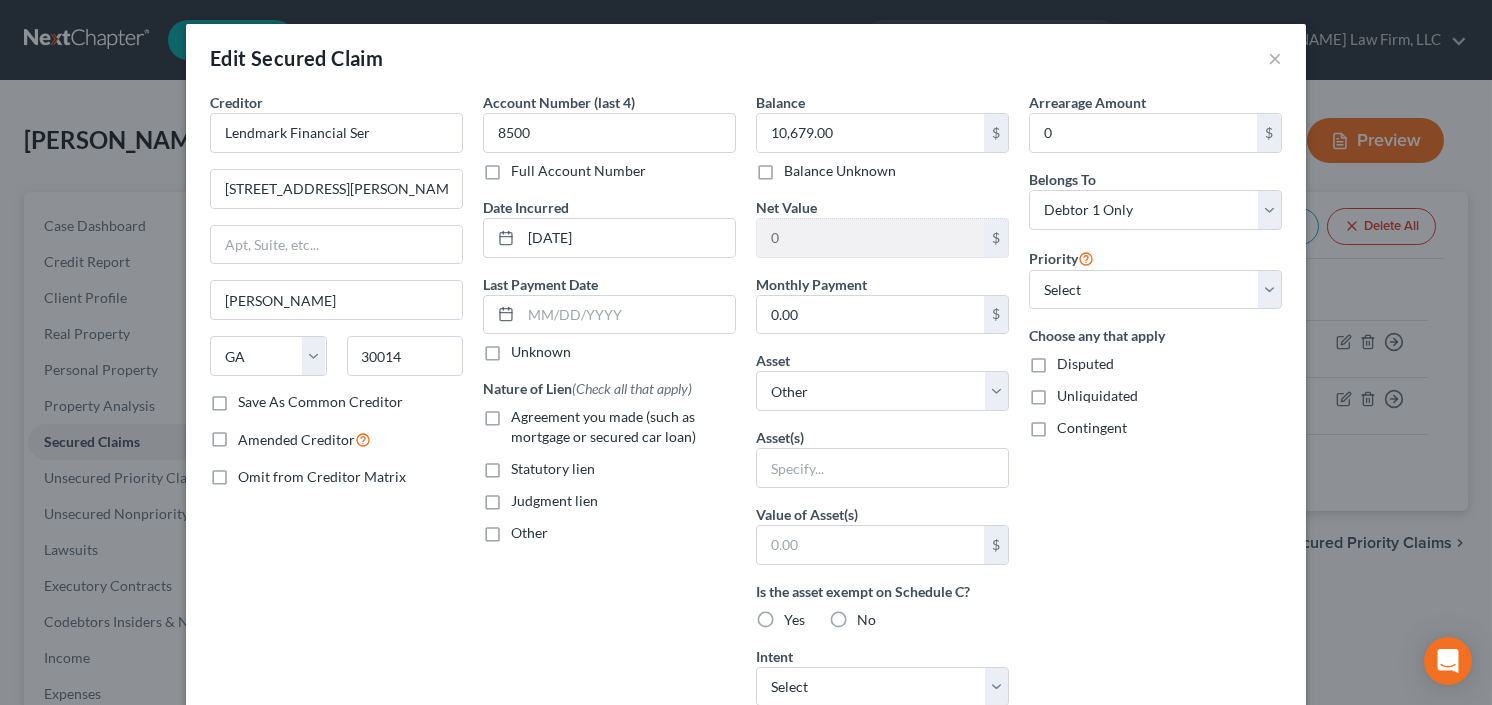 click on "Agreement you made (such as mortgage or secured car loan)" at bounding box center (623, 427) 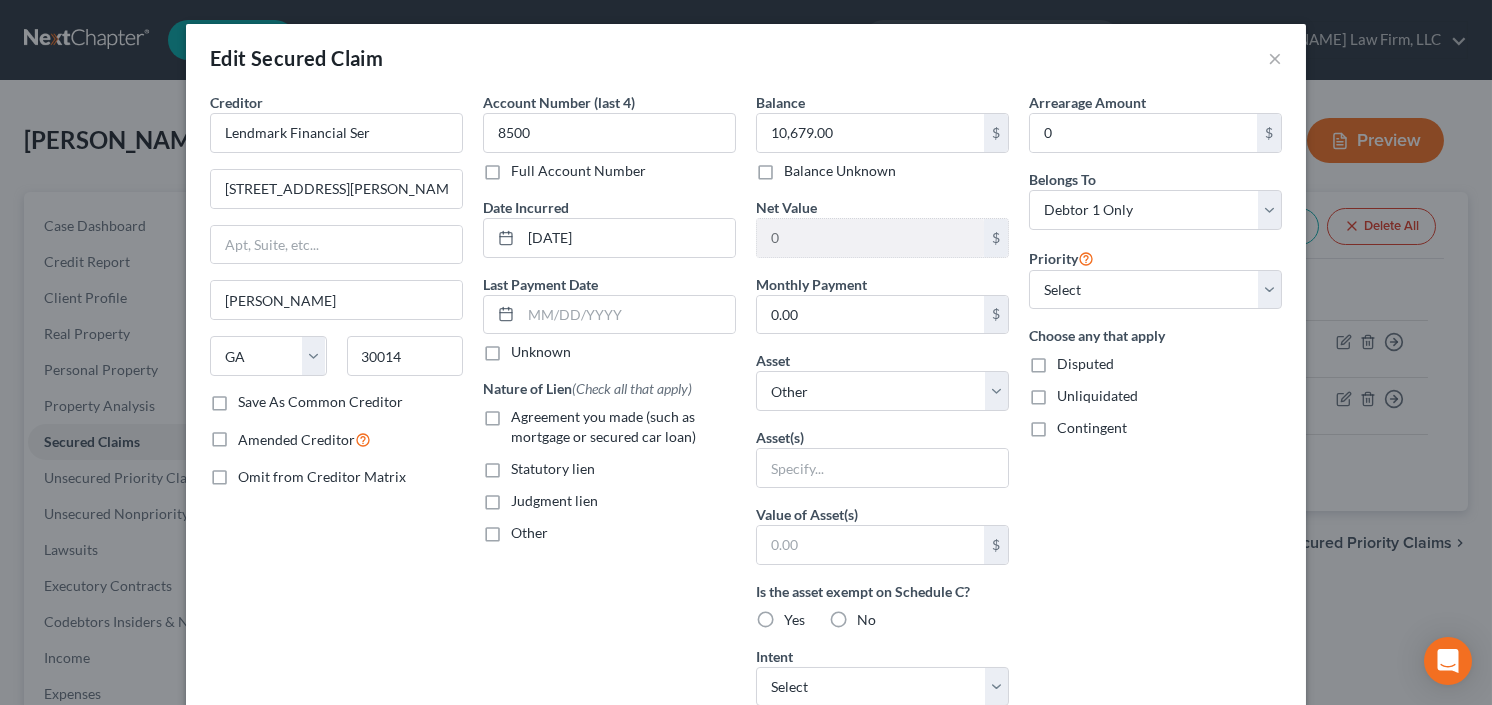 checkbox on "true" 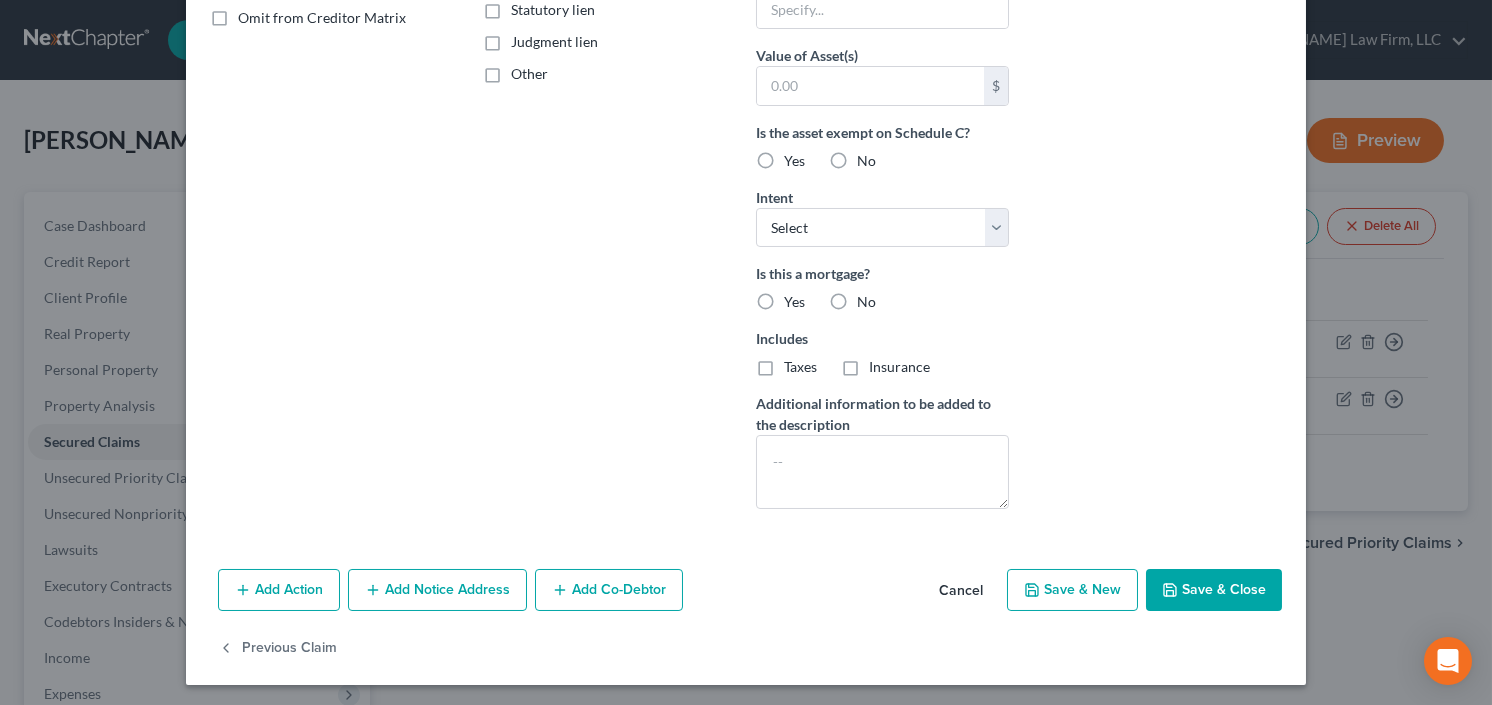 click on "Save & Close" at bounding box center [1214, 590] 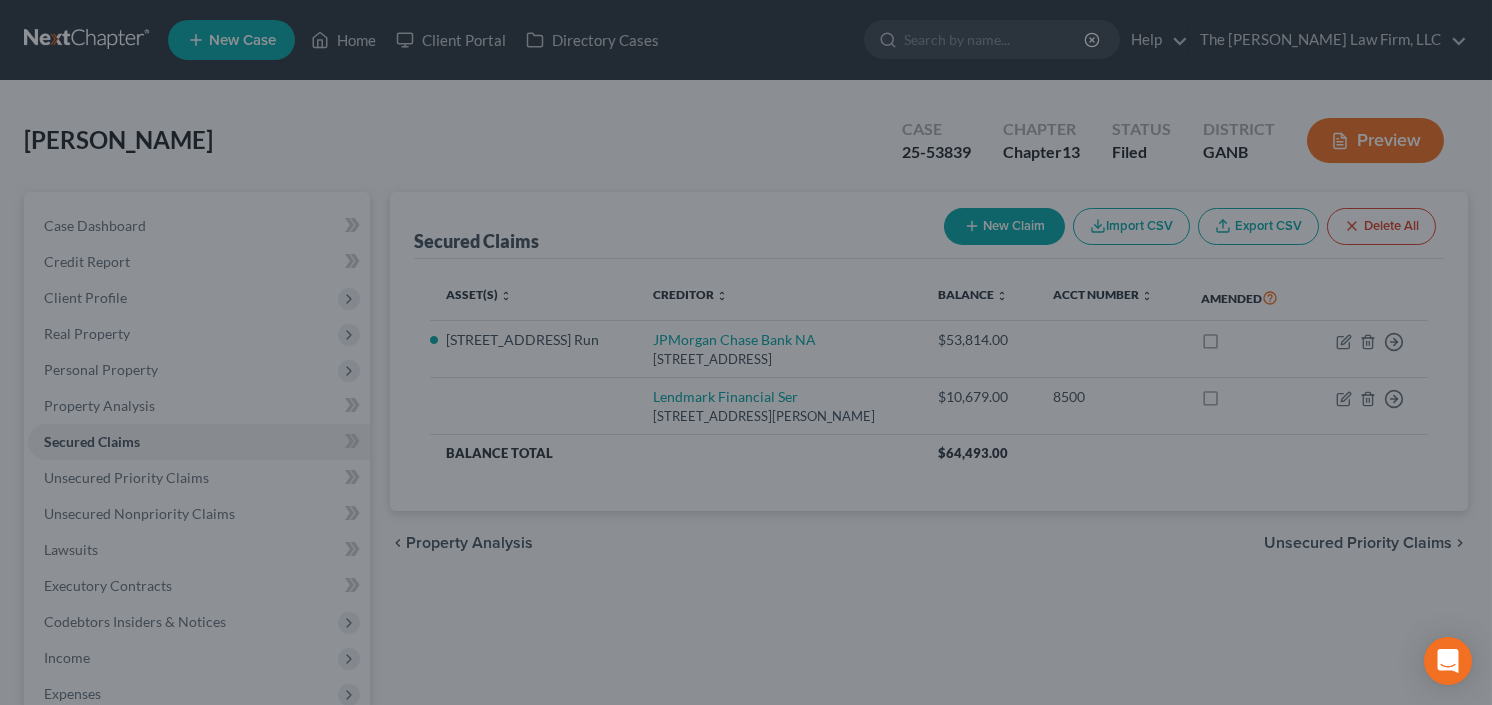 scroll, scrollTop: 240, scrollLeft: 0, axis: vertical 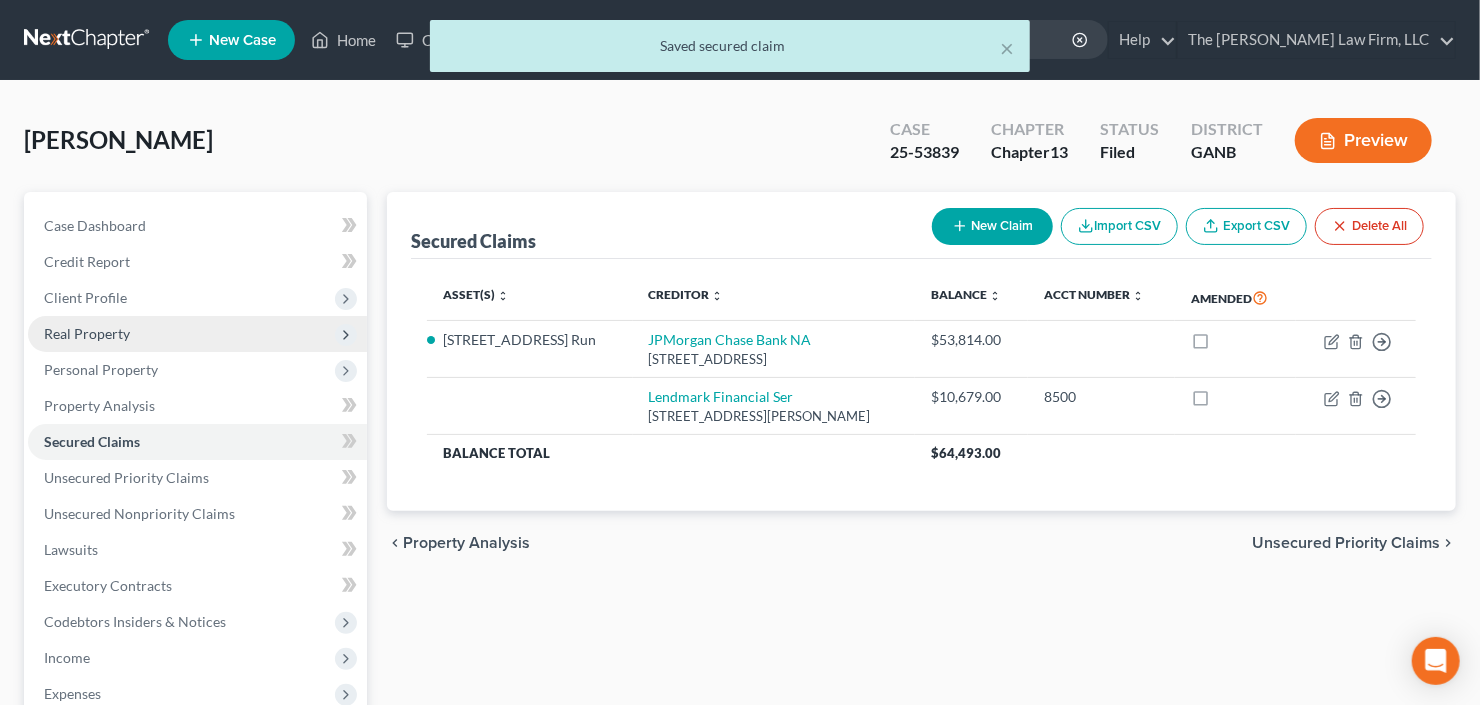 click on "Real Property" at bounding box center [87, 333] 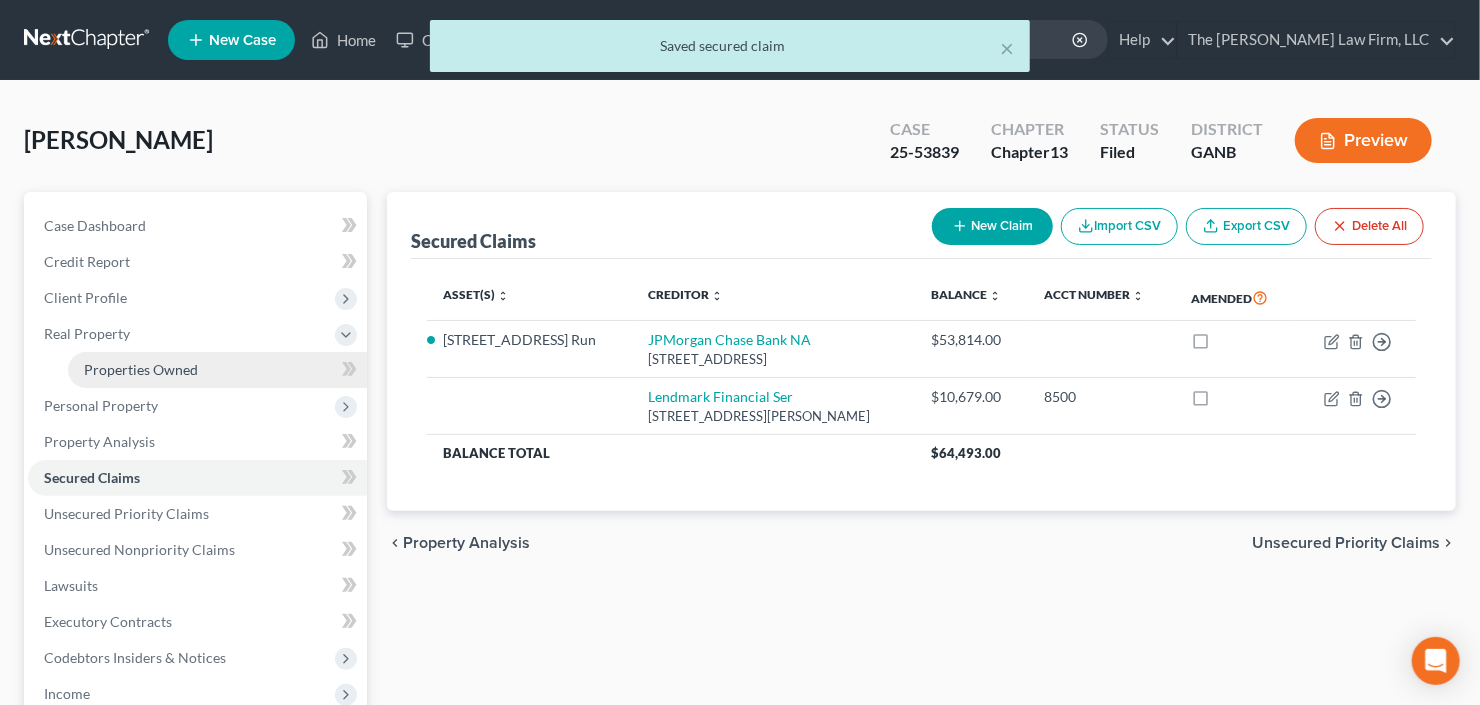 click on "Properties Owned" at bounding box center [141, 369] 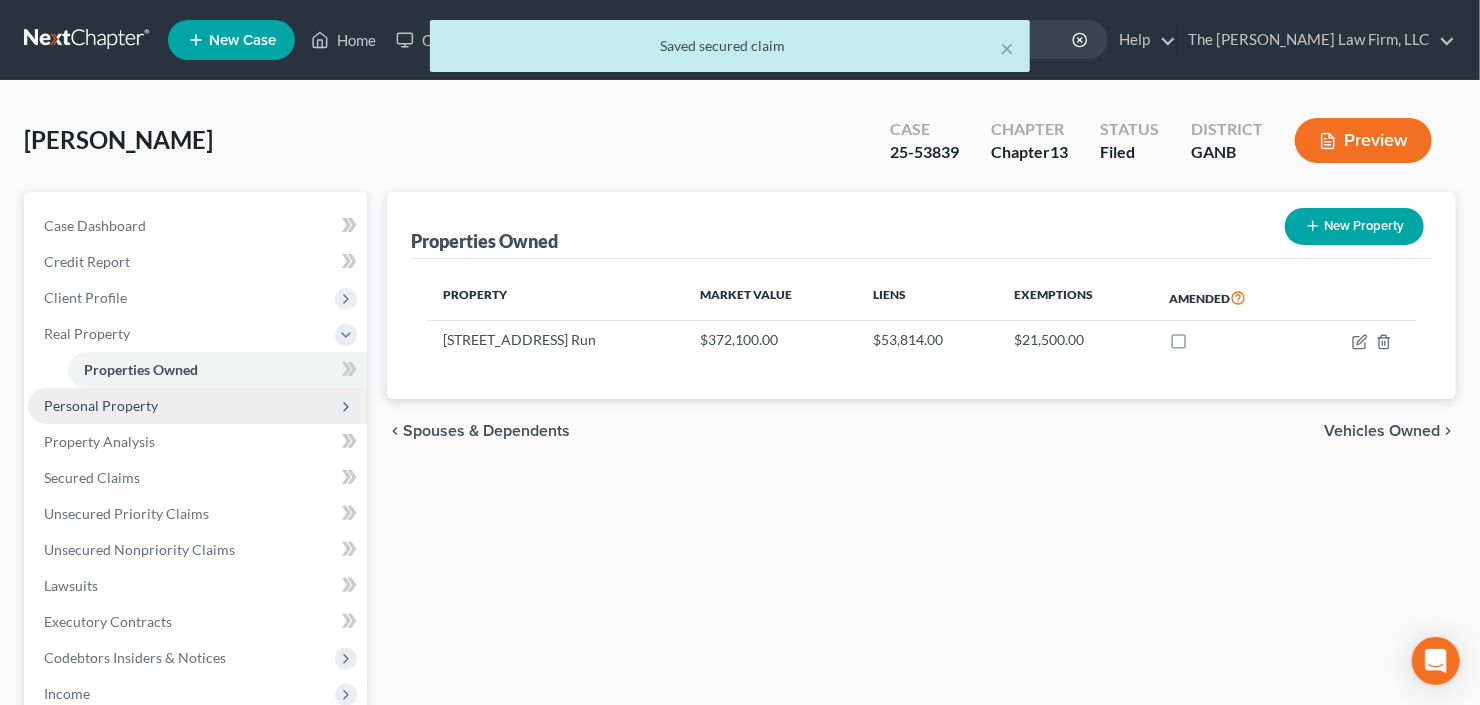 click on "Personal Property" at bounding box center (101, 405) 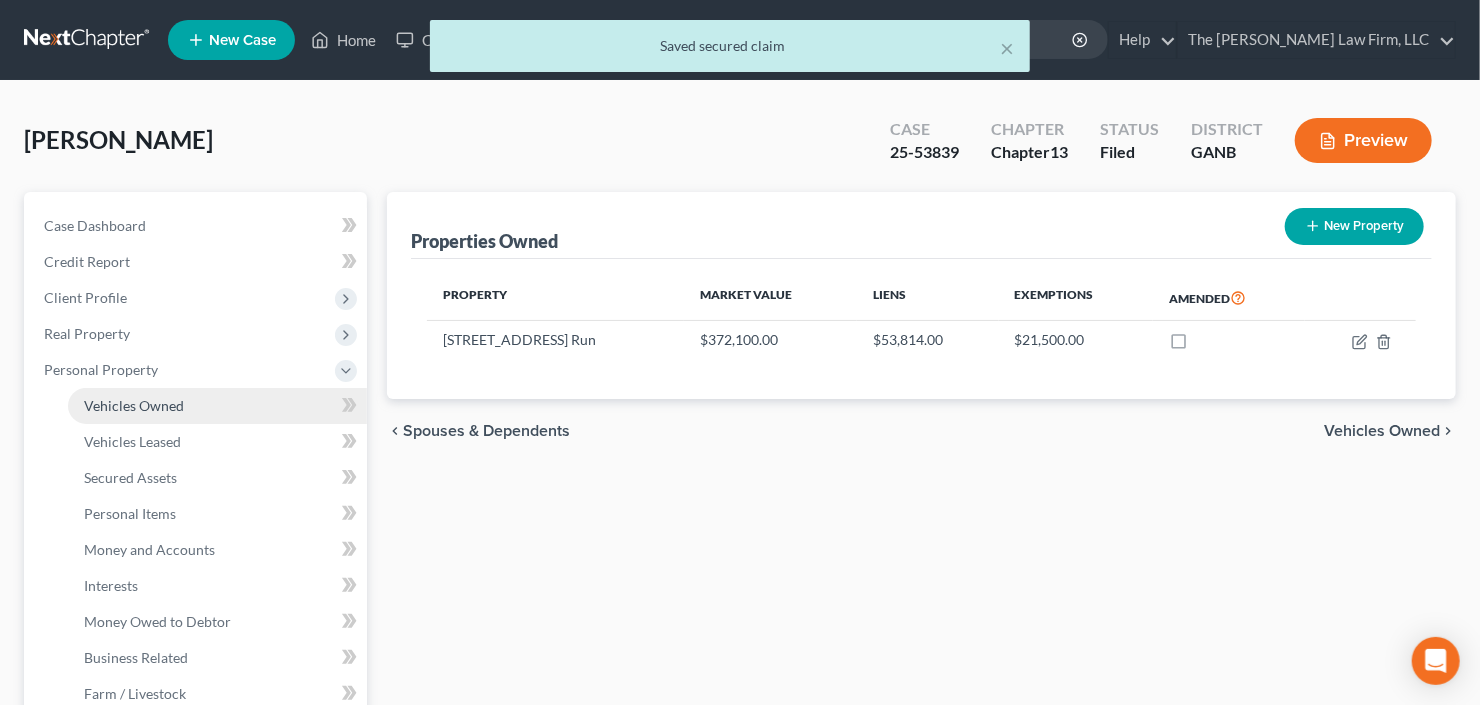 click on "Vehicles Owned" at bounding box center [217, 406] 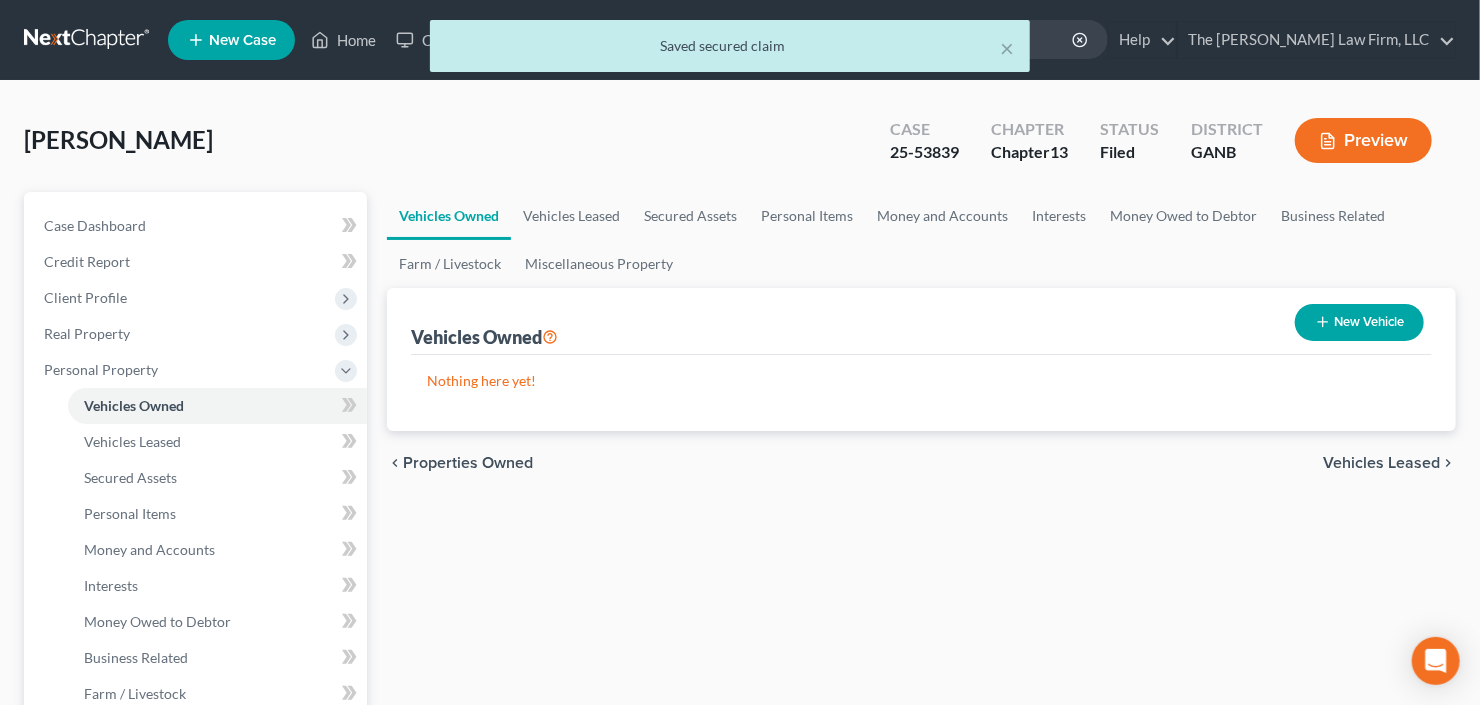 click on "New Vehicle" at bounding box center (1359, 322) 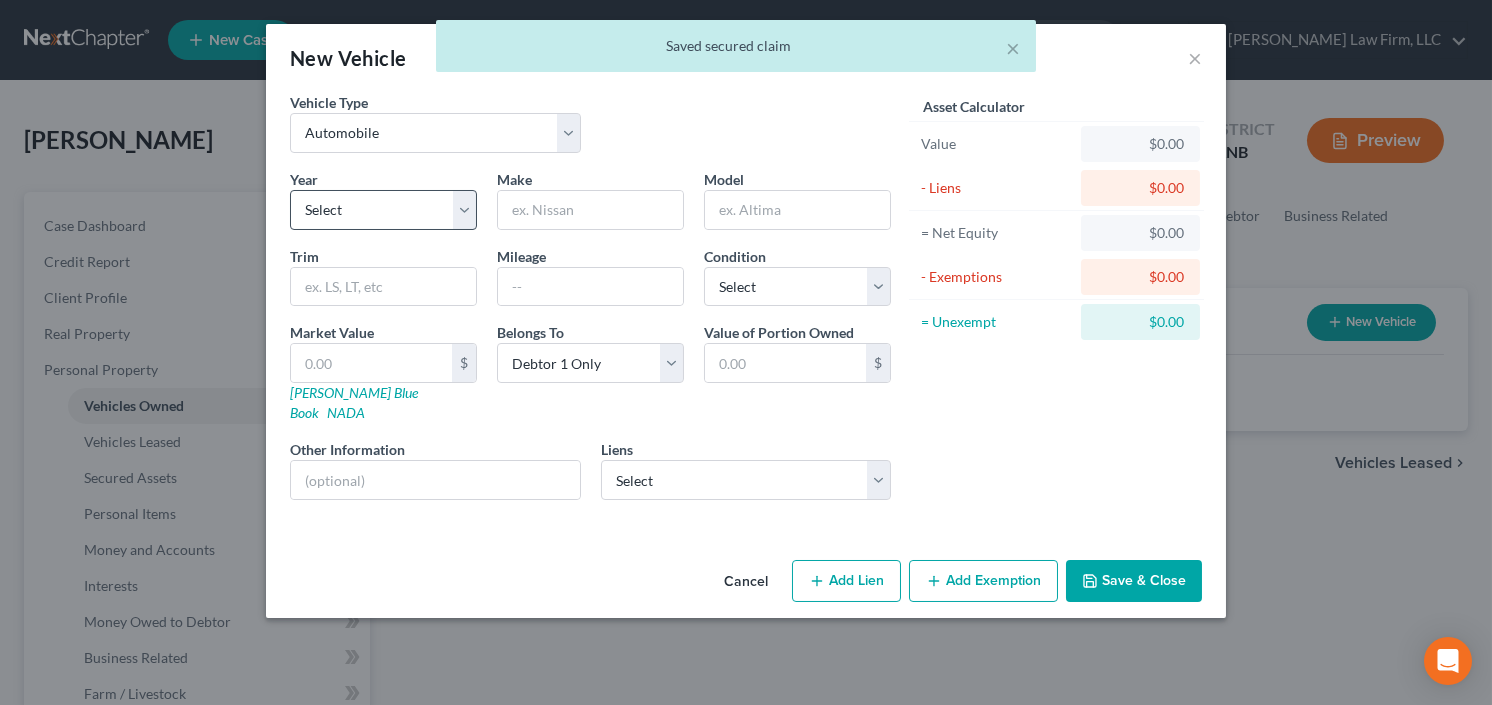 click on "Year Select 2026 2025 2024 2023 2022 2021 2020 2019 2018 2017 2016 2015 2014 2013 2012 2011 2010 2009 2008 2007 2006 2005 2004 2003 2002 2001 2000 1999 1998 1997 1996 1995 1994 1993 1992 1991 1990 1989 1988 1987 1986 1985 1984 1983 1982 1981 1980 1979 1978 1977 1976 1975 1974 1973 1972 1971 1970 1969 1968 1967 1966 1965 1964 1963 1962 1961 1960 1959 1958 1957 1956 1955 1954 1953 1952 1951 1950 1949 1948 1947 1946 1945 1944 1943 1942 1941 1940 1939 1938 1937 1936 1935 1934 1933 1932 1931 1930 1929 1928 1927 1926 1925 1924 1923 1922 1921 1920 1919 1918 1917 1916 1915 1914 1913 1912 1911 1910 1909 1908 1907 1906 1905 1904 1903 1902 1901
Make
*
Model Trim Mileage Condition Select Excellent Very Good Good Fair Poor Market Value $ Kelly Blue Book NADA
Belongs To
*
Select Debtor 1 Only Debtor 2 Only Debtor 1 And Debtor 2 Only At Least One Of The Debtors And Another Community Property Value of Portion Owned $ Other Information
Liens
Select Lendmark Financial Ser - $10,679.00" at bounding box center [590, 342] 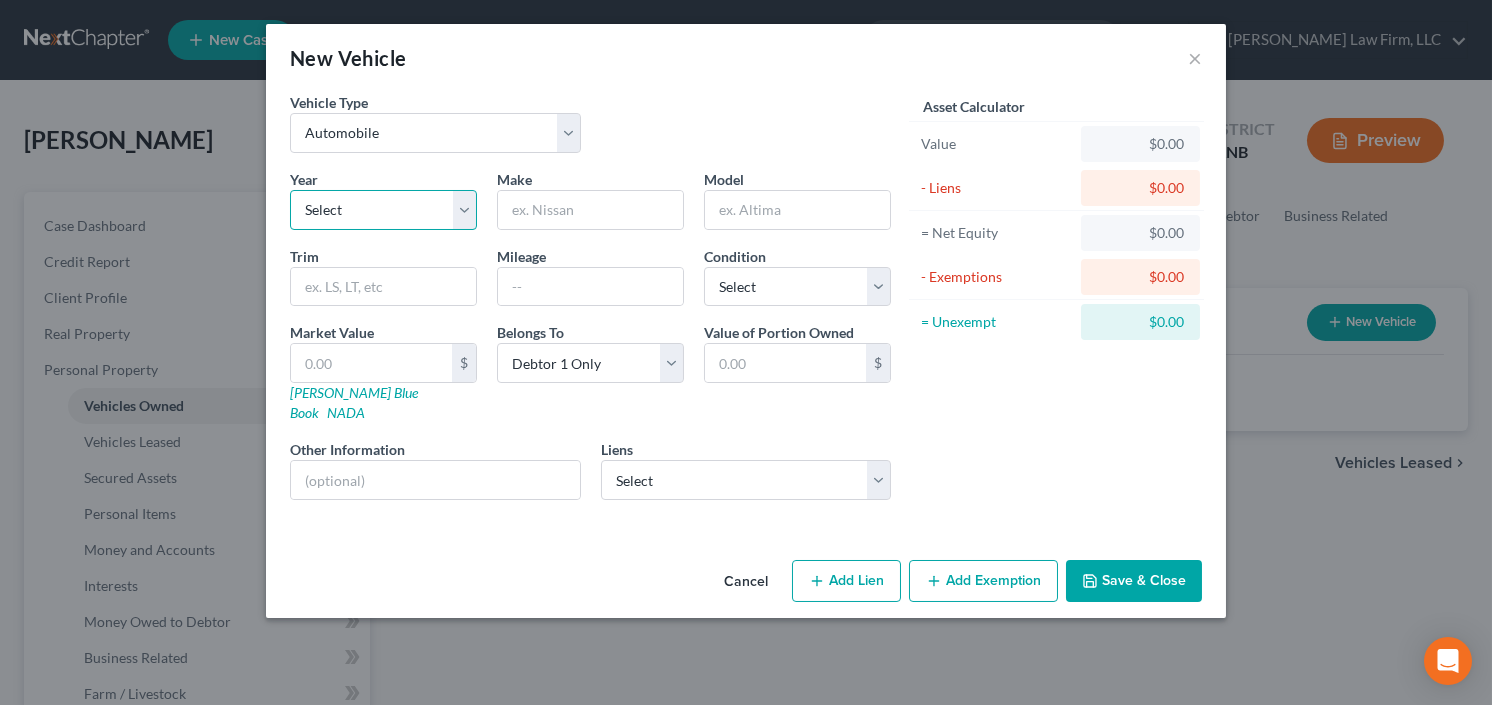 drag, startPoint x: 379, startPoint y: 211, endPoint x: 380, endPoint y: 225, distance: 14.035668 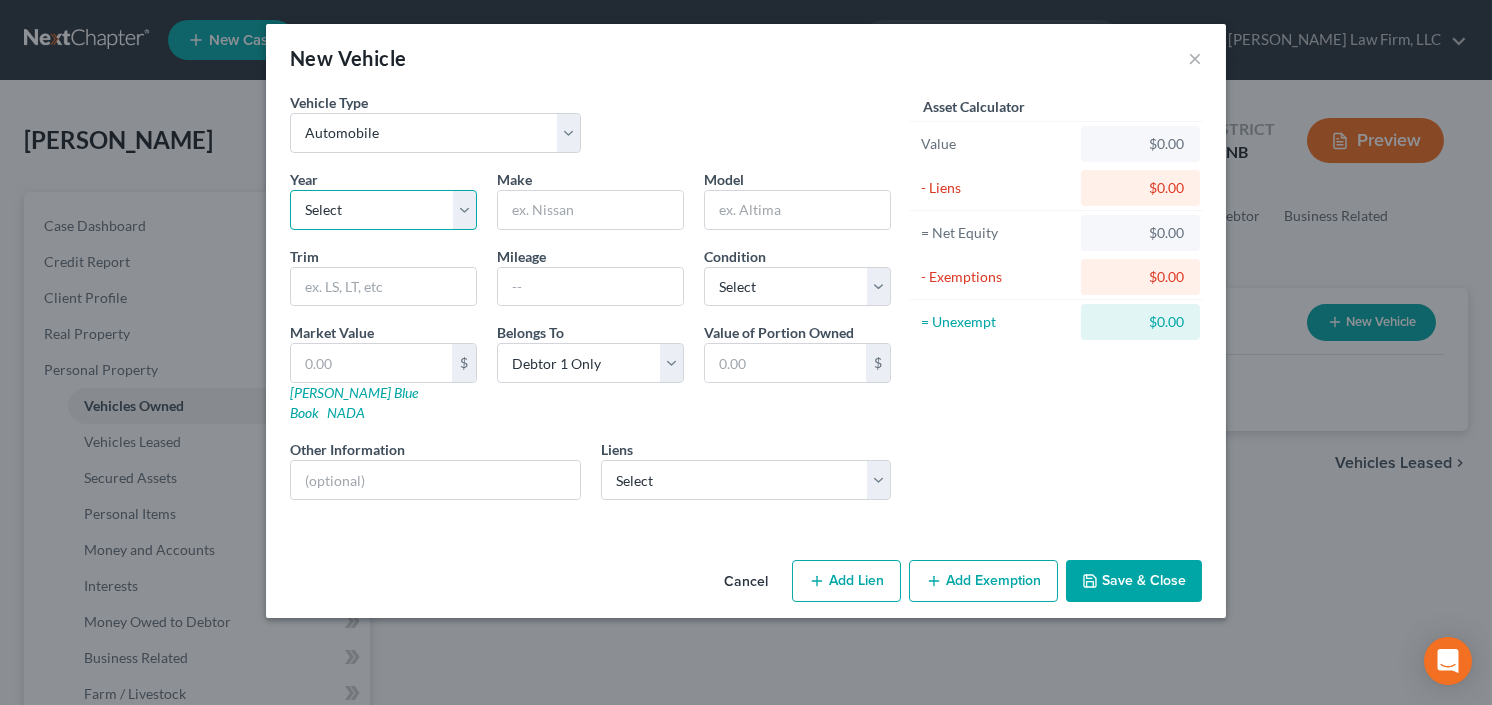 select on "12" 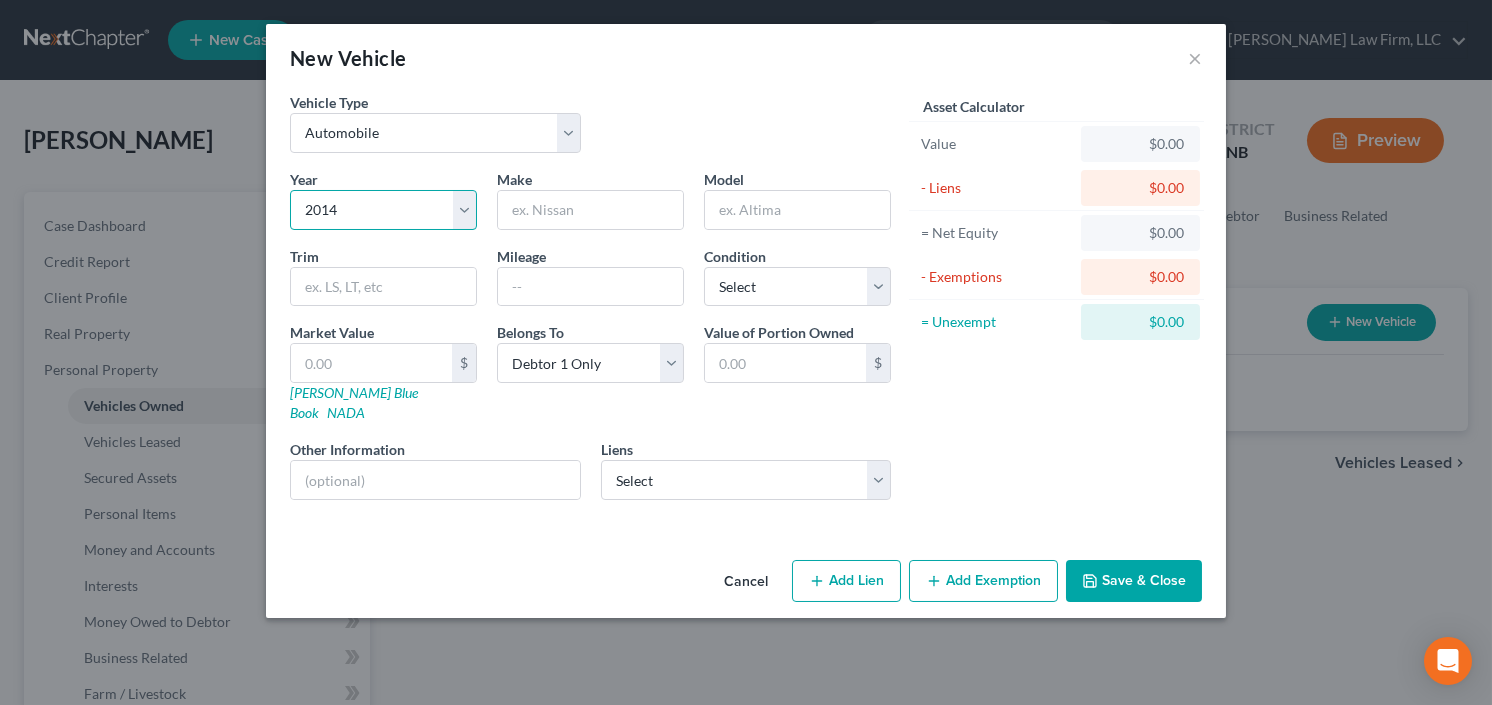 click on "Select 2026 2025 2024 2023 2022 2021 2020 2019 2018 2017 2016 2015 2014 2013 2012 2011 2010 2009 2008 2007 2006 2005 2004 2003 2002 2001 2000 1999 1998 1997 1996 1995 1994 1993 1992 1991 1990 1989 1988 1987 1986 1985 1984 1983 1982 1981 1980 1979 1978 1977 1976 1975 1974 1973 1972 1971 1970 1969 1968 1967 1966 1965 1964 1963 1962 1961 1960 1959 1958 1957 1956 1955 1954 1953 1952 1951 1950 1949 1948 1947 1946 1945 1944 1943 1942 1941 1940 1939 1938 1937 1936 1935 1934 1933 1932 1931 1930 1929 1928 1927 1926 1925 1924 1923 1922 1921 1920 1919 1918 1917 1916 1915 1914 1913 1912 1911 1910 1909 1908 1907 1906 1905 1904 1903 1902 1901" at bounding box center [383, 210] 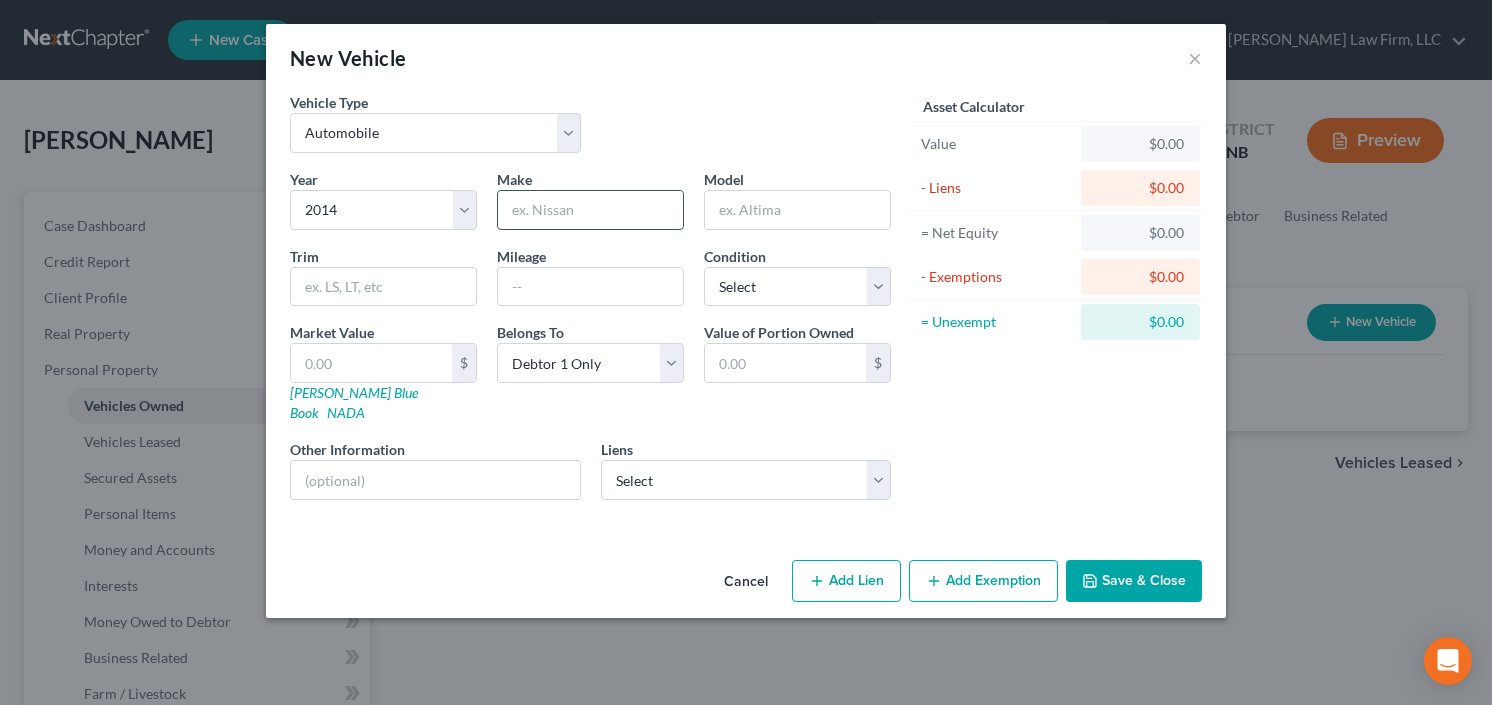 click at bounding box center [590, 210] 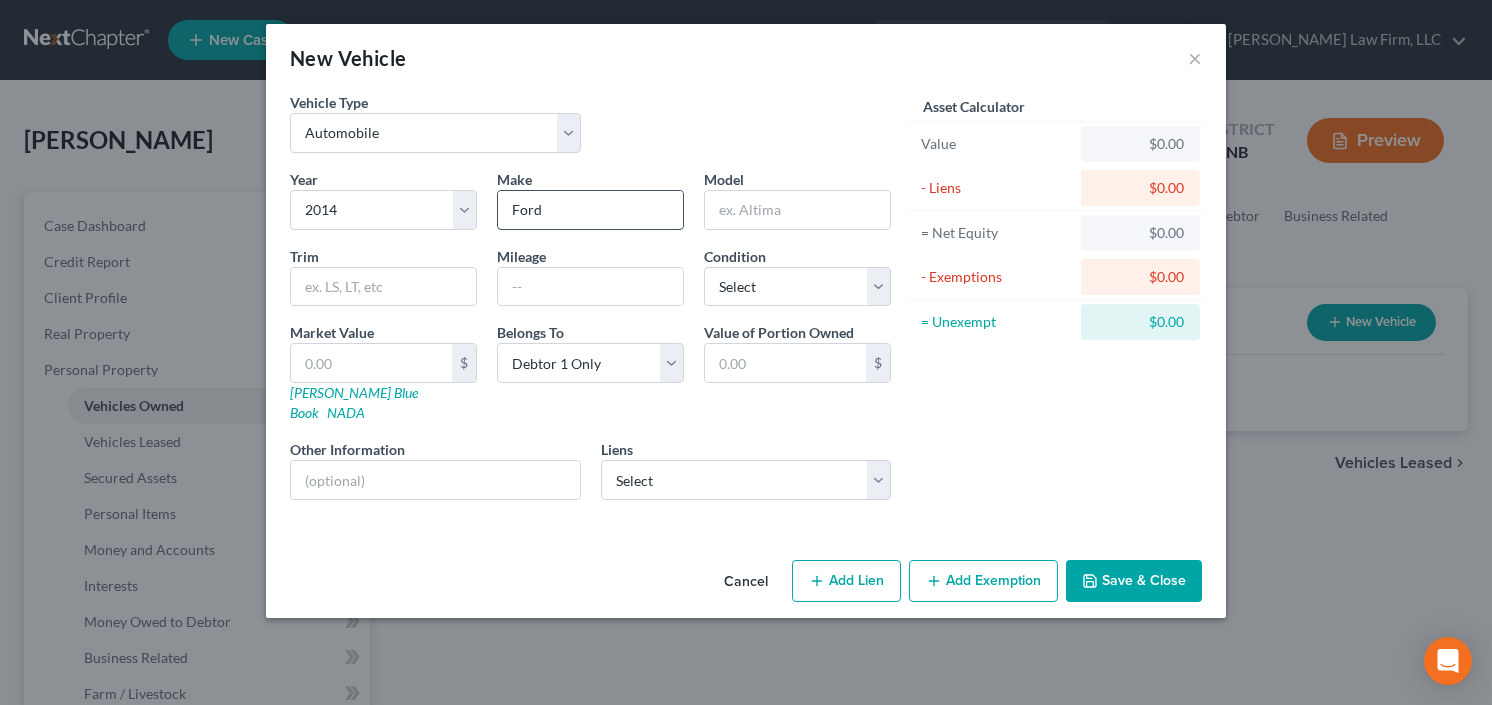 type on "Ford" 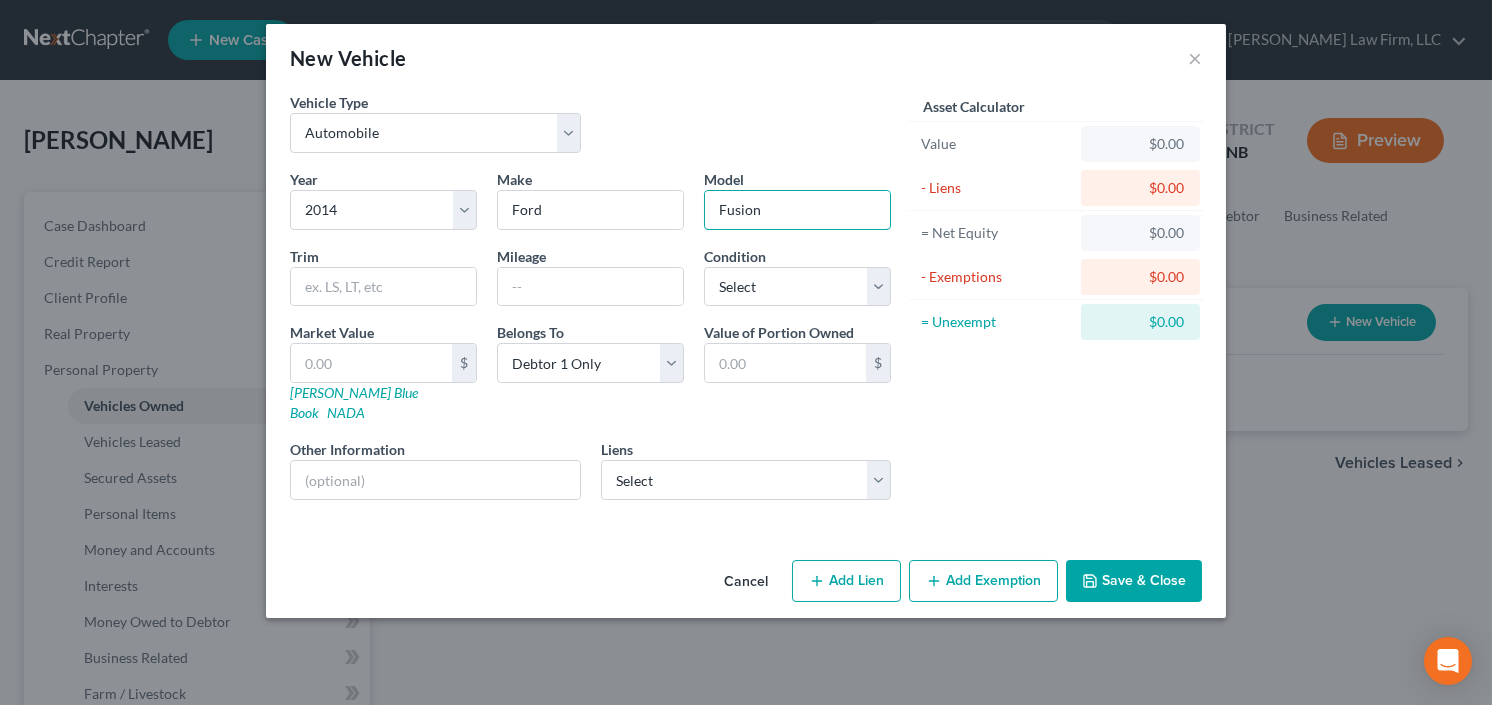 type on "Fusion" 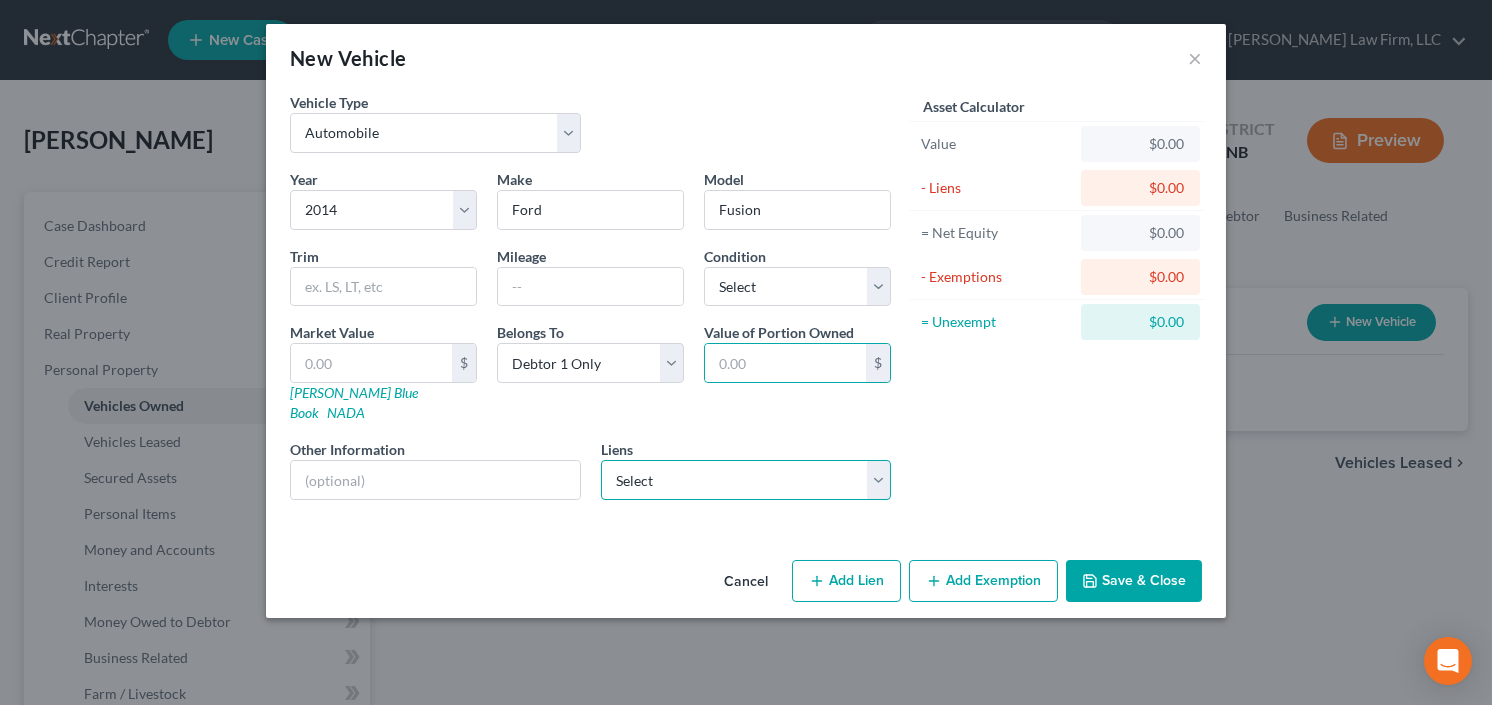 drag, startPoint x: 748, startPoint y: 425, endPoint x: 680, endPoint y: 460, distance: 76.47875 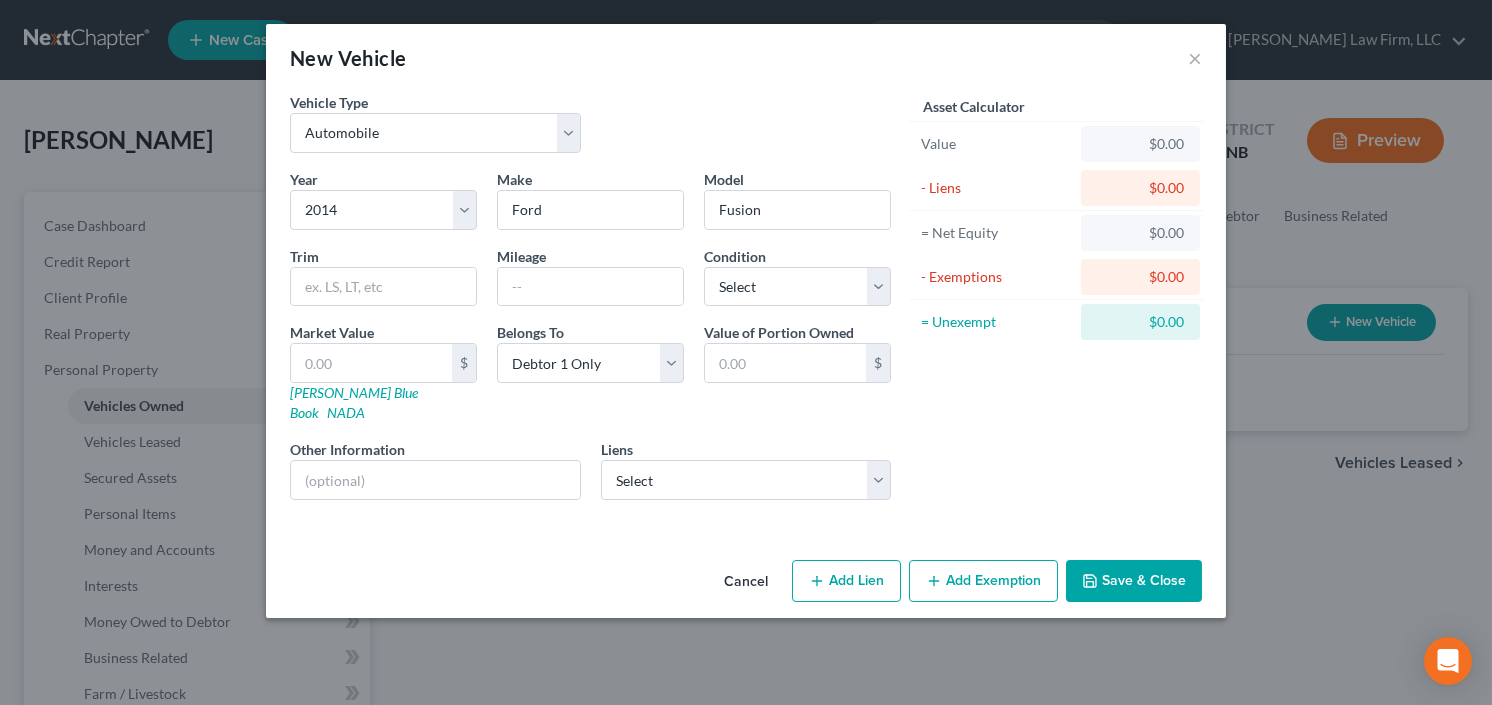 select on "10" 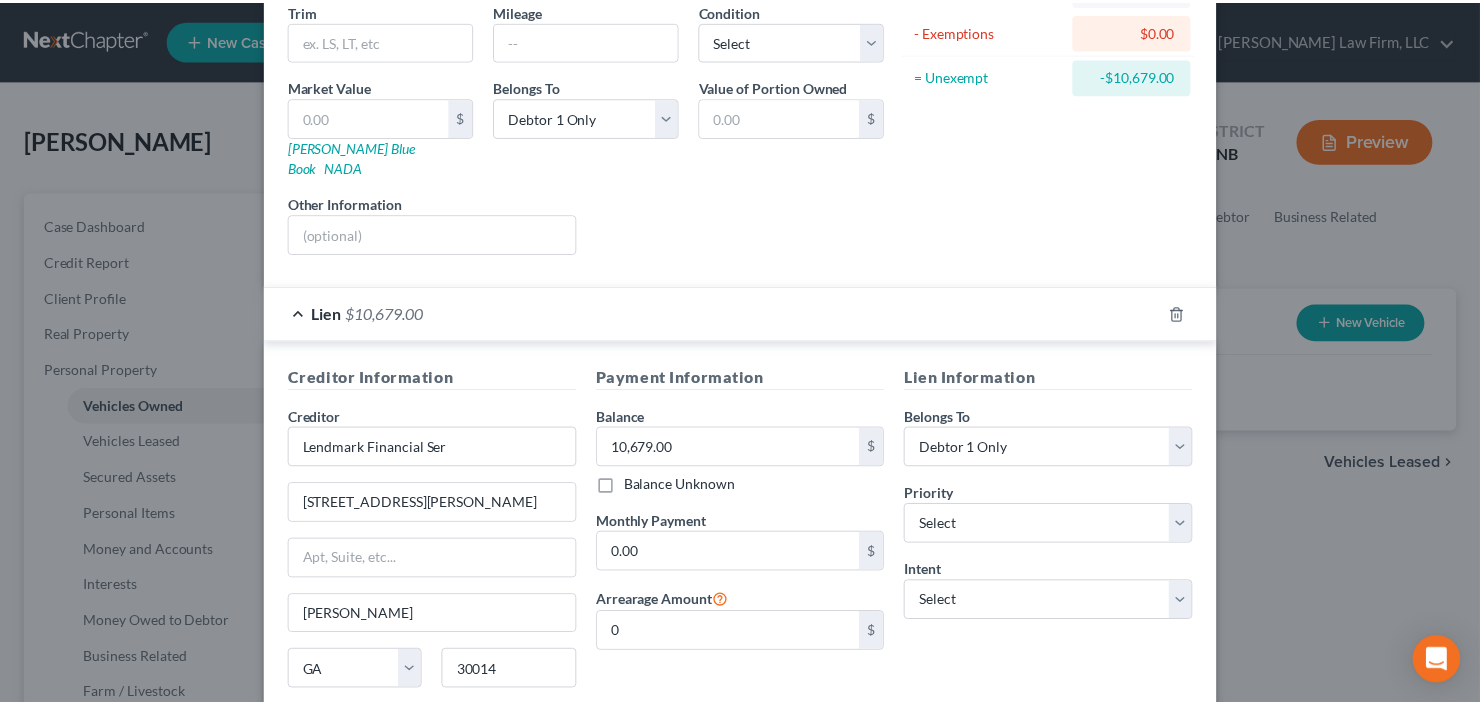 scroll, scrollTop: 383, scrollLeft: 0, axis: vertical 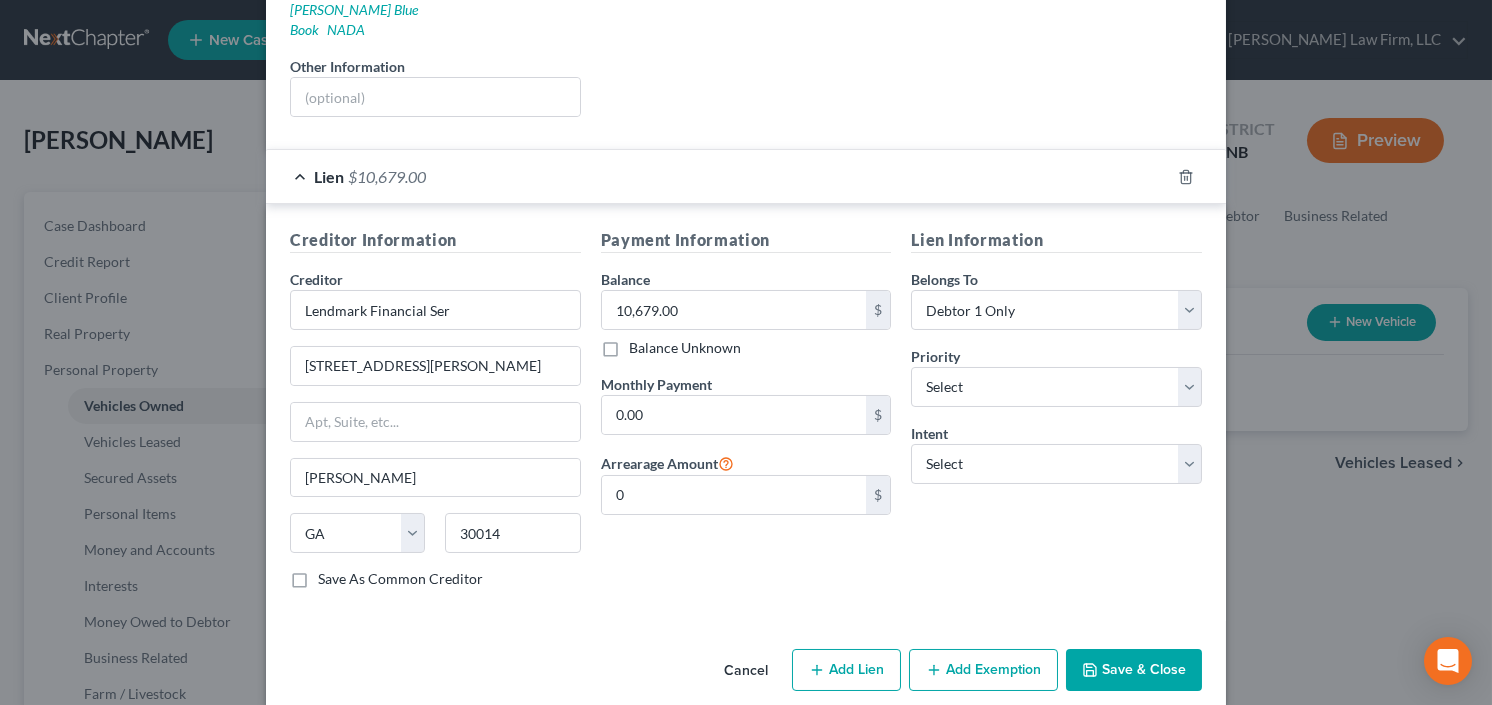 click on "Save & Close" at bounding box center (1134, 670) 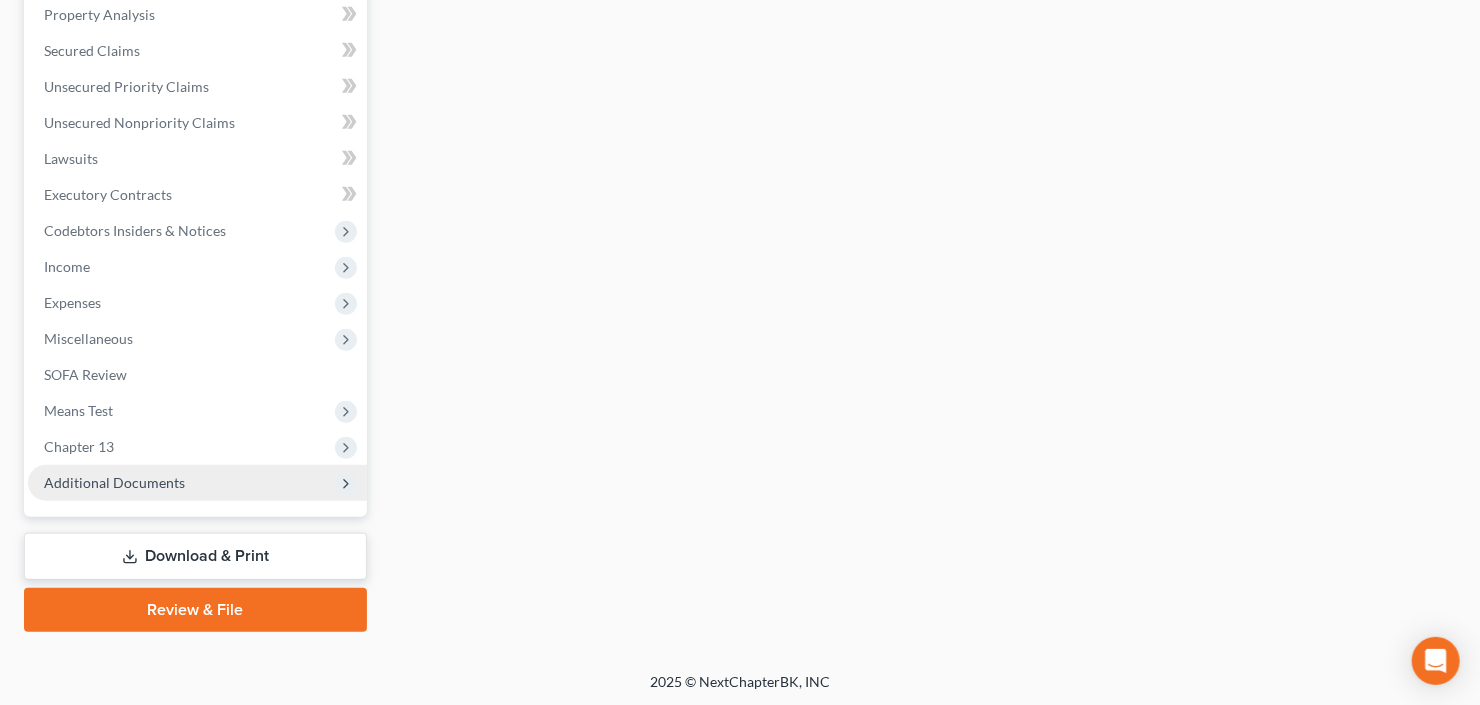 click on "Additional Documents" at bounding box center (114, 482) 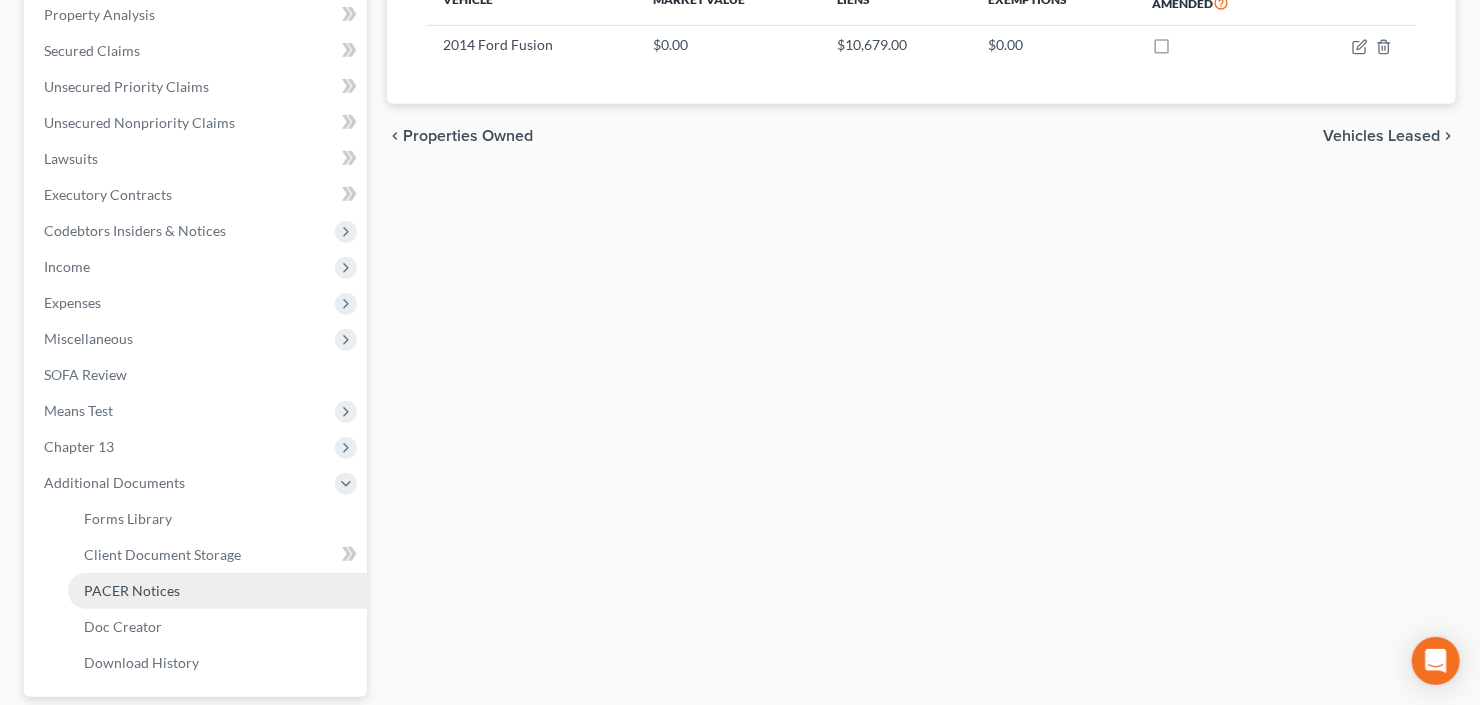 click on "PACER Notices" at bounding box center (217, 591) 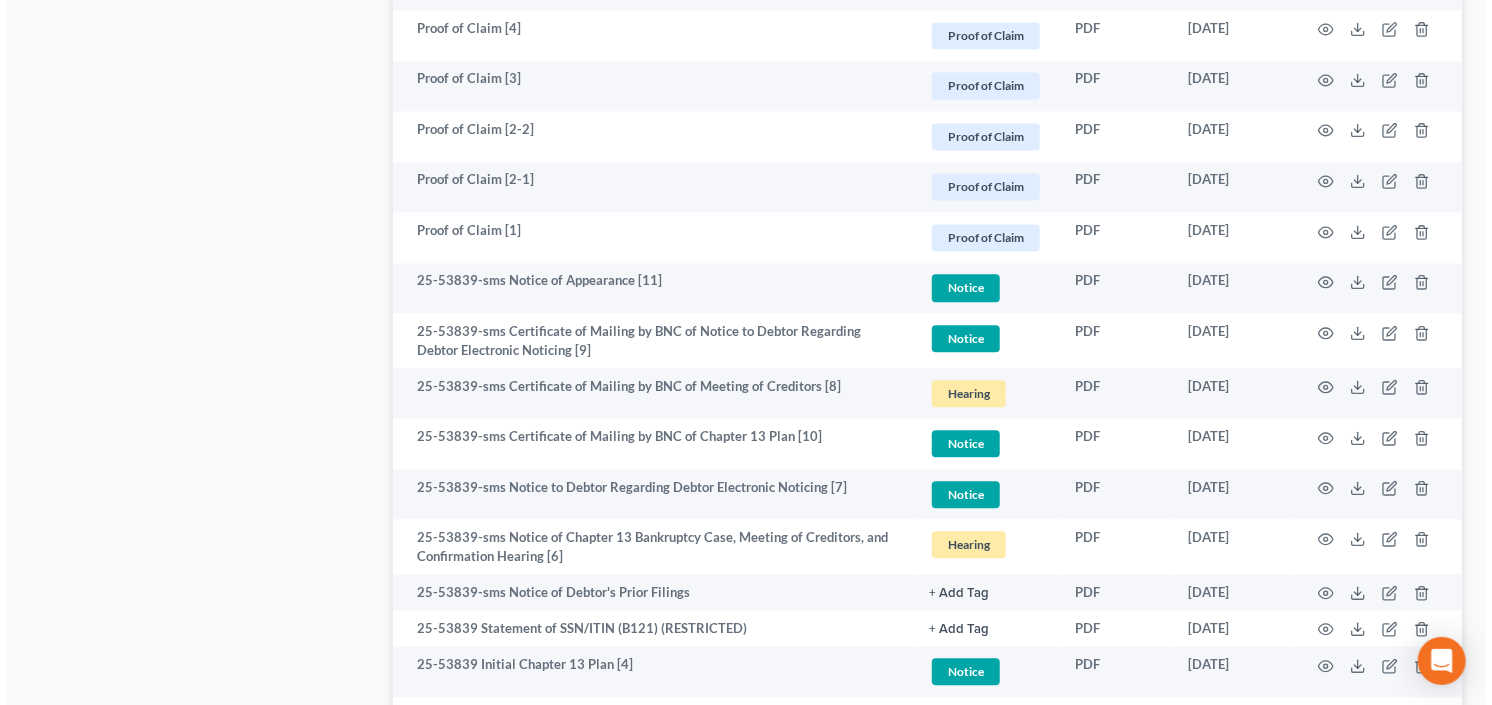 scroll, scrollTop: 1840, scrollLeft: 0, axis: vertical 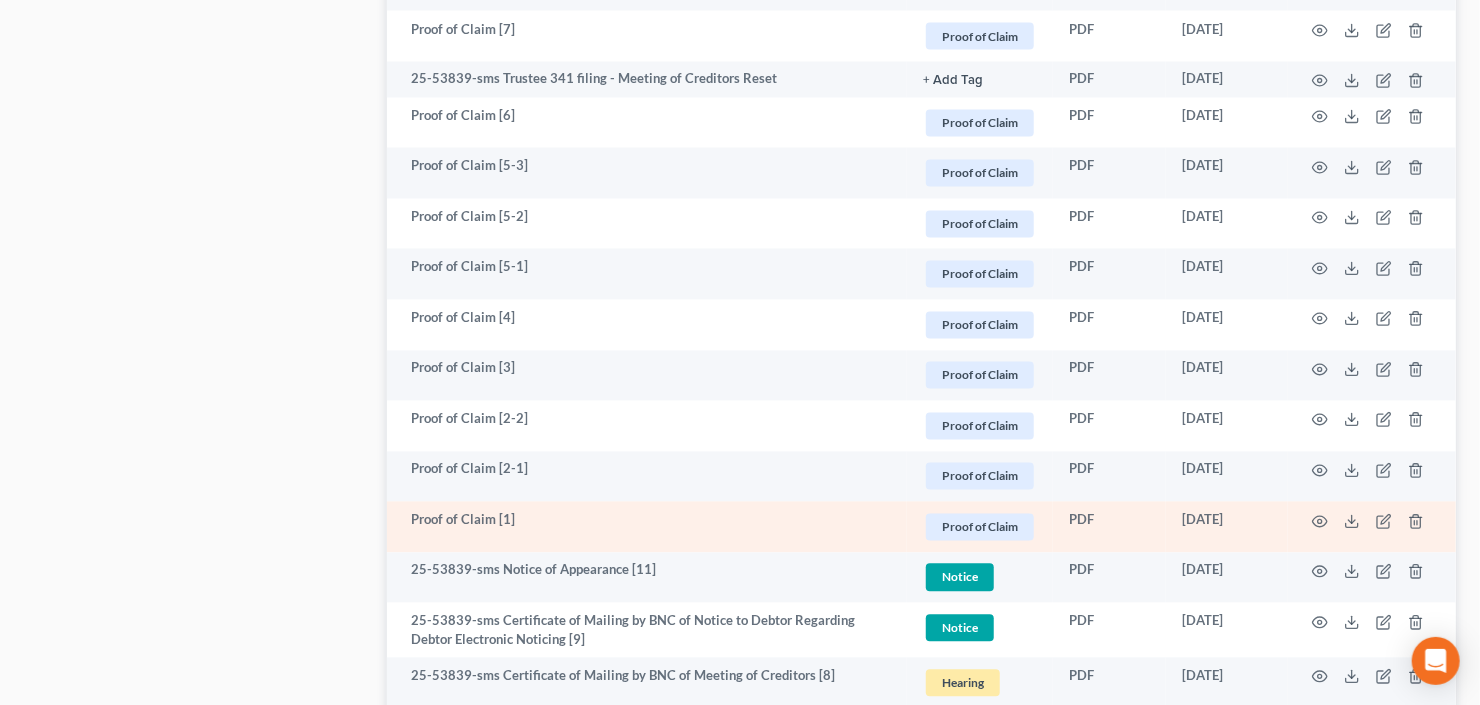 click at bounding box center [1372, 527] 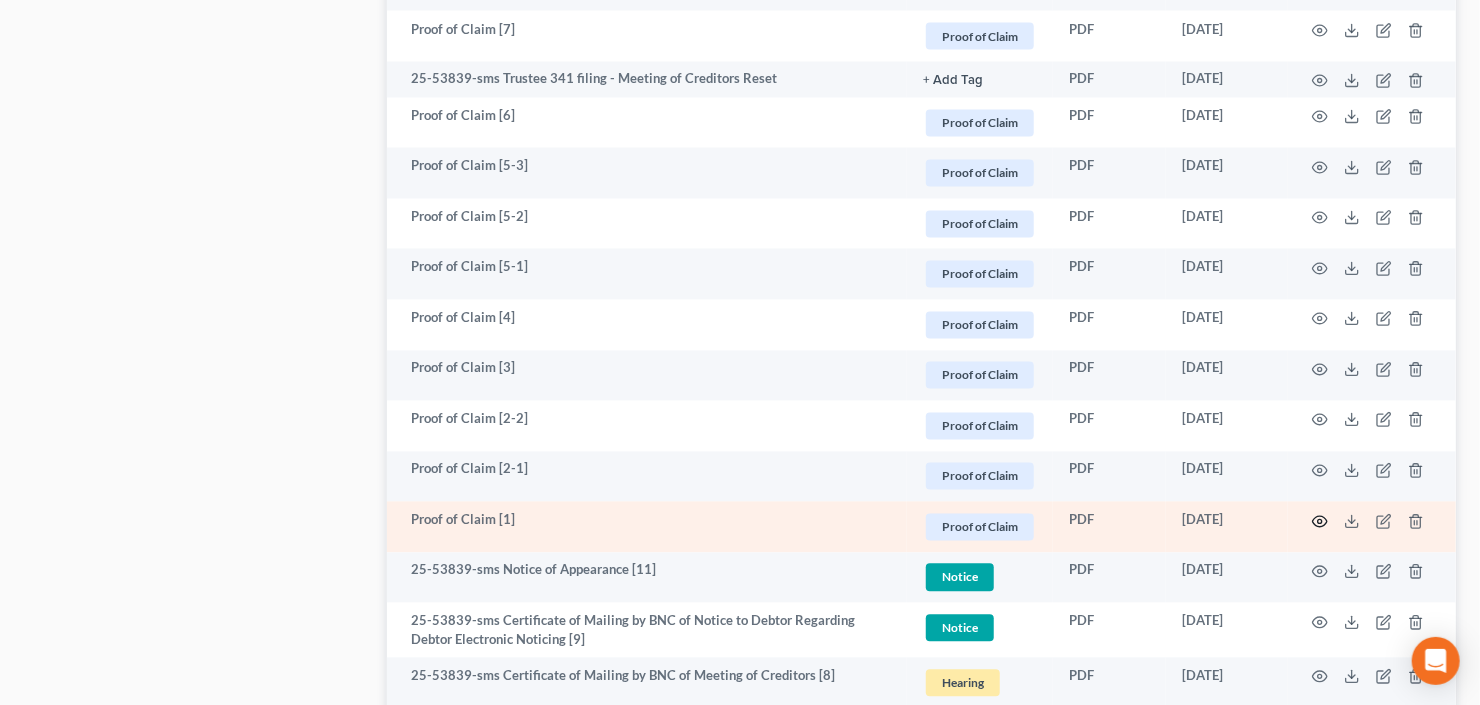 click 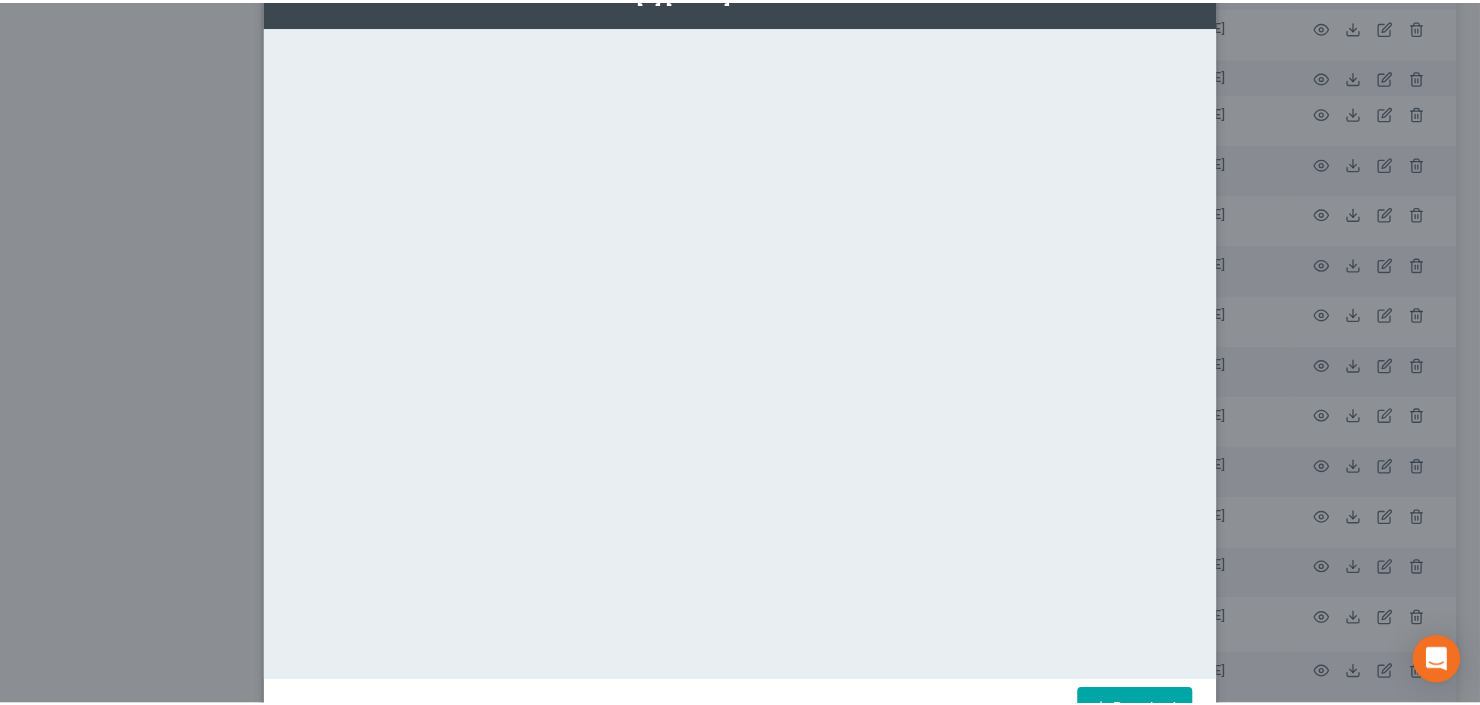 scroll, scrollTop: 131, scrollLeft: 0, axis: vertical 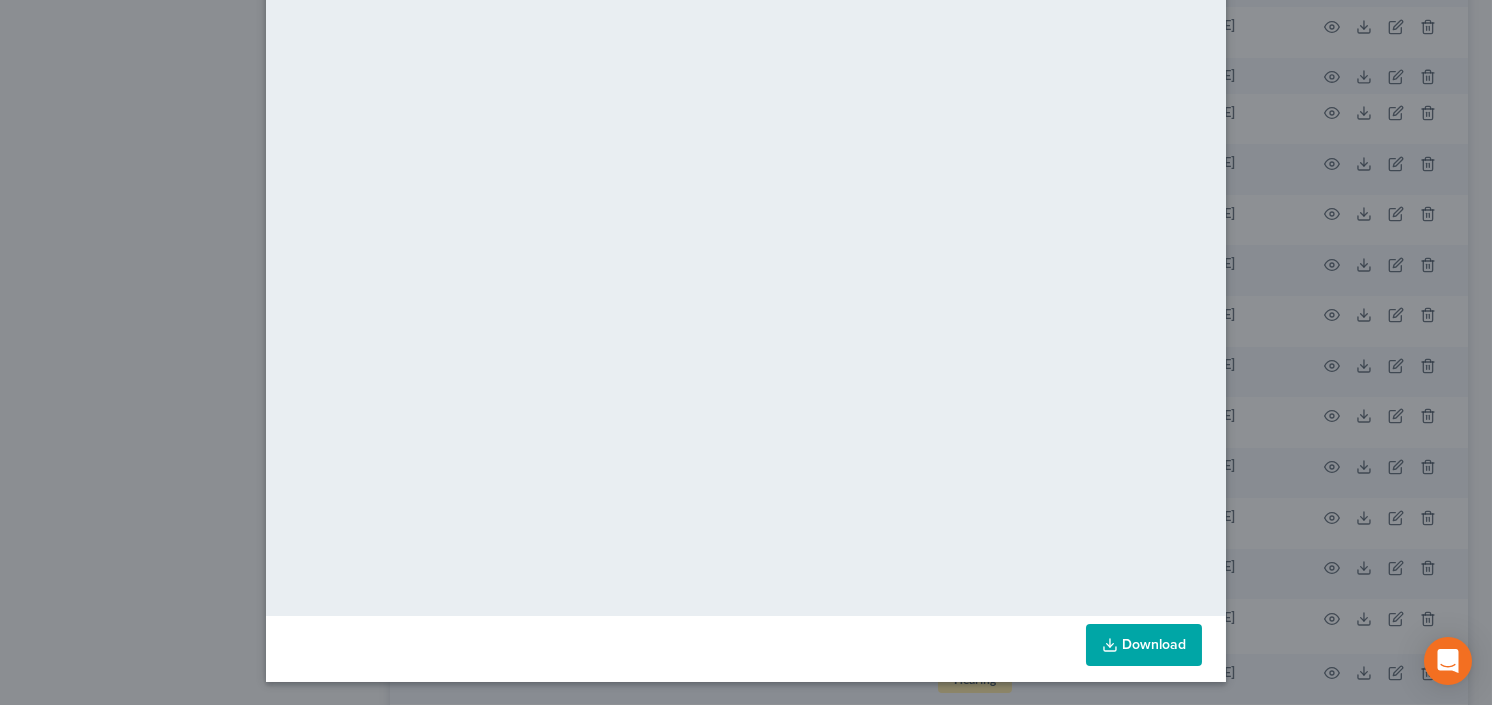 click on "Attachment Preview: Proof of Claim [1] 04/16/2025 ×
<object ng-attr-data='https://nextchapter-prod.s3.amazonaws.com/uploads/attachment/file/11237427/a4f5bc08-951a-4849-8c5f-58d818f2f804.pdf?X-Amz-Expires=3000&X-Amz-Date=20250712T153908Z&X-Amz-Algorithm=AWS4-HMAC-SHA256&X-Amz-Credential=AKIAJMWBS4AI7W4T6GHQ%2F20250712%2Fus-east-1%2Fs3%2Faws4_request&X-Amz-SignedHeaders=host&X-Amz-Signature=3d923b0dd7b2e1f728789026d0baf573c3ae56f4388e27188925d5a4e8ebfff7' type='application/pdf' width='100%' height='650px'></object>
<p><a href='https://nextchapter-prod.s3.amazonaws.com/uploads/attachment/file/11237427/a4f5bc08-951a-4849-8c5f-58d818f2f804.pdf?X-Amz-Expires=3000&X-Amz-Date=20250712T153908Z&X-Amz-Algorithm=AWS4-HMAC-SHA256&X-Amz-Credential=AKIAJMWBS4AI7W4T6GHQ%2F20250712%2Fus-east-1%2Fs3%2Faws4_request&X-Amz-SignedHeaders=host&X-Amz-Signature=3d923b0dd7b2e1f728789026d0baf573c3ae56f4388e27188925d5a4e8ebfff7' target='_blank'>Click here</a> to open in a new window.</p>
Download" at bounding box center (746, 352) 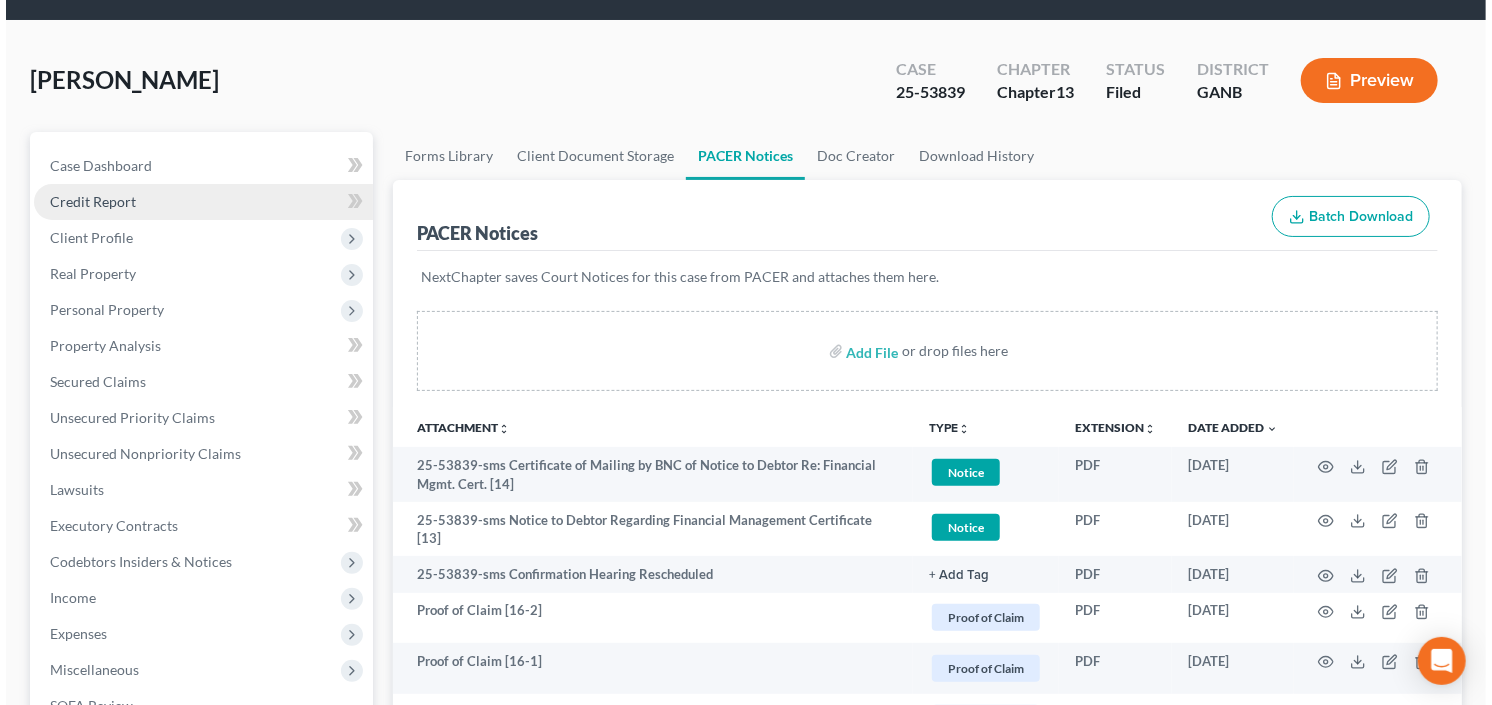 scroll, scrollTop: 0, scrollLeft: 0, axis: both 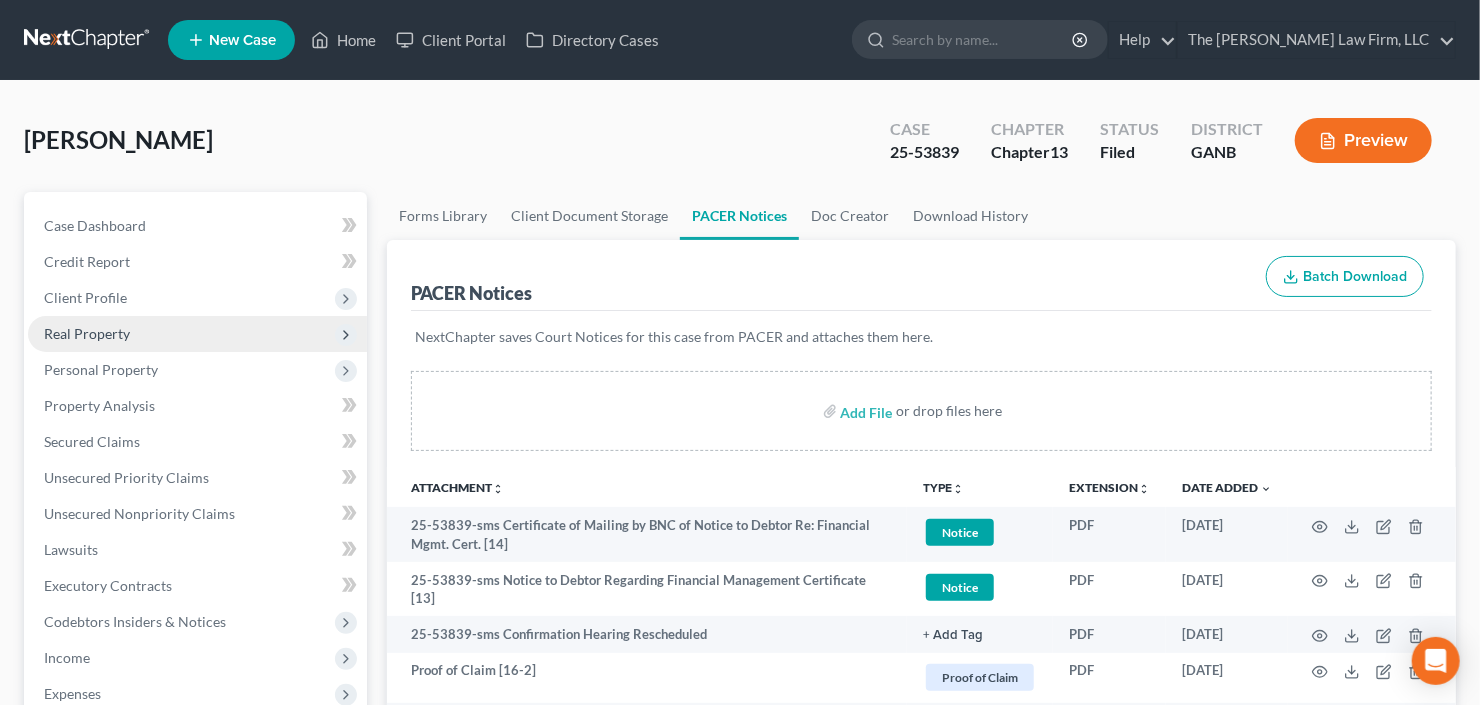 click on "Real Property" at bounding box center (87, 333) 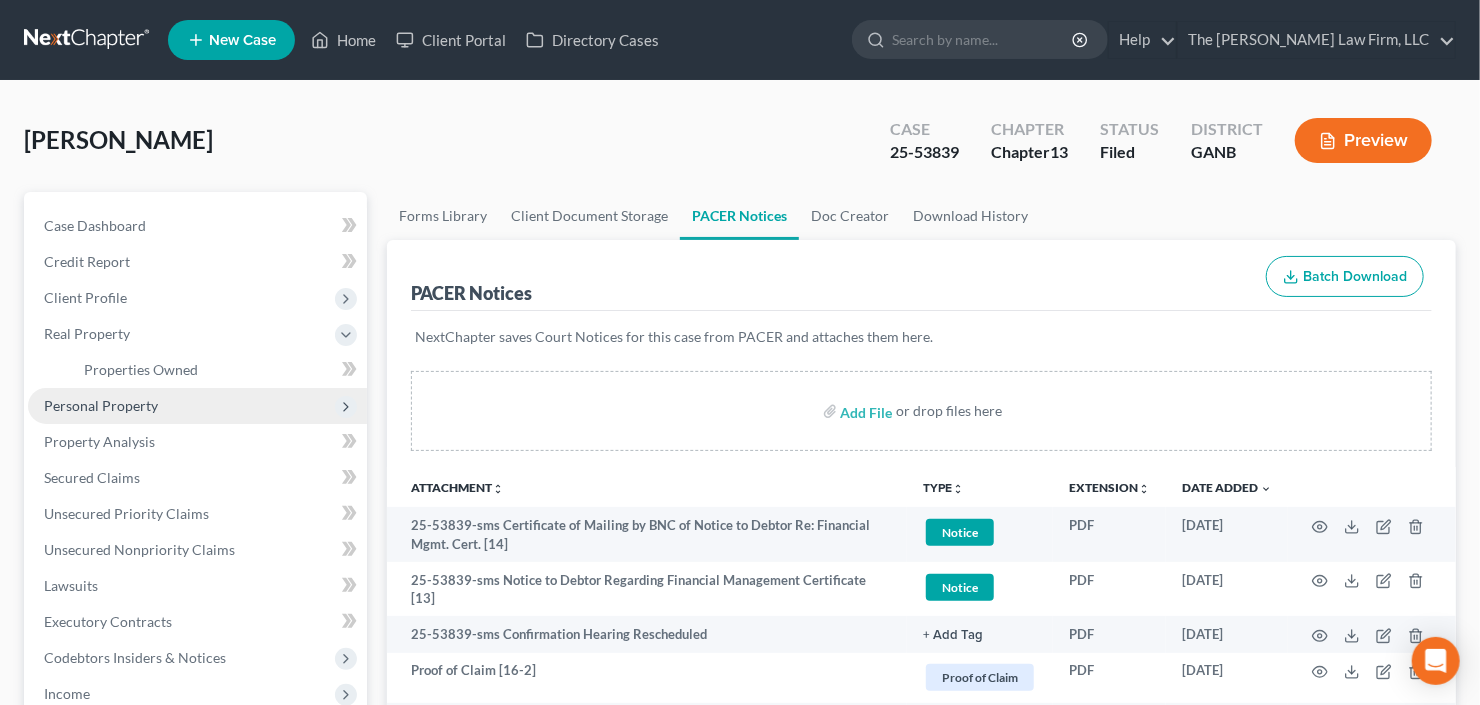 click on "Personal Property" at bounding box center [101, 405] 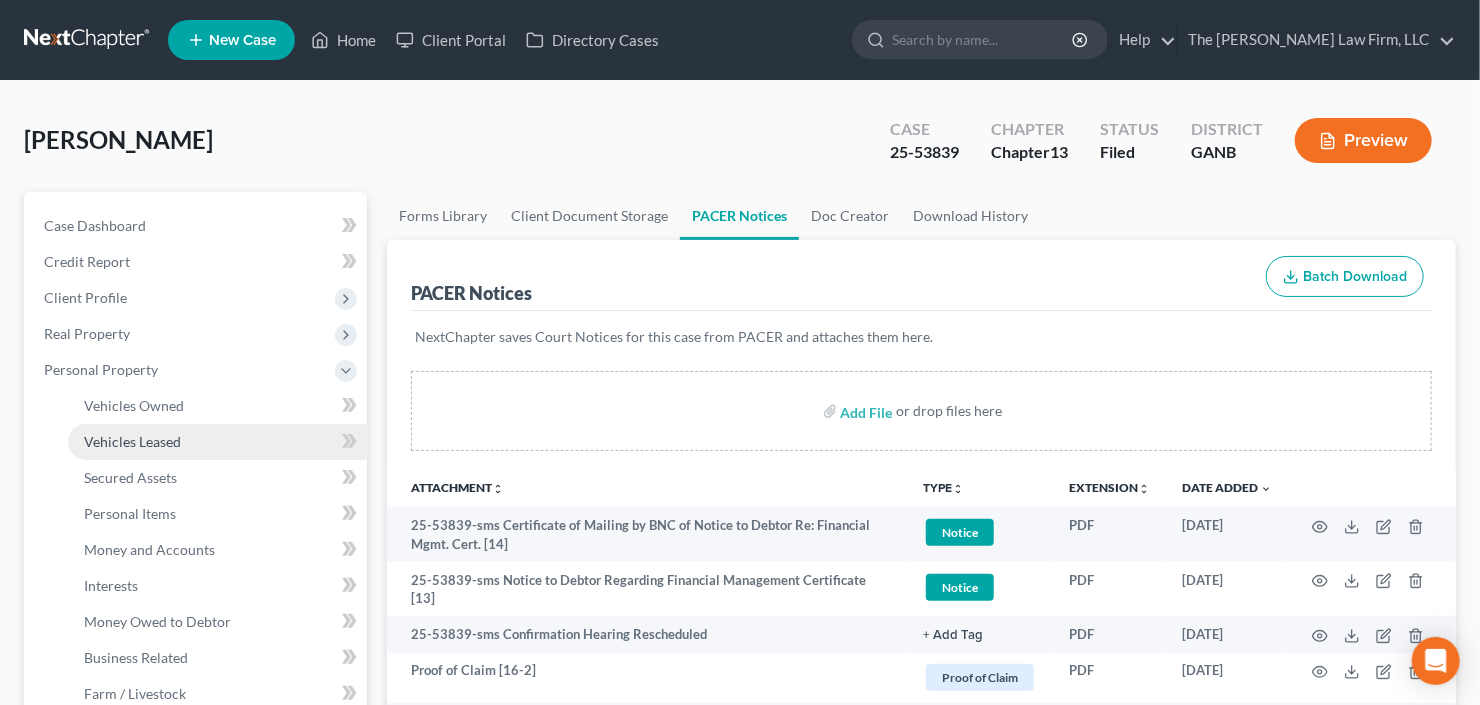 click on "Vehicles Leased" at bounding box center (132, 441) 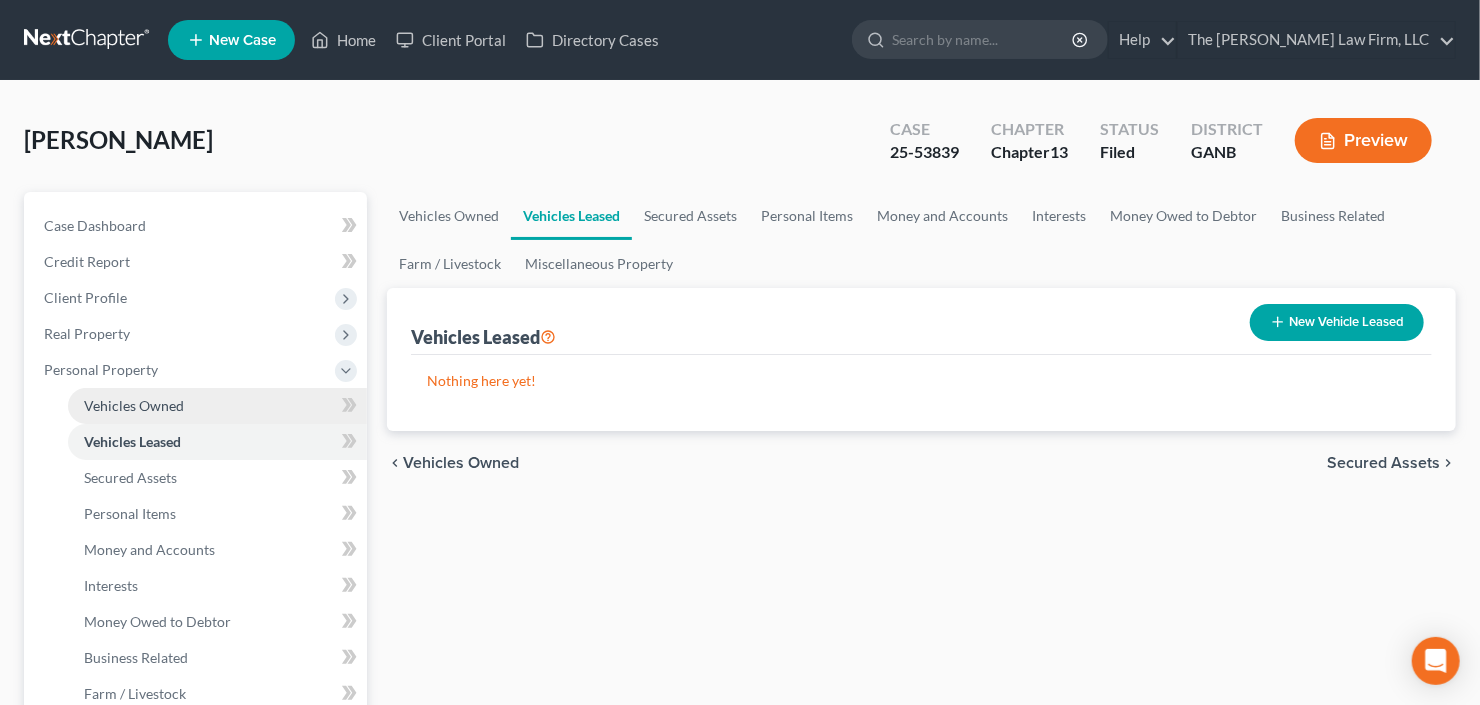 click on "Vehicles Owned" at bounding box center [134, 405] 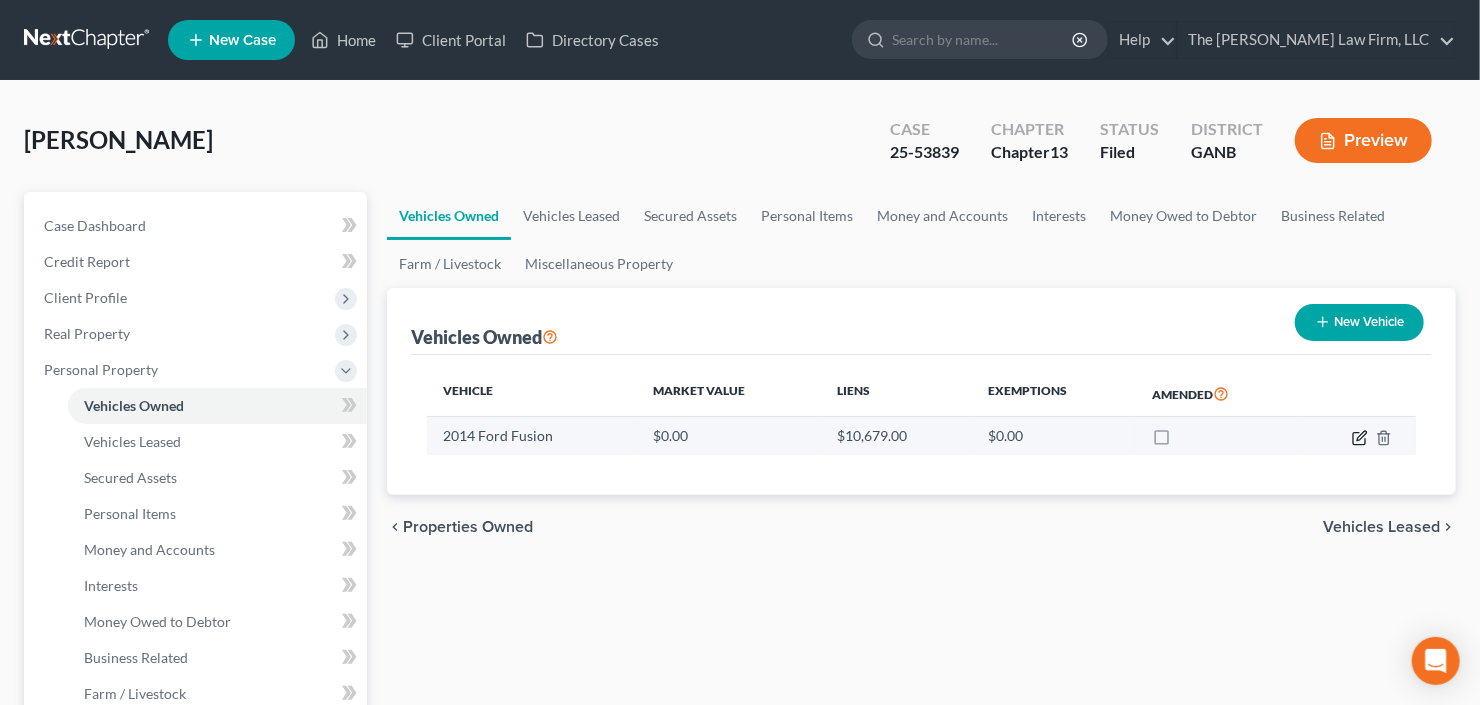 click 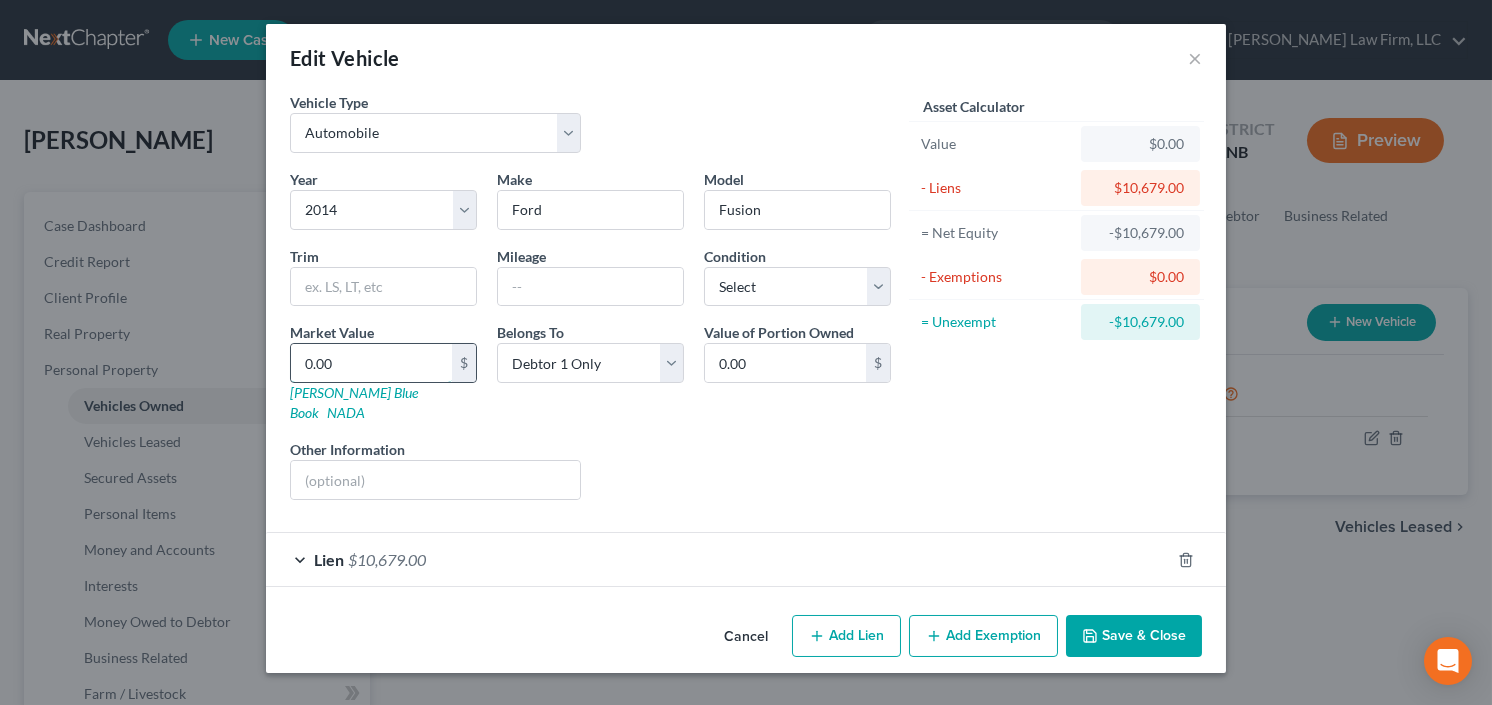 click on "0.00" at bounding box center [371, 363] 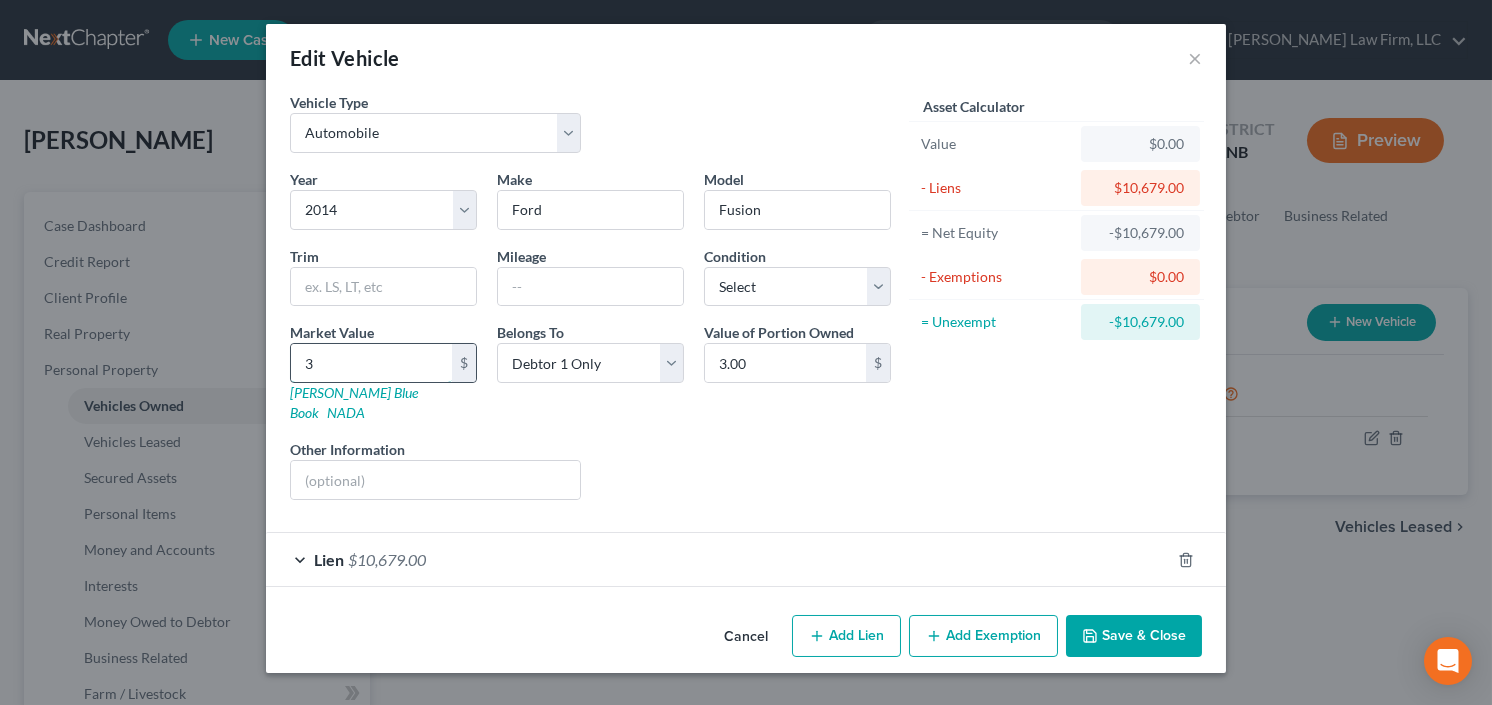 type on "30" 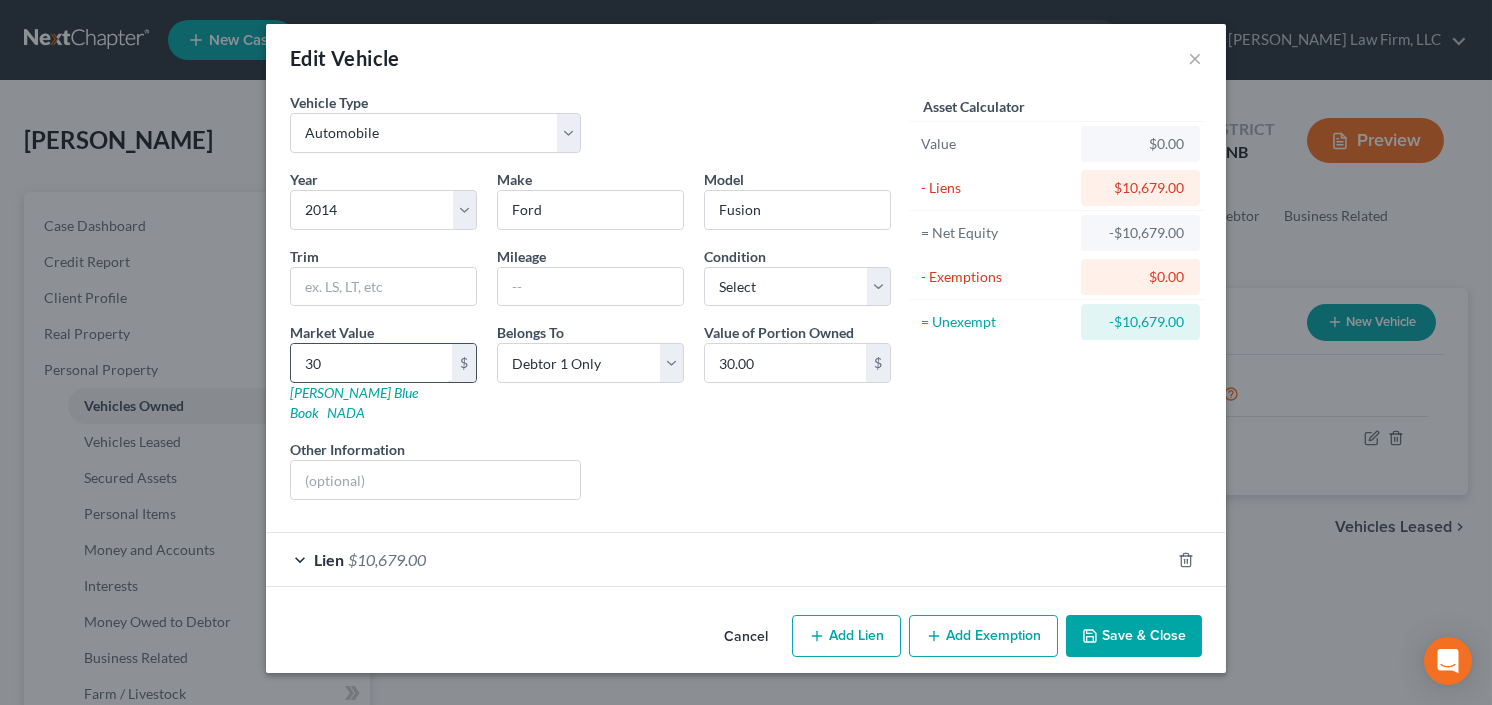 type on "300" 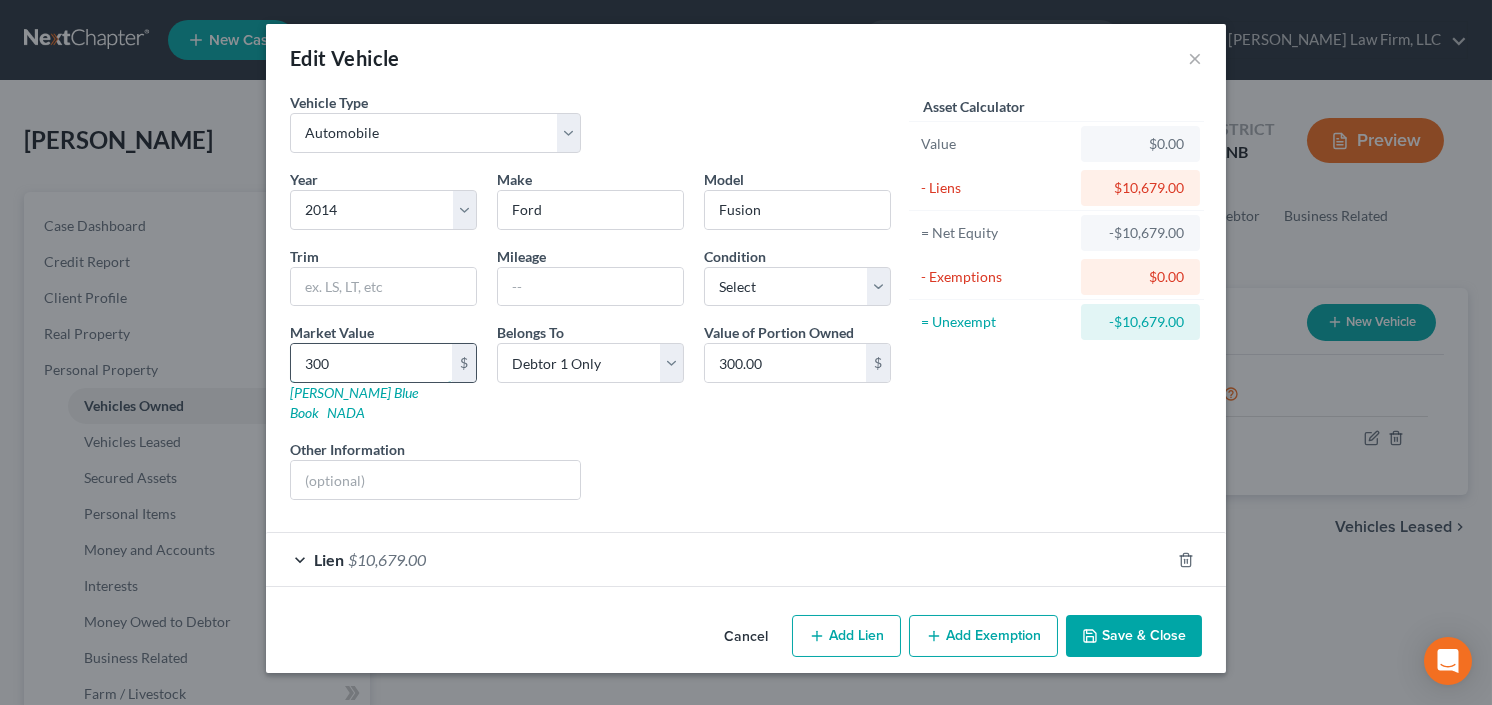 type on "3000" 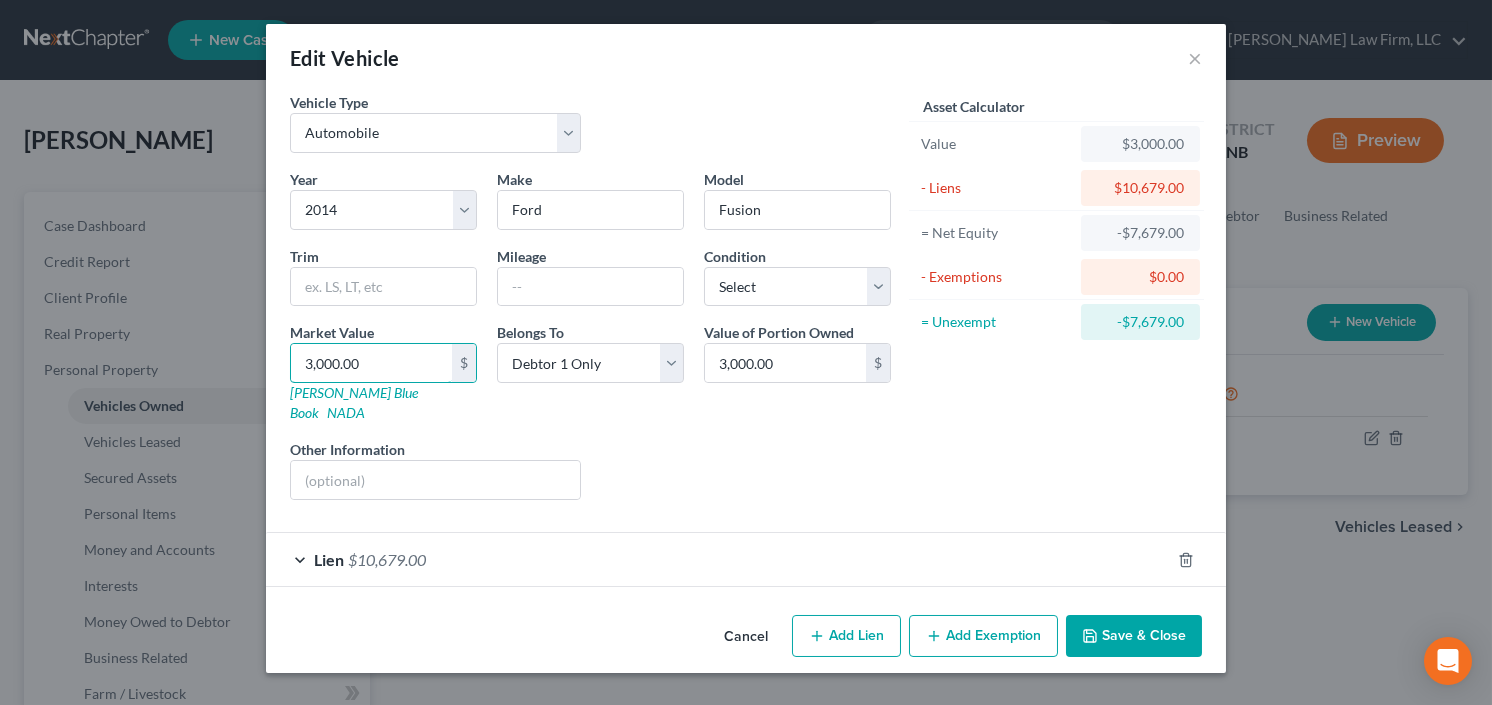 type on "3,000.00" 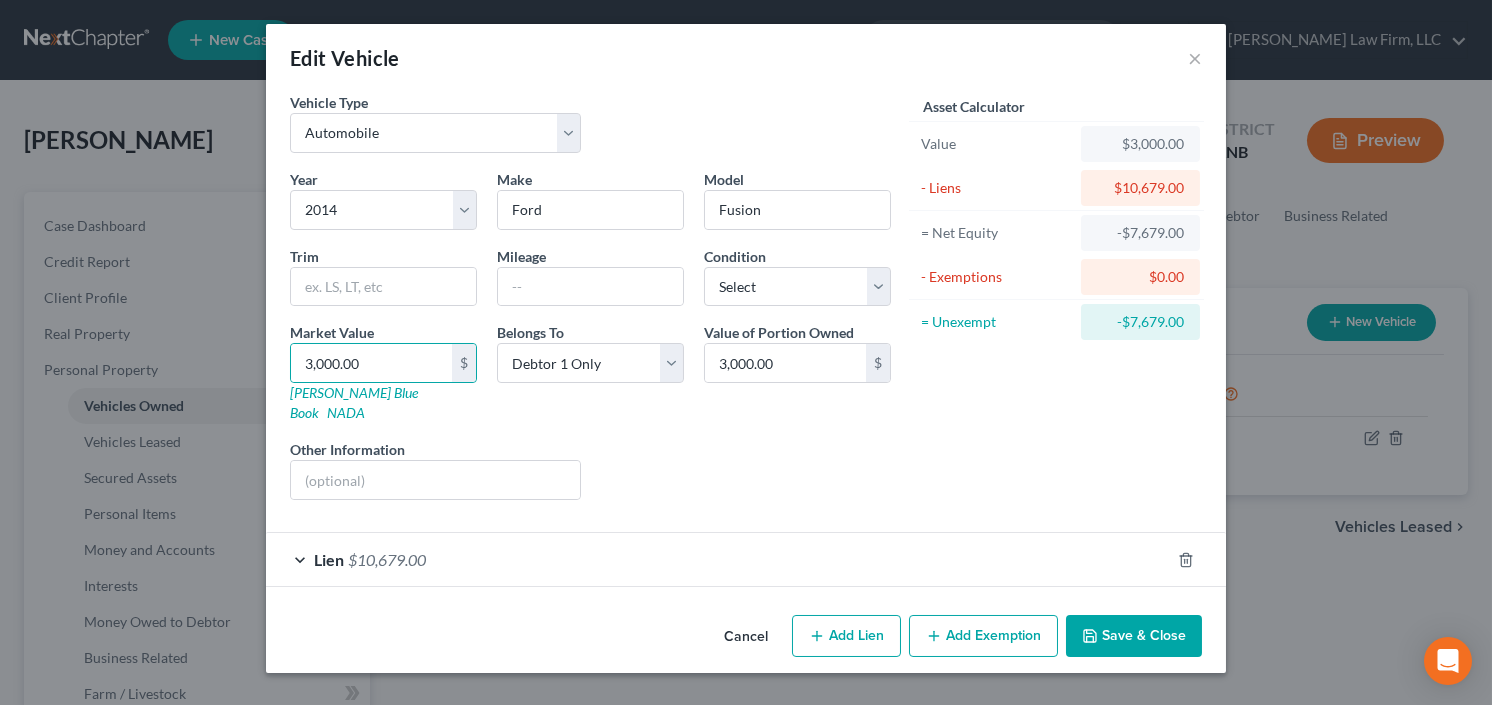 click on "Add Exemption" at bounding box center [983, 636] 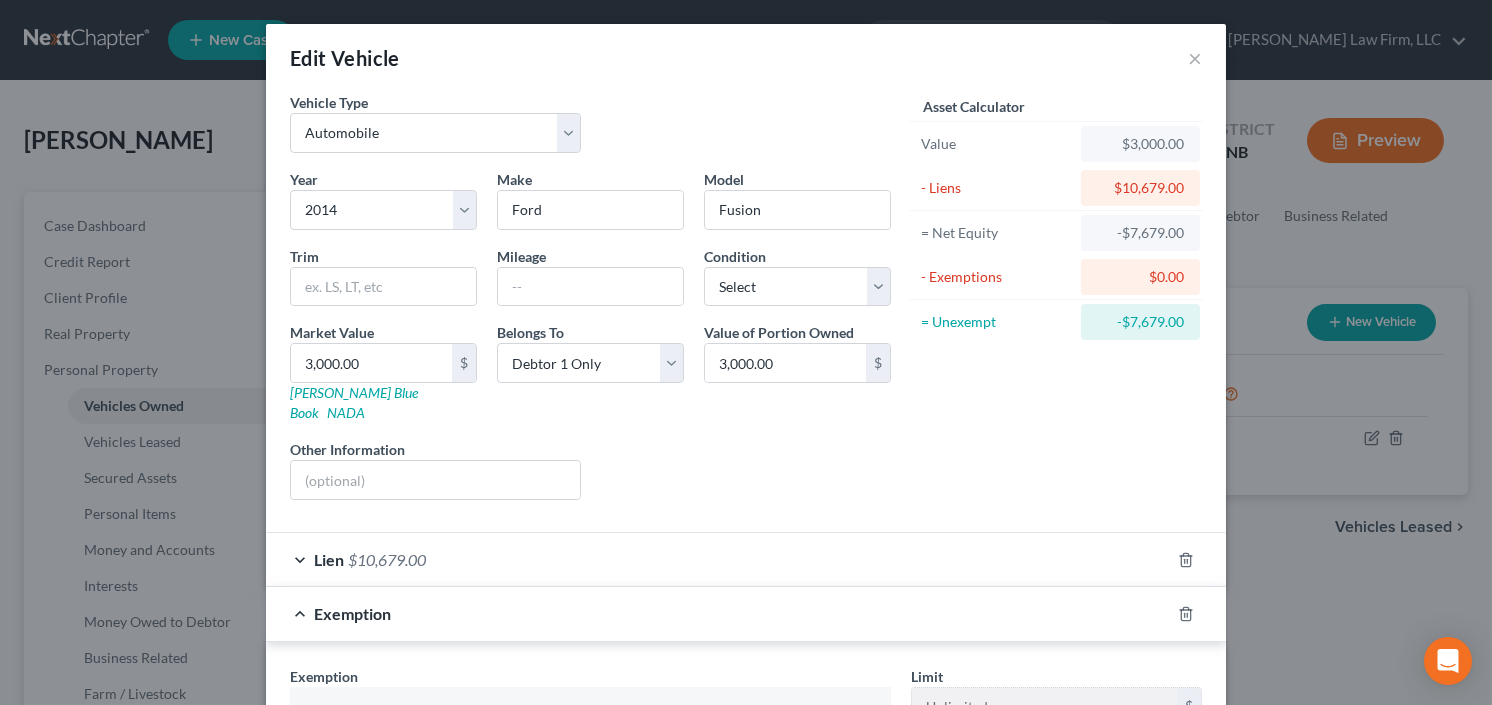 scroll, scrollTop: 240, scrollLeft: 0, axis: vertical 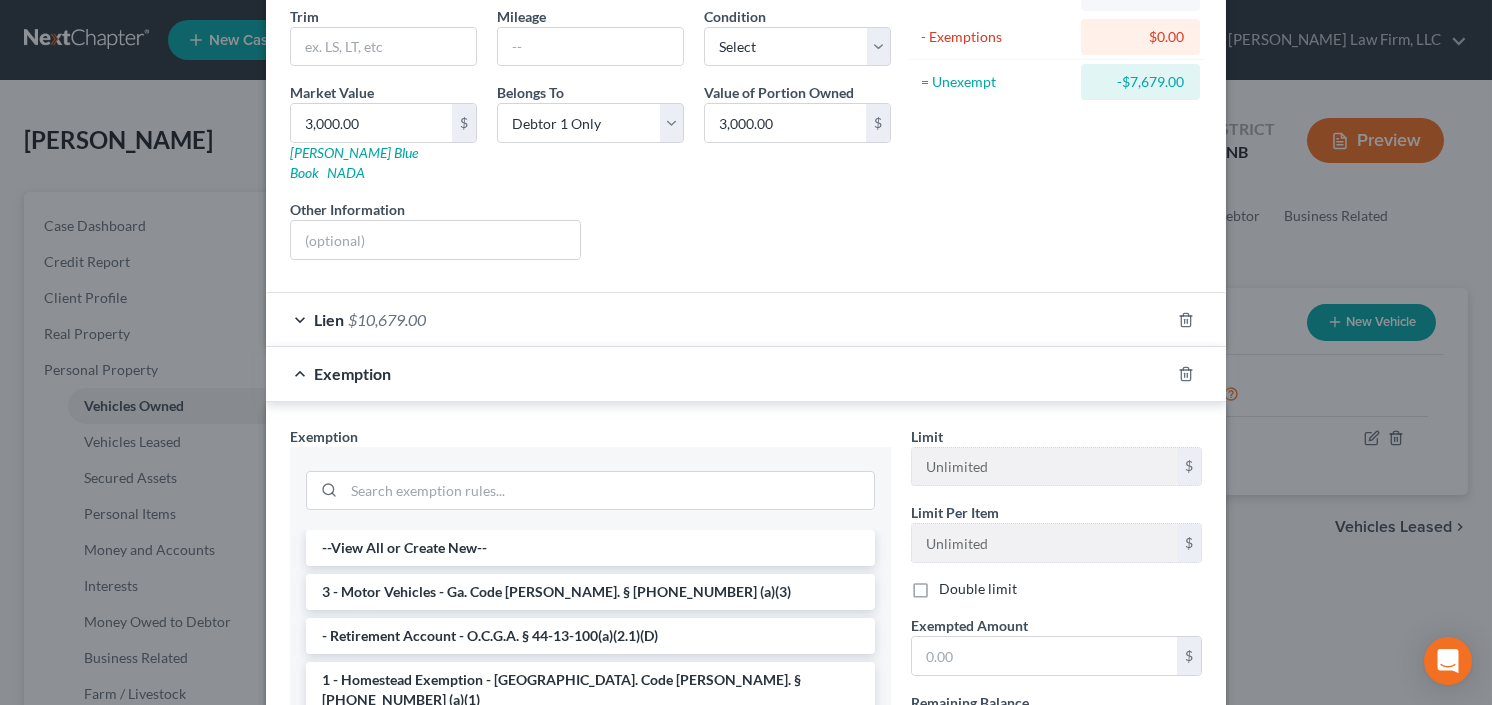 click on "3 - Motor Vehicles - Ga. Code Ann. § 44-13-100 (a)(3)" at bounding box center (590, 592) 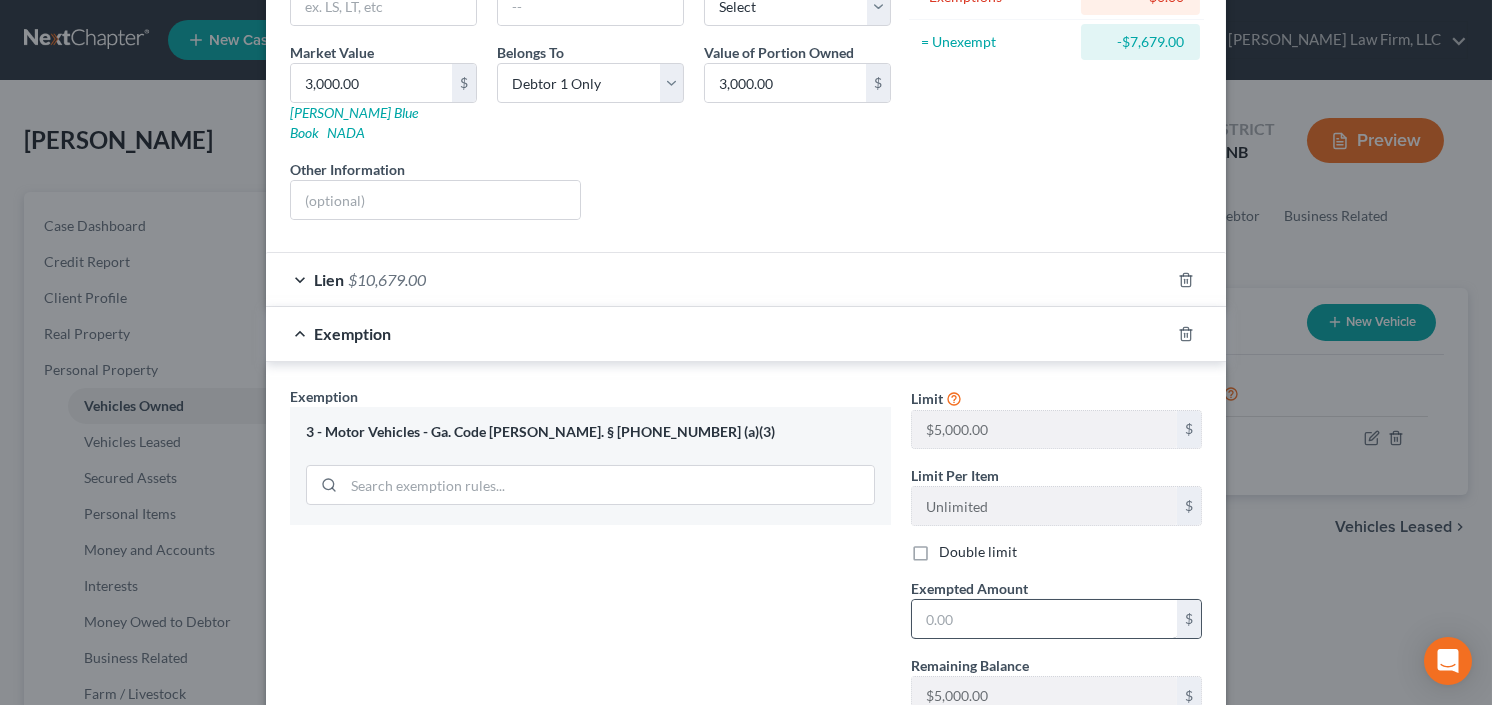 scroll, scrollTop: 320, scrollLeft: 0, axis: vertical 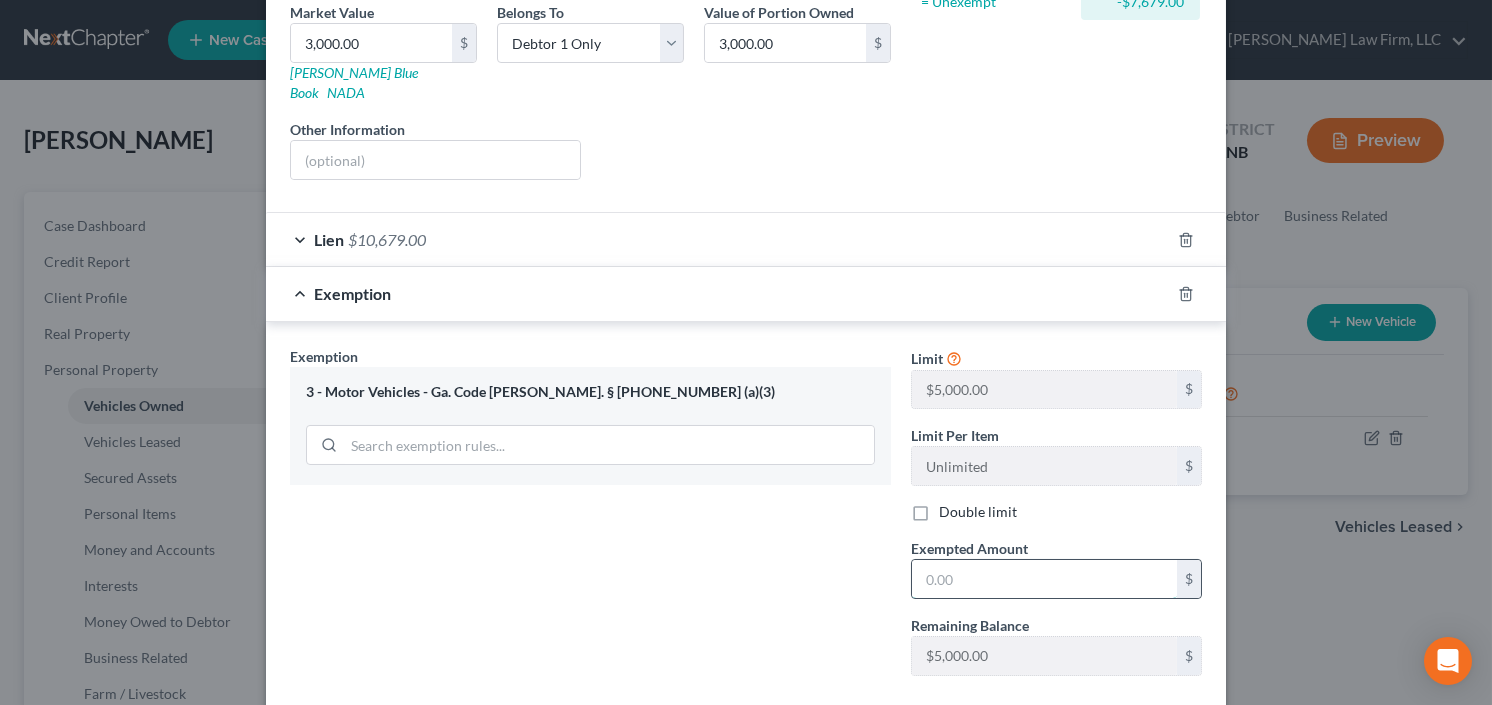 click at bounding box center (1044, 579) 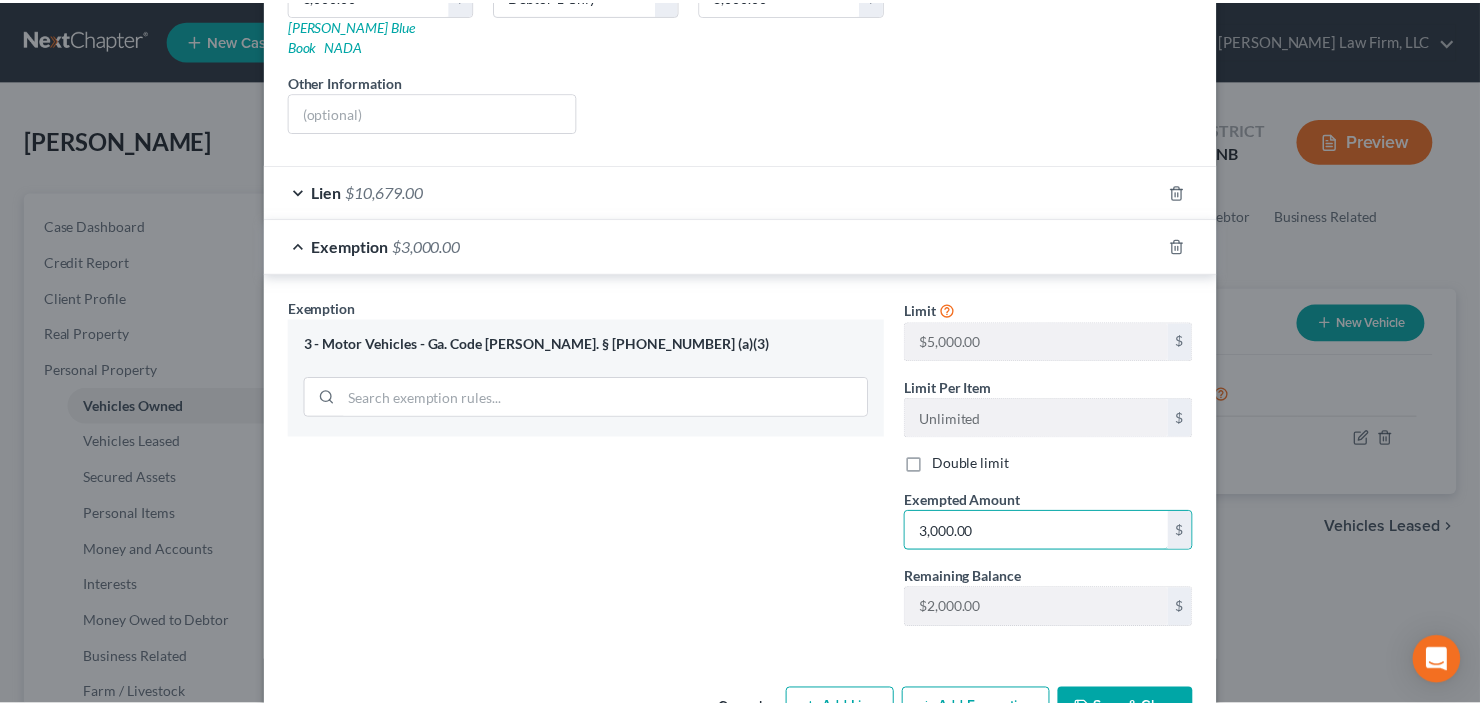 scroll, scrollTop: 408, scrollLeft: 0, axis: vertical 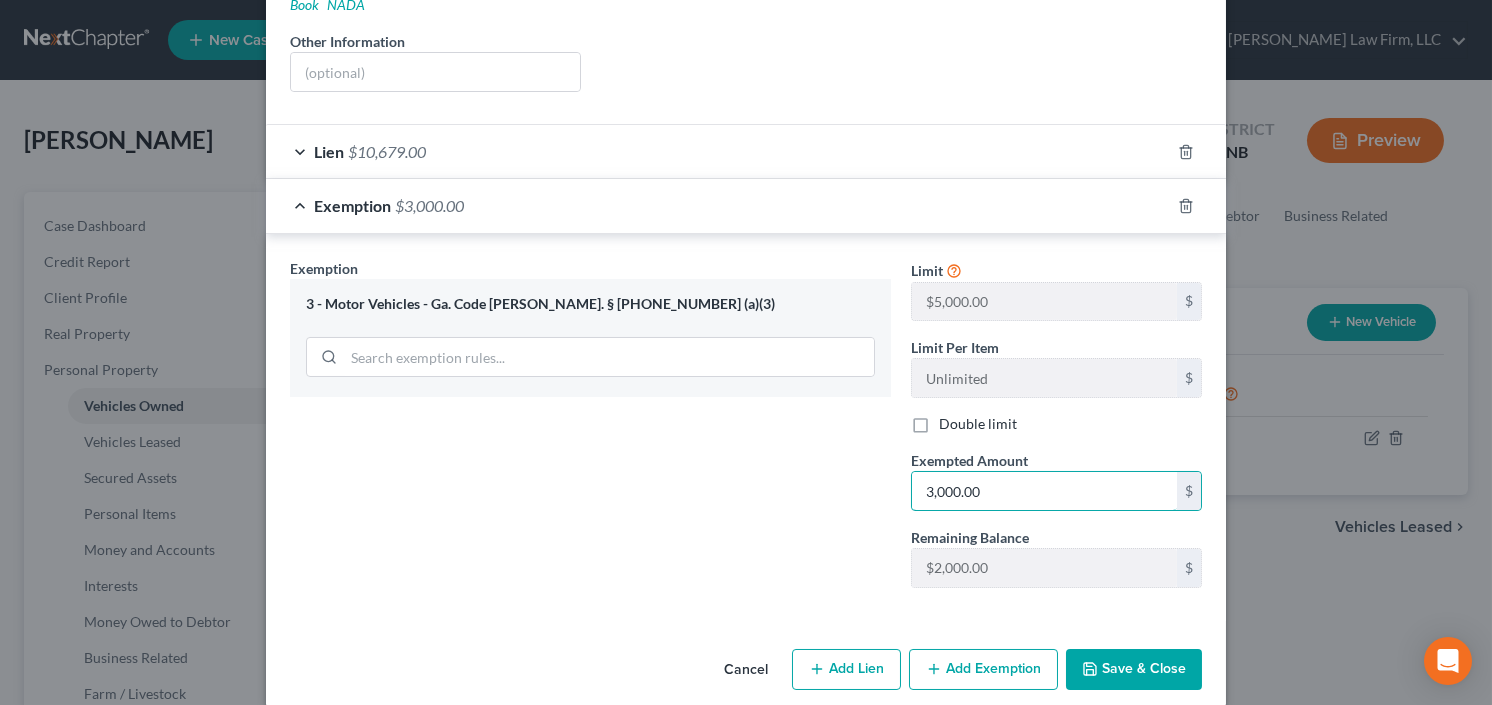 type on "3,000.00" 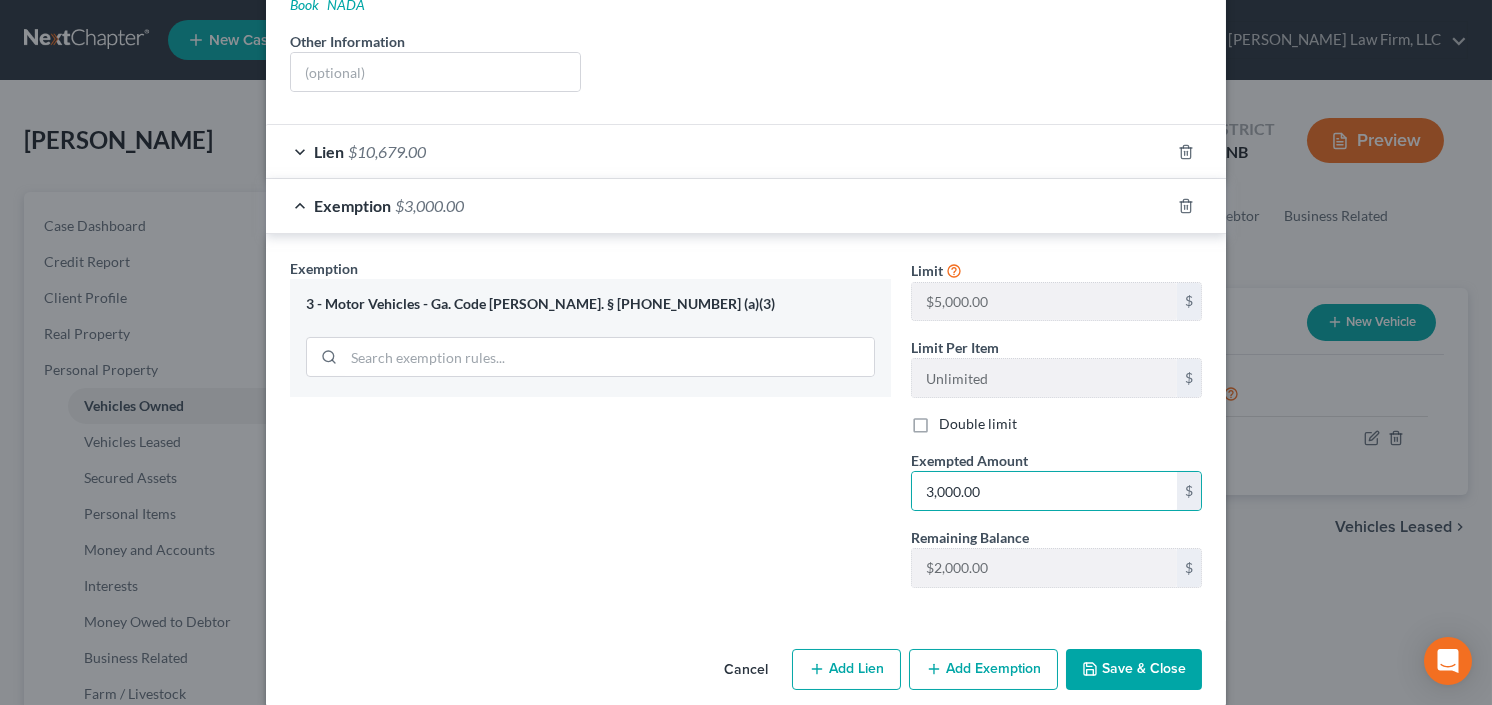 click on "Cancel Add Lien Add Lease Add Exemption Save & Close" at bounding box center (746, 674) 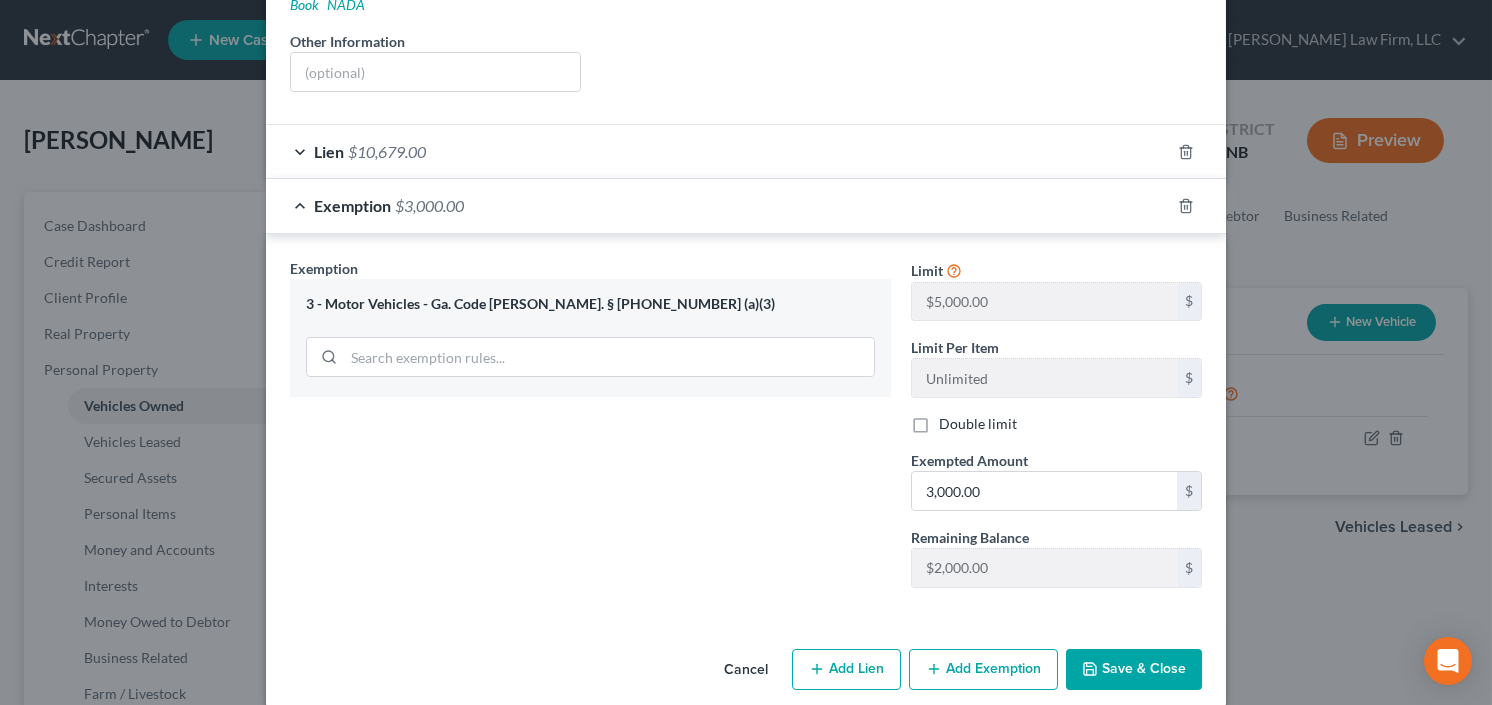 click on "Save & Close" at bounding box center (1134, 670) 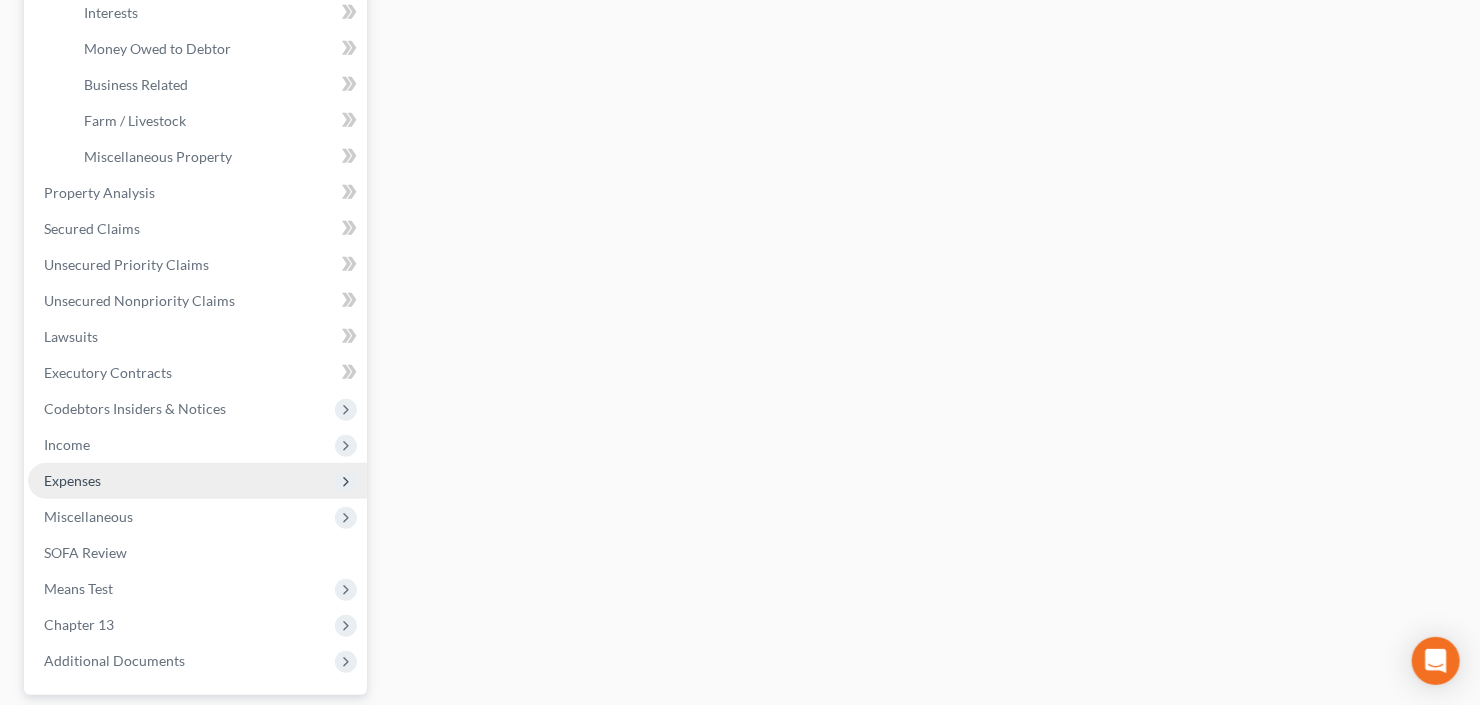 scroll, scrollTop: 751, scrollLeft: 0, axis: vertical 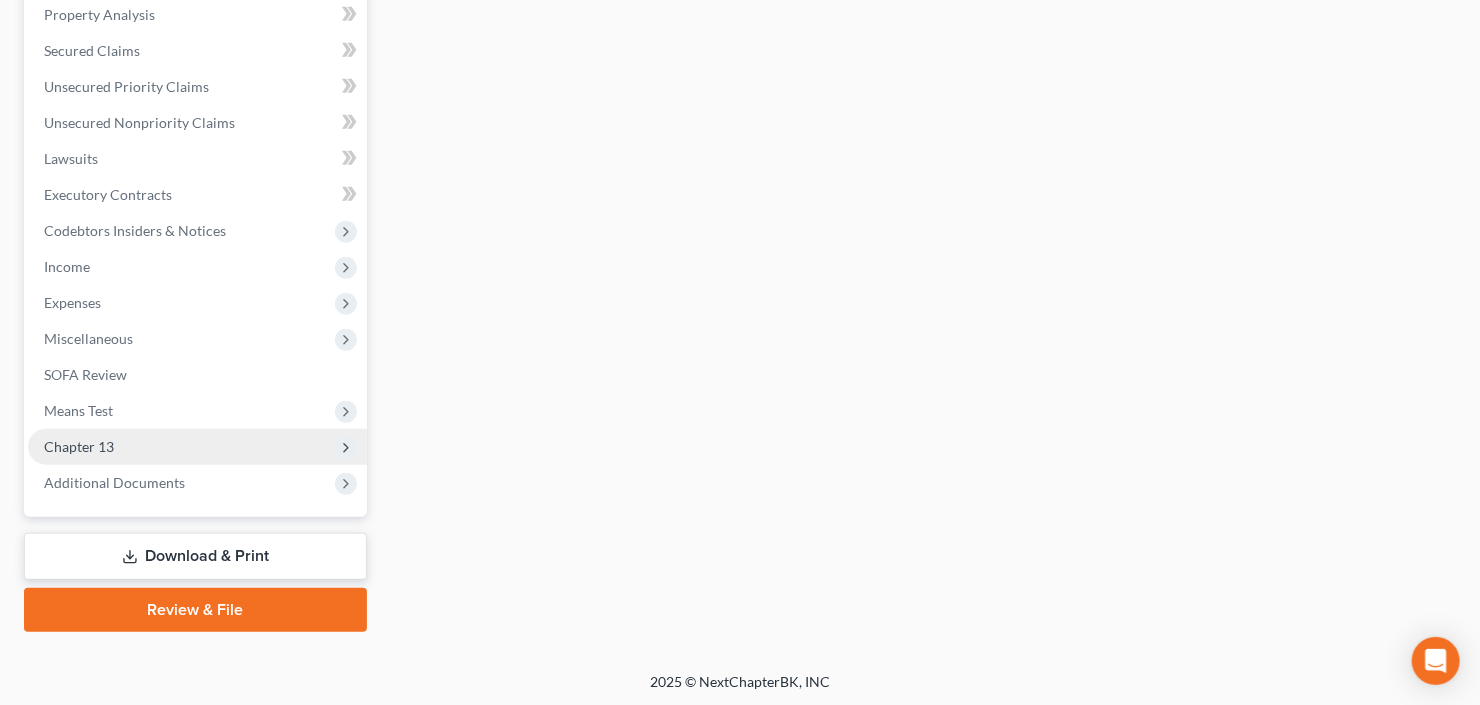 click on "Chapter 13" at bounding box center (79, 446) 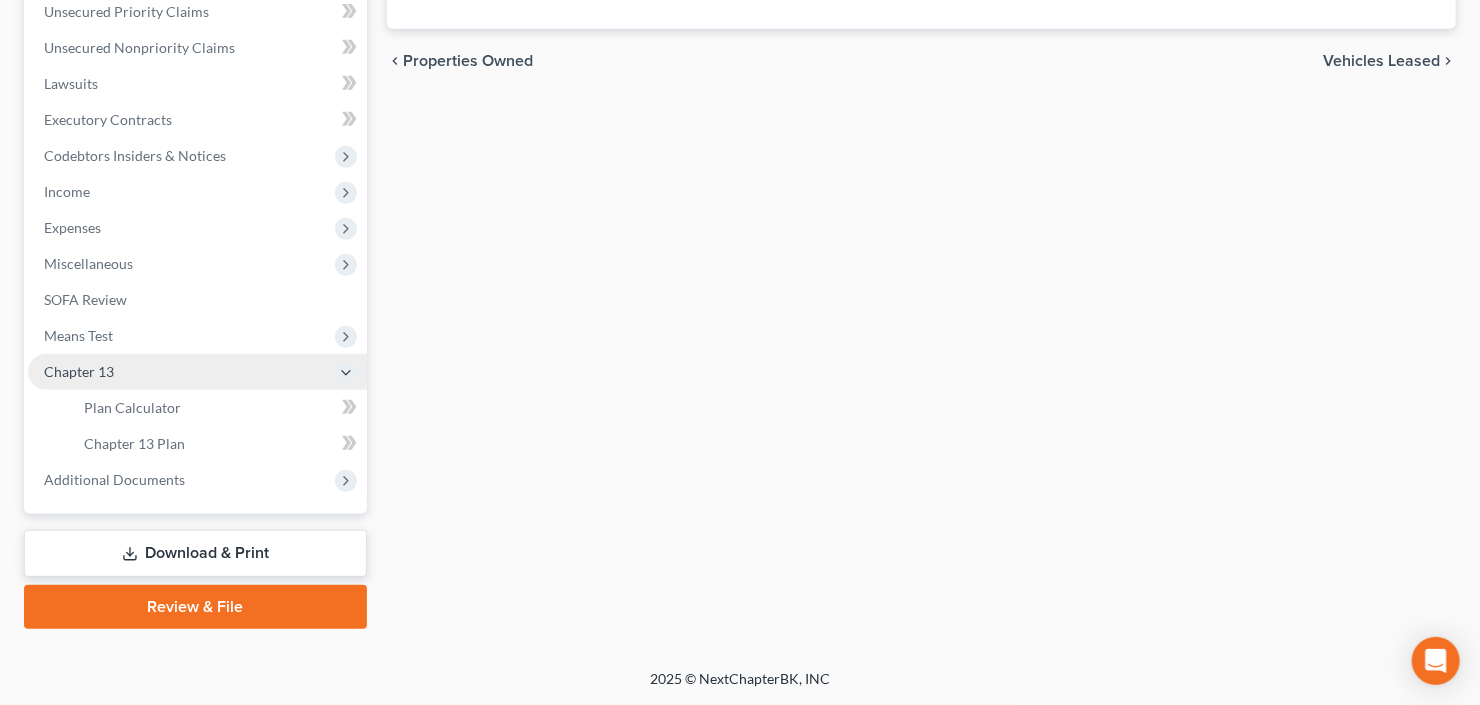 scroll, scrollTop: 391, scrollLeft: 0, axis: vertical 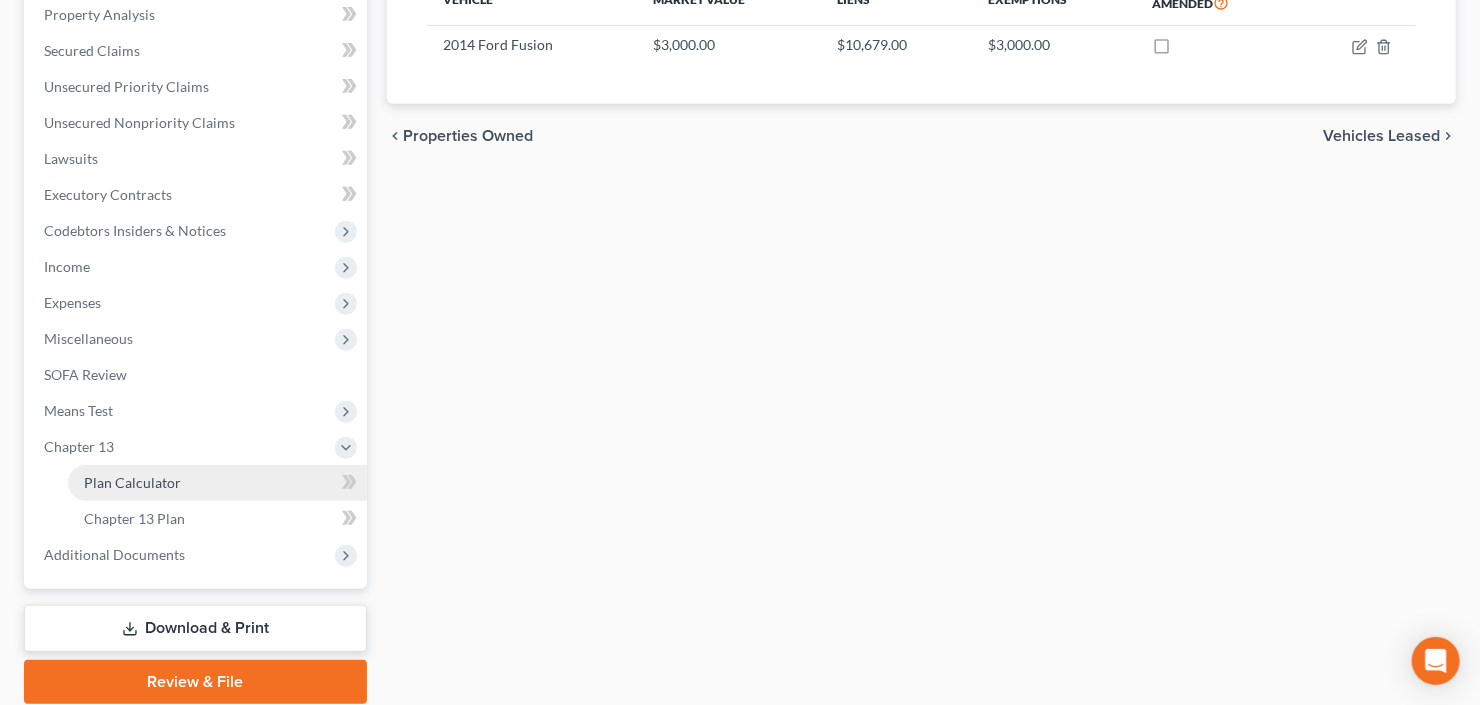 click on "Plan Calculator" at bounding box center (132, 482) 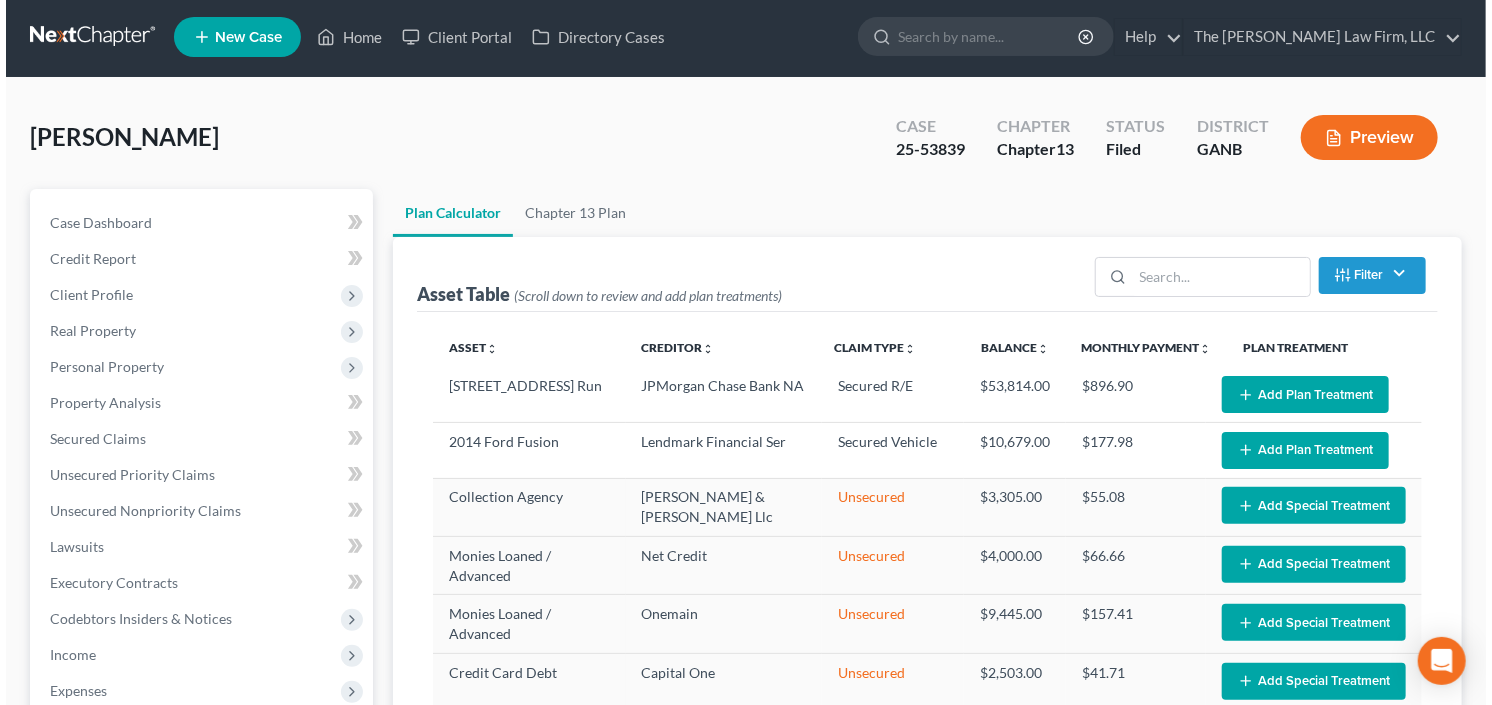 scroll, scrollTop: 0, scrollLeft: 0, axis: both 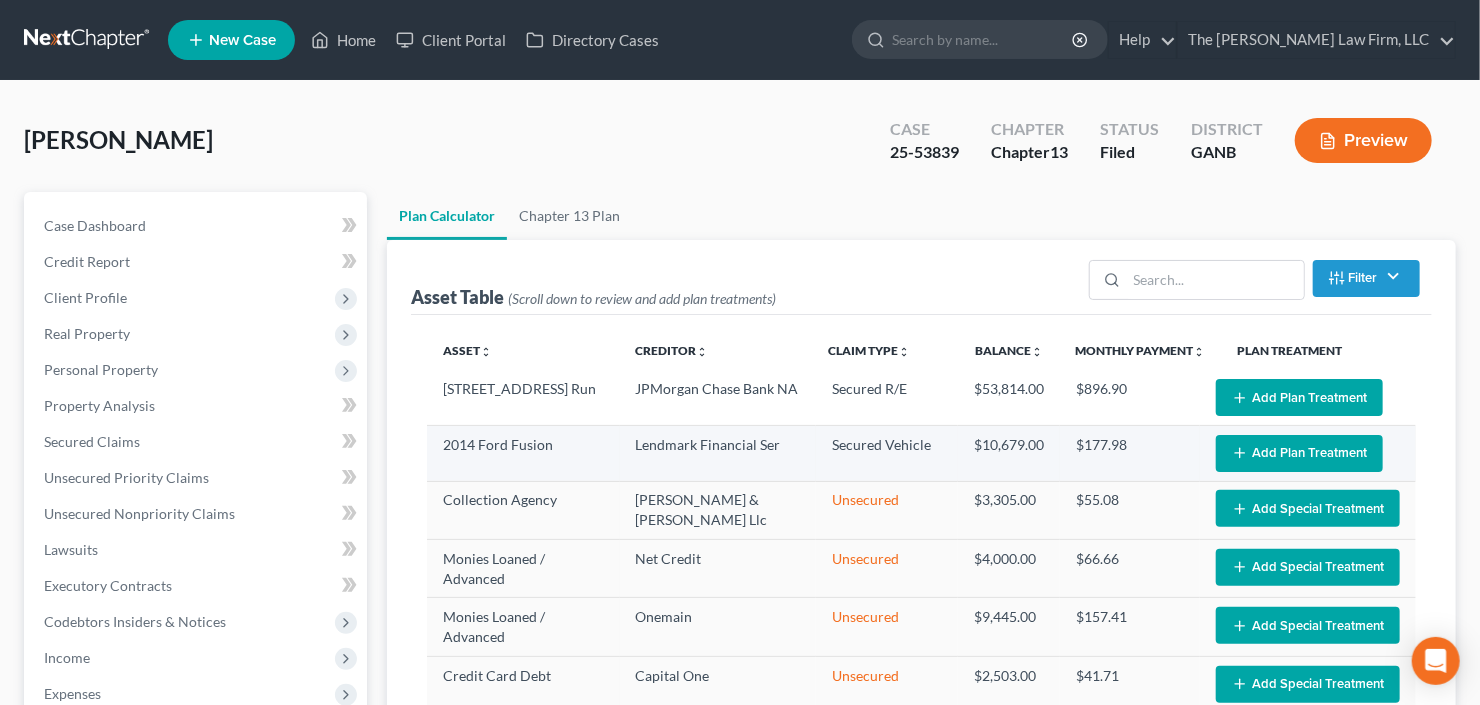 select on "59" 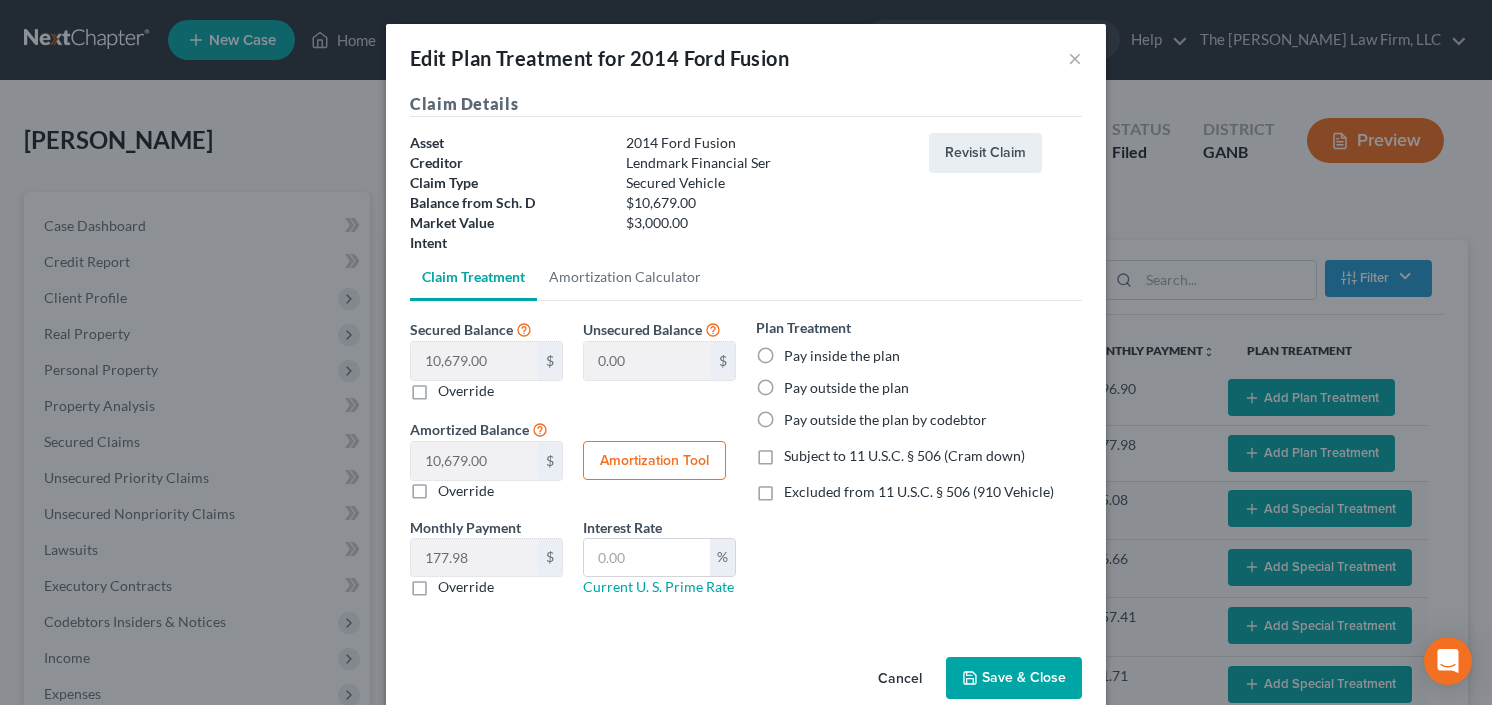 click on "Pay inside the plan" at bounding box center [842, 356] 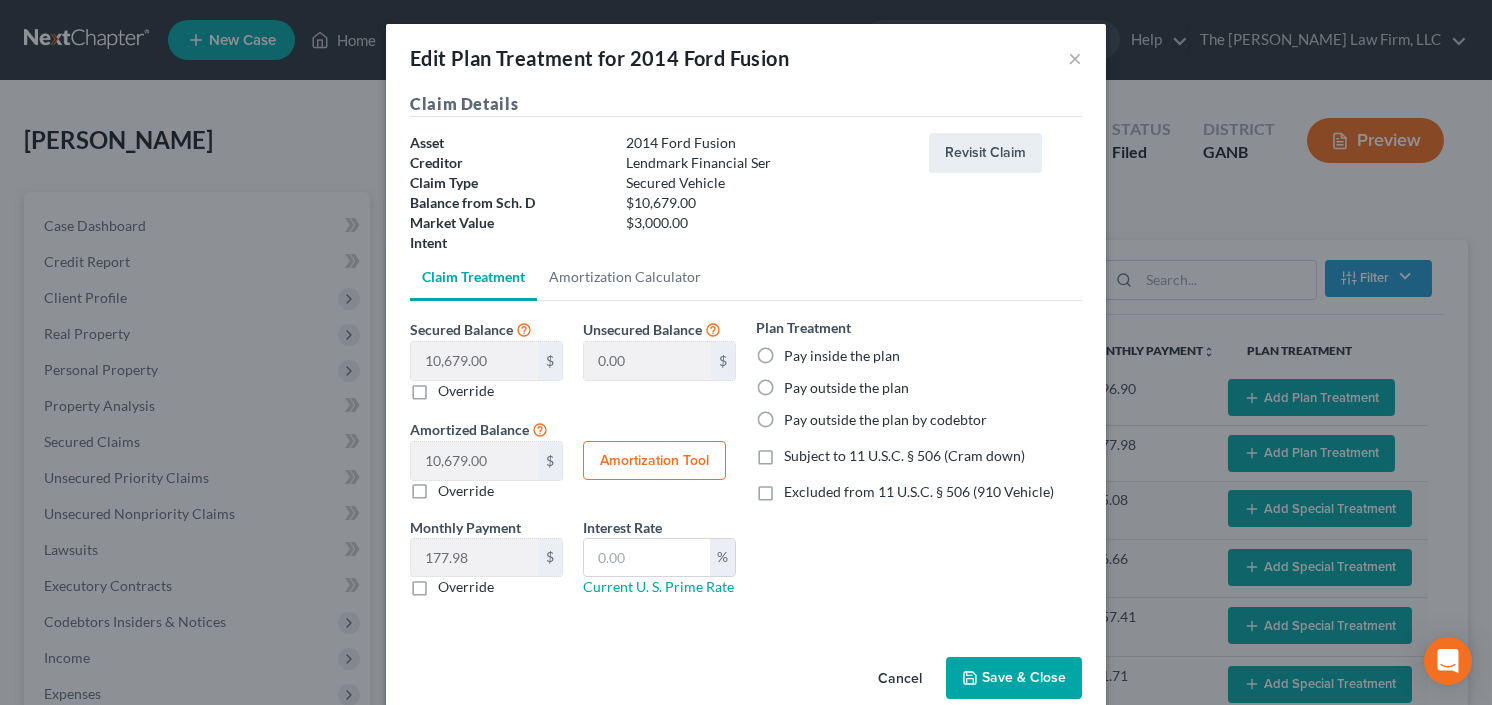 click on "Pay inside the plan" at bounding box center [798, 352] 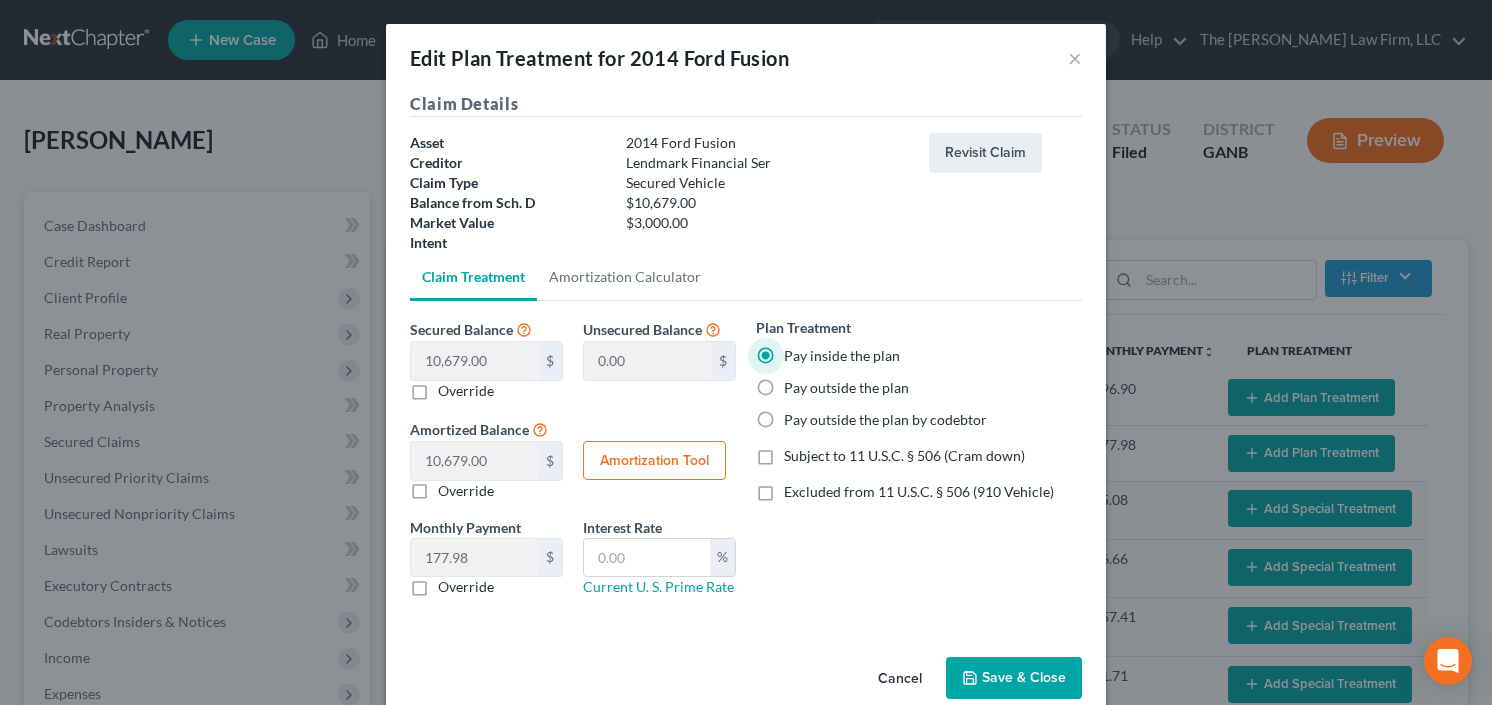 click on "Subject to 11 U.S.C. § 506 (Cram down)" at bounding box center [904, 456] 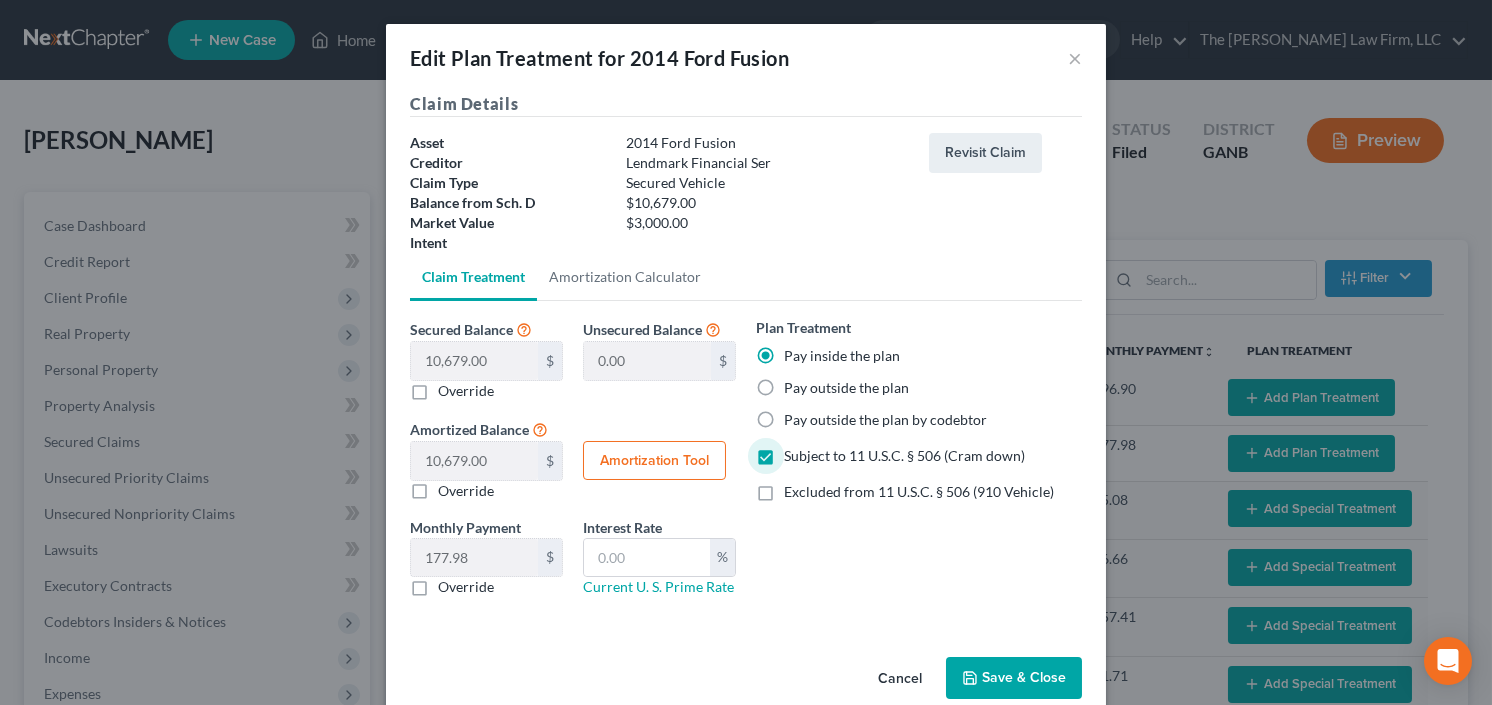 click on "Amortization Tool" at bounding box center [654, 461] 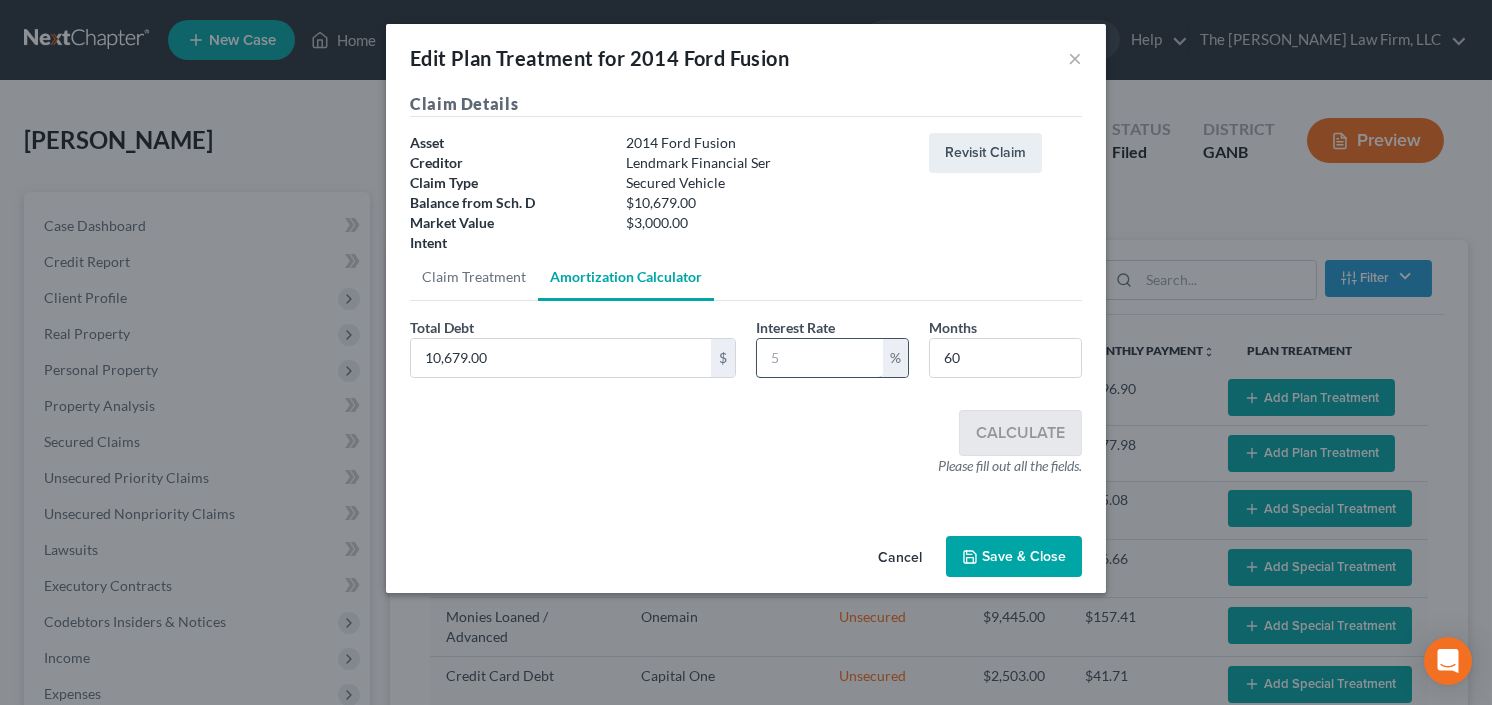 click at bounding box center (820, 358) 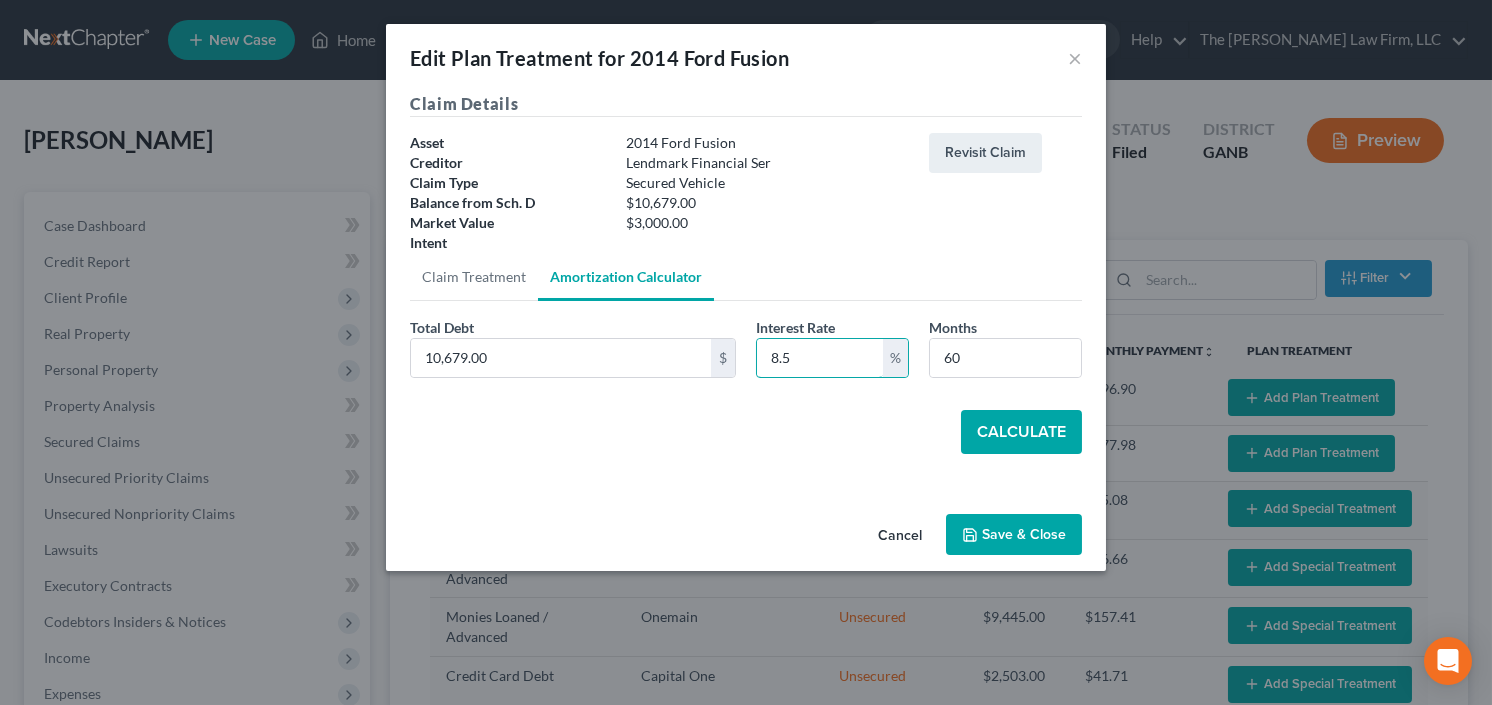 type on "8.5" 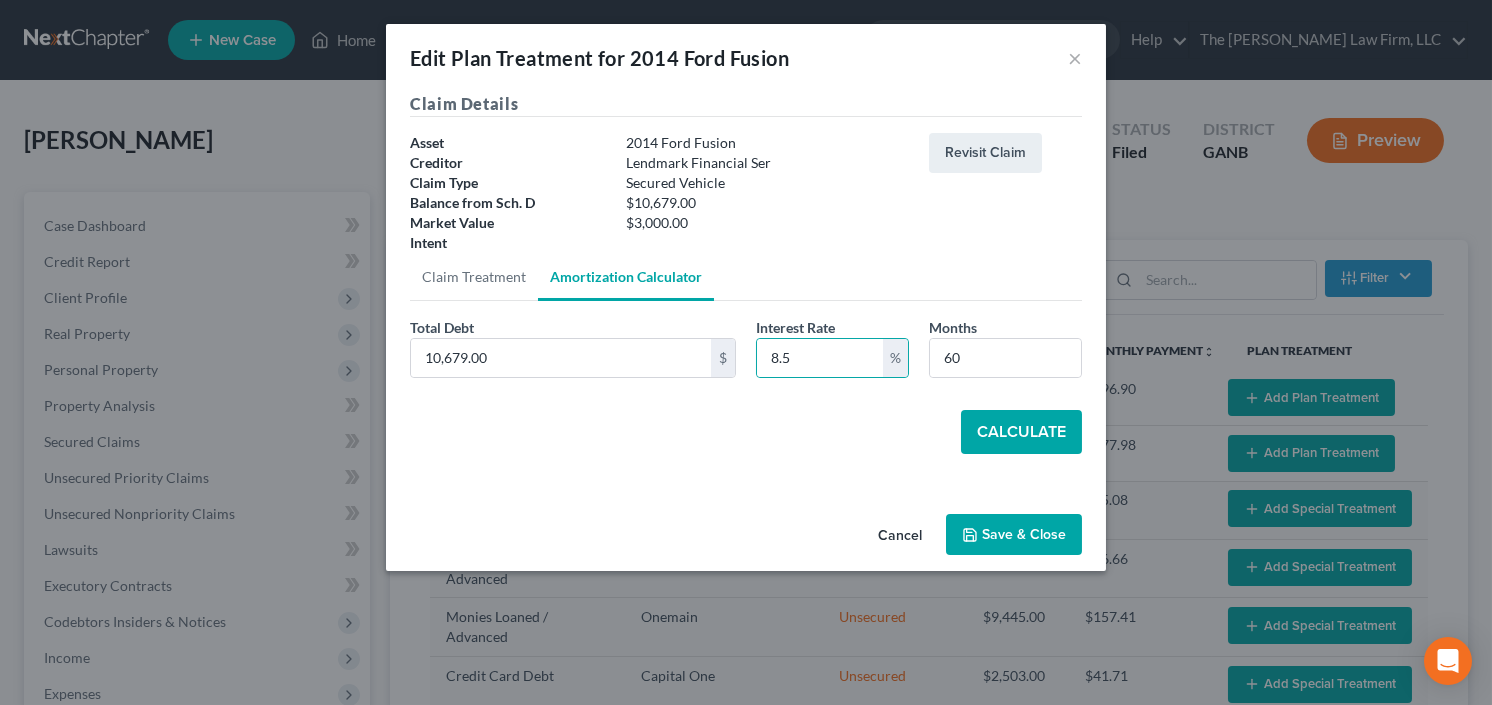 click on "Calculate" at bounding box center (1021, 432) 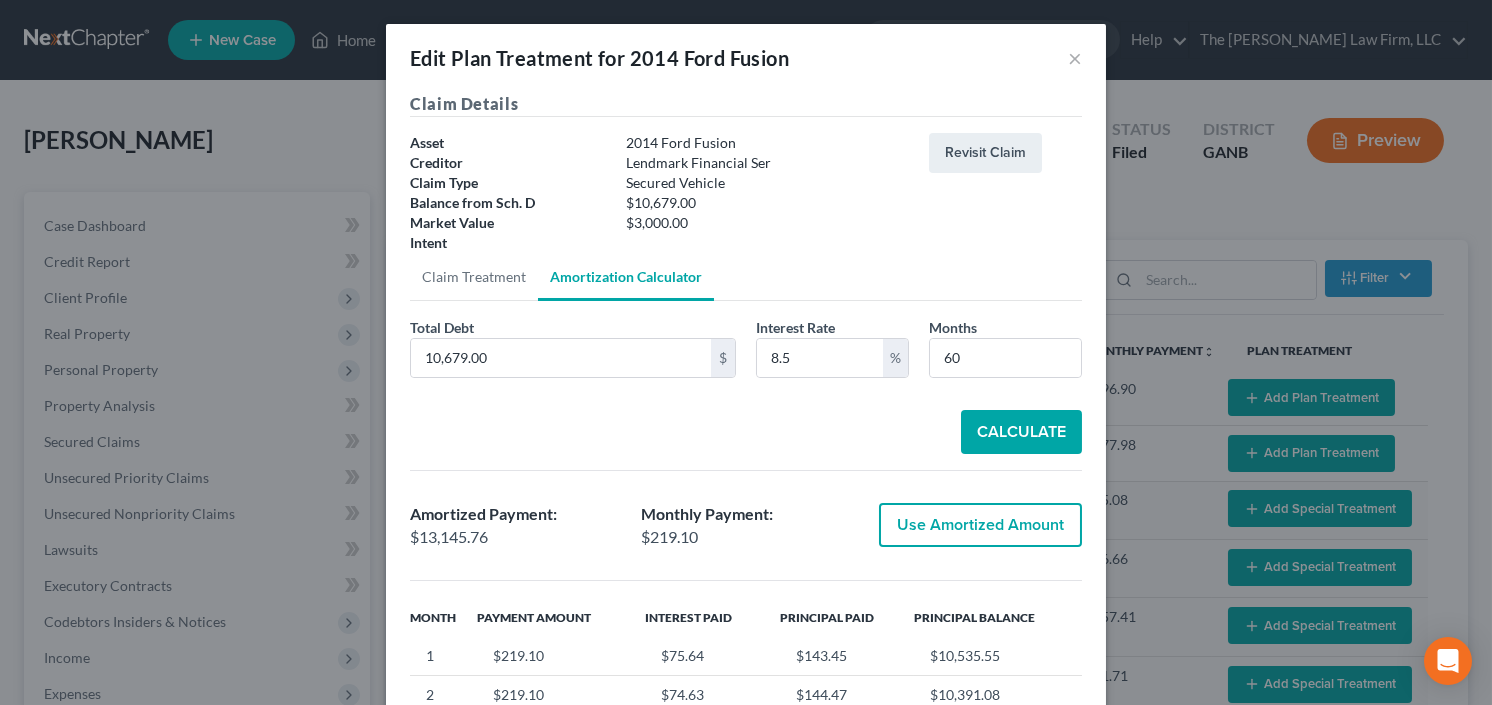 click on "Calculate" at bounding box center [1021, 432] 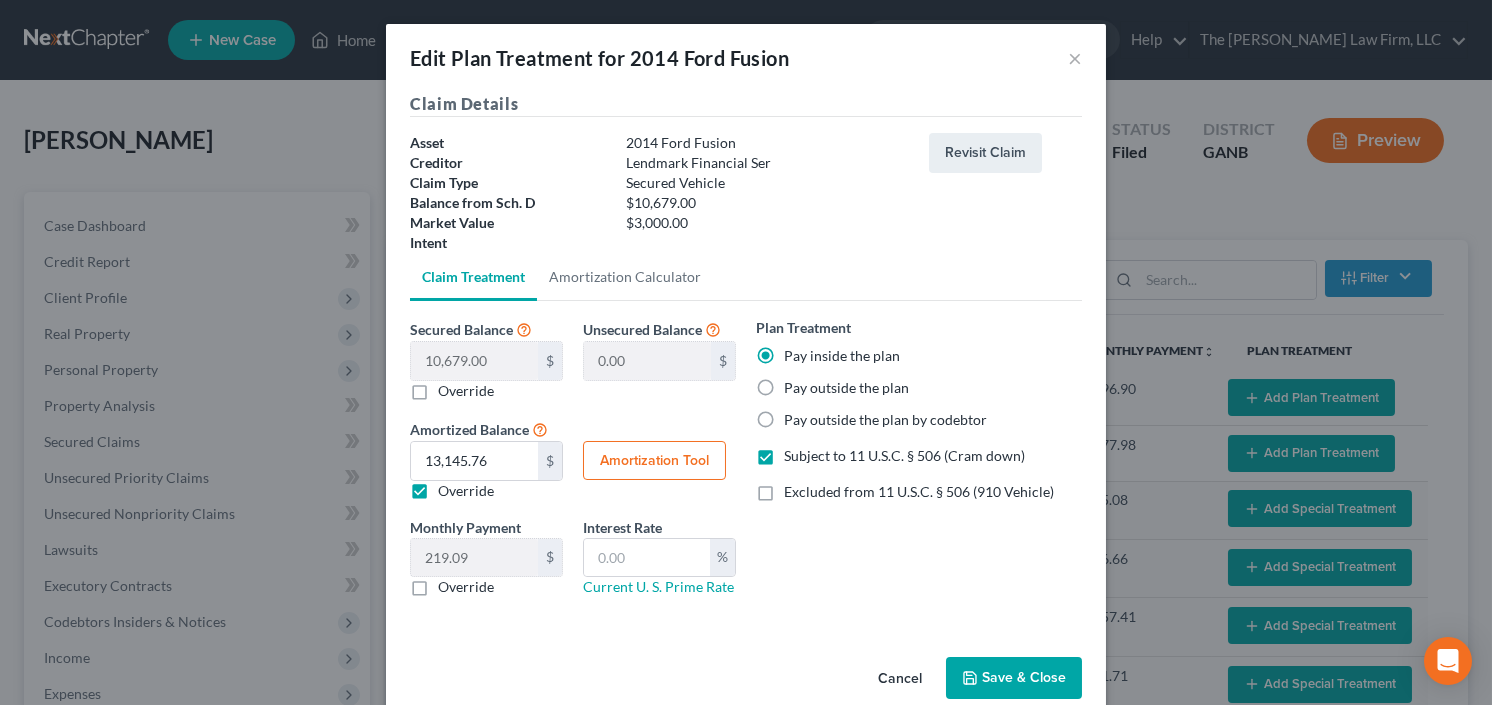 click on "Override" at bounding box center (466, 391) 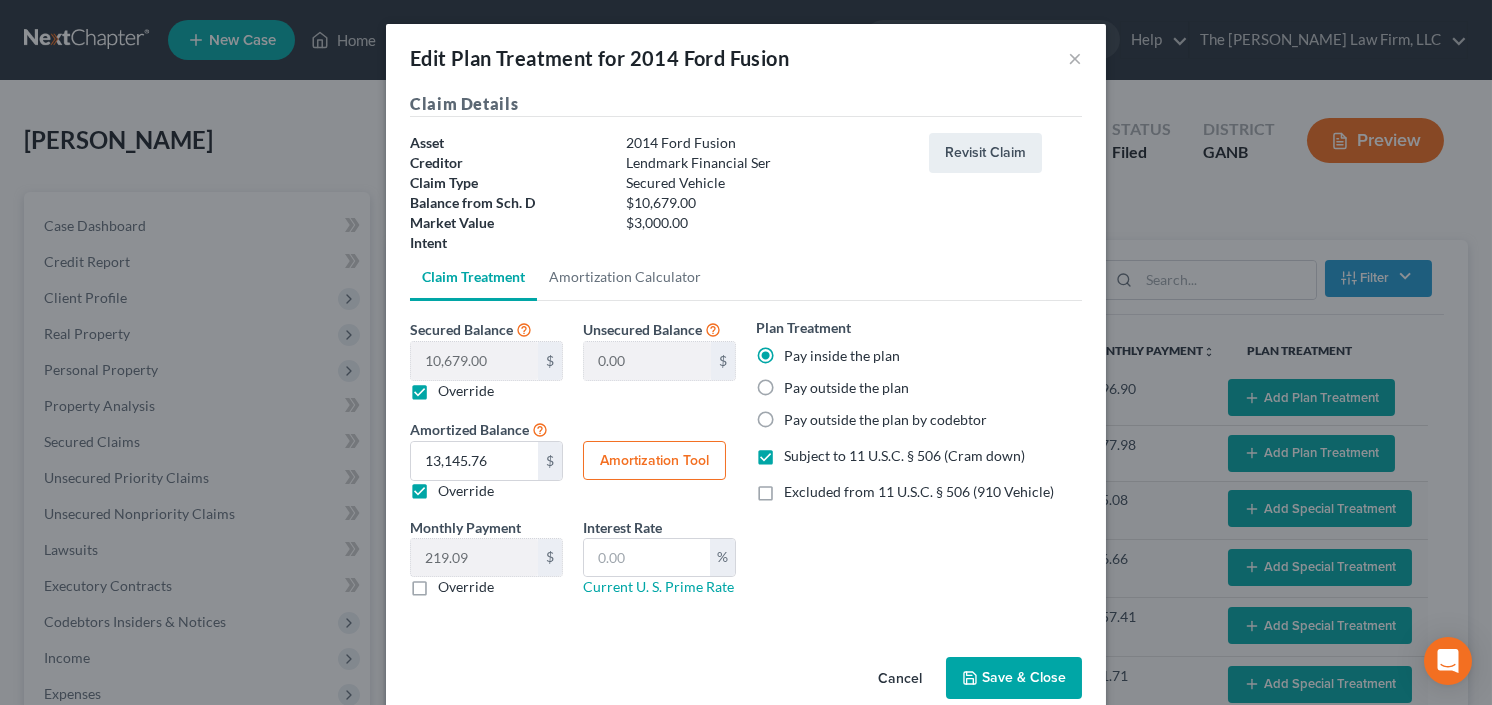 type 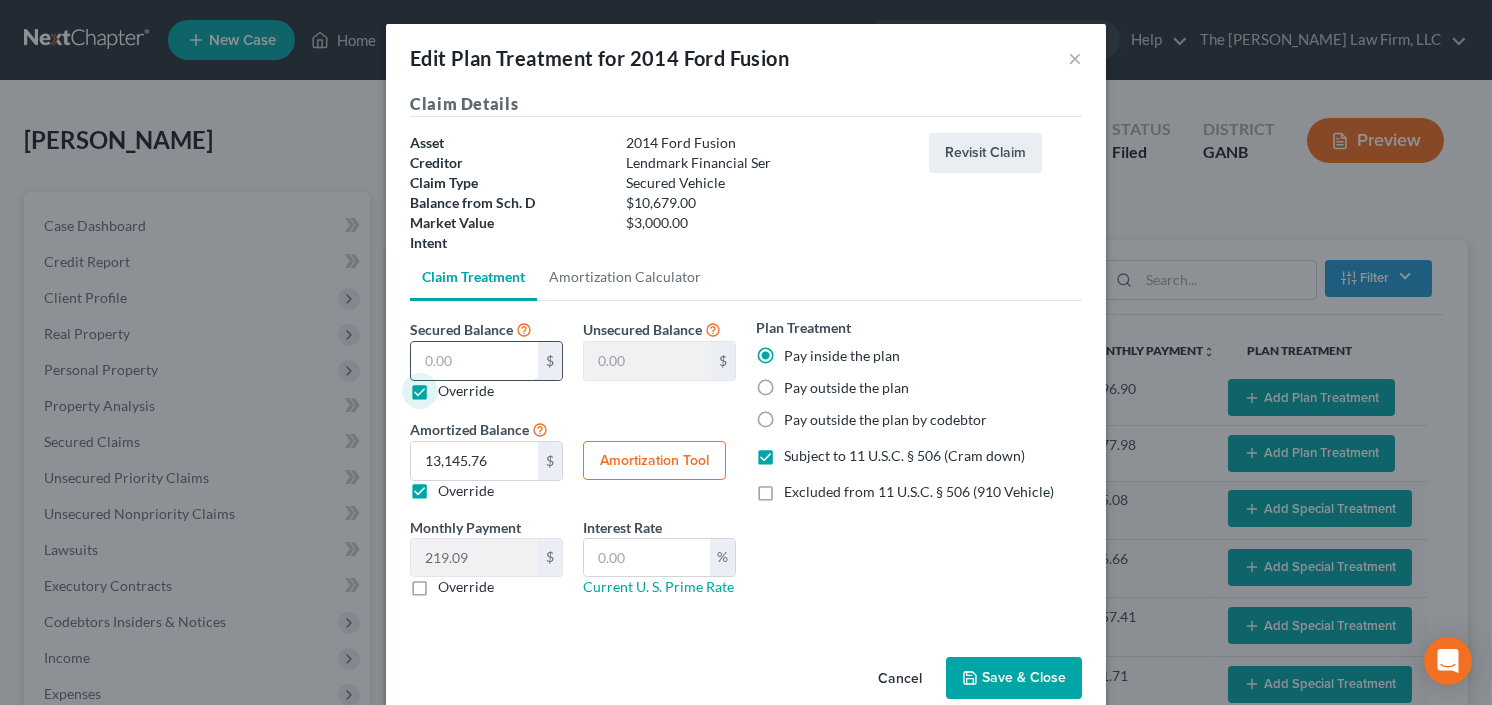 click at bounding box center [474, 361] 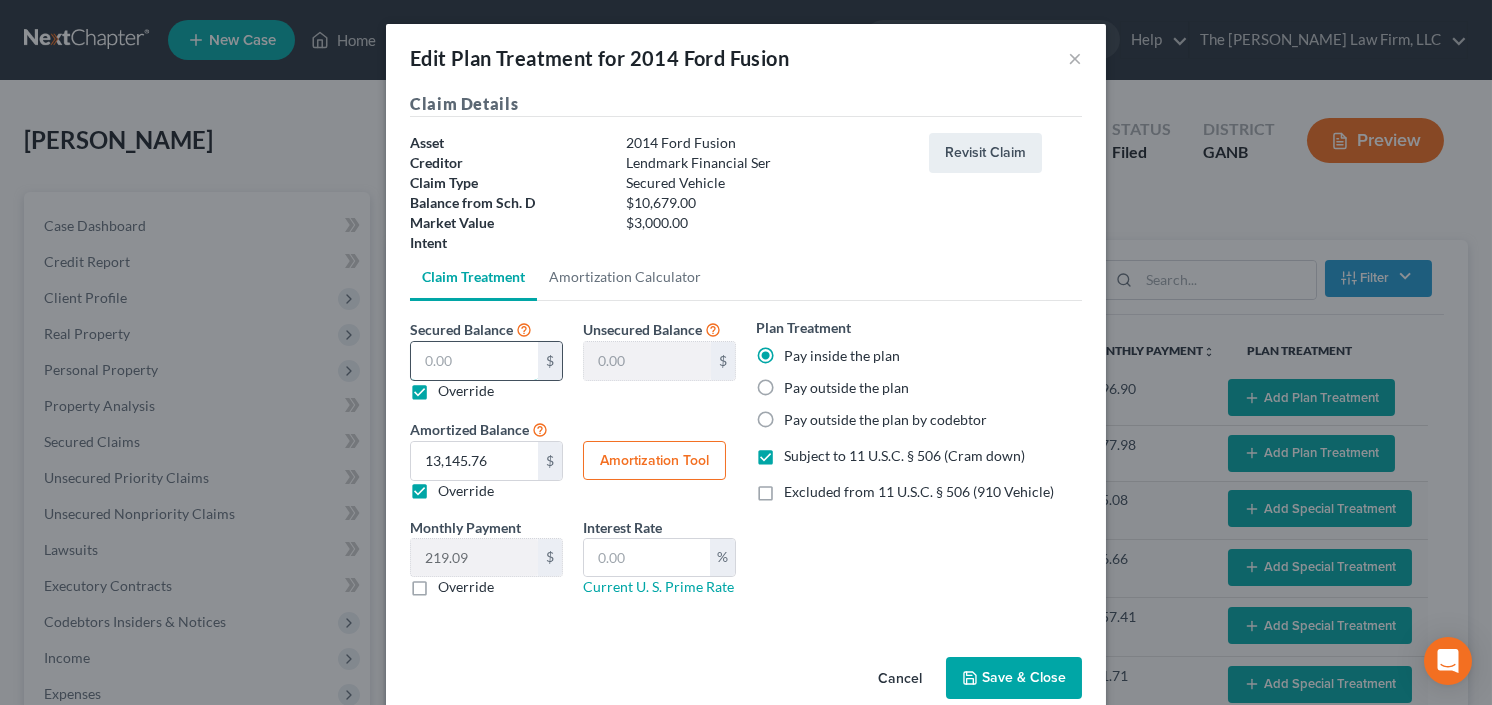 type on "3" 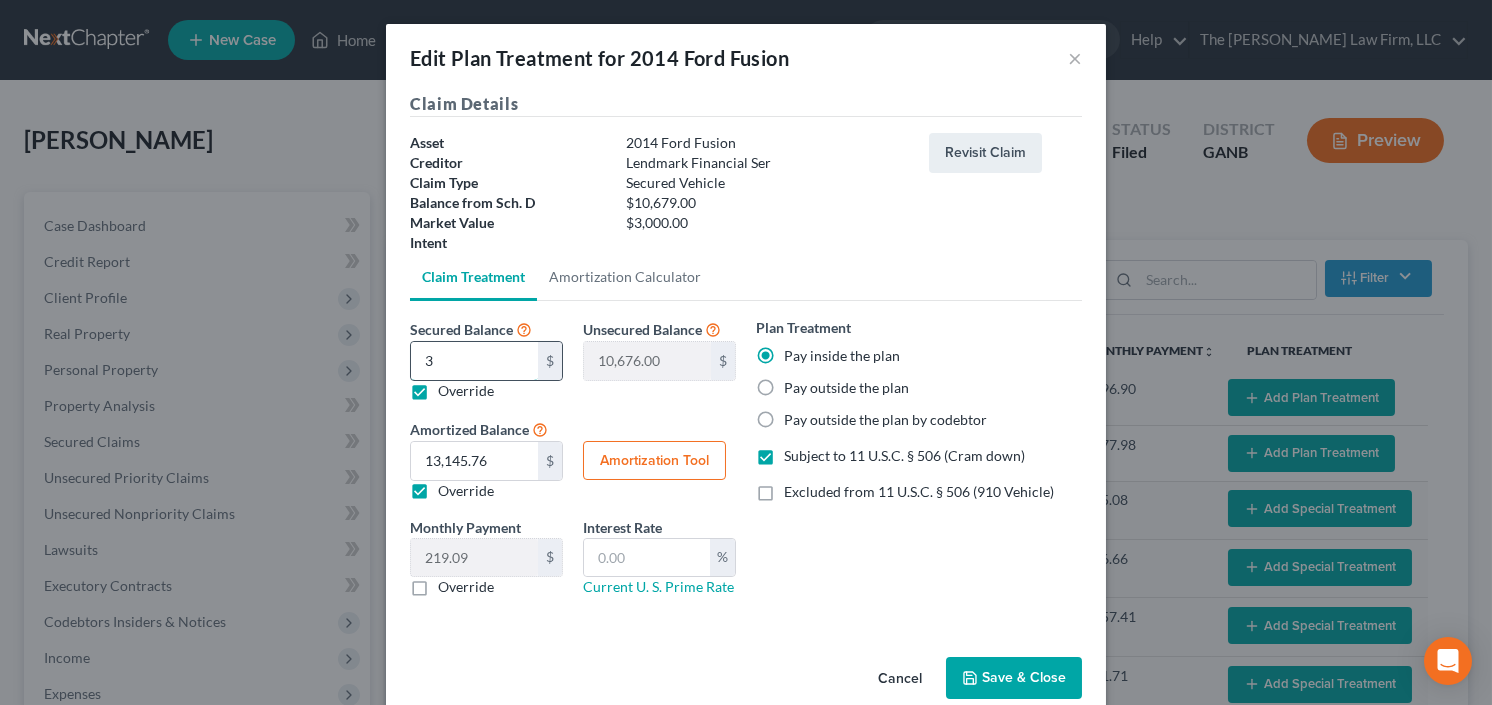 type on "30" 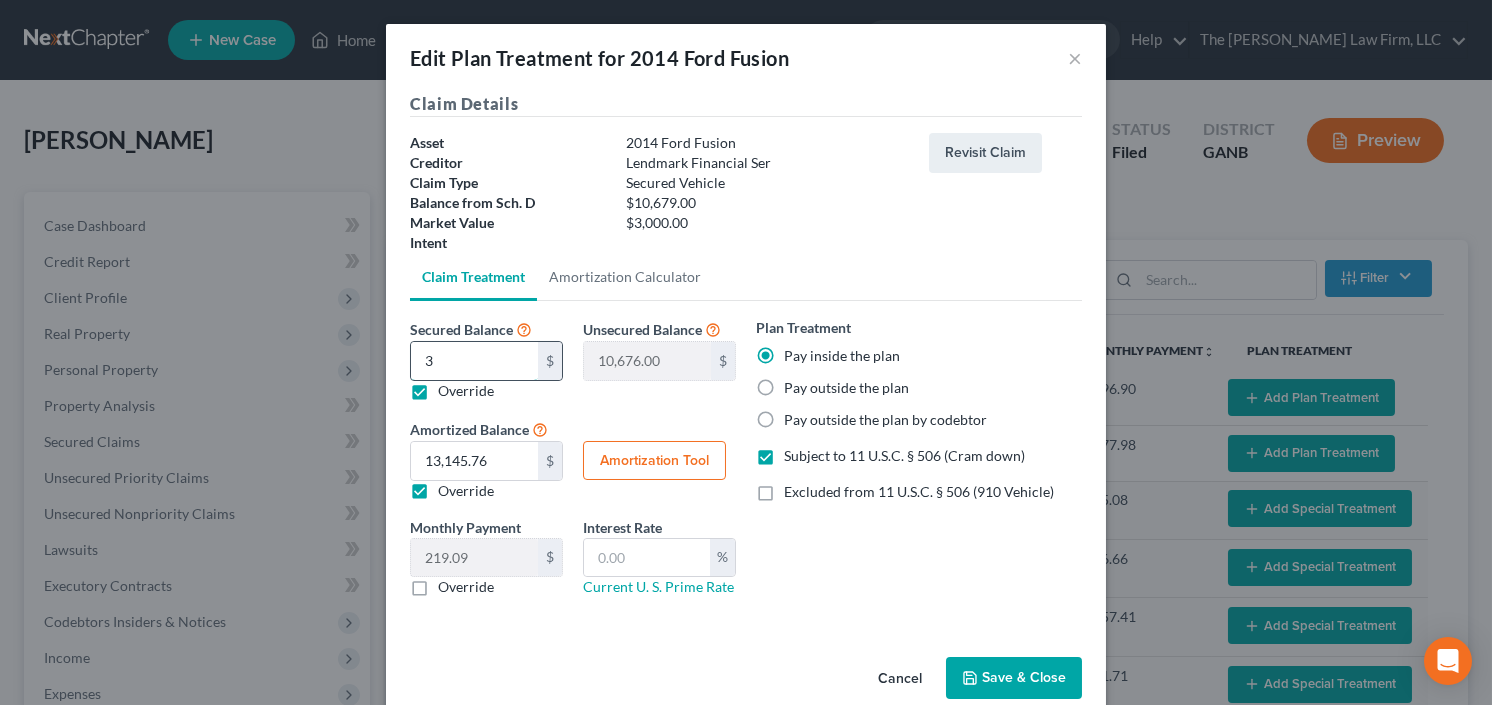 type on "10,649.00" 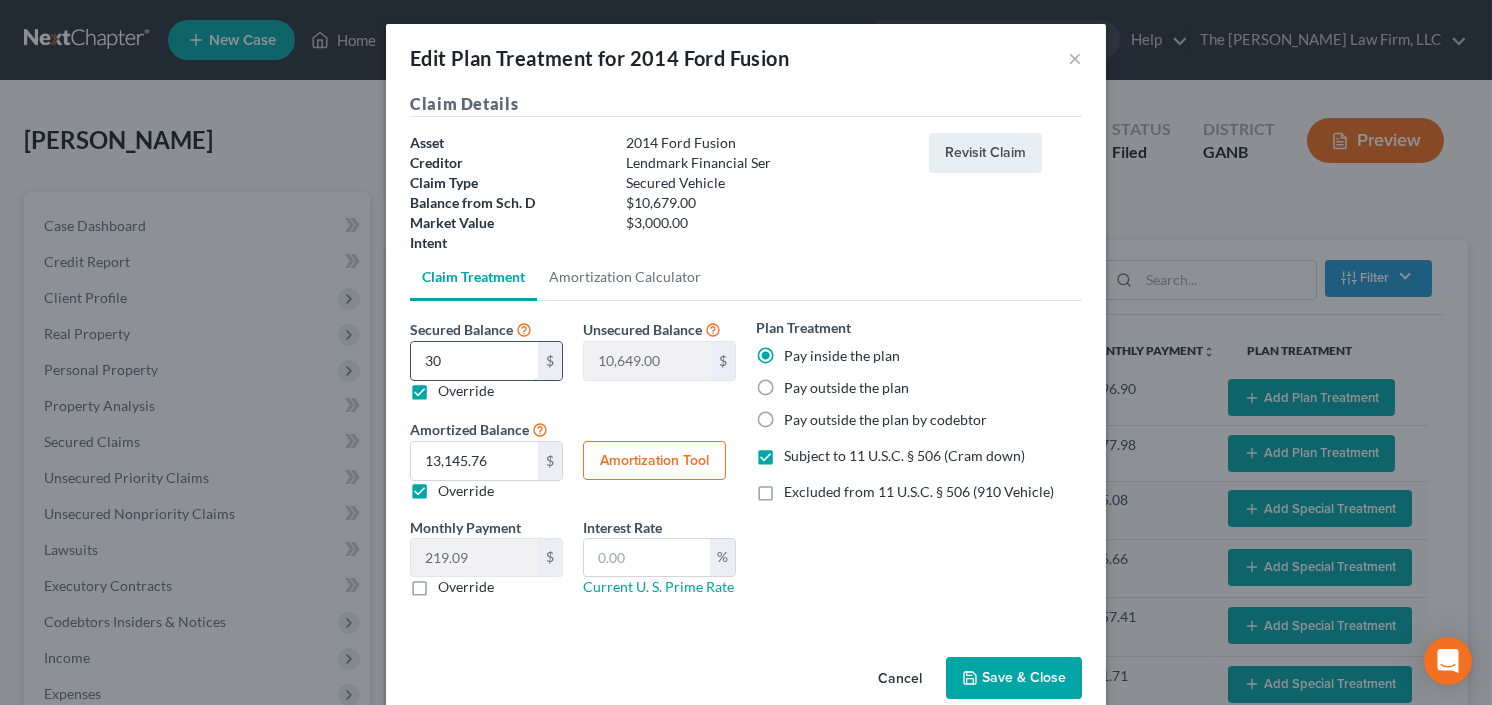 type on "300" 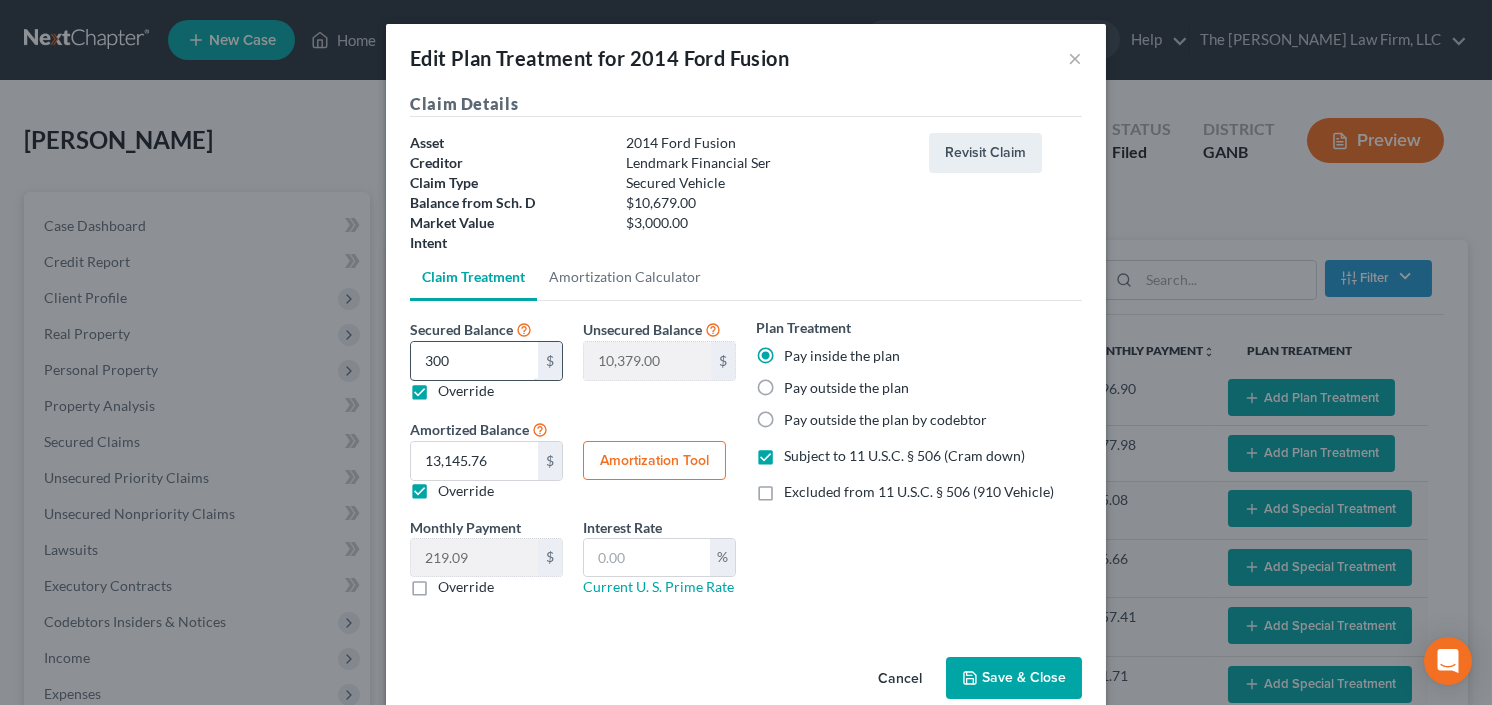 type on "3000" 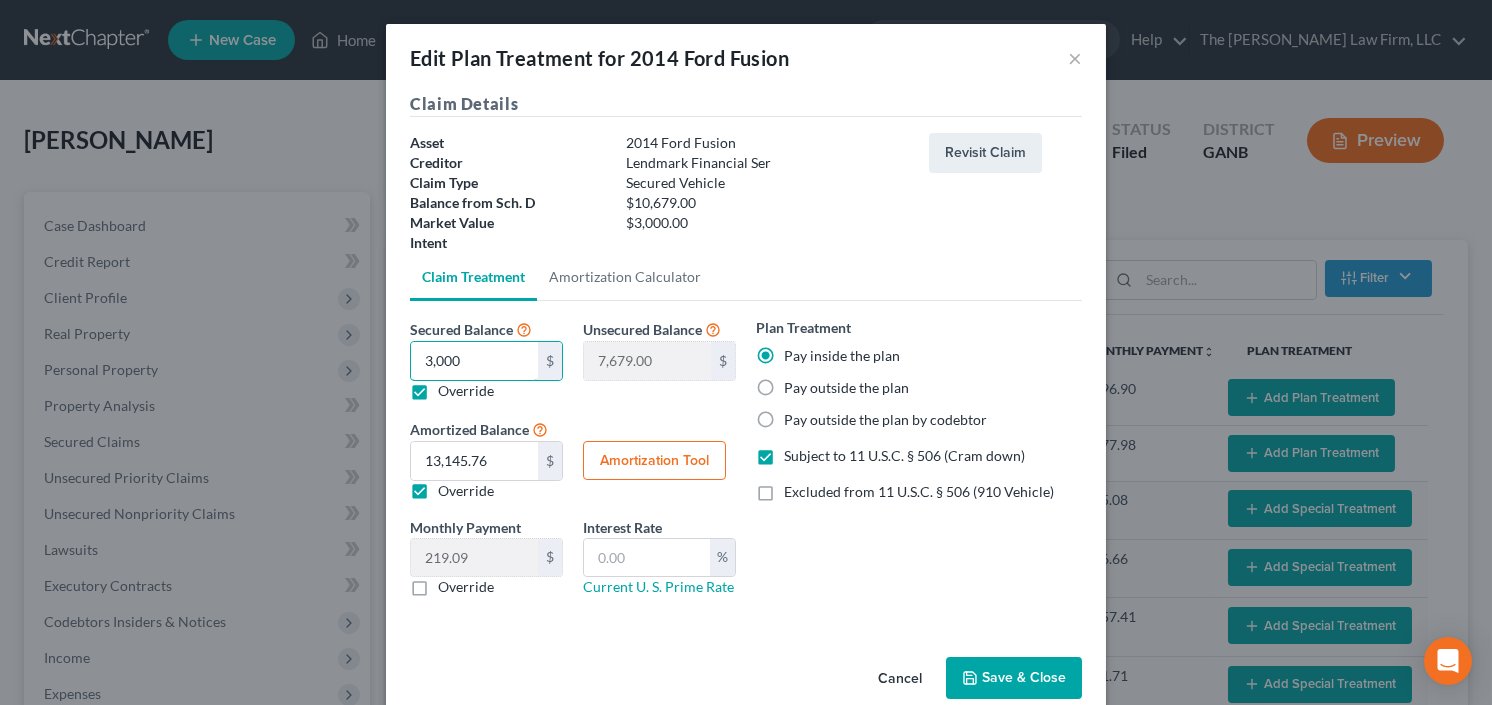 type on "3,000" 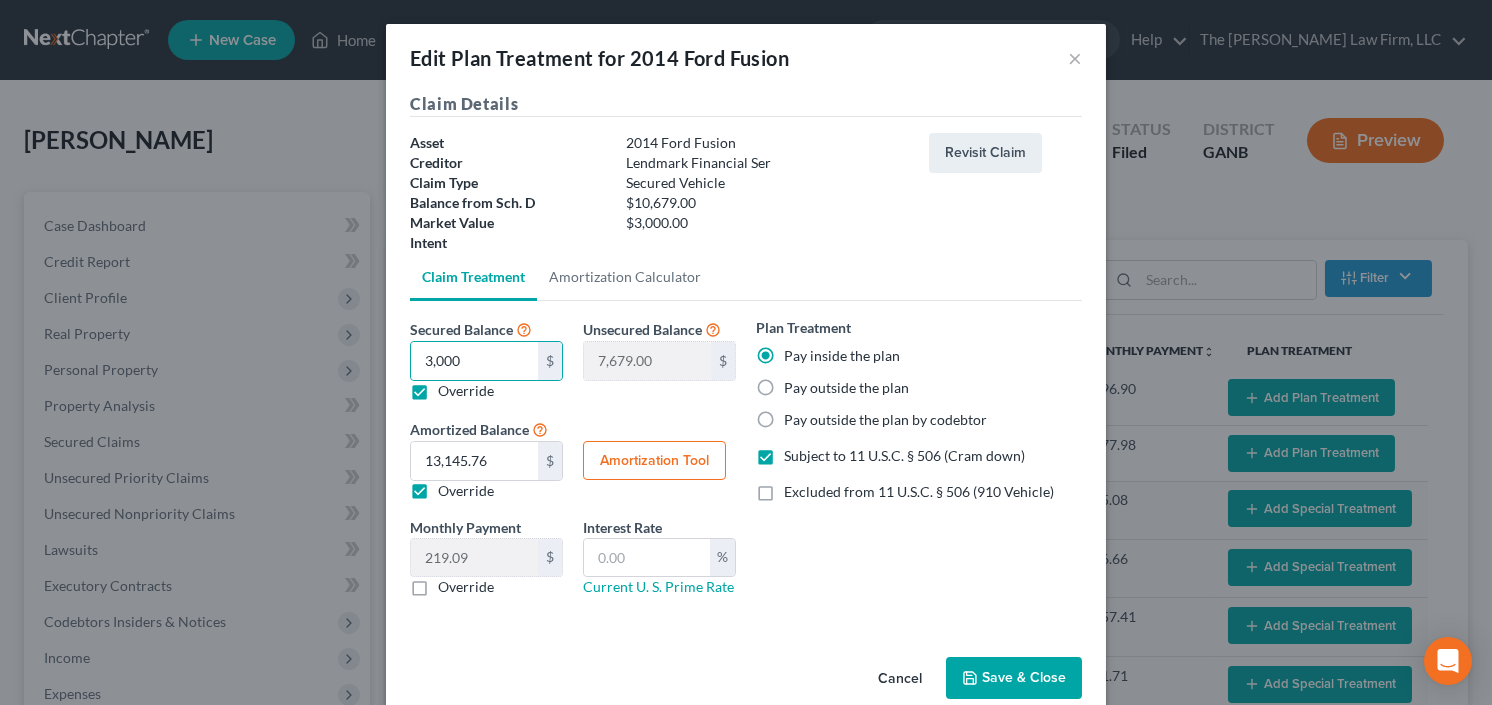 click on "Amortization Tool" at bounding box center (654, 461) 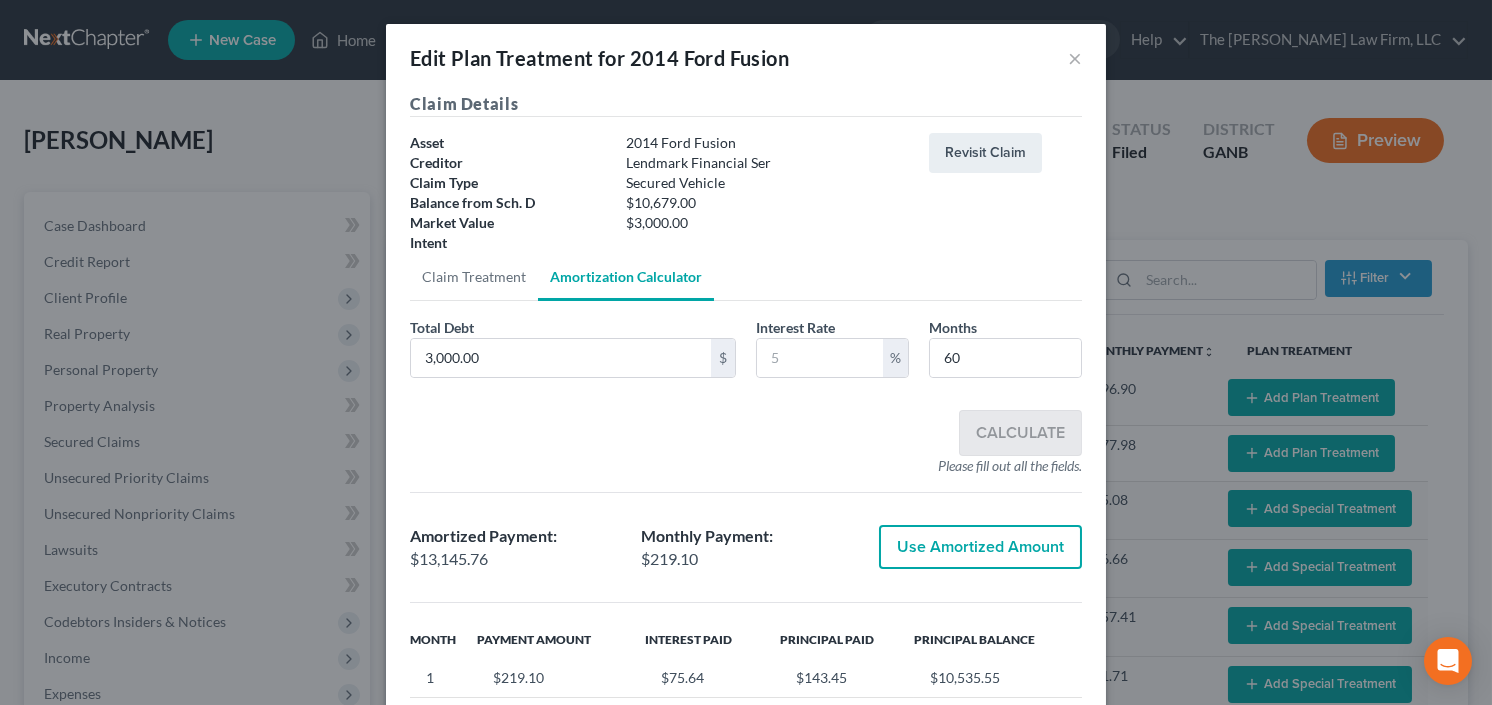 click on "Use Amortized Amount" at bounding box center [980, 547] 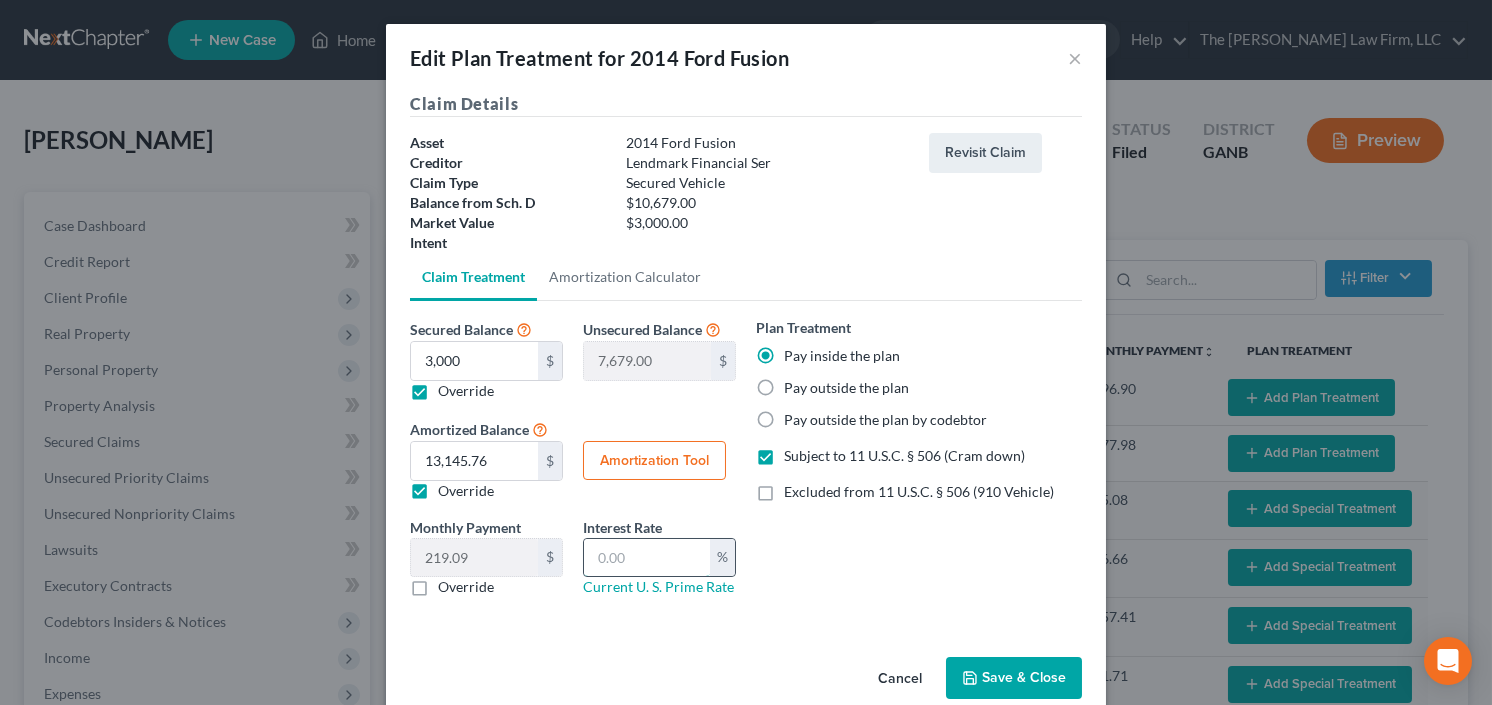 click at bounding box center (647, 558) 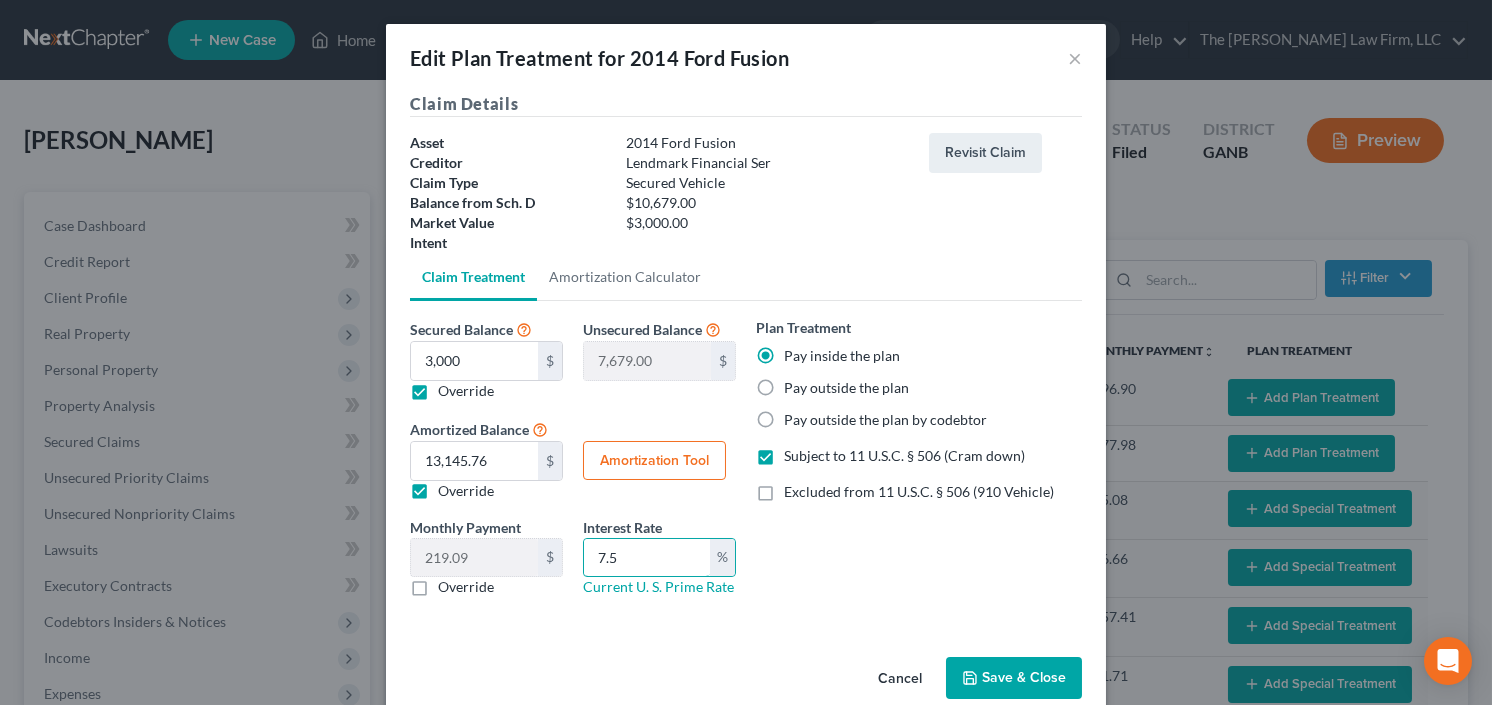 type on "7.5" 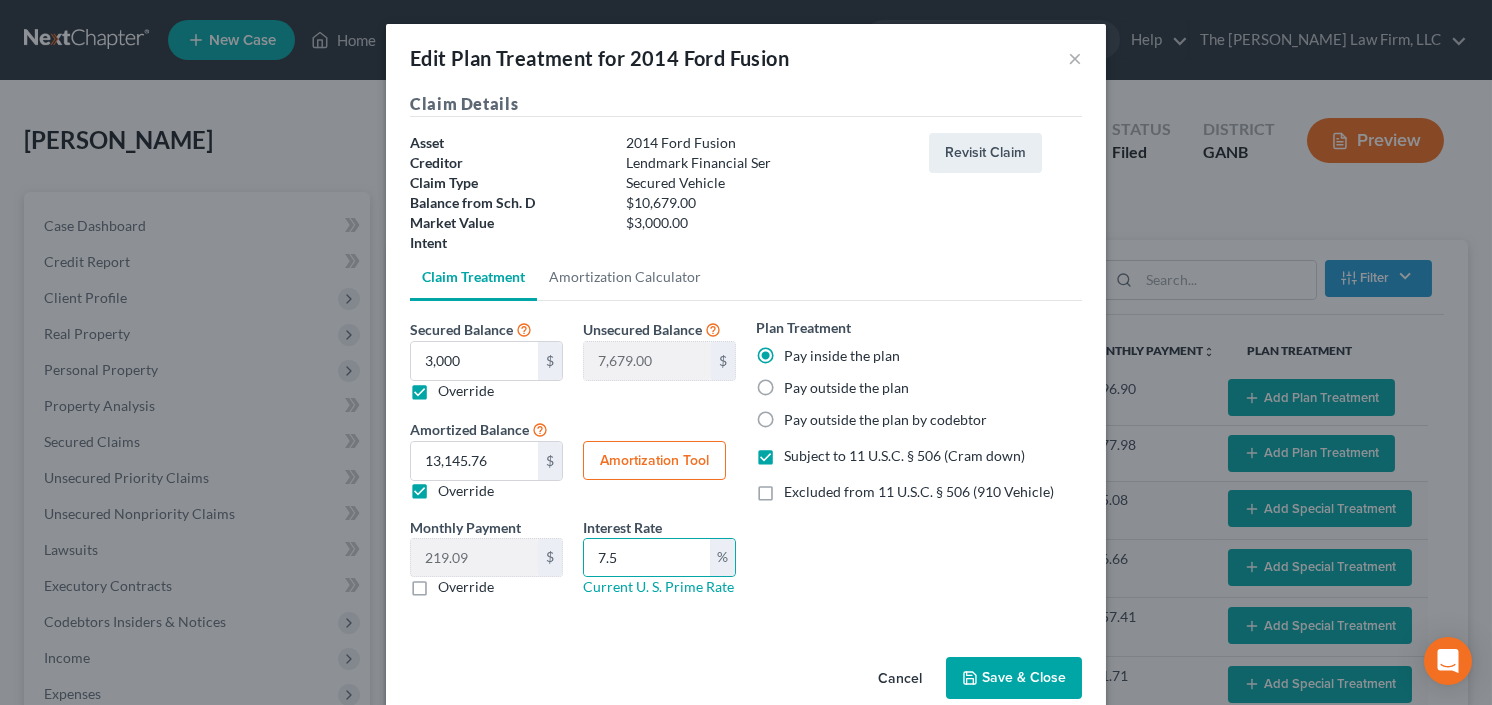 click on "Amortization Tool" at bounding box center (654, 461) 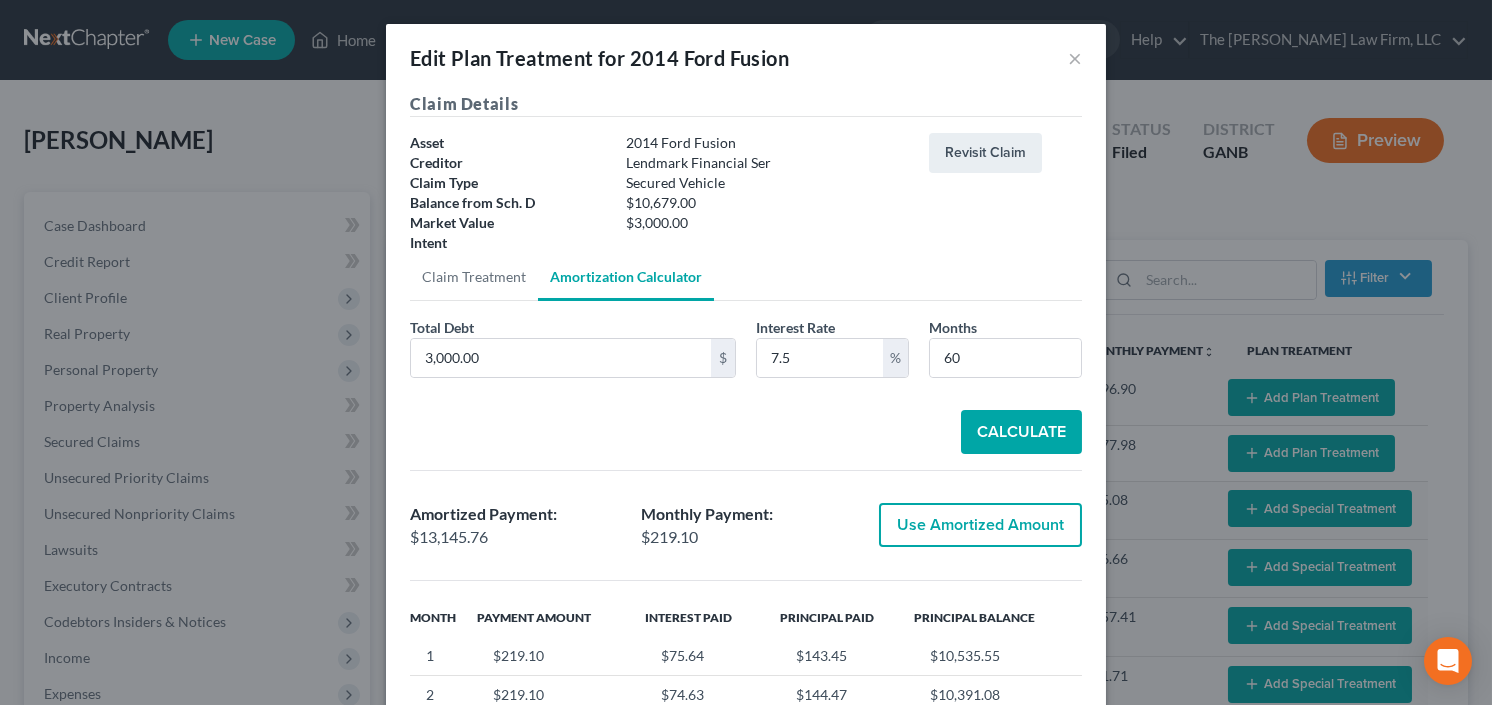 click on "Calculate" at bounding box center [1021, 432] 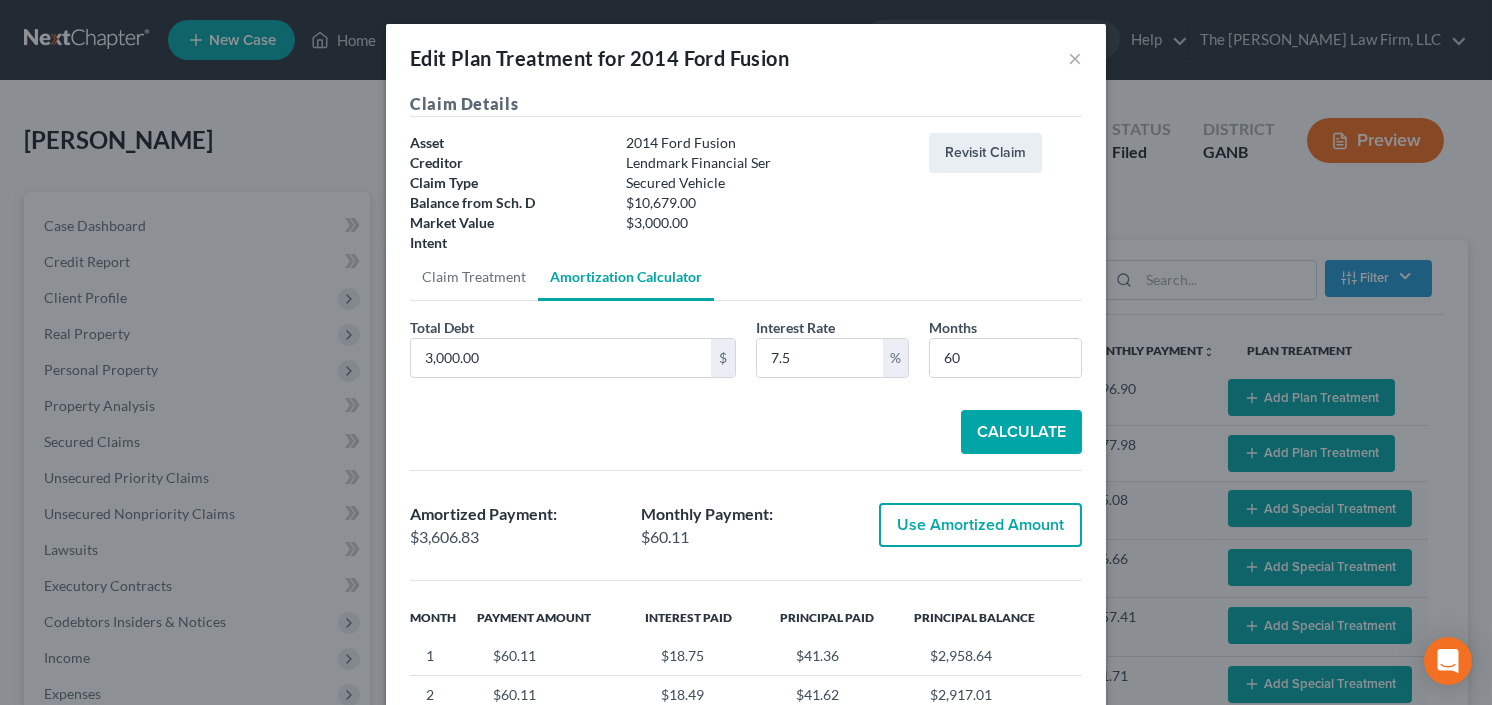 drag, startPoint x: 953, startPoint y: 524, endPoint x: 944, endPoint y: 562, distance: 39.051247 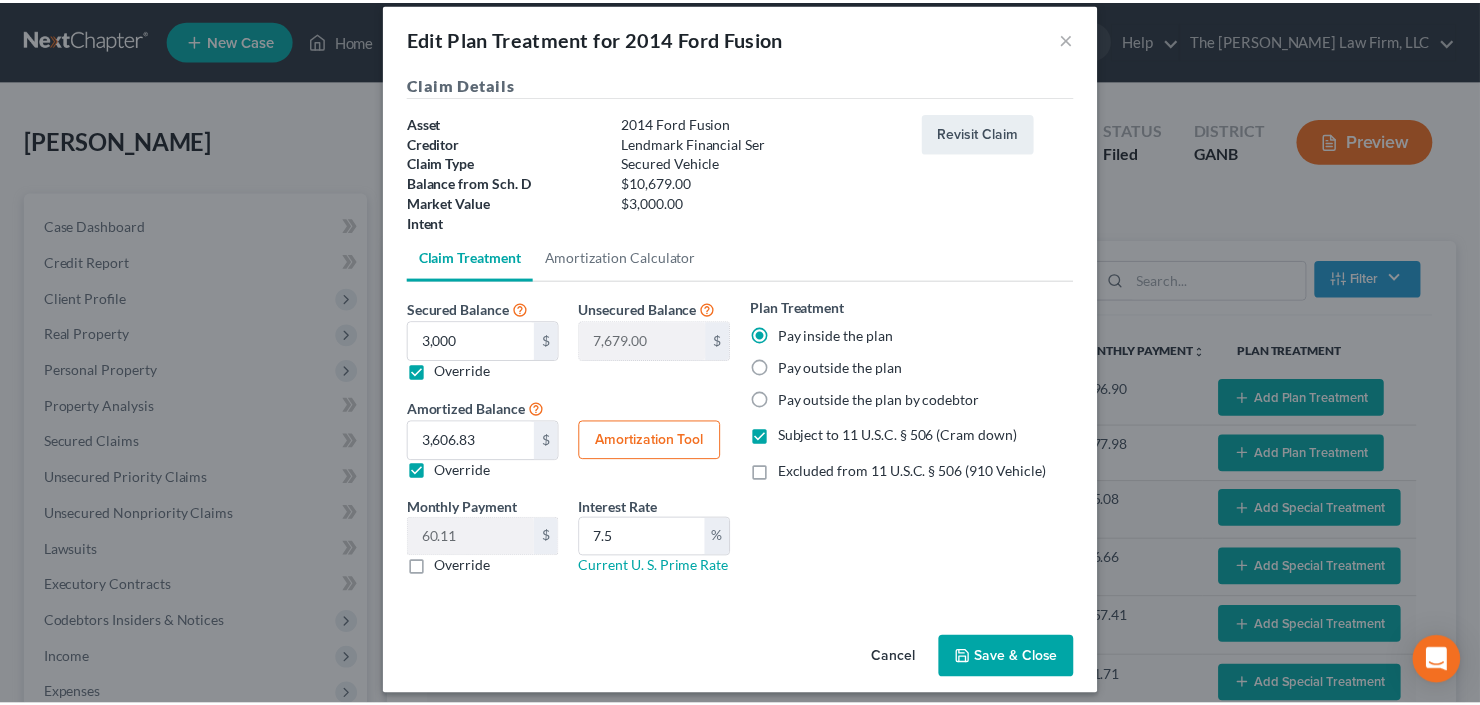 scroll, scrollTop: 31, scrollLeft: 0, axis: vertical 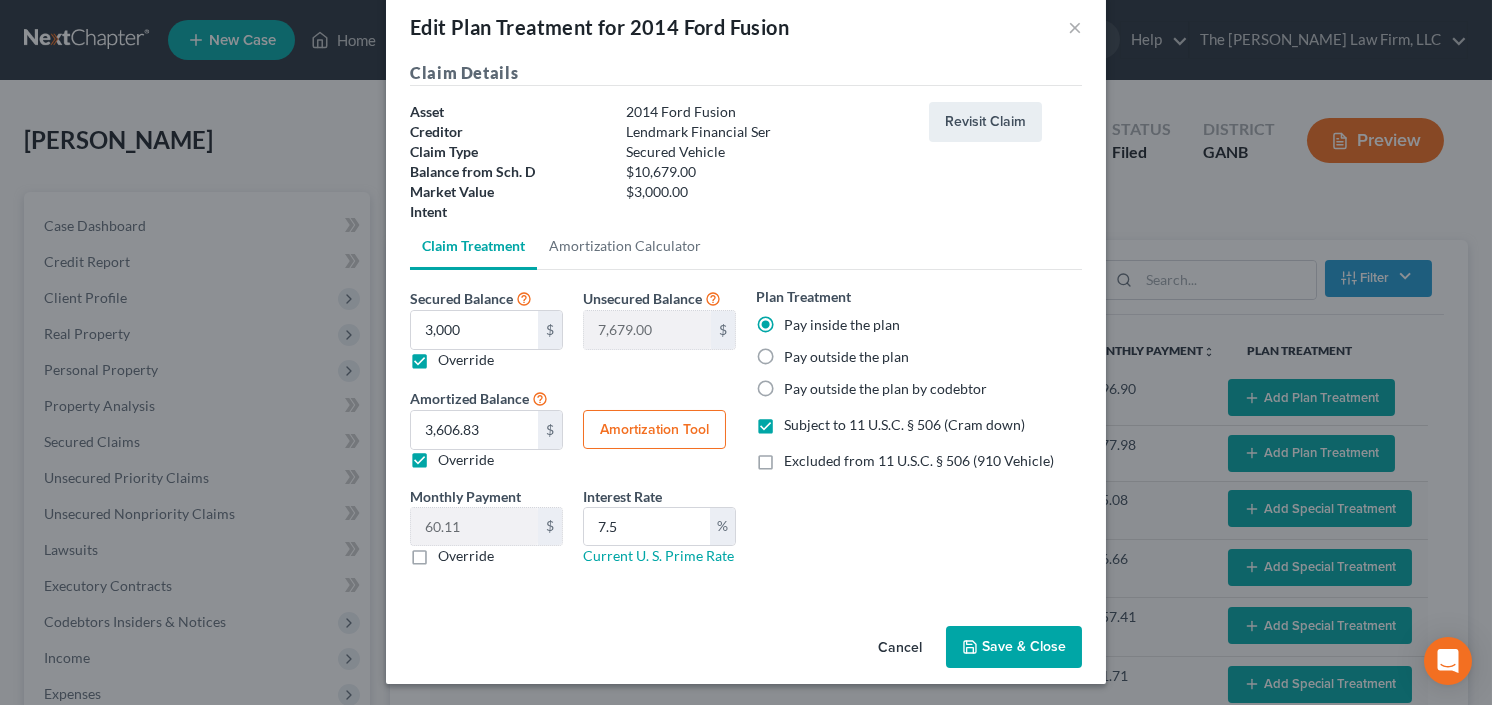 click on "Save & Close" at bounding box center (1014, 647) 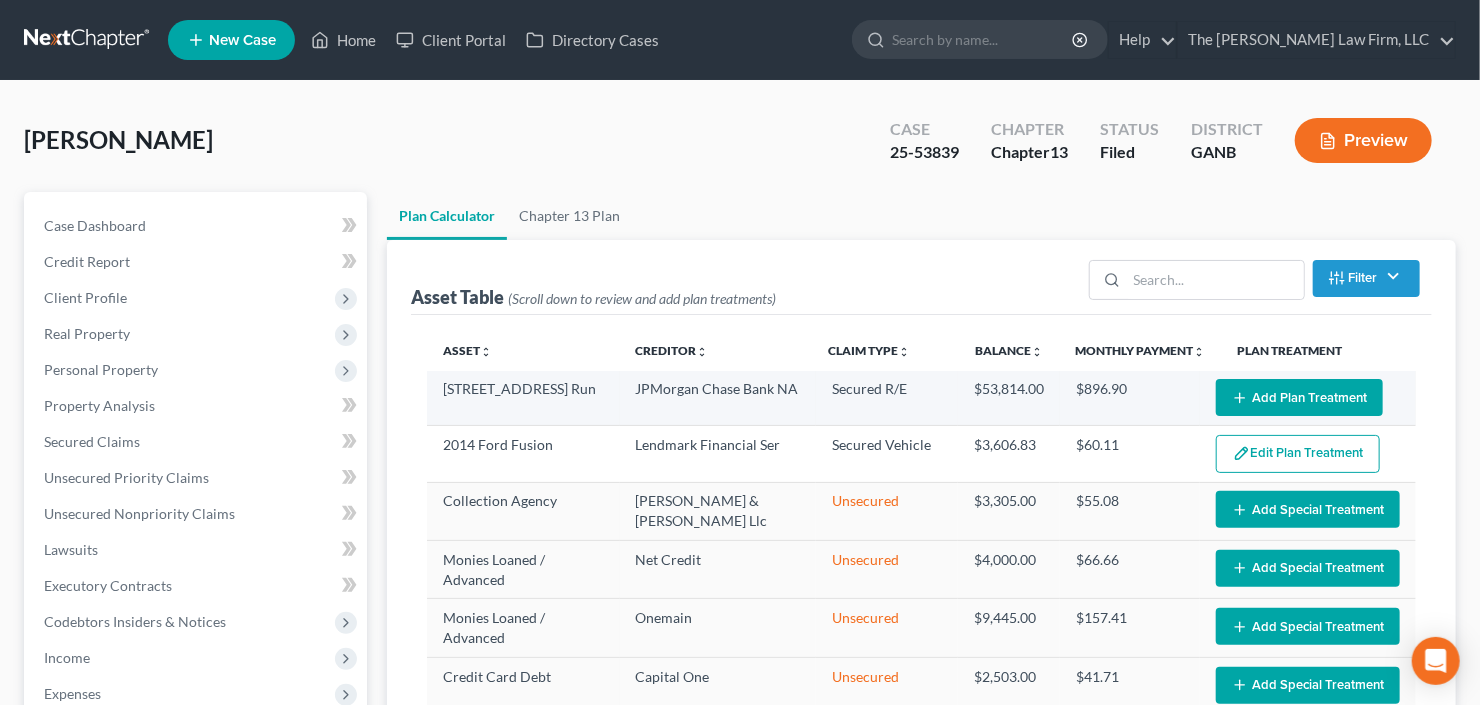 select on "59" 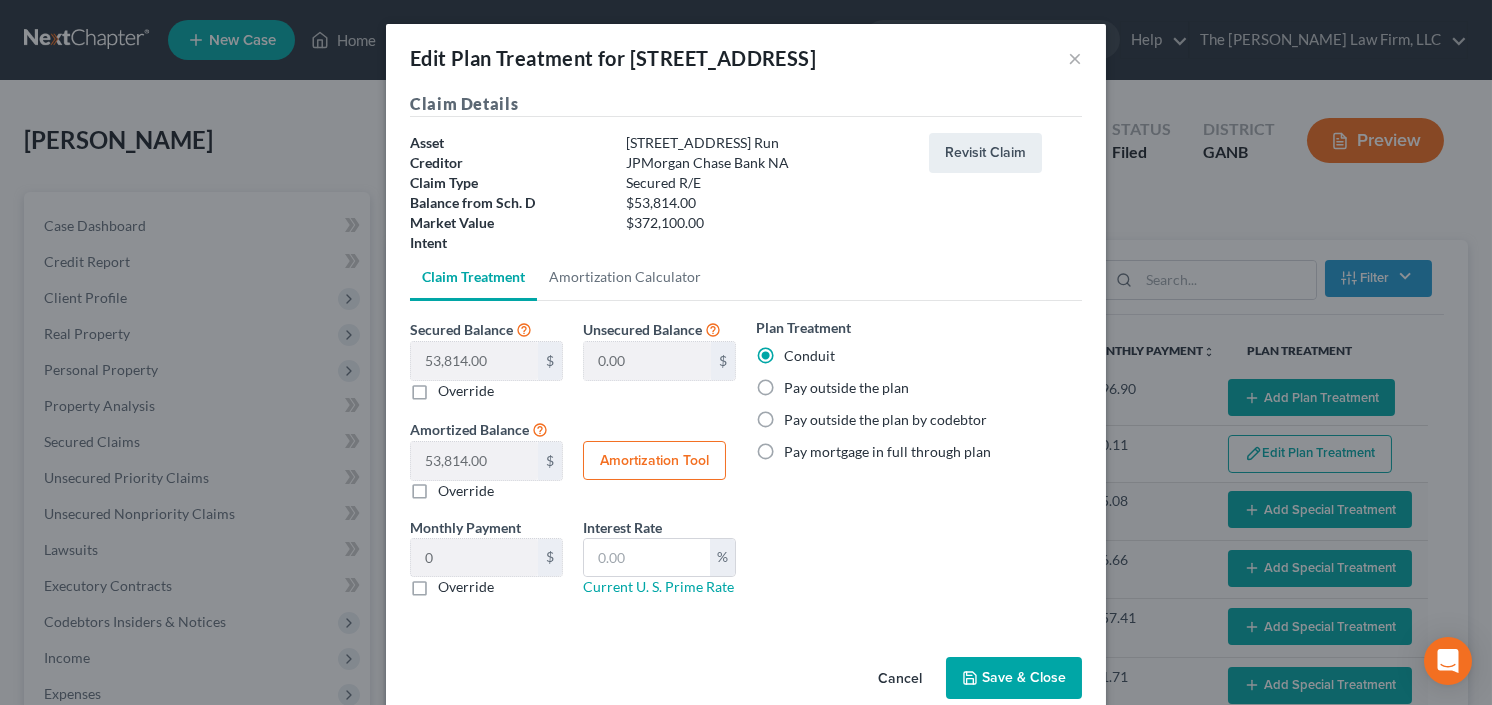 click on "Pay outside the plan" at bounding box center (846, 388) 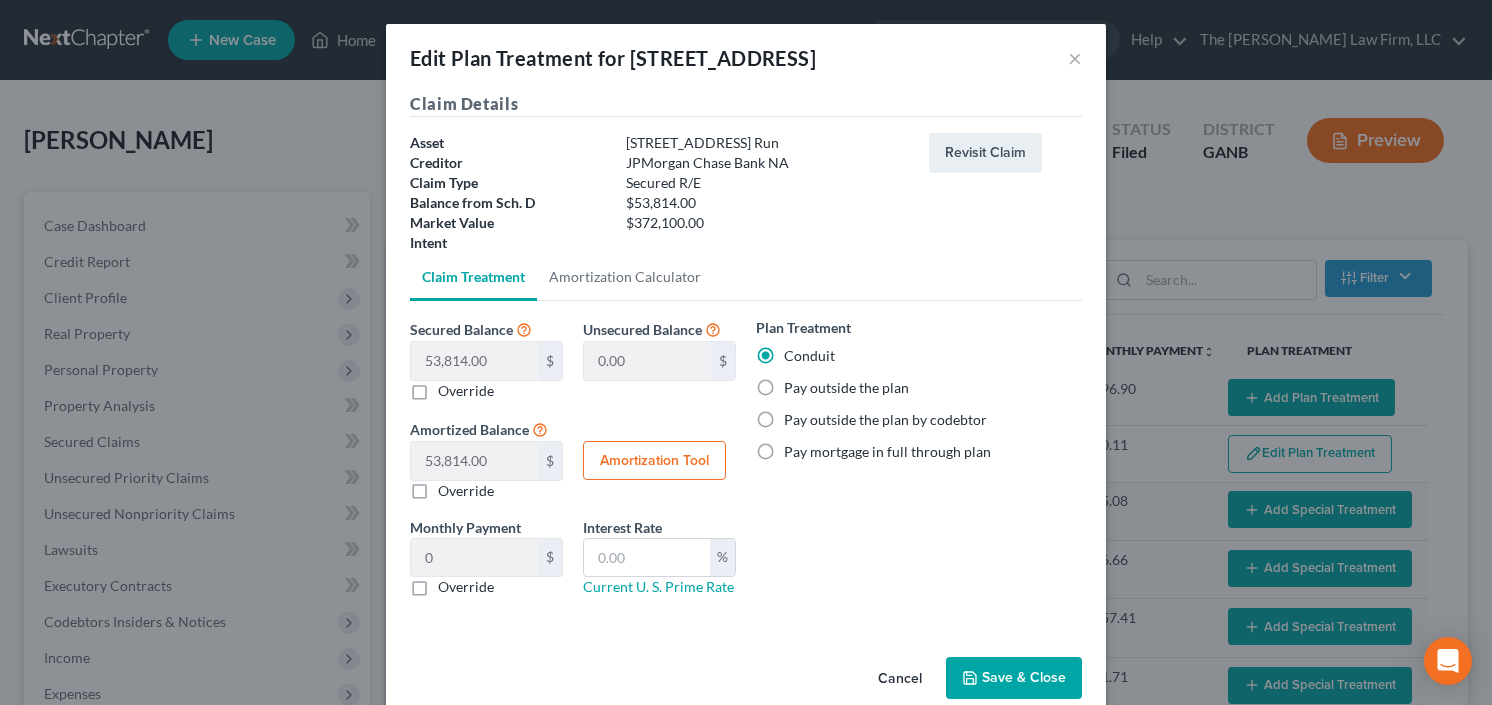 click on "Pay outside the plan" at bounding box center [798, 384] 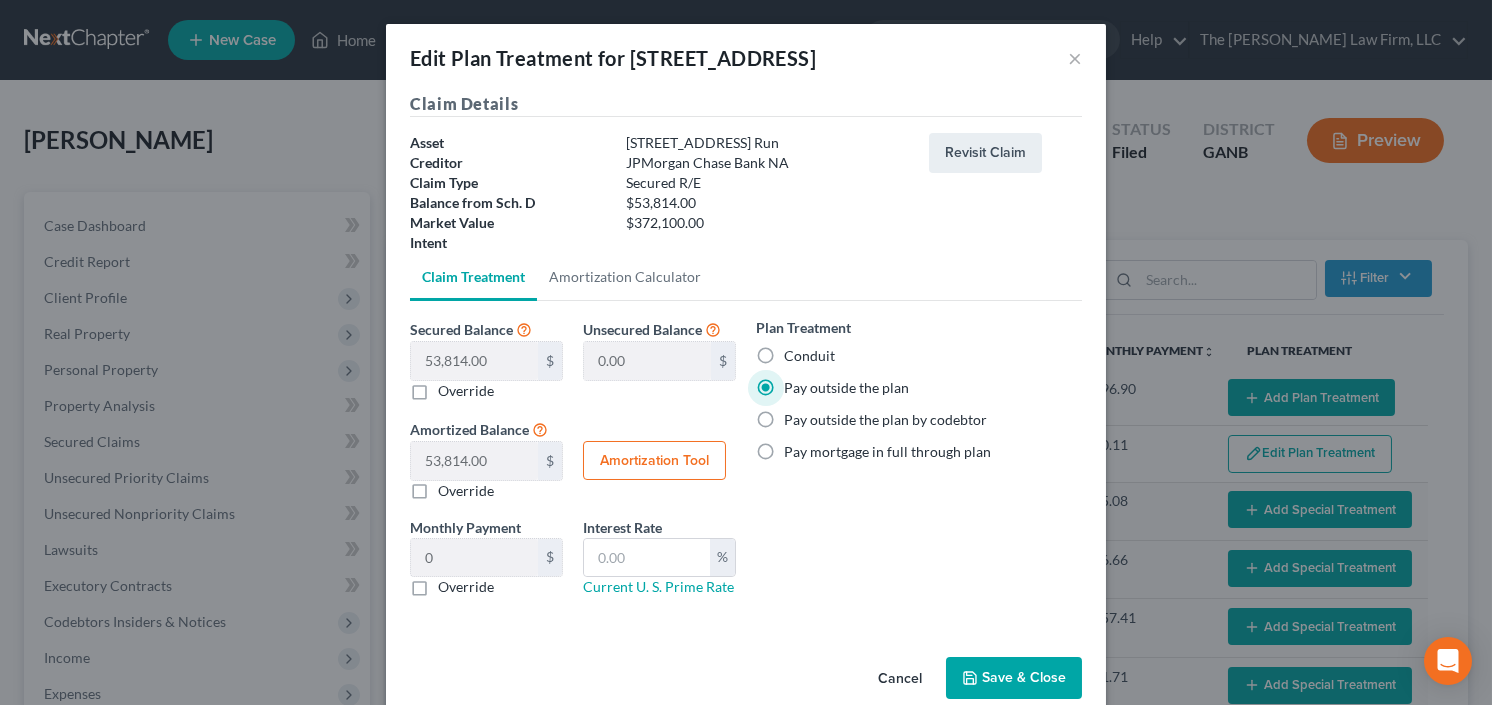 click on "Pay outside the plan by codebtor" at bounding box center [885, 420] 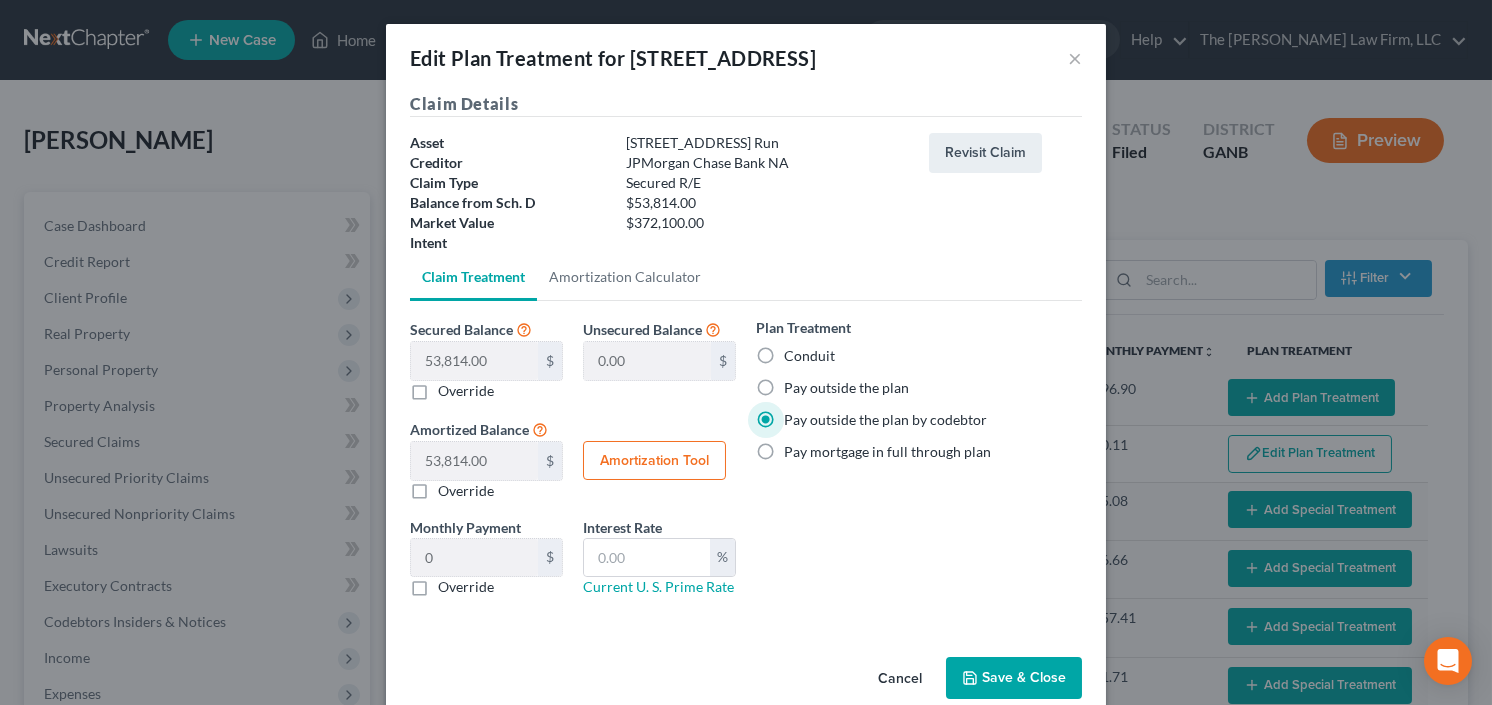 click on "Save & Close" at bounding box center (1014, 678) 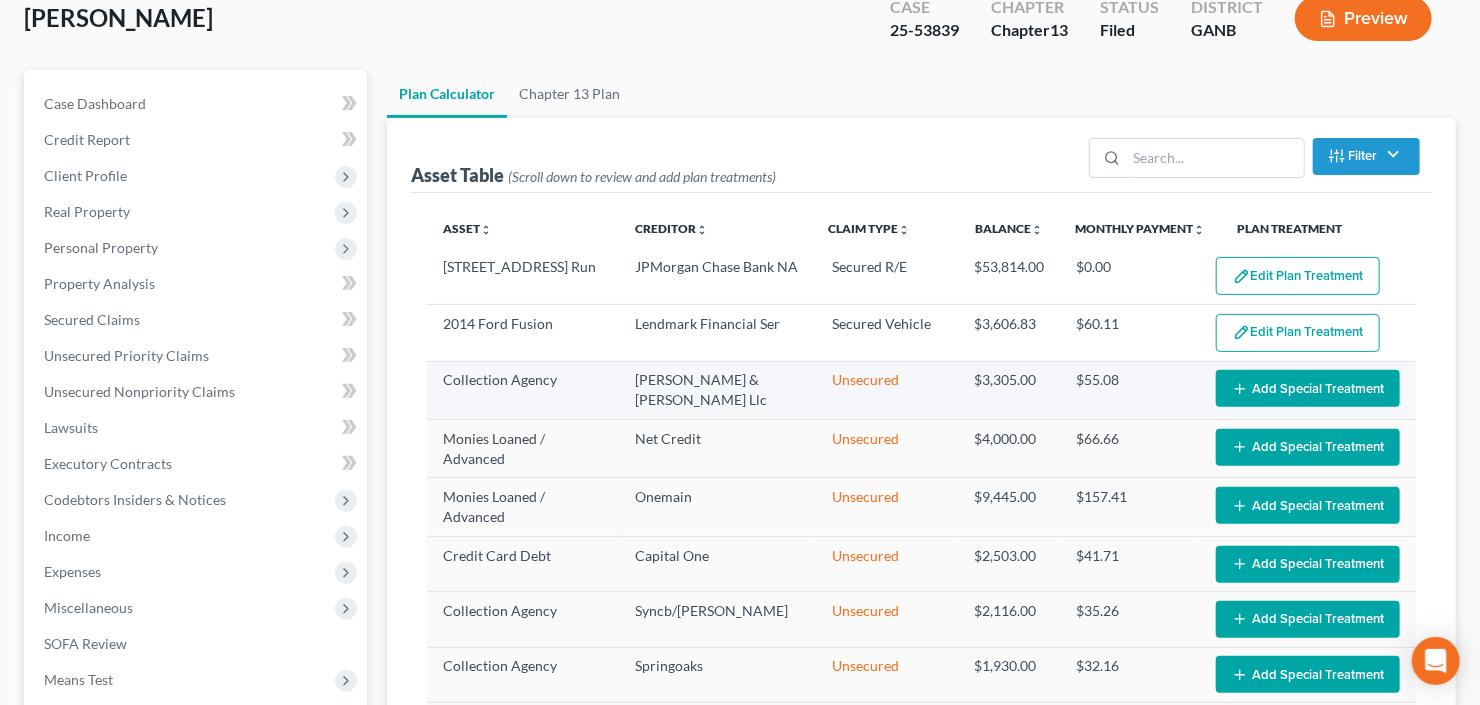 scroll, scrollTop: 160, scrollLeft: 0, axis: vertical 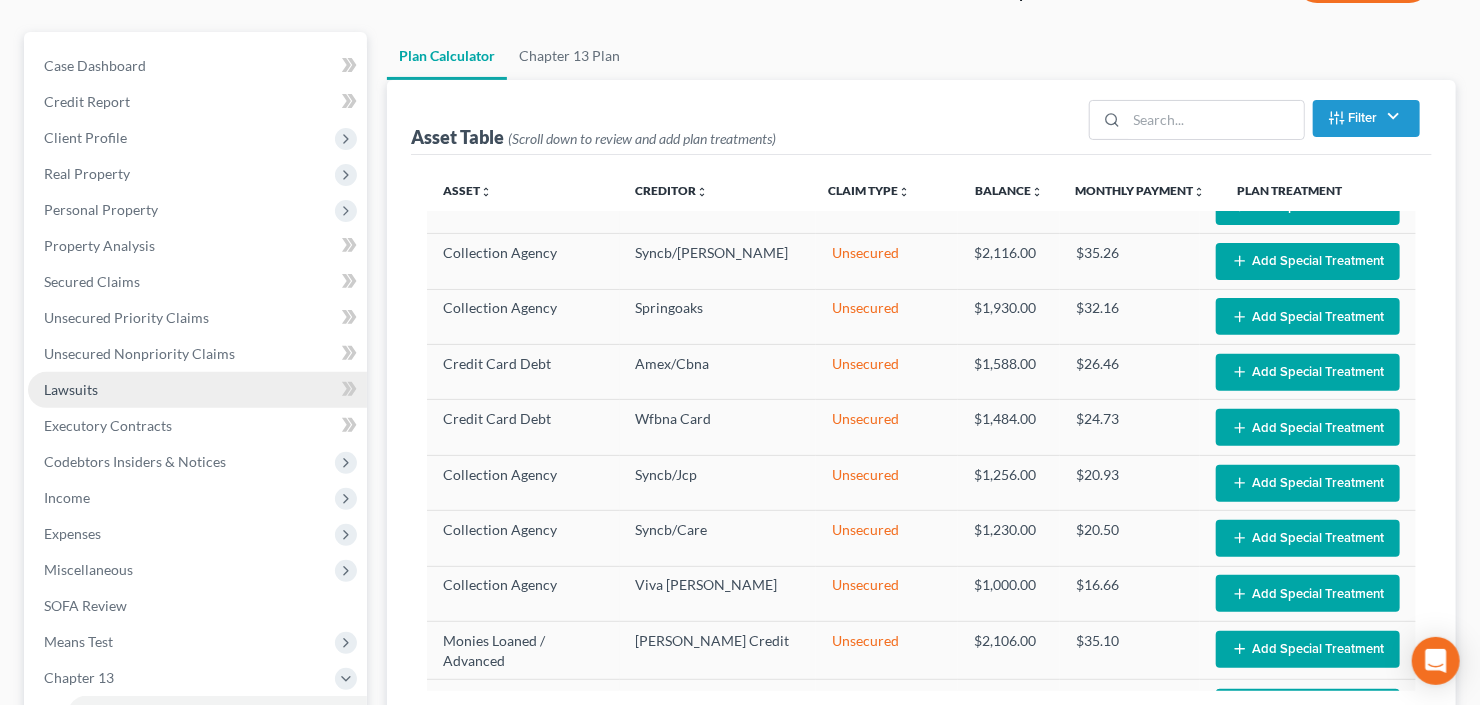 select on "59" 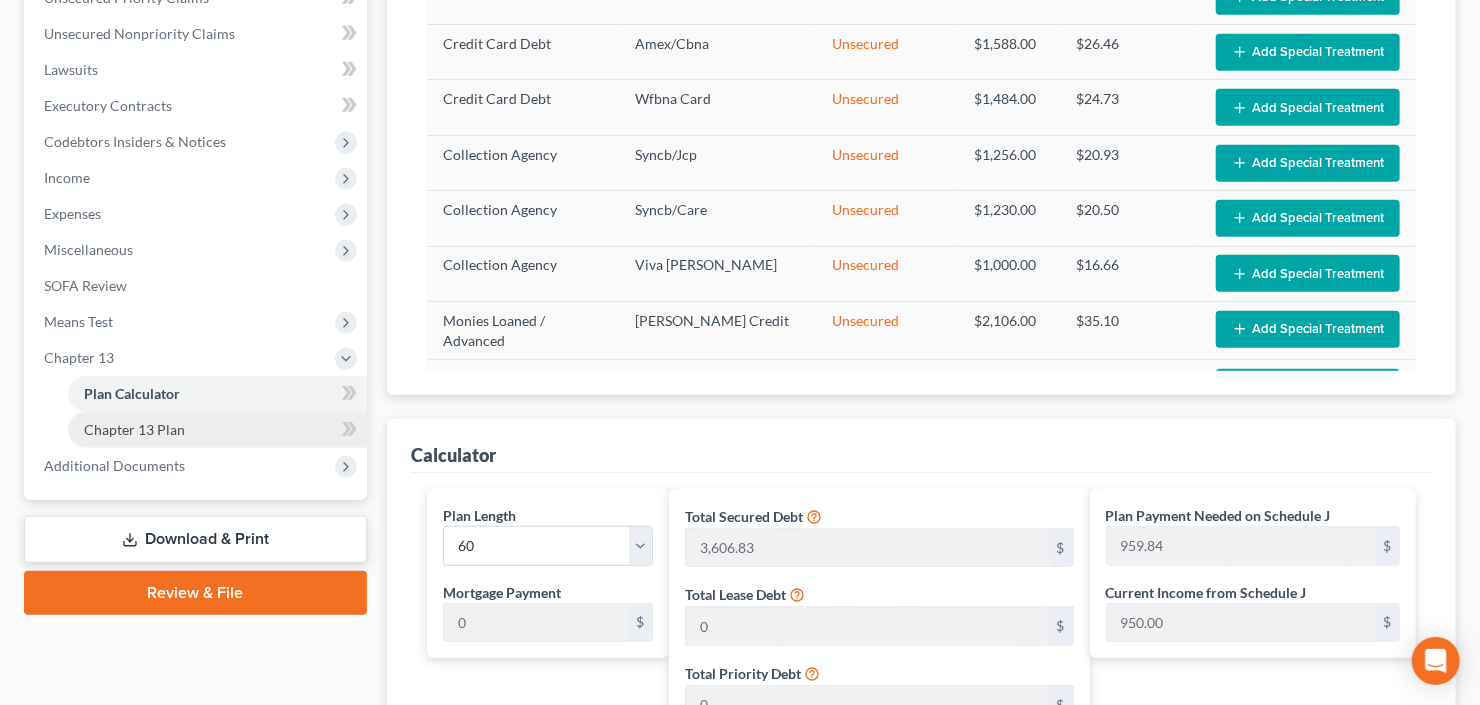 click on "Chapter 13 Plan" at bounding box center [217, 430] 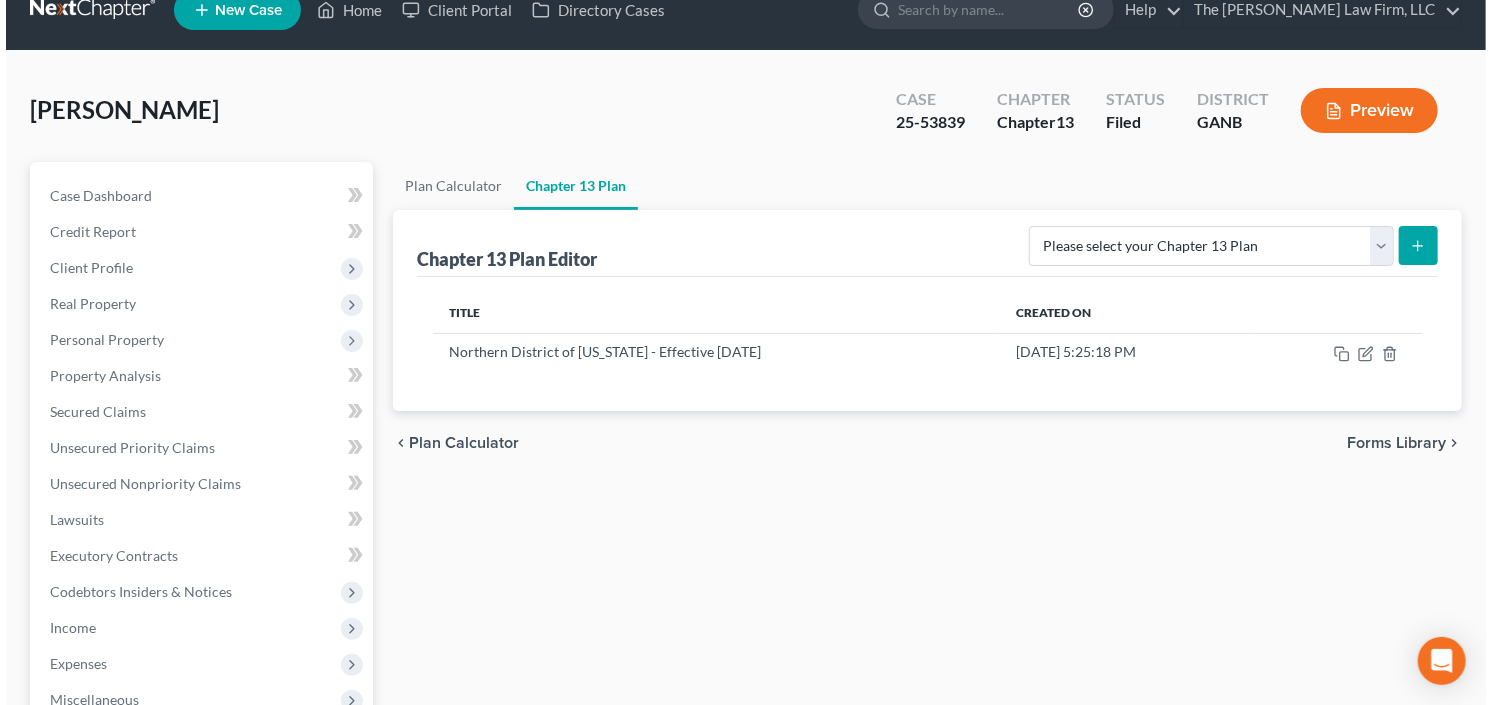 scroll, scrollTop: 0, scrollLeft: 0, axis: both 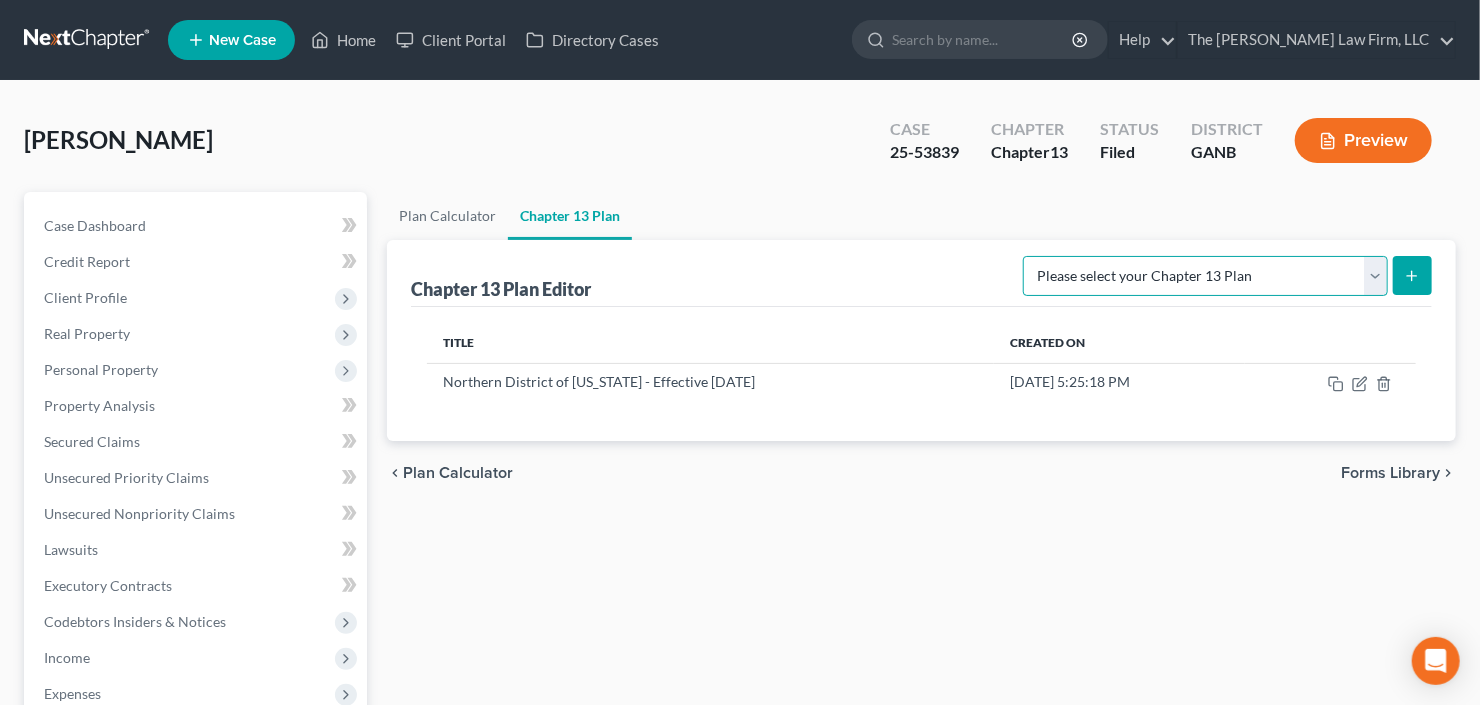 click on "Please select your Chapter 13 Plan National Form Plan - Official Form 113 Northern District of Georgia Northern District of Georgia - Effective 12/1/17 Northern District of Georgia - Effective 12/1/2020" at bounding box center [1205, 276] 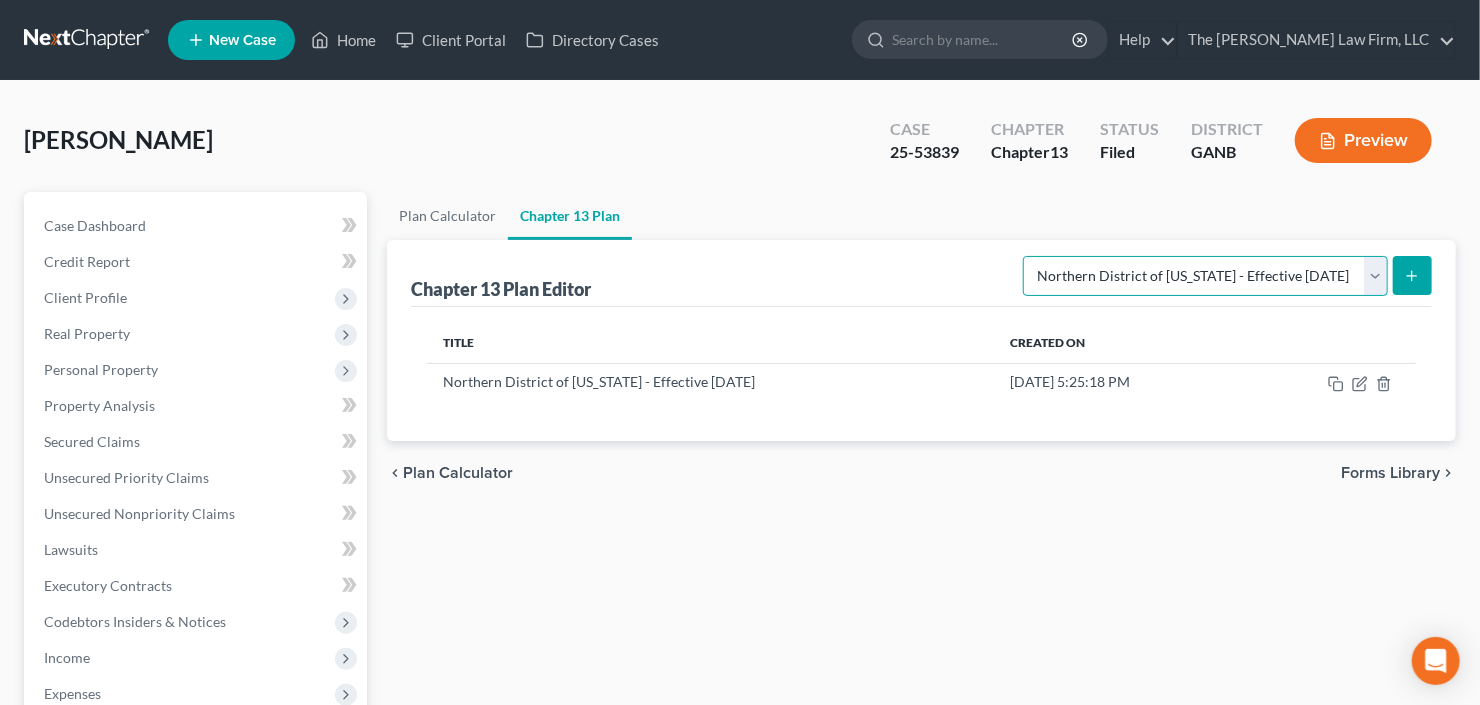 click on "Please select your Chapter 13 Plan National Form Plan - Official Form 113 Northern District of Georgia Northern District of Georgia - Effective 12/1/17 Northern District of Georgia - Effective 12/1/2020" at bounding box center [1205, 276] 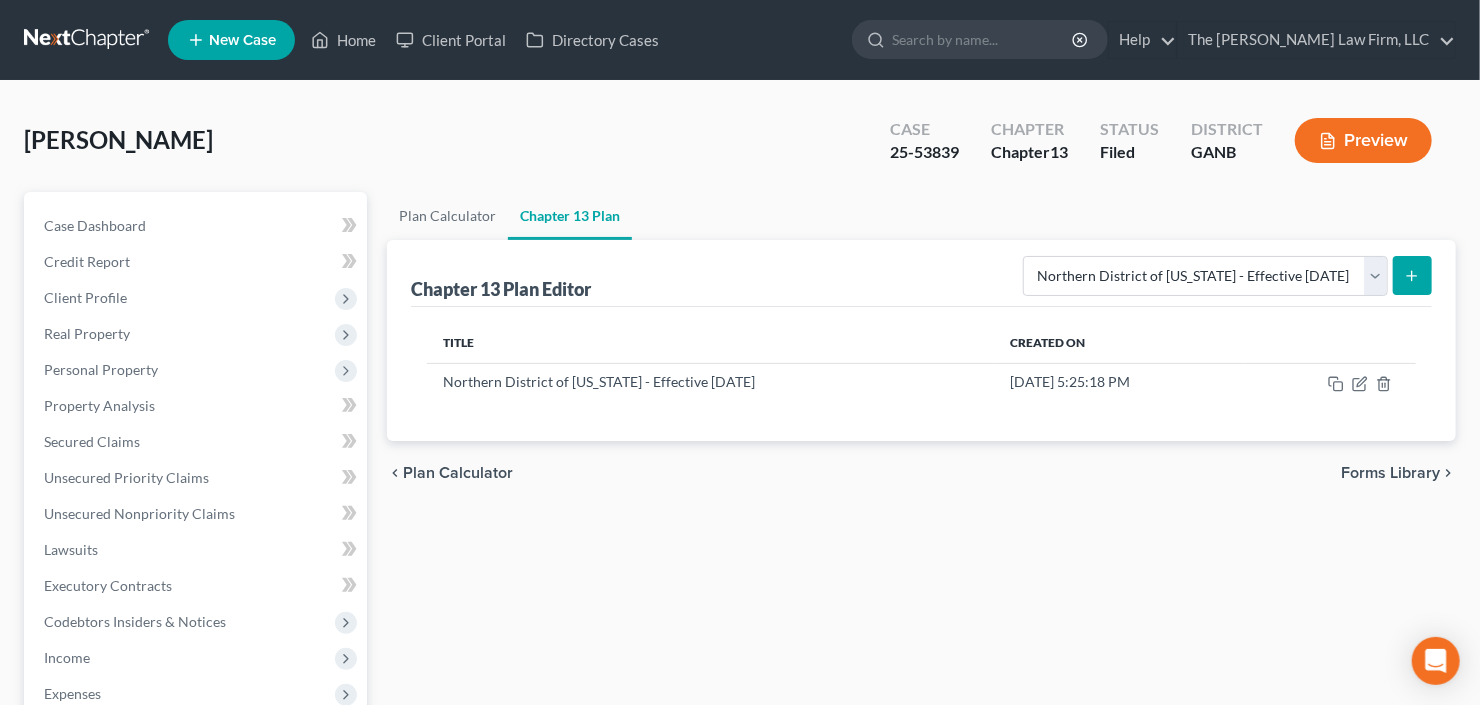 click 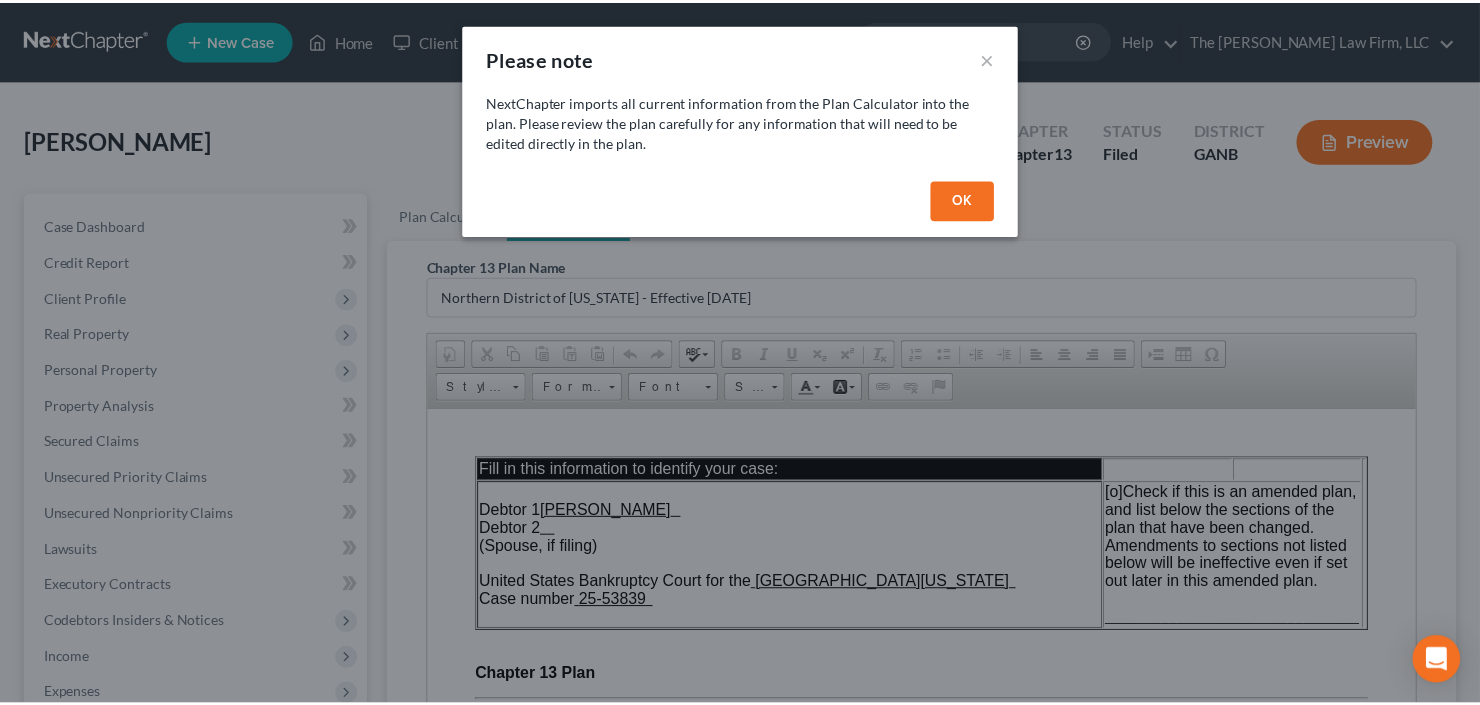 scroll, scrollTop: 0, scrollLeft: 0, axis: both 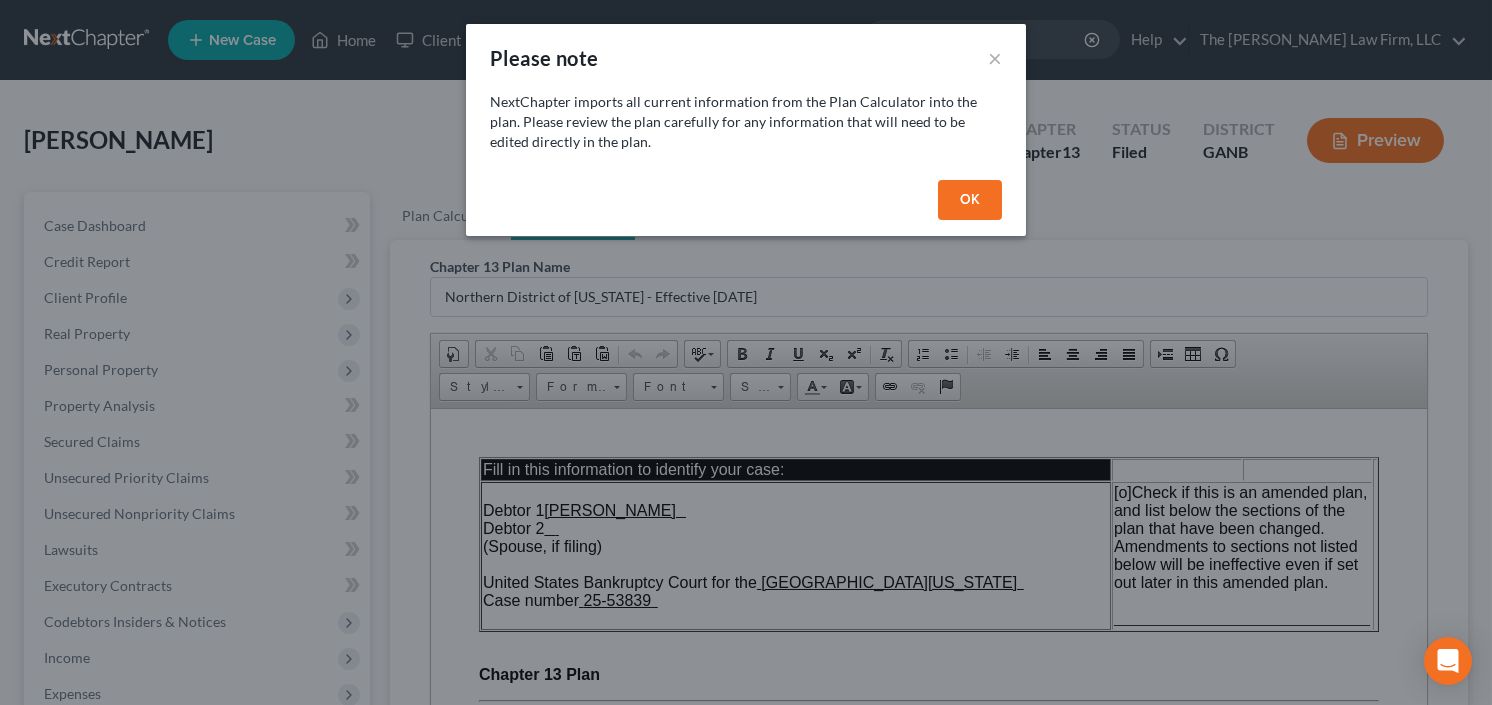 click on "OK" at bounding box center [970, 200] 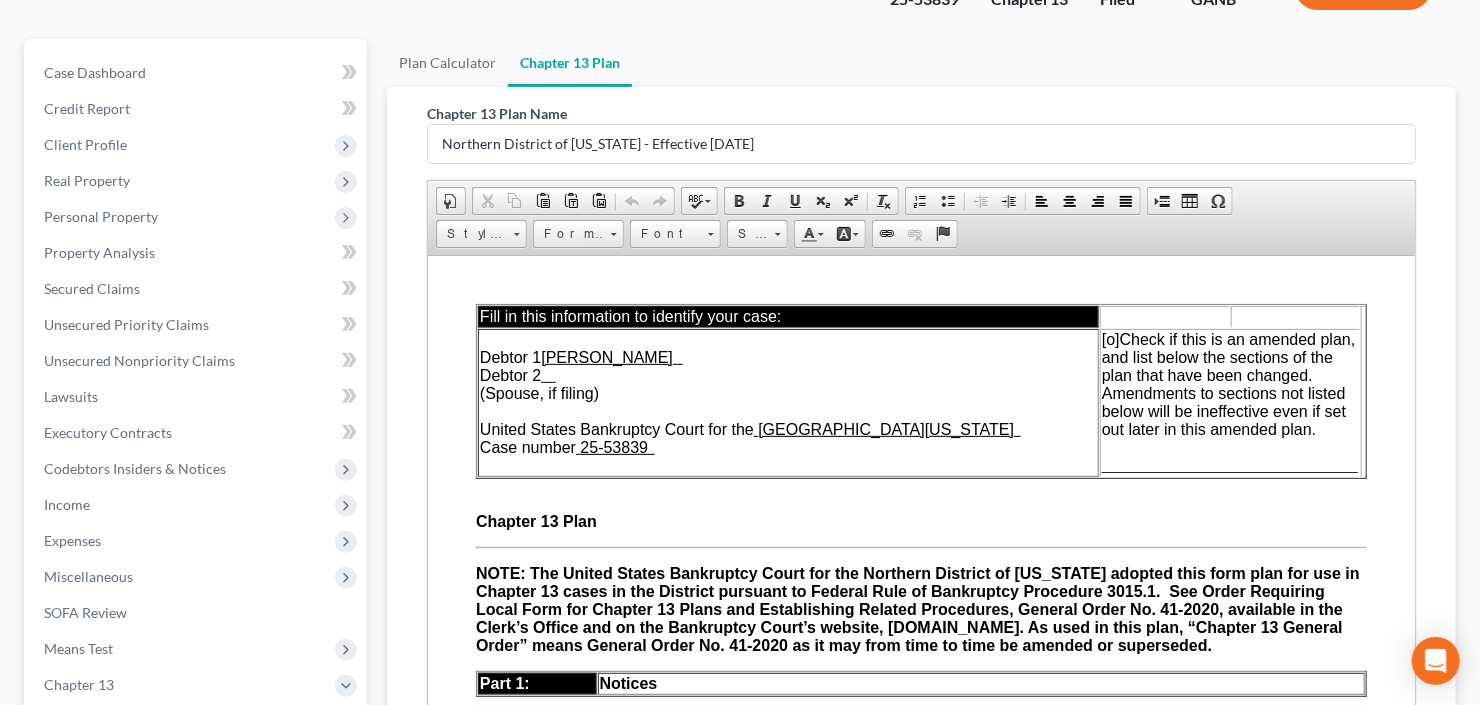 scroll, scrollTop: 160, scrollLeft: 0, axis: vertical 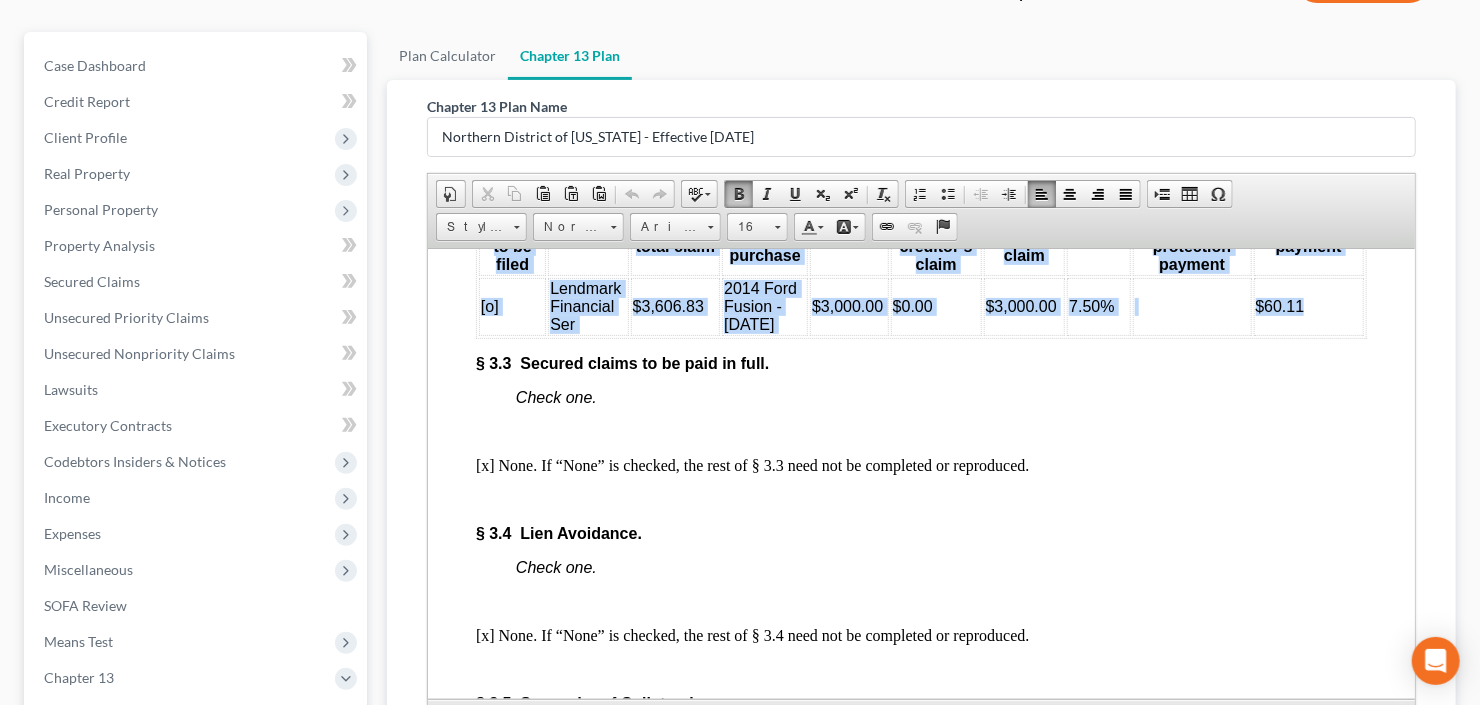 drag, startPoint x: 468, startPoint y: 516, endPoint x: 1311, endPoint y: 402, distance: 850.6733 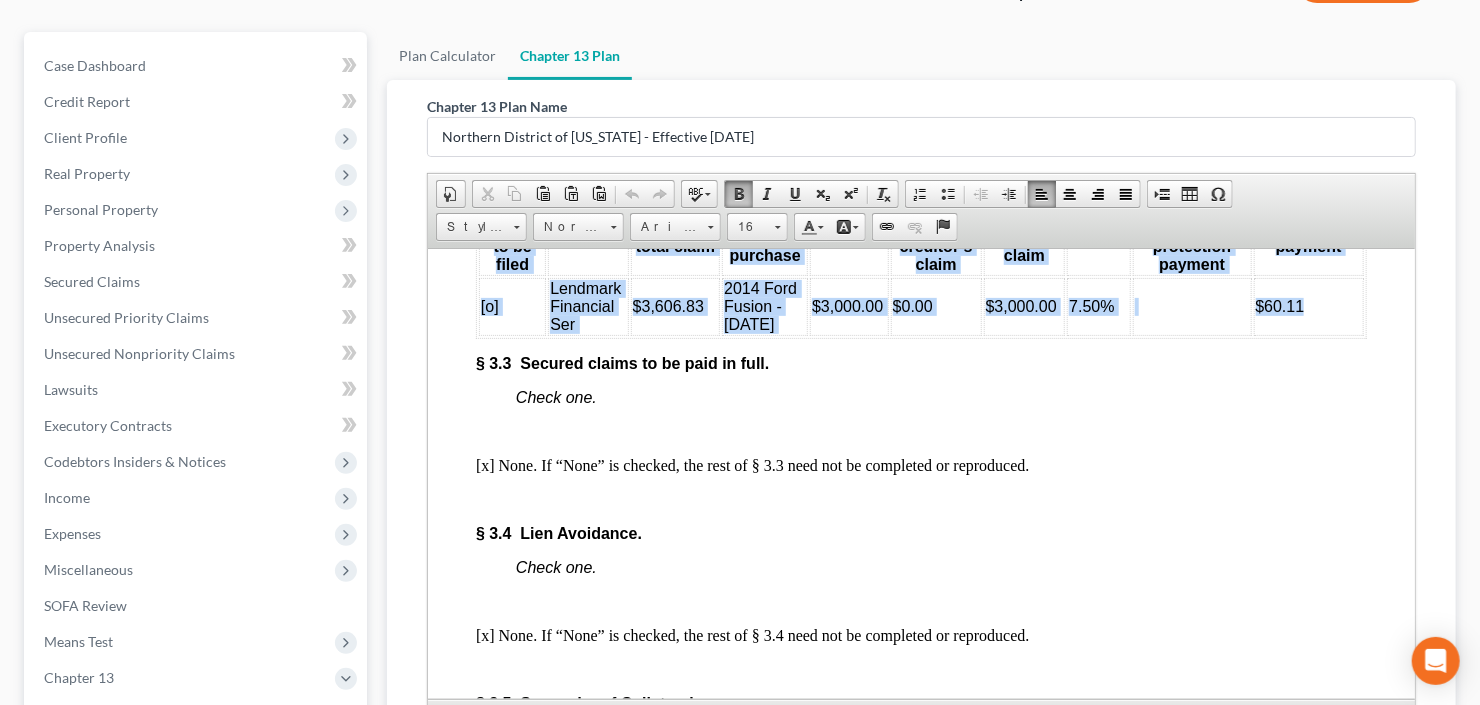 click on "Fill in this information to identify your case: Debtor 1       Shirley  Ann  King     Debtor 2            (Spouse, if filing) United States Bankruptcy Court for the    Northern District of Georgia    Case number    25-53839    [o]  Check if this is an amended plan, and list below the sections of the plan that have been changed. Amendments to sections not listed below will be ineffective even if set out later in this amended plan. ________________________________   Chapter 13 Plan   NOTE:   Part 1:  Notices To   Debtor(s):   This form sets out options that may be appropriate in some cases, but the presence of an option on the form does not indicate that the option is appropriate in your circumstances or that it is permissible in your judicial district. Plans that do not comply with the United States Bankruptcy Code, local rules and judicial rulings may not be confirmable.   In the following notice to creditors, you must check each box that applies. To Creditor(s): § 1.1 §1.2 :" at bounding box center [920, 401] 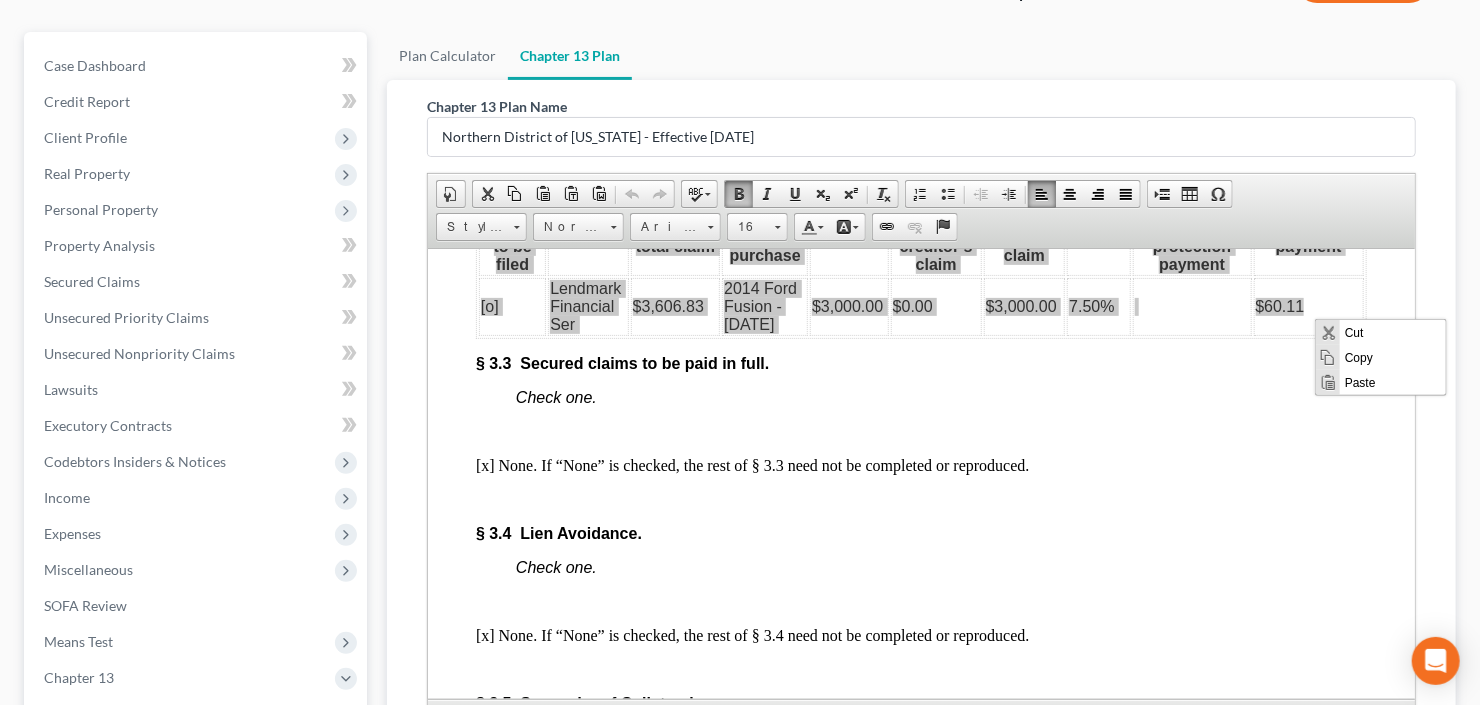 scroll, scrollTop: 0, scrollLeft: 0, axis: both 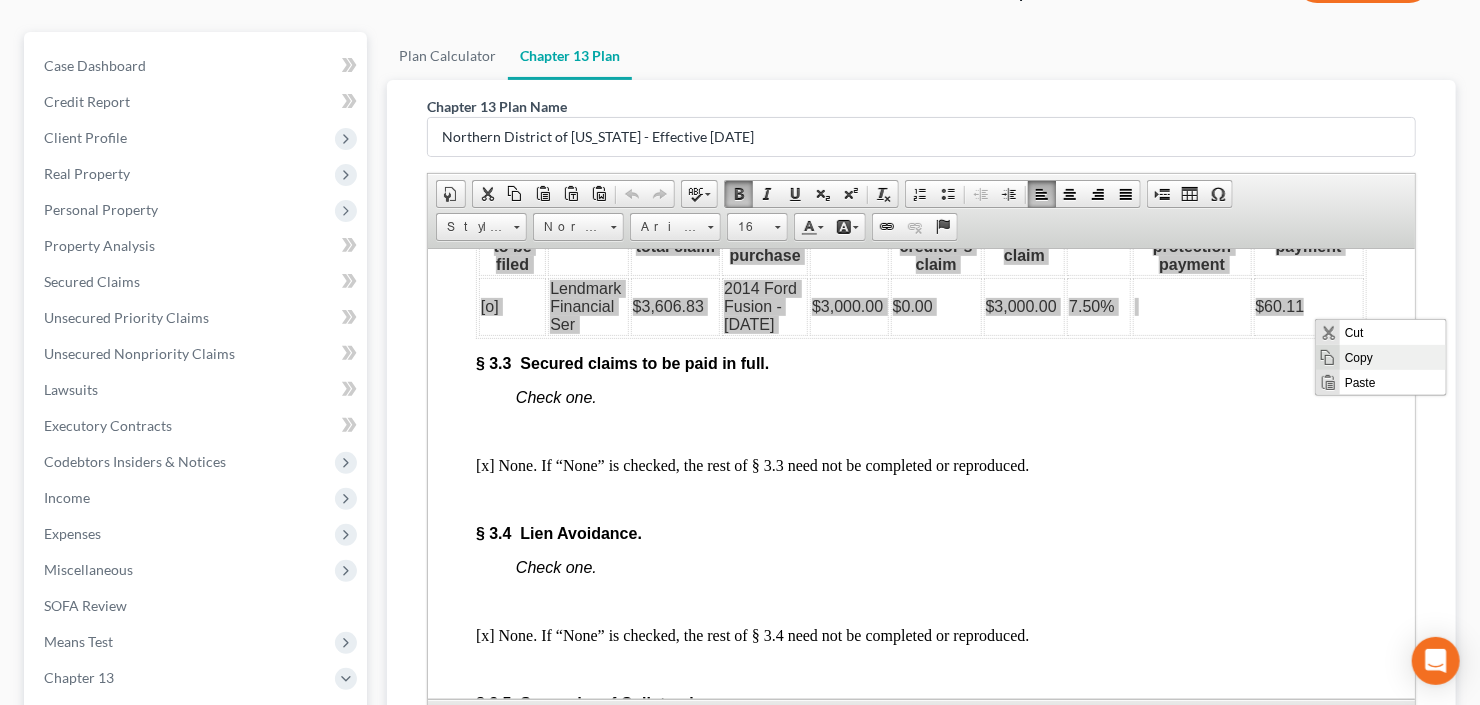 click on "Copy" at bounding box center [1392, 357] 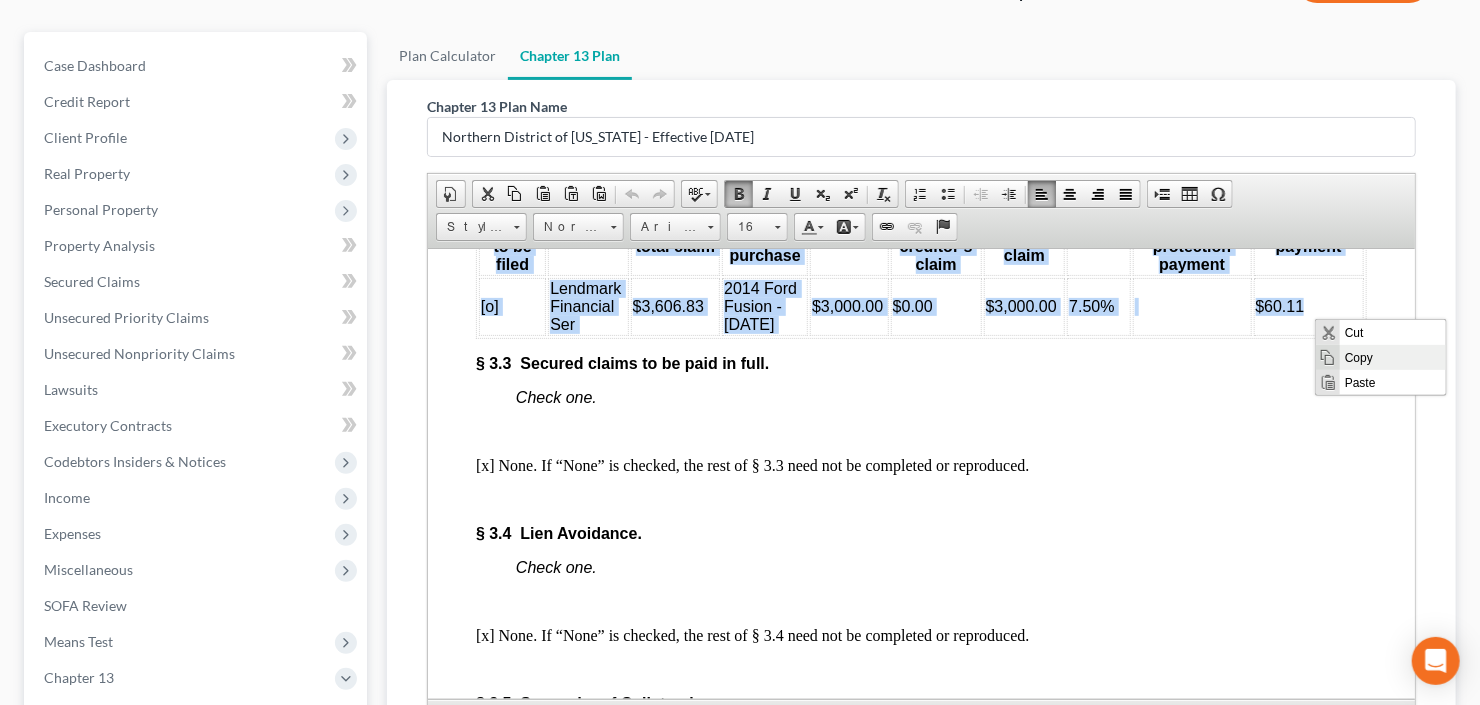 copy on "§ 3.2    Request for valuation of security and modification of certain undersecured claims.  Check one. [o] None. If “None” is checked, the rest of § 3.2 need not be completed or reproduced. The remainder of this paragraph will be effective only if the applicable box in Part 1 of this plan is checked. . [x] The debtor(s) request(s) that the Bankruptcy Court determine the value of the secured claims listed below. For each non-governmental secured claim listed below, the debtor(s) state(s) that the value of the secured claim should be as set out in the column headed Amount of secured claim. For secured claims of governmental units, unless the Bankruptcy Court orders otherwise, the value of a secured claim listed in a proof of claim filed in accordance with the Bankruptcy Rules controls over any contrary amount listed below. For each creditor checked below, debtor(s) will file a motion pursuant to Bankruptcy Rule 3012 and the Chapter 13 General Order to request determination of the amount of the secured claim..." 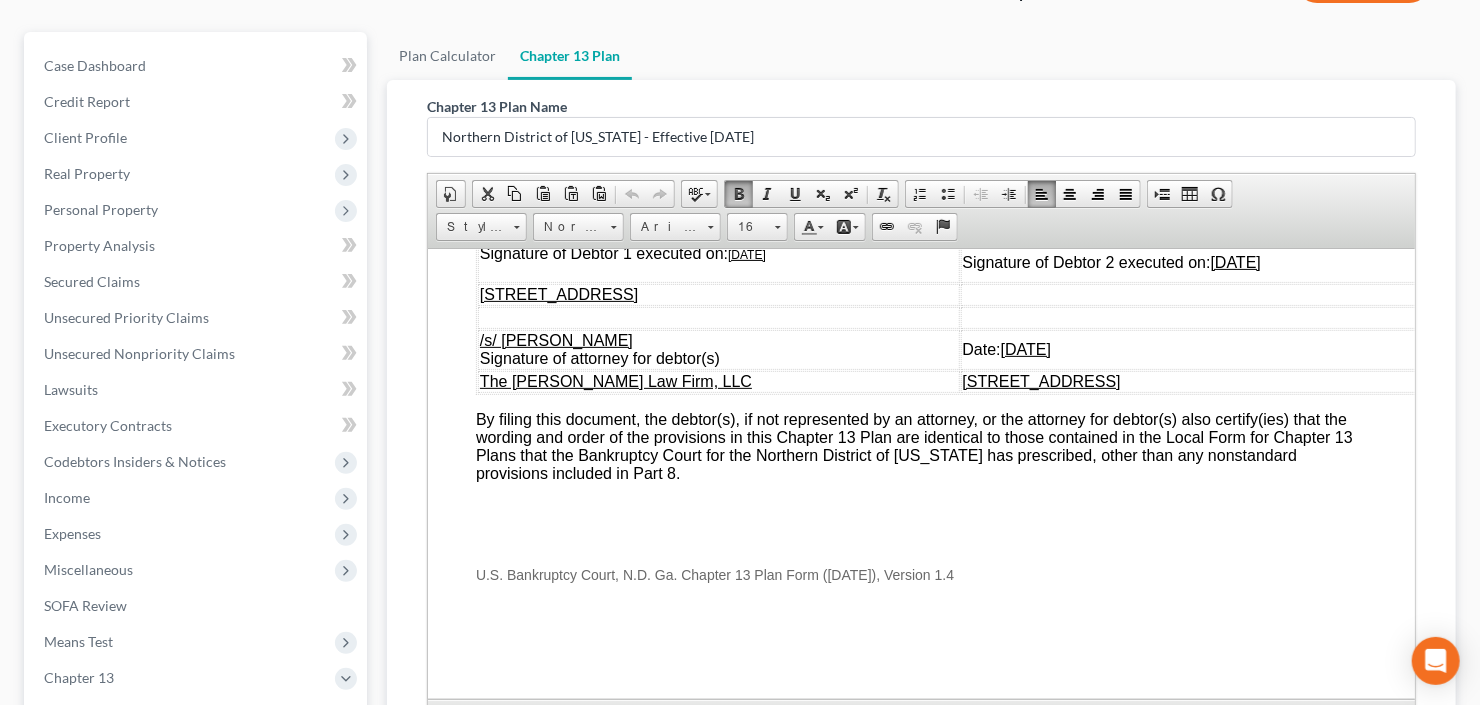 scroll, scrollTop: 7441, scrollLeft: 0, axis: vertical 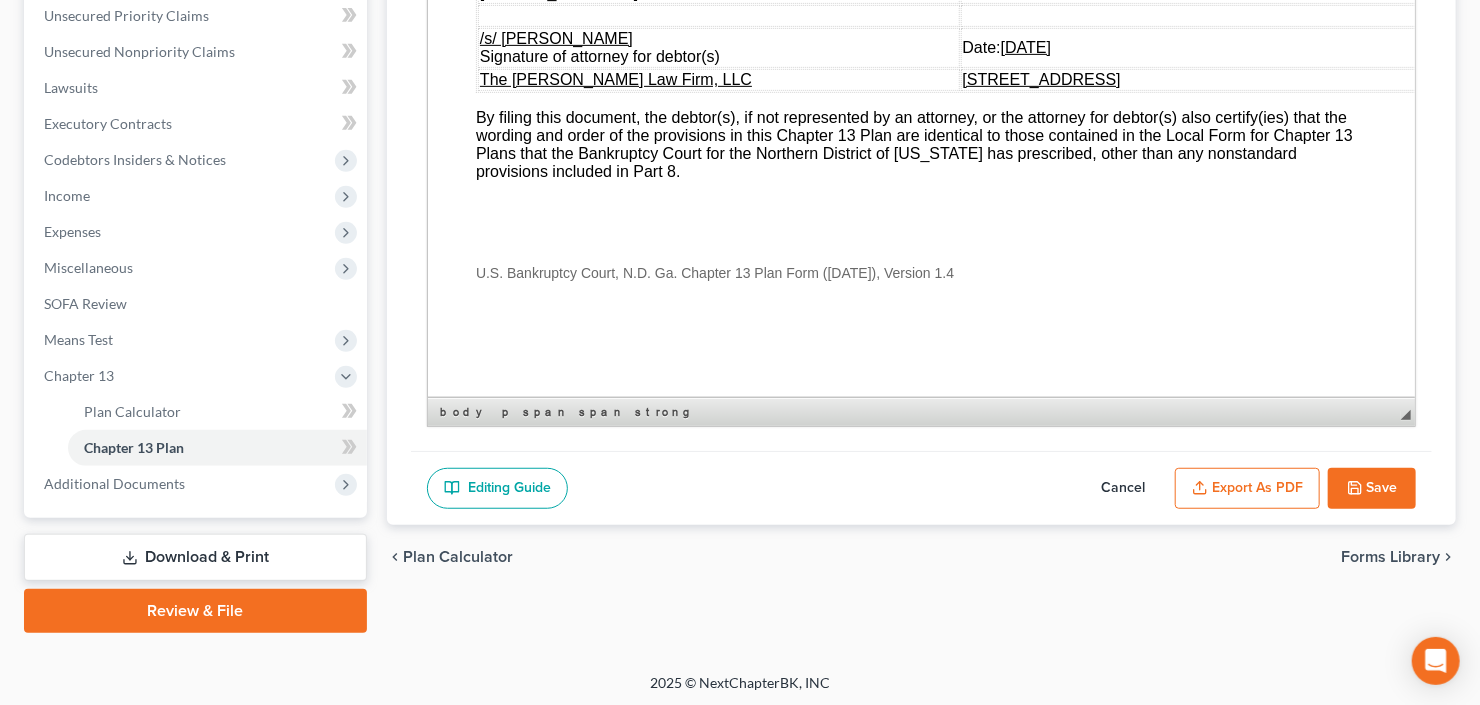 click on "Cancel" at bounding box center (1123, 489) 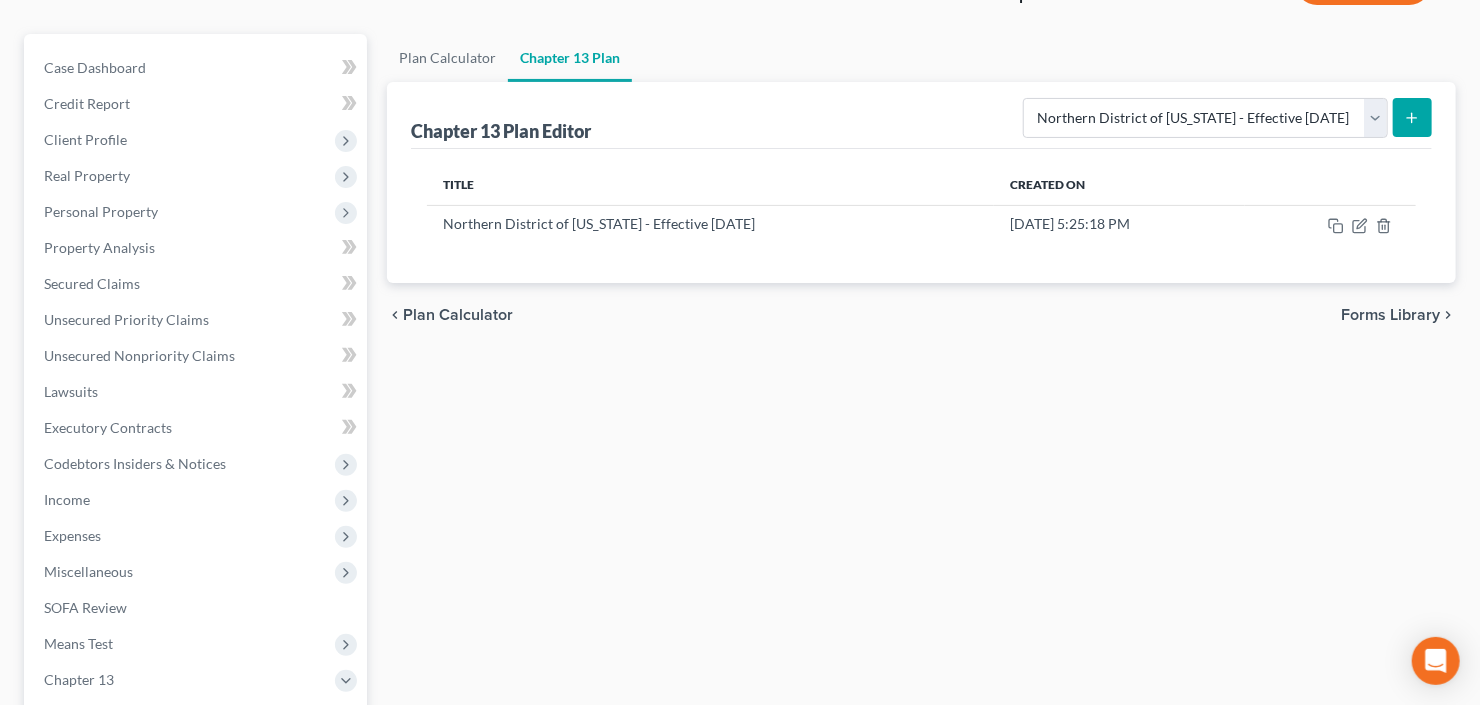 scroll, scrollTop: 0, scrollLeft: 0, axis: both 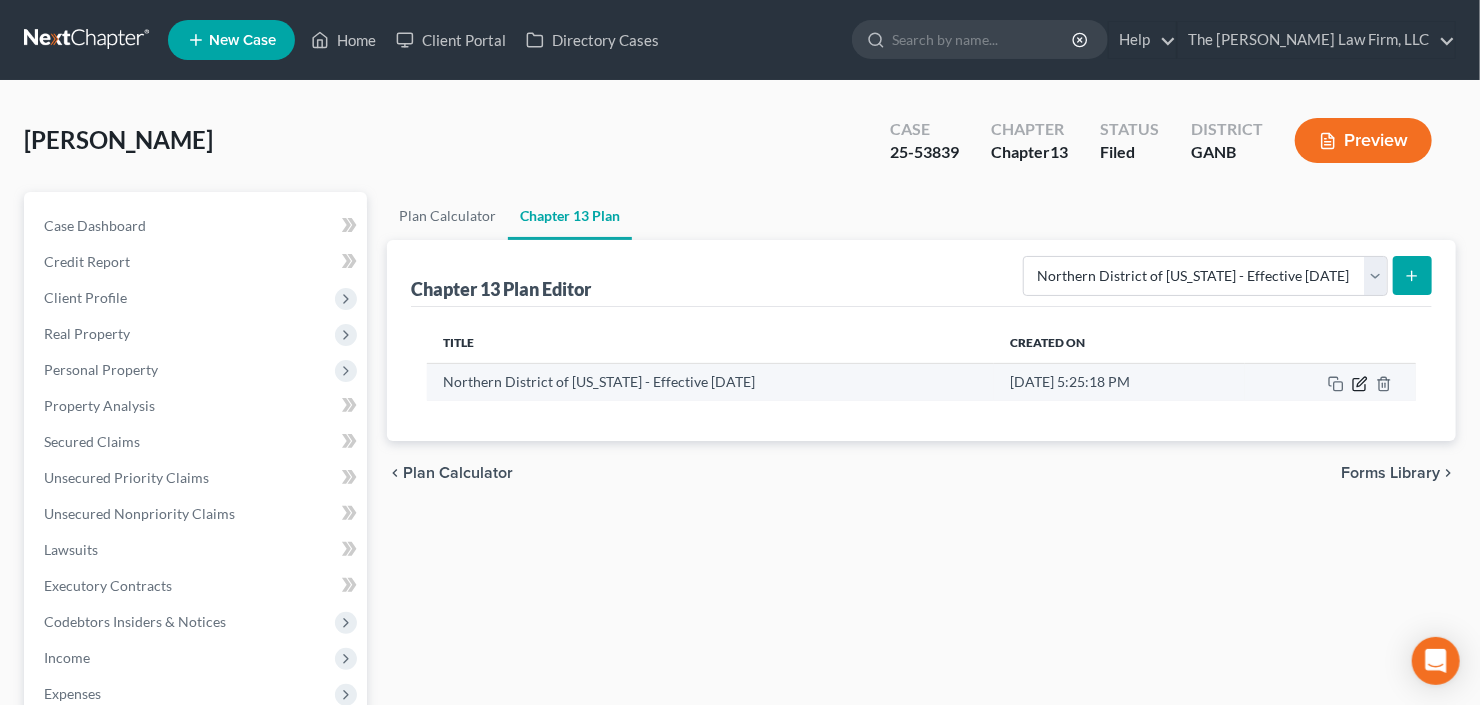 click 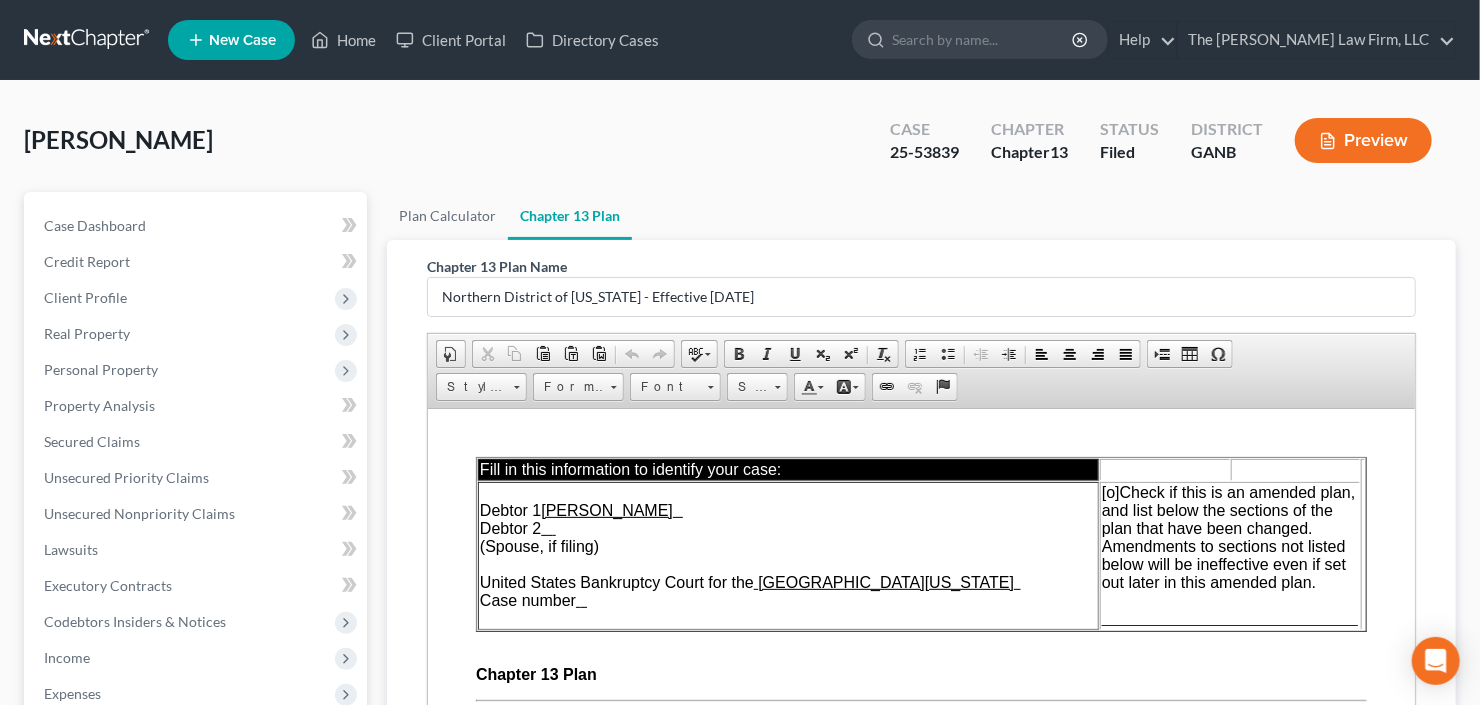 scroll, scrollTop: 0, scrollLeft: 0, axis: both 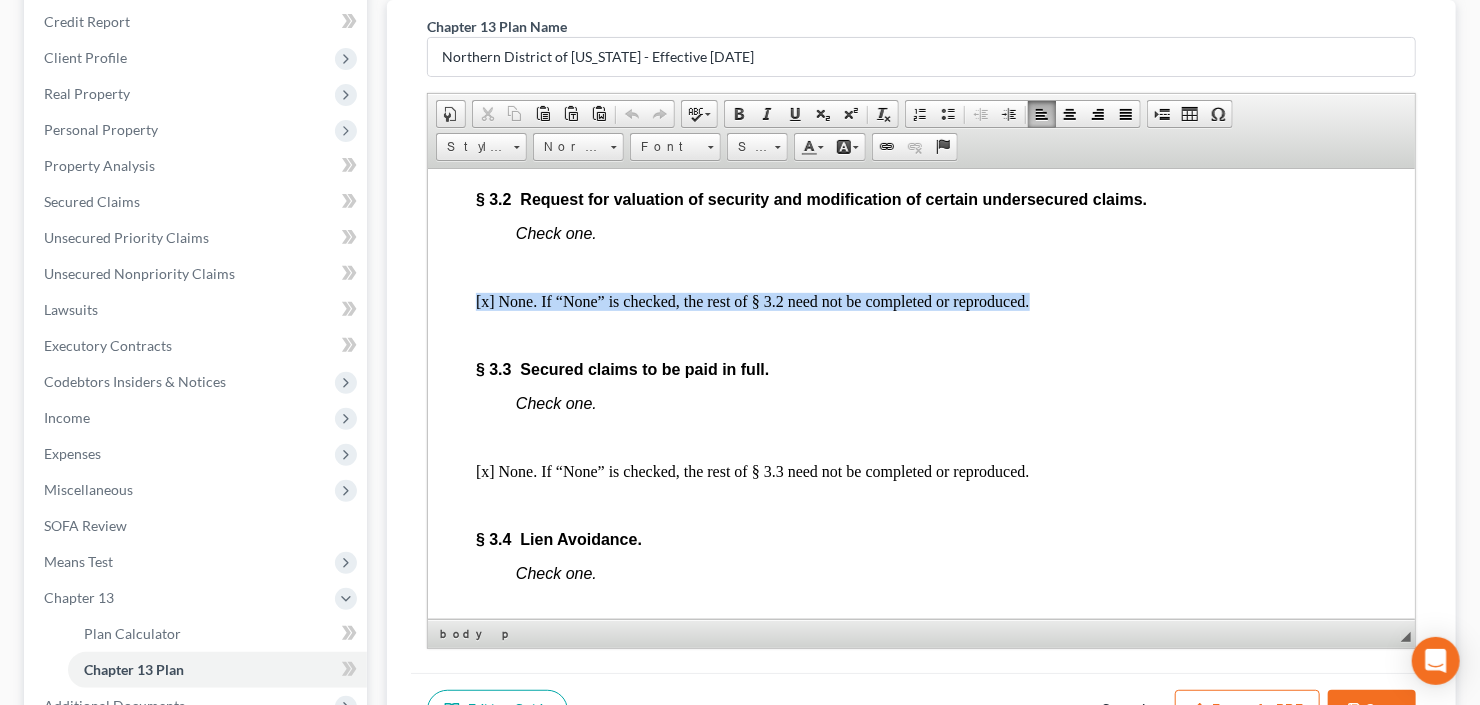 drag, startPoint x: 468, startPoint y: 390, endPoint x: 1116, endPoint y: 362, distance: 648.6047 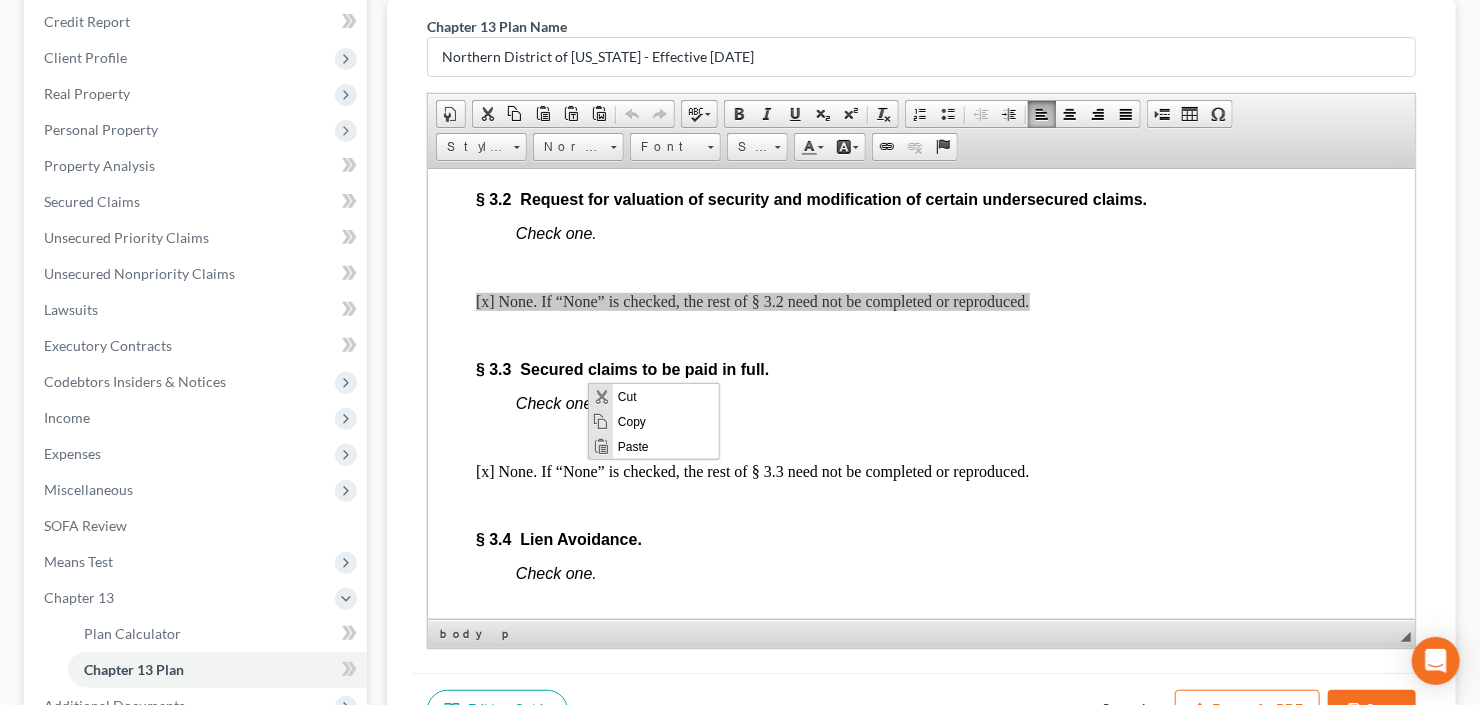 scroll, scrollTop: 0, scrollLeft: 0, axis: both 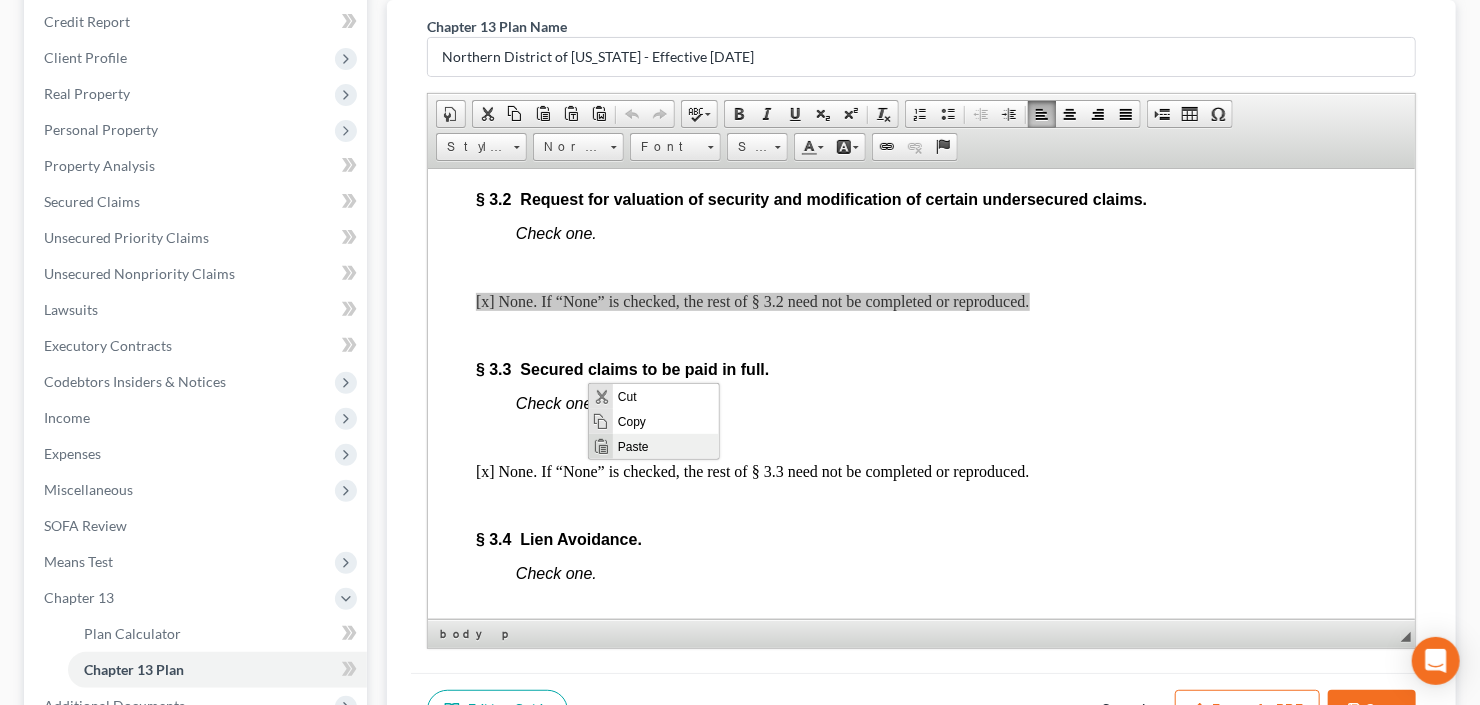 click on "Paste" at bounding box center [665, 446] 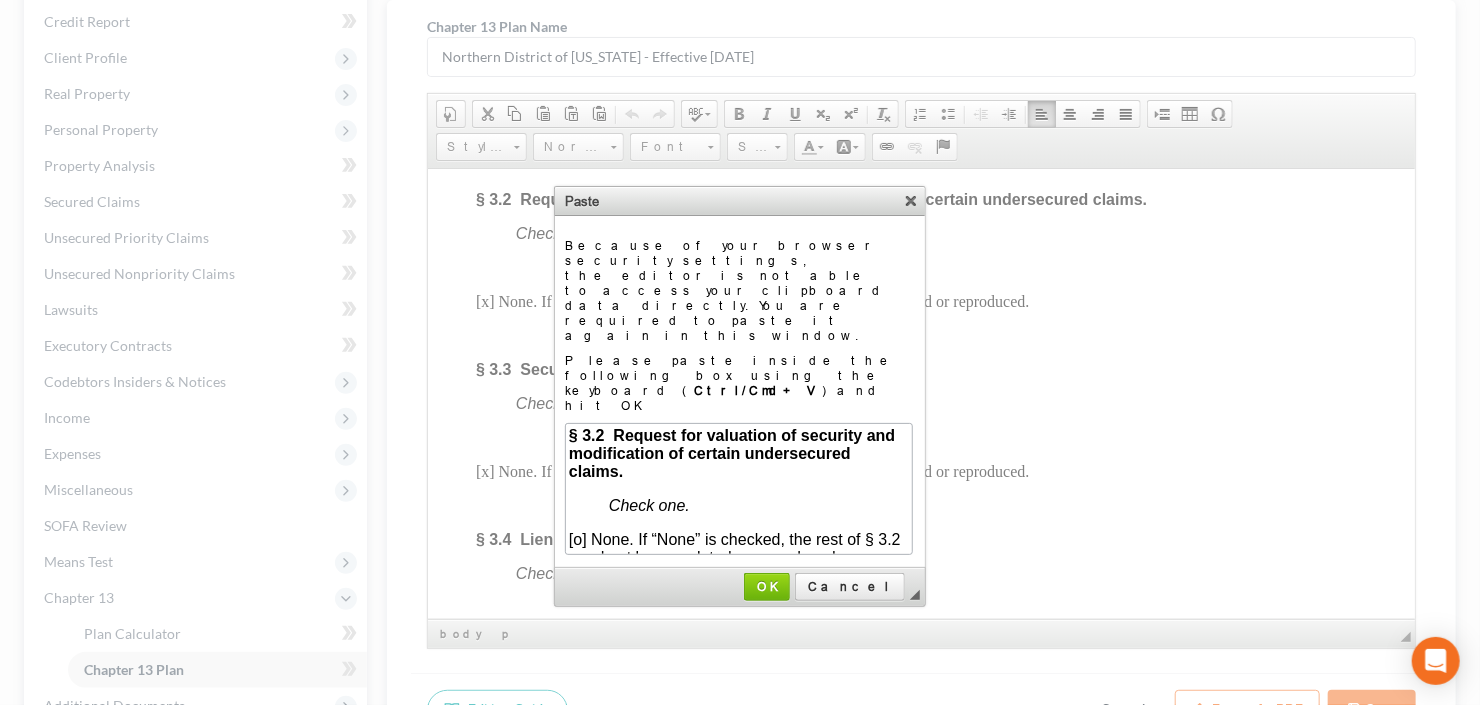scroll, scrollTop: 1248, scrollLeft: 417, axis: both 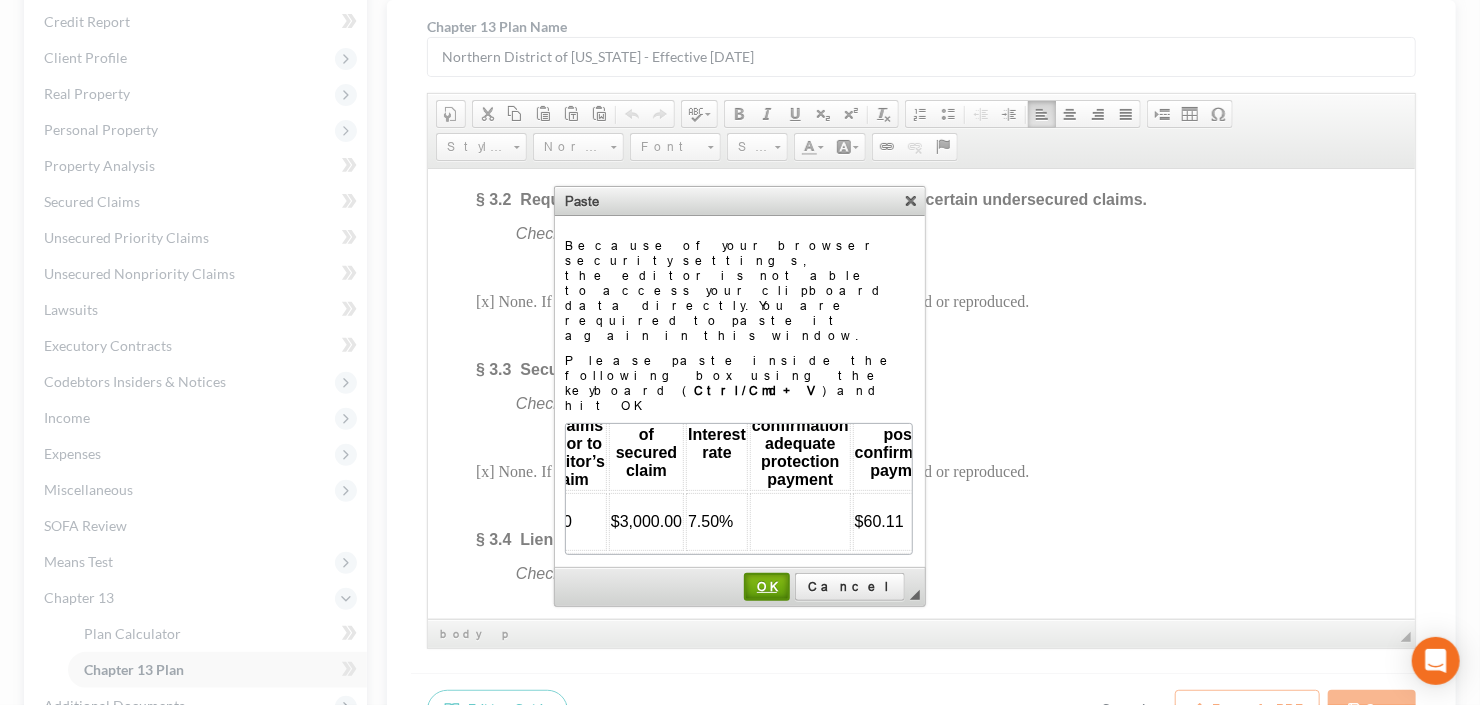 click on "OK" at bounding box center [767, 586] 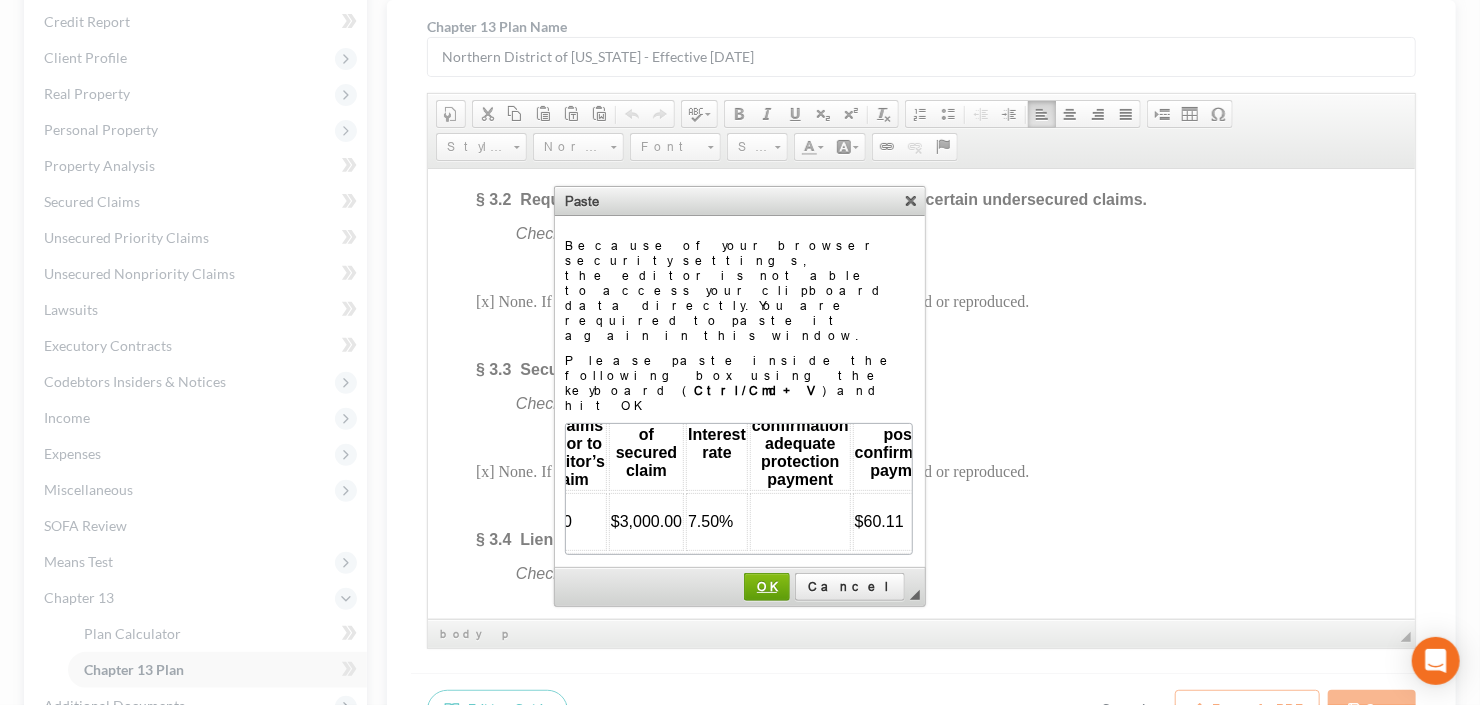 scroll, scrollTop: 462, scrollLeft: 0, axis: vertical 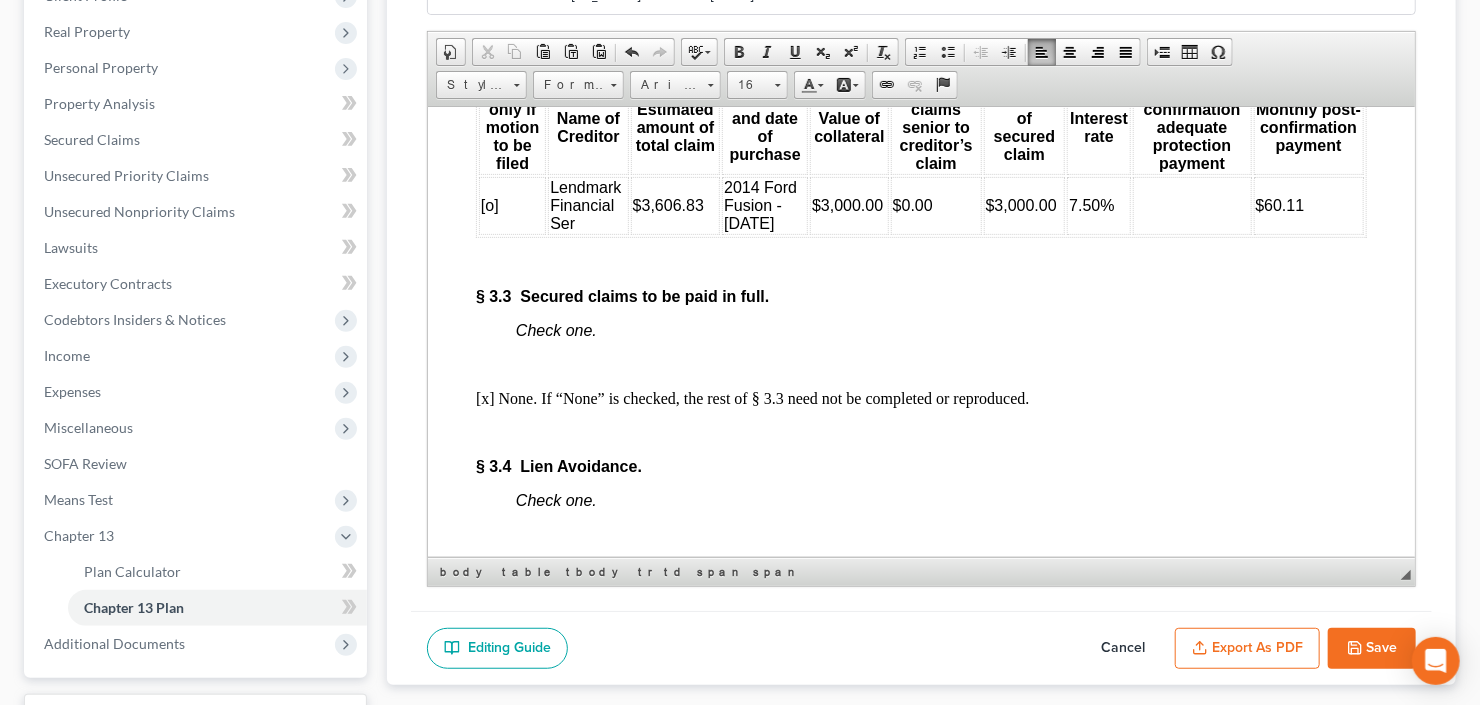 click at bounding box center (1191, 205) 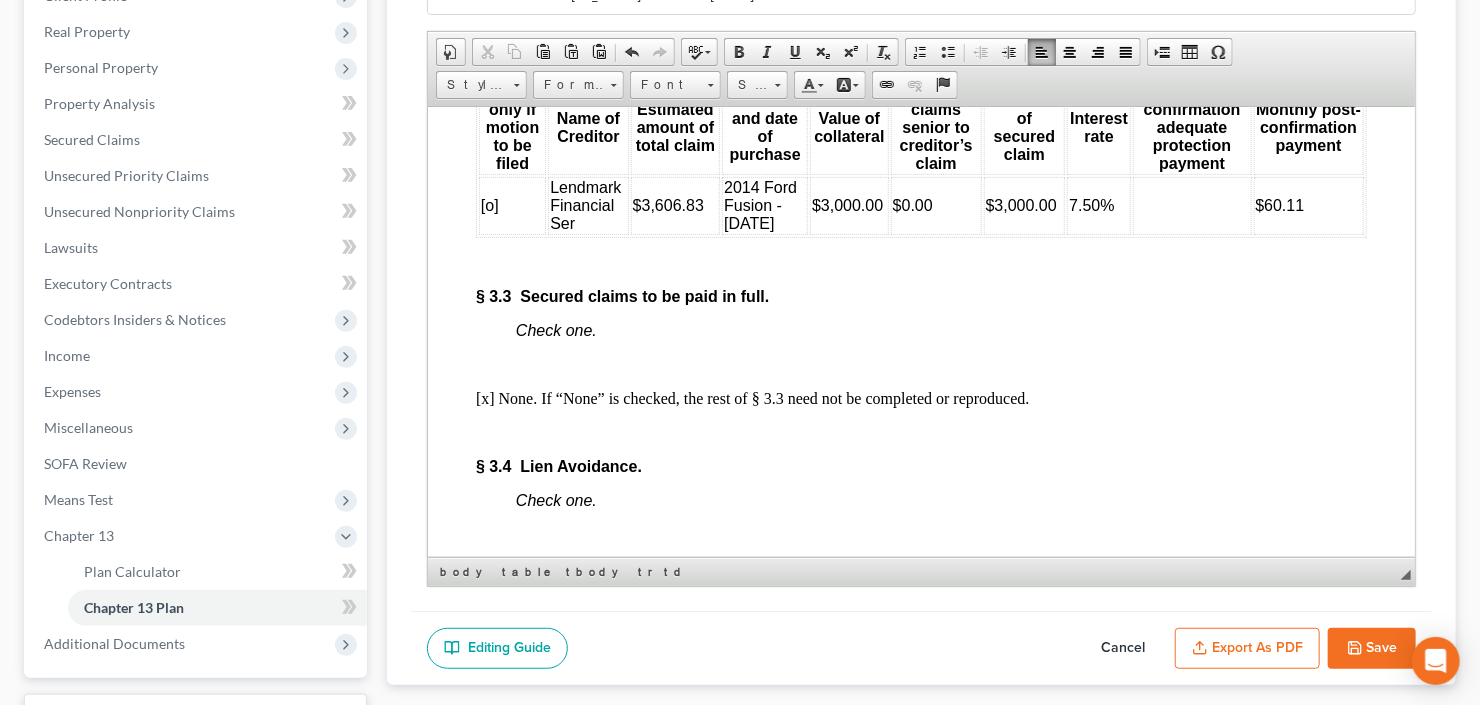type 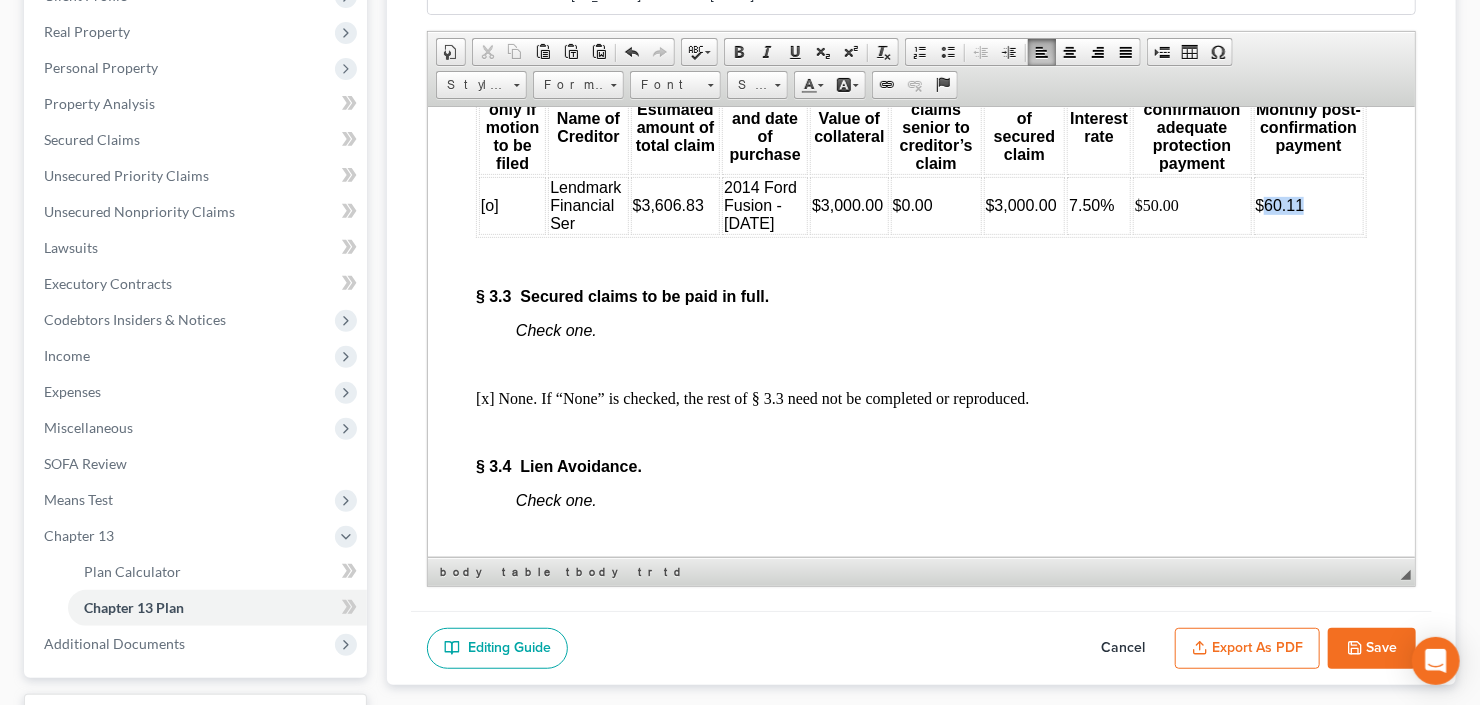 drag, startPoint x: 1255, startPoint y: 309, endPoint x: 1316, endPoint y: 311, distance: 61.03278 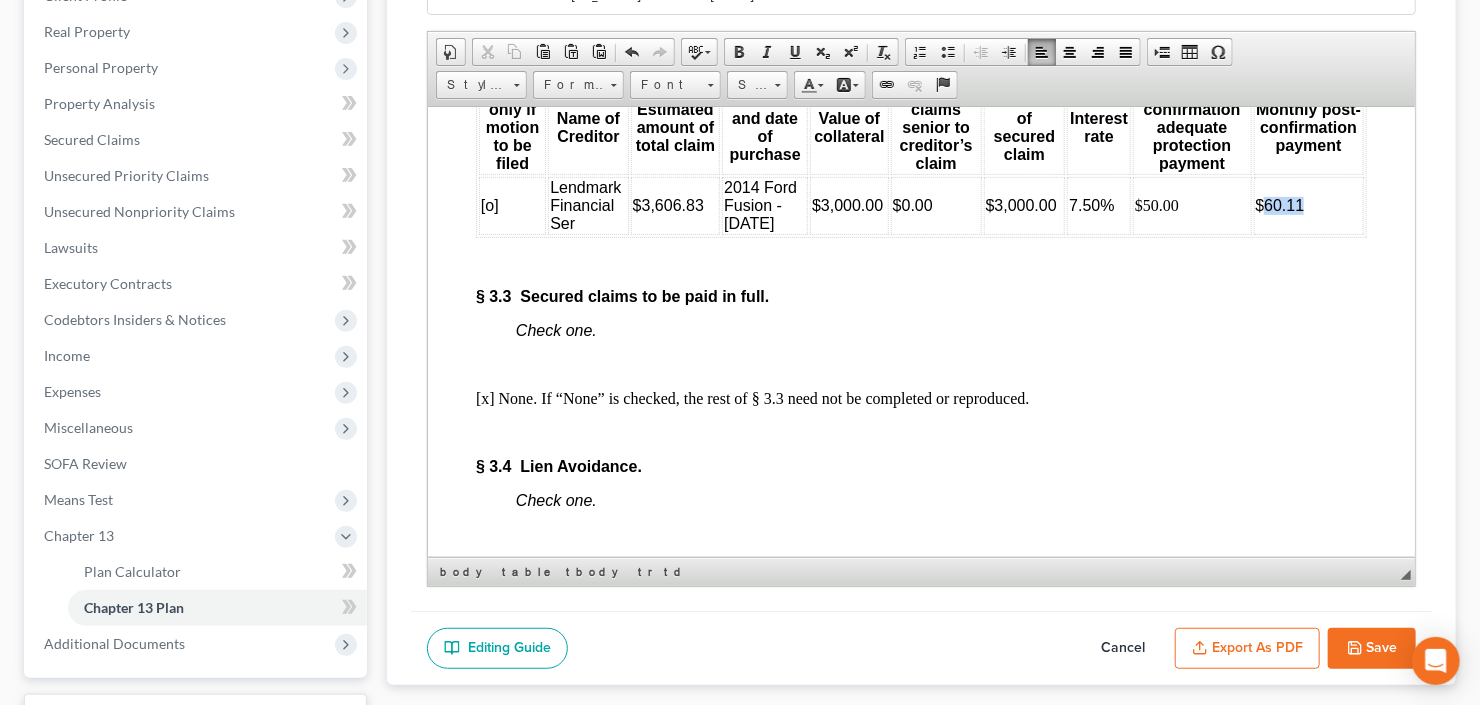 click on "$60.11" at bounding box center (1308, 205) 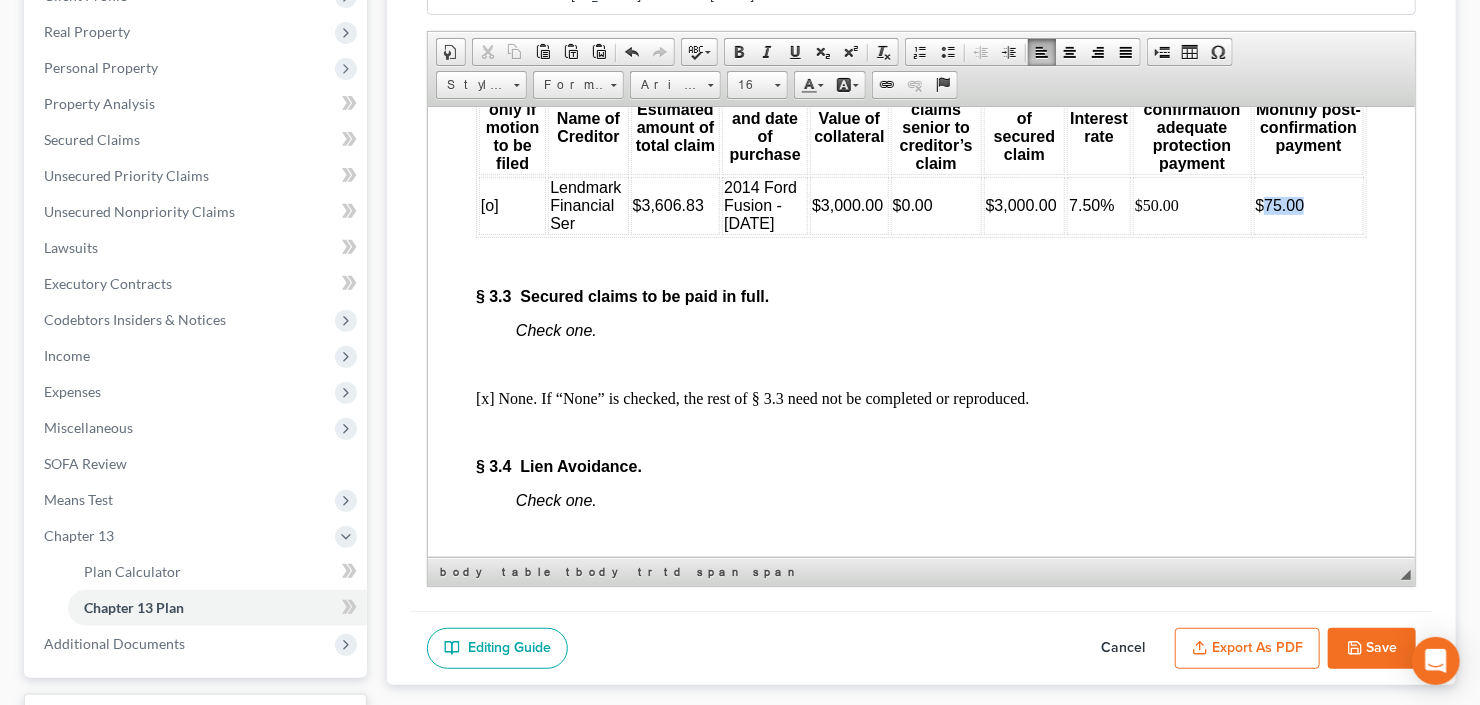 drag, startPoint x: 1255, startPoint y: 310, endPoint x: 1335, endPoint y: 299, distance: 80.75271 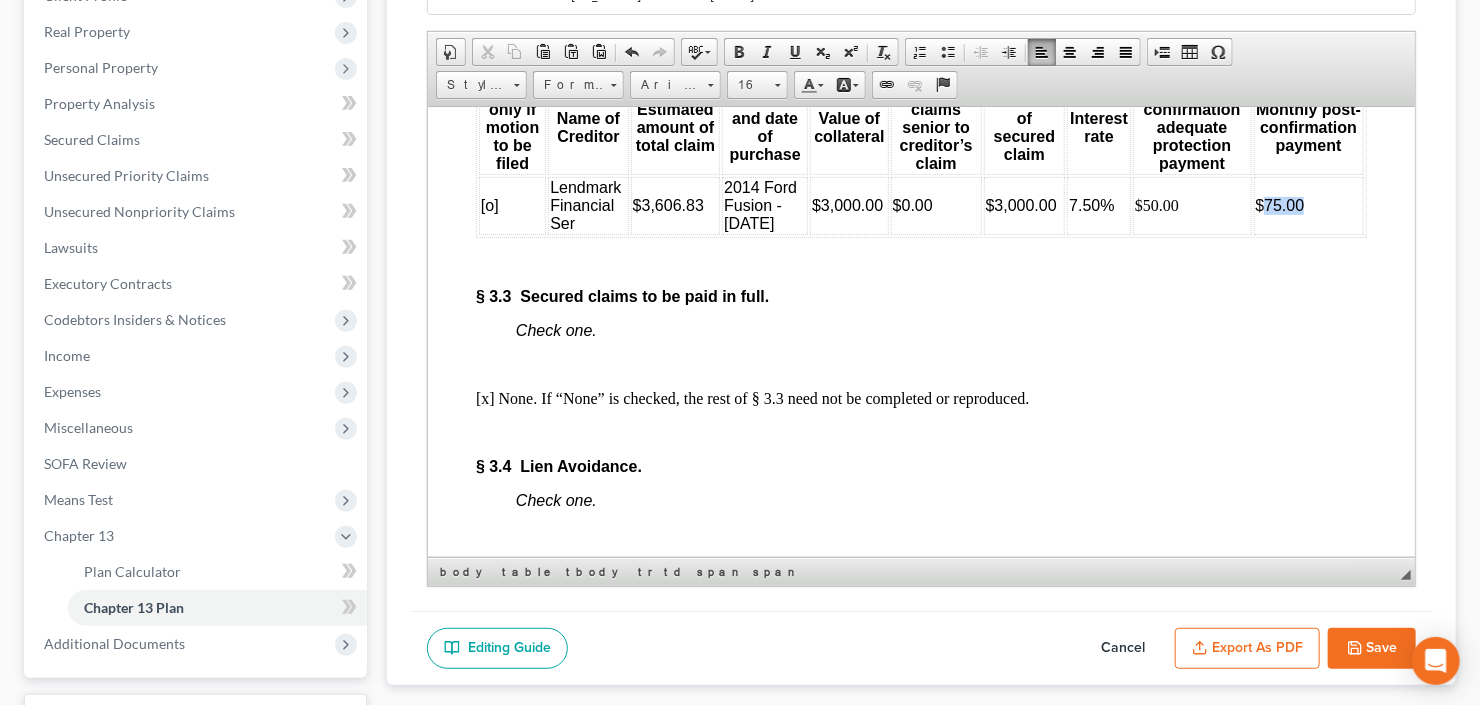 click on "$75.00" at bounding box center (1308, 205) 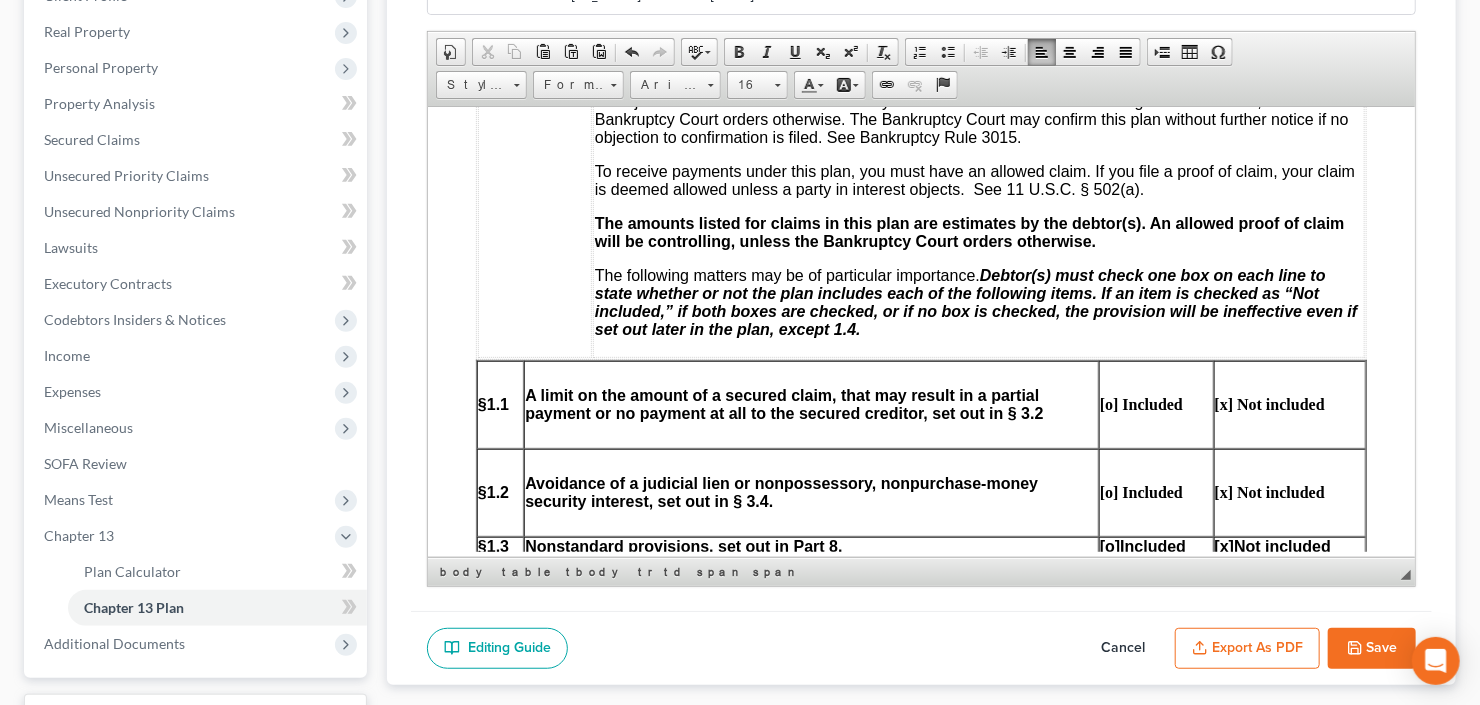 scroll, scrollTop: 800, scrollLeft: 0, axis: vertical 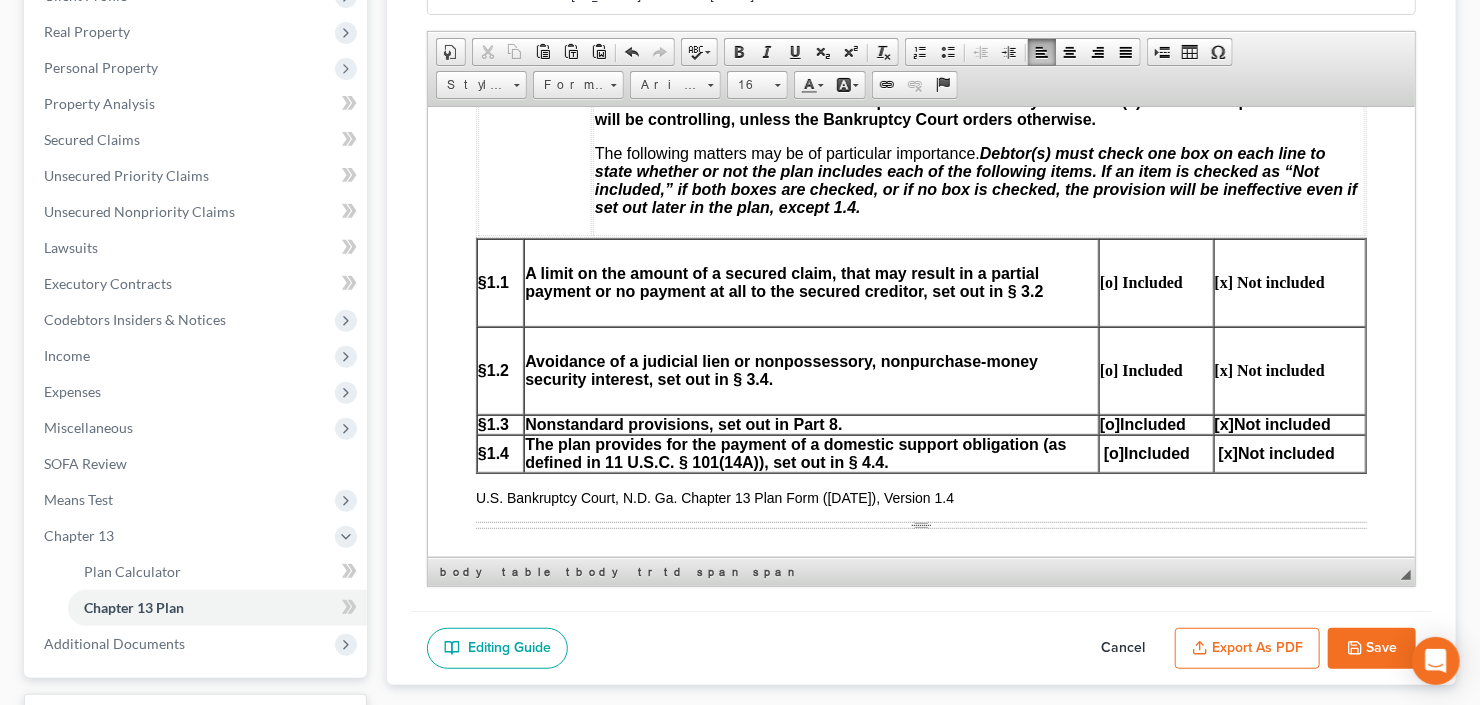 click on "[o]" at bounding box center (1109, 423) 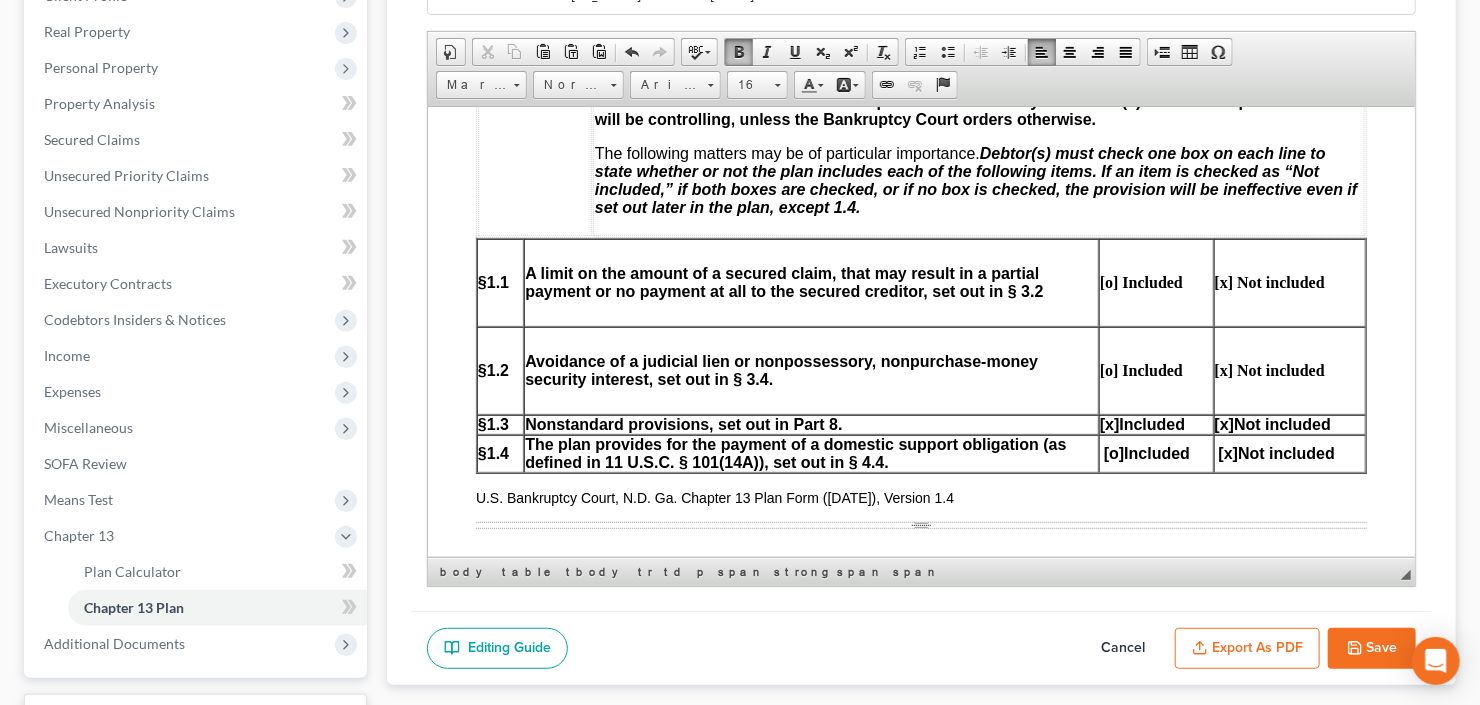 click on "[x]" at bounding box center (1224, 423) 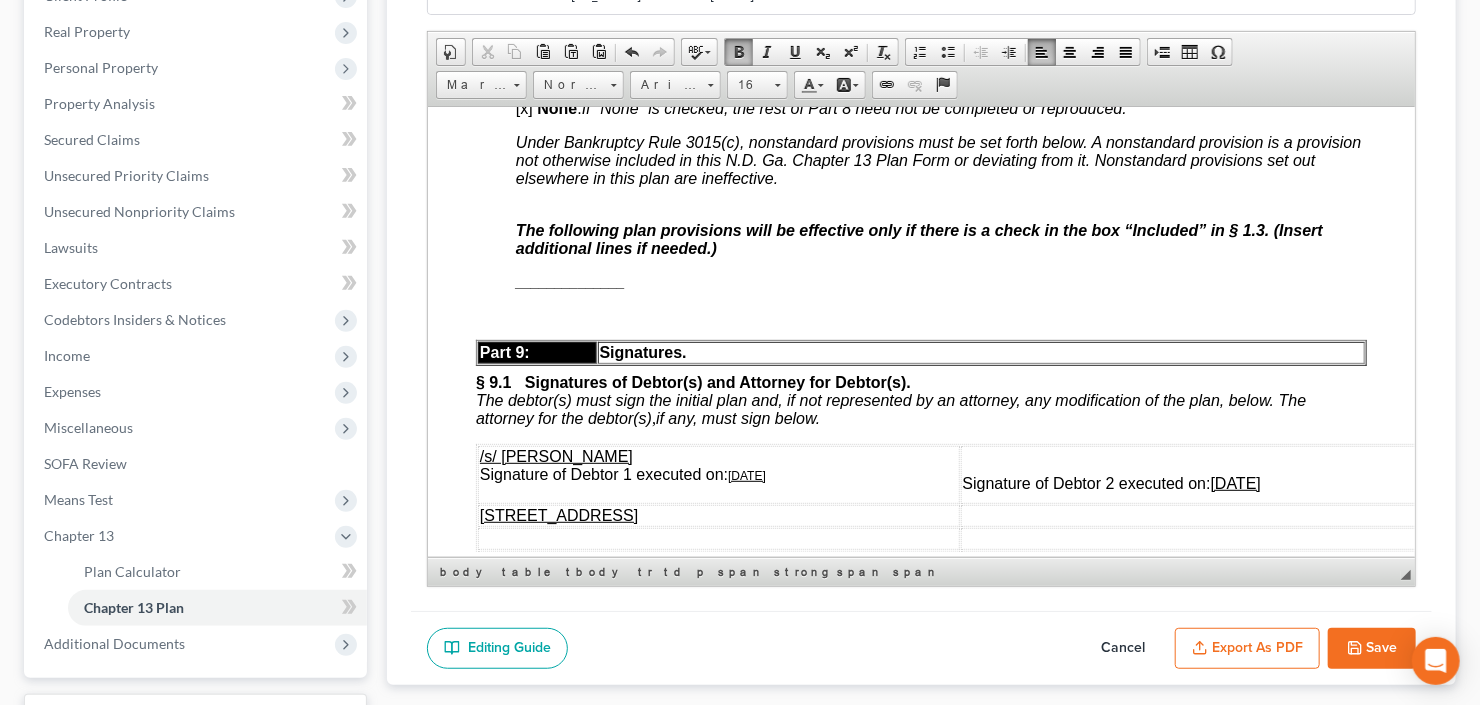 scroll, scrollTop: 7040, scrollLeft: 0, axis: vertical 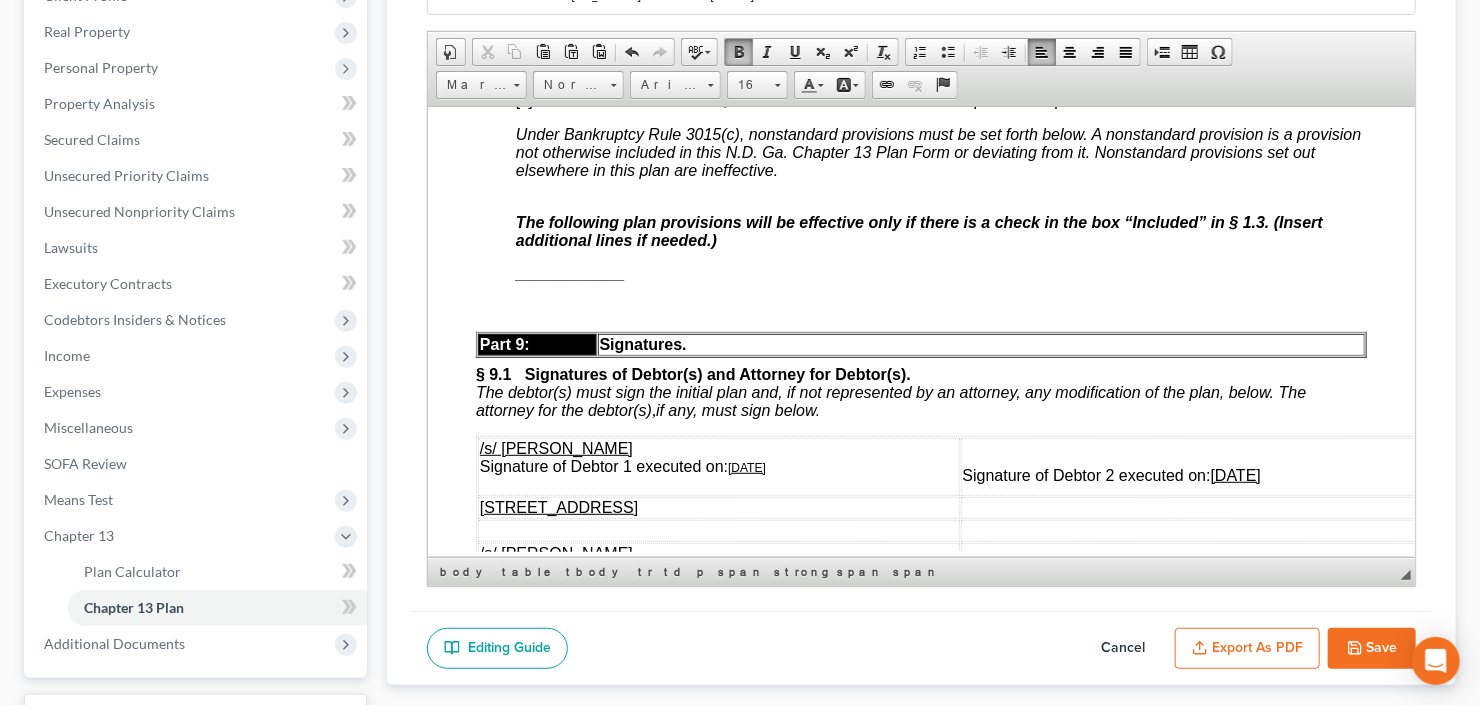 click on "[x]" at bounding box center (523, 99) 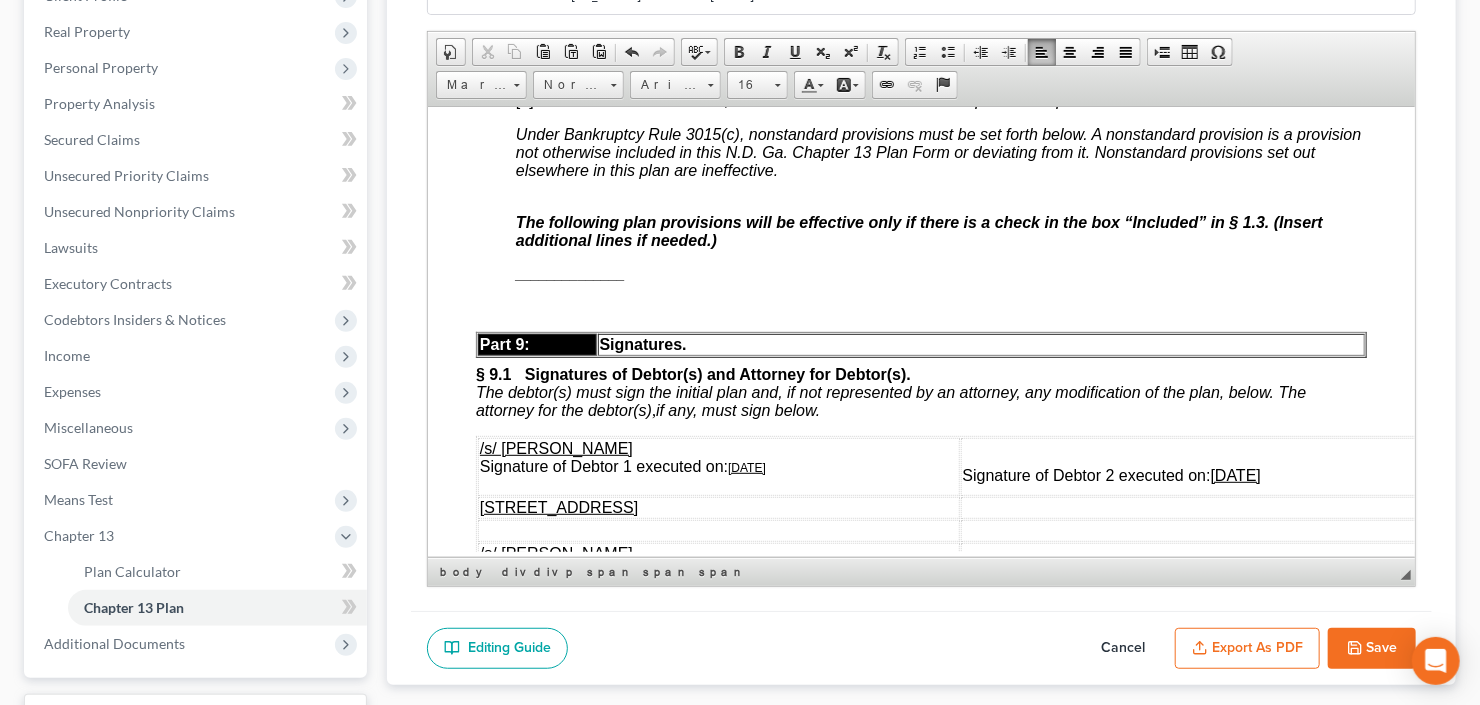 click on "Part 5:  Treatment Nonpriority Claims.  § 5.1   Nonpriority unsecured claims not separately classified. Allowed nonpriority unsecured claims that are not separately classified will be paid, pro rata, as set forth in § 2.6. Holders of these claims will receive: Check one. [o]  A pro rata portion of the funds remaining after disbursements have been made to all other creditors provided for in this plan. [o]  A pro rata portion of the larger of (1) the sum of  $    and (2) the funds remaining after disbursements have been made to all other creditors provided for in this plan. [o]  The larger of (1)  %   of the allowed amount of the claim and (2) a pro rata portion of the funds remaining after disbursements have been made to all other creditors provided for in this plan.   [x]   100% of the total amount of these claims. § 5.2   Maintenance of payments and cure of any default on nonpriority unsecured claims. Check one. § 5.3   Other separately classified nonpriority unsecured claims. Check one." at bounding box center [920, -160] 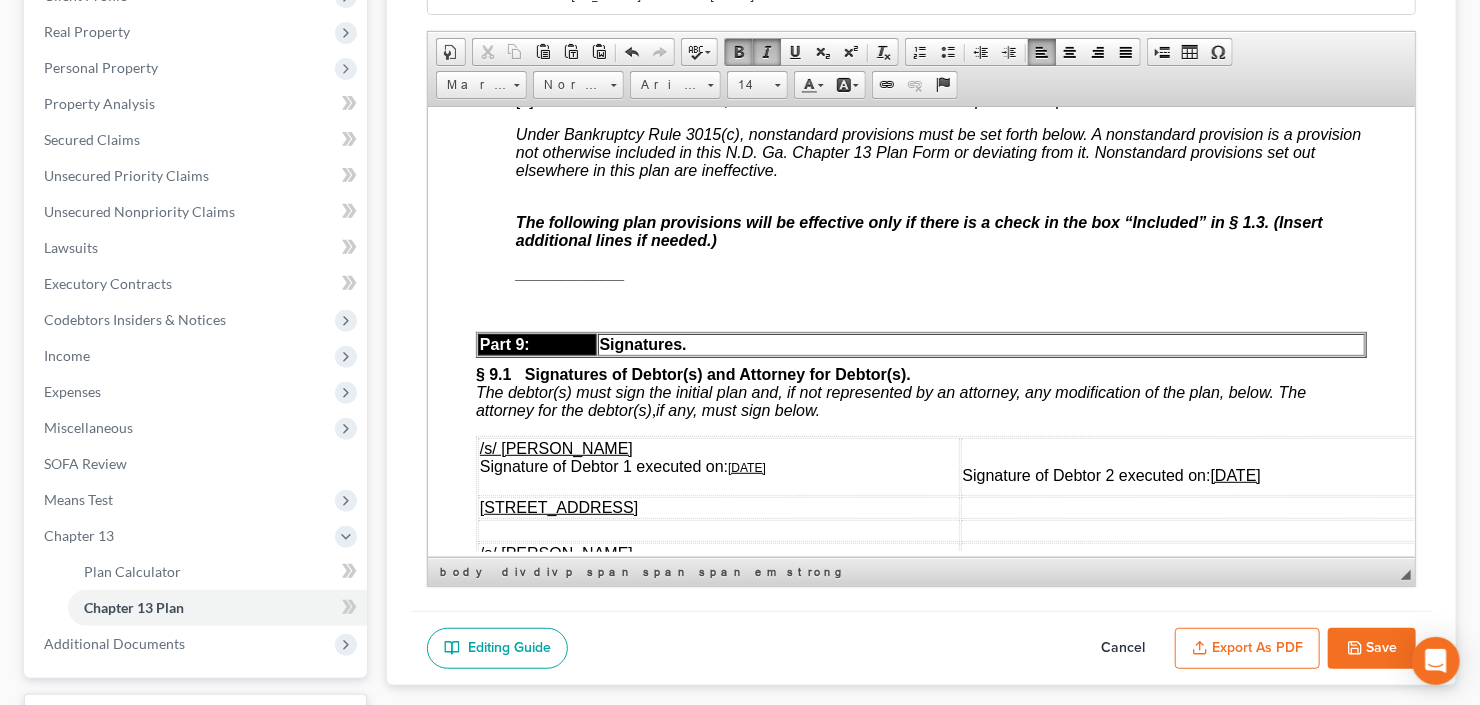 click on "______________" at bounding box center [569, 273] 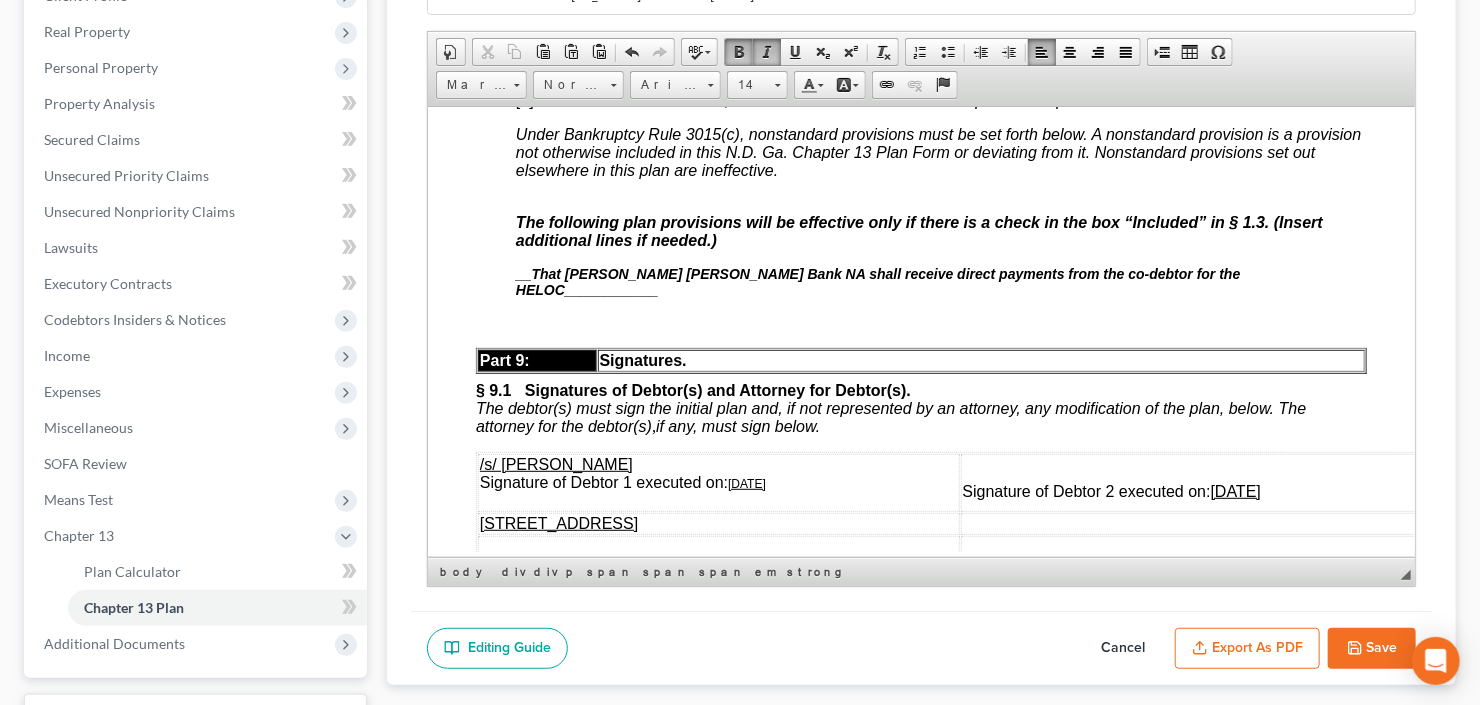 click on "__That JP Morgan Chase Bank NA shall receive direct payments from the co-debtor for the HELOC  ____________" at bounding box center [877, 281] 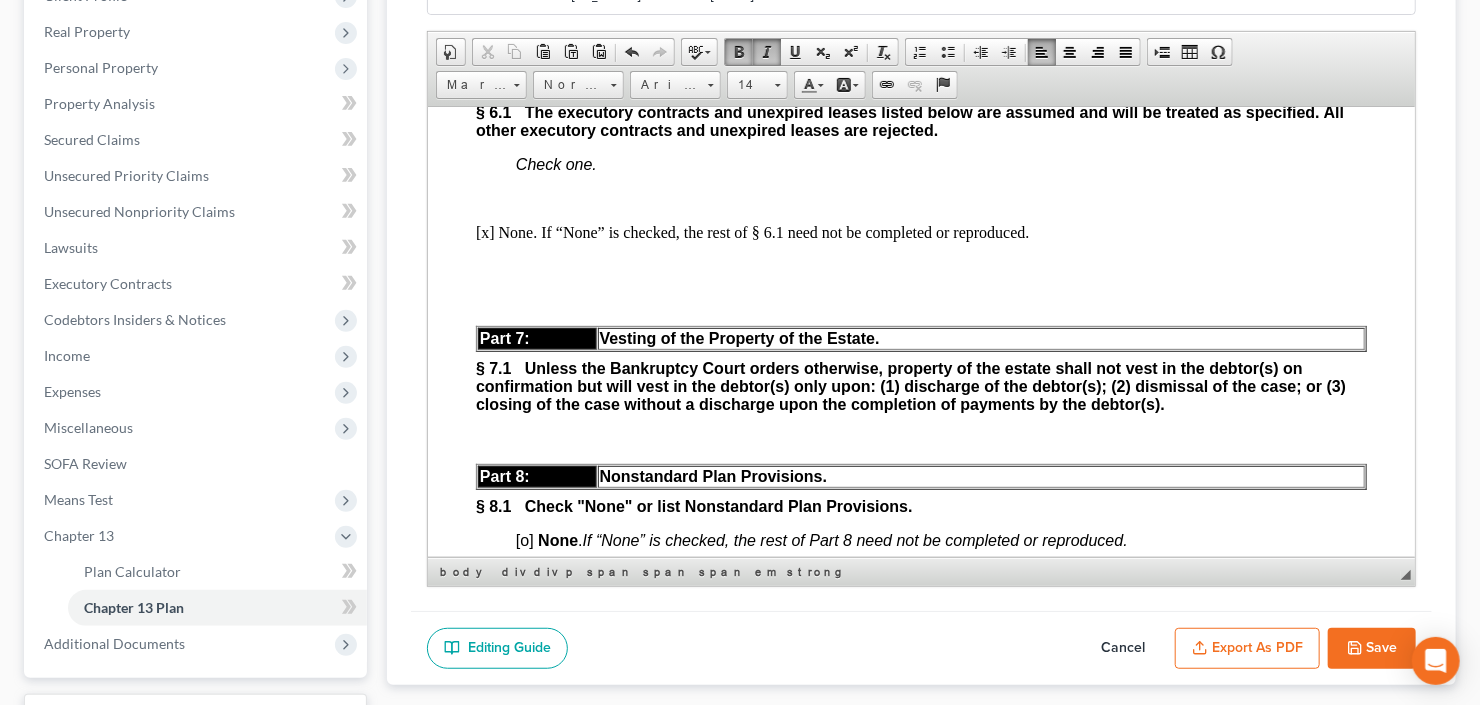 scroll, scrollTop: 6560, scrollLeft: 0, axis: vertical 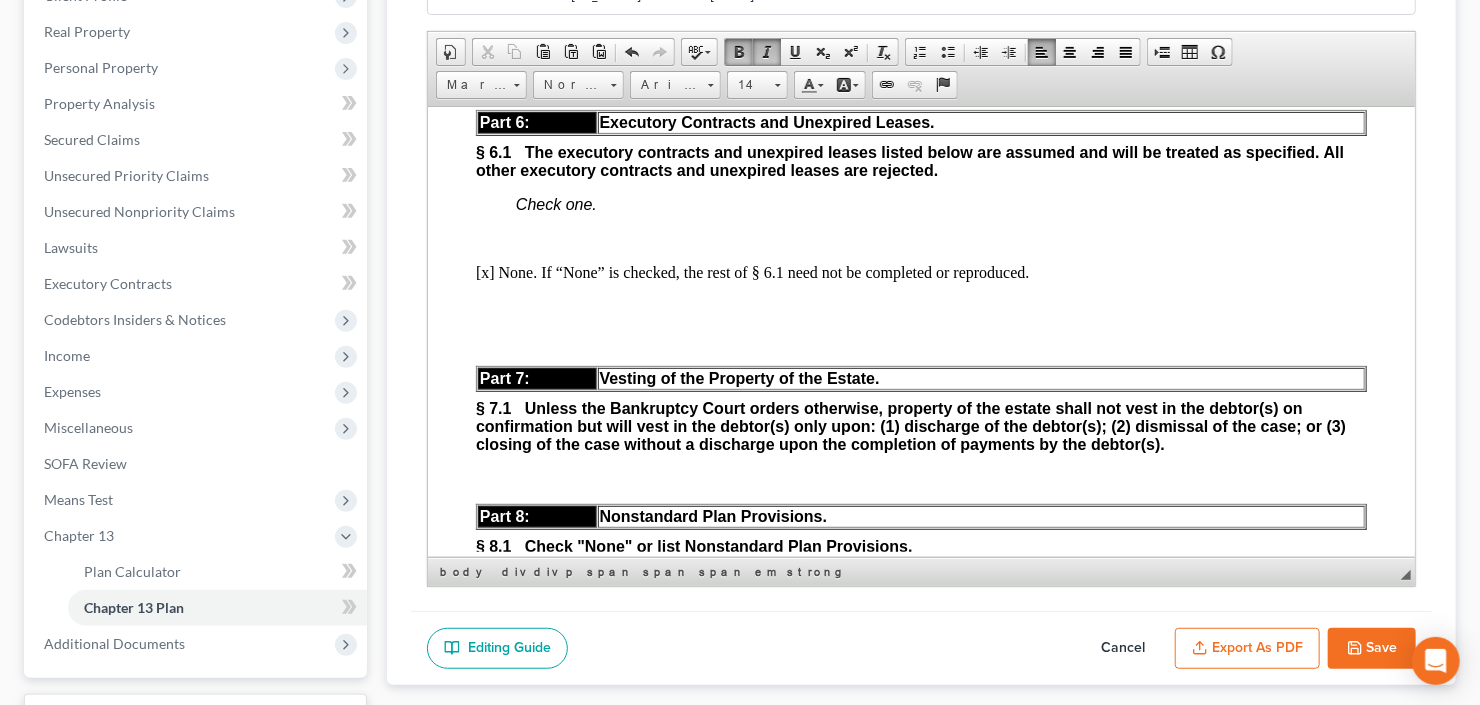 click on "Export as PDF" at bounding box center [1247, 649] 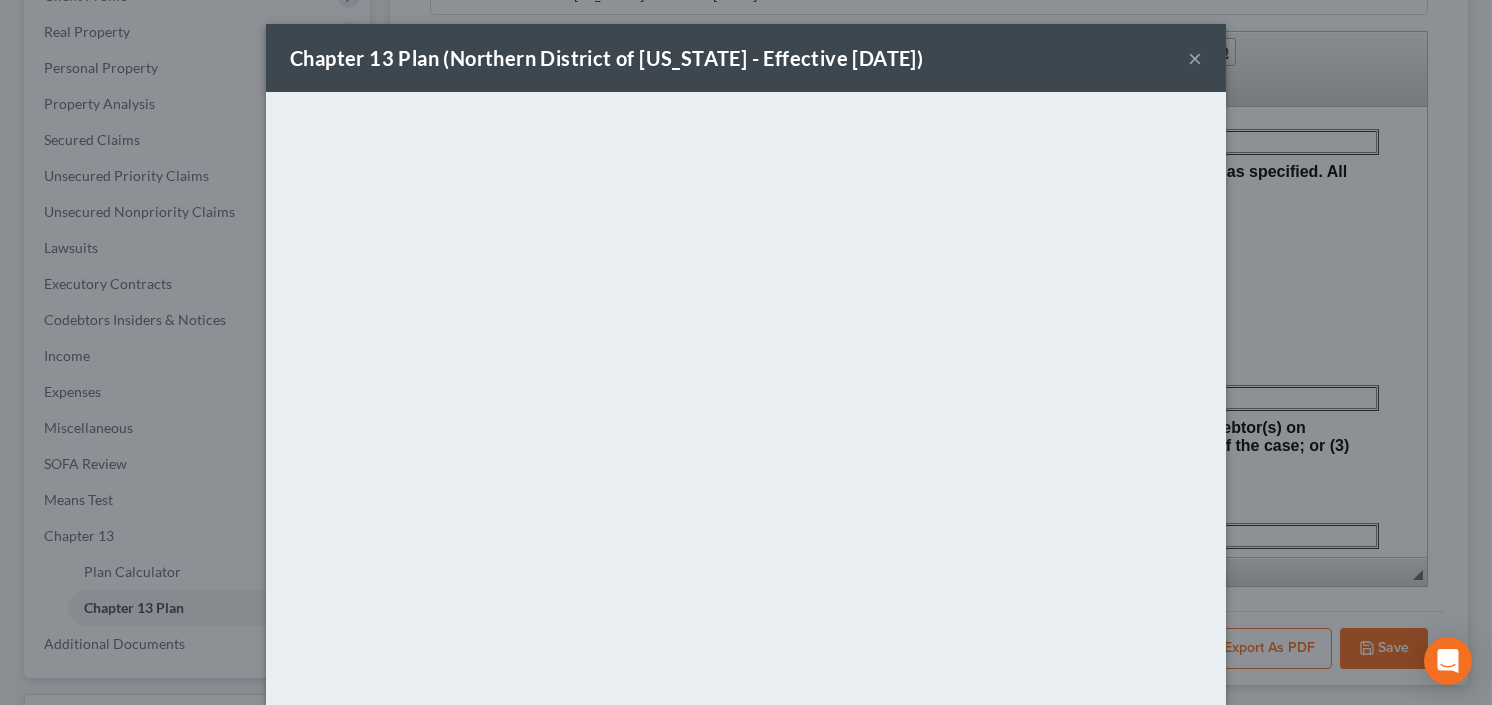 click on "×" at bounding box center [1195, 58] 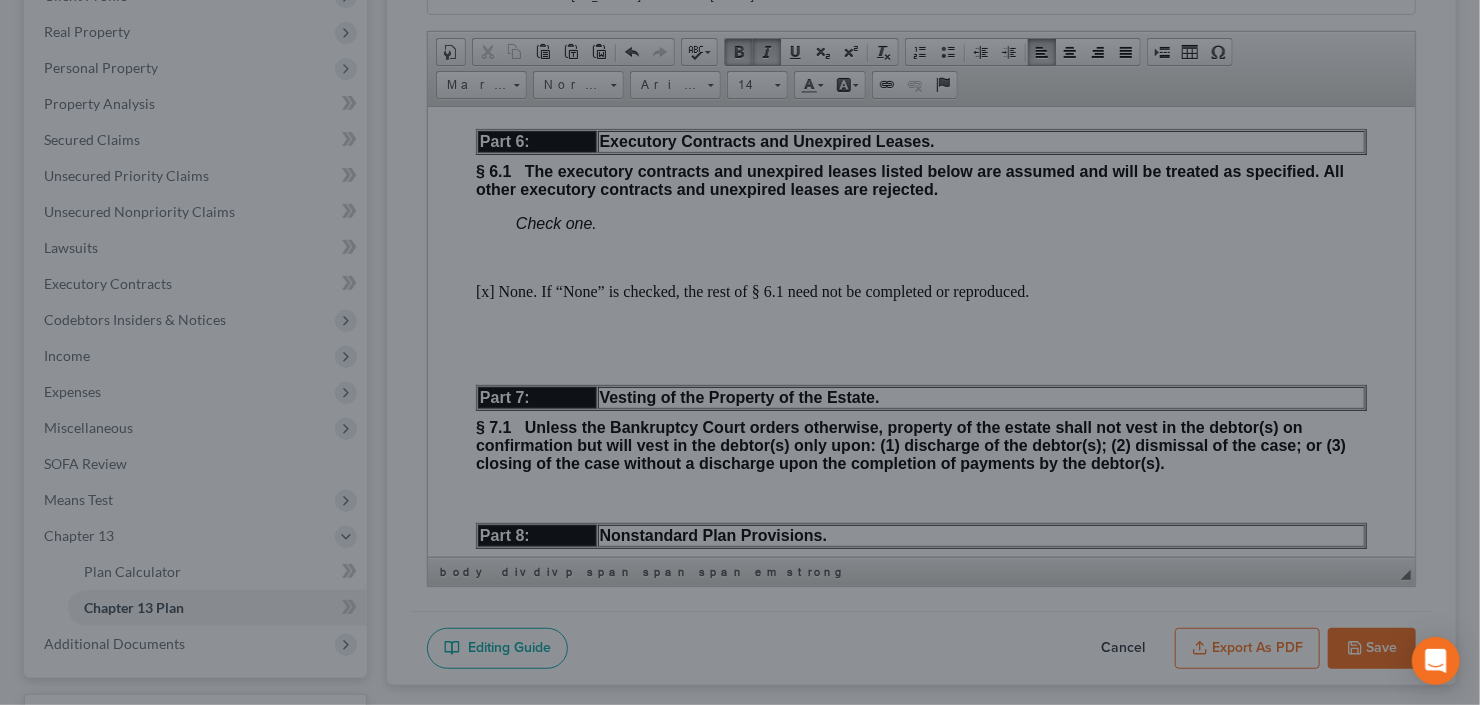 scroll, scrollTop: 302, scrollLeft: 0, axis: vertical 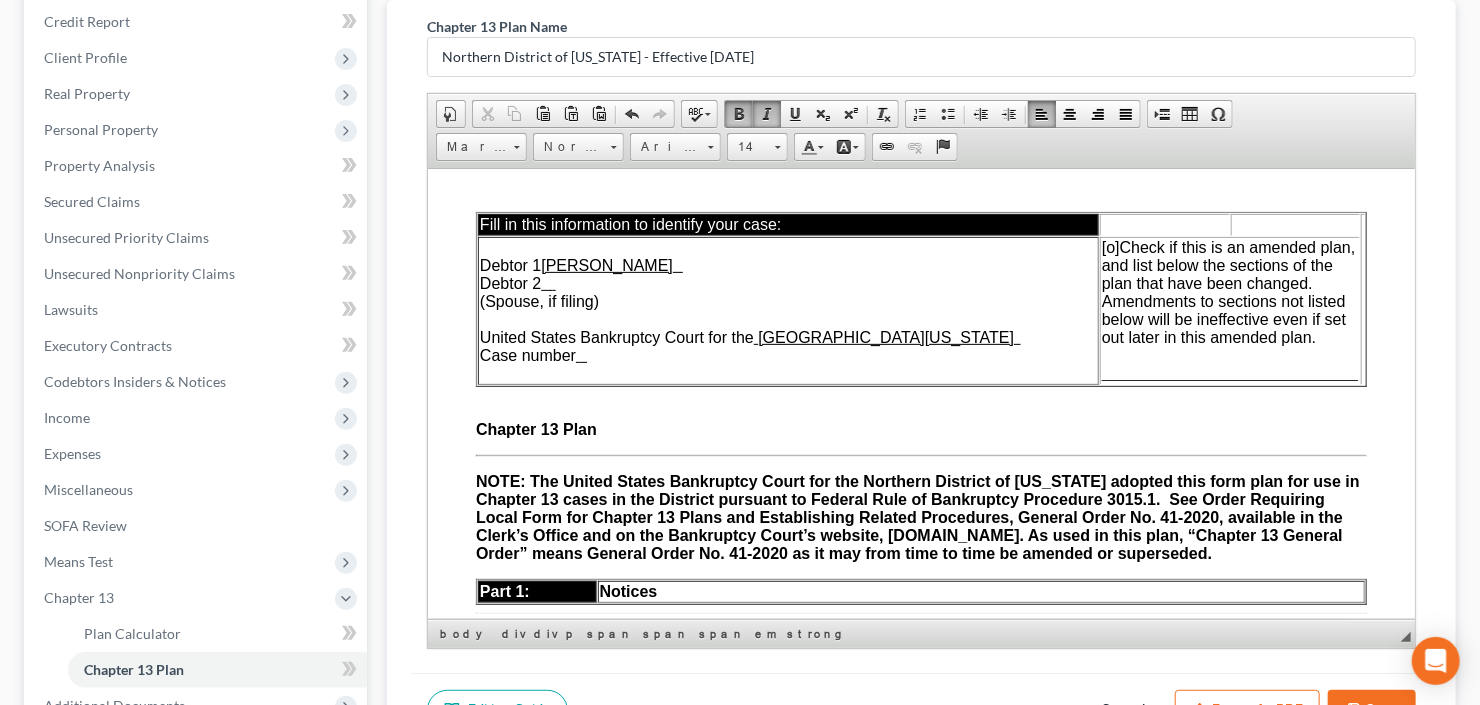 click on "[o]" at bounding box center (1110, 246) 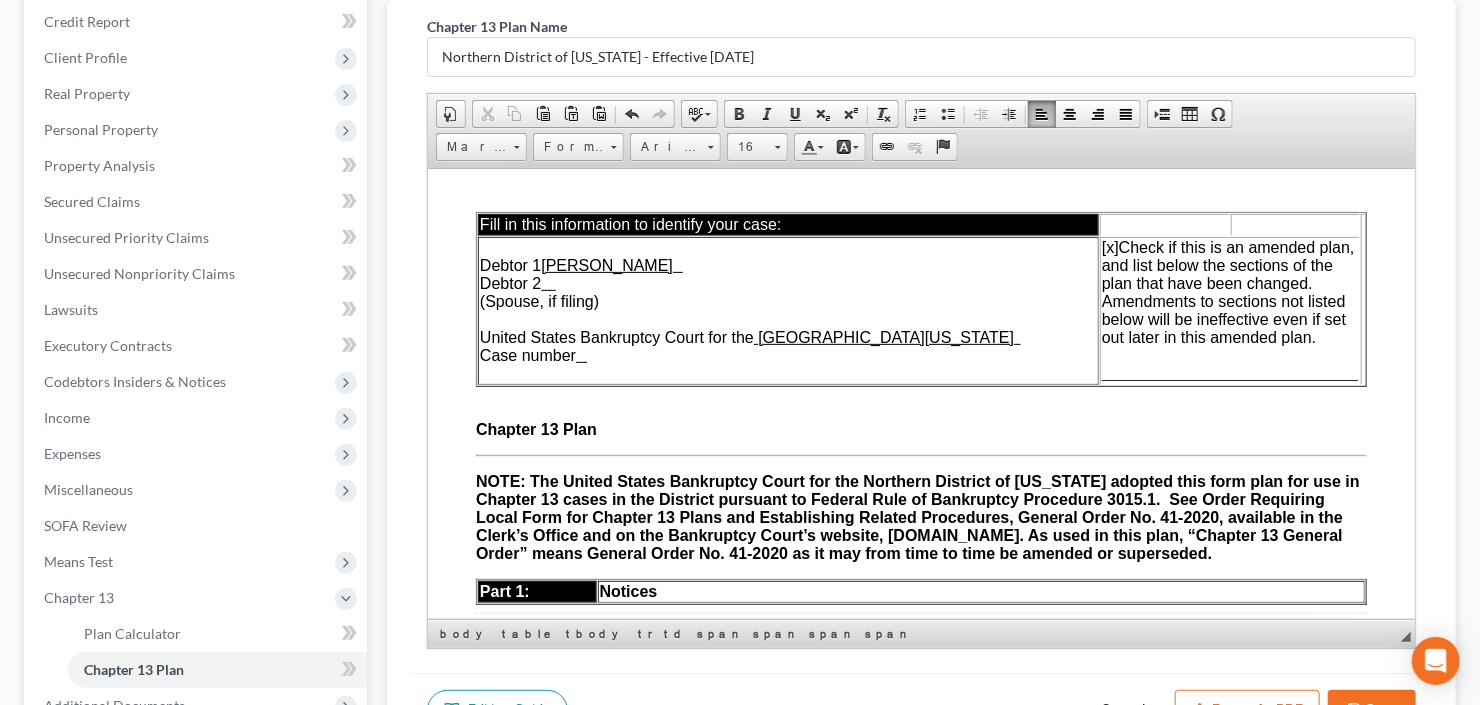 click on "________________________________" at bounding box center [1229, 372] 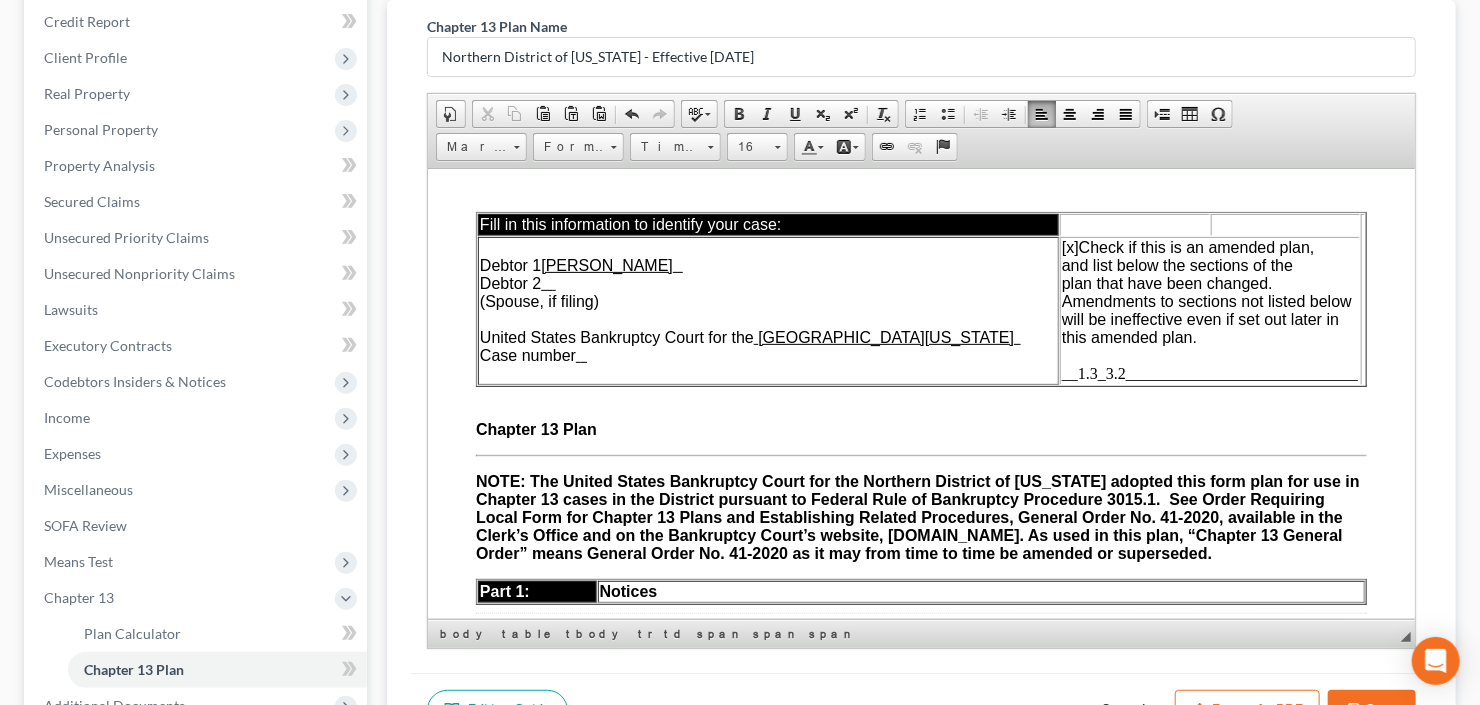 click on "__1.3_3.2_____________________________" at bounding box center [1209, 372] 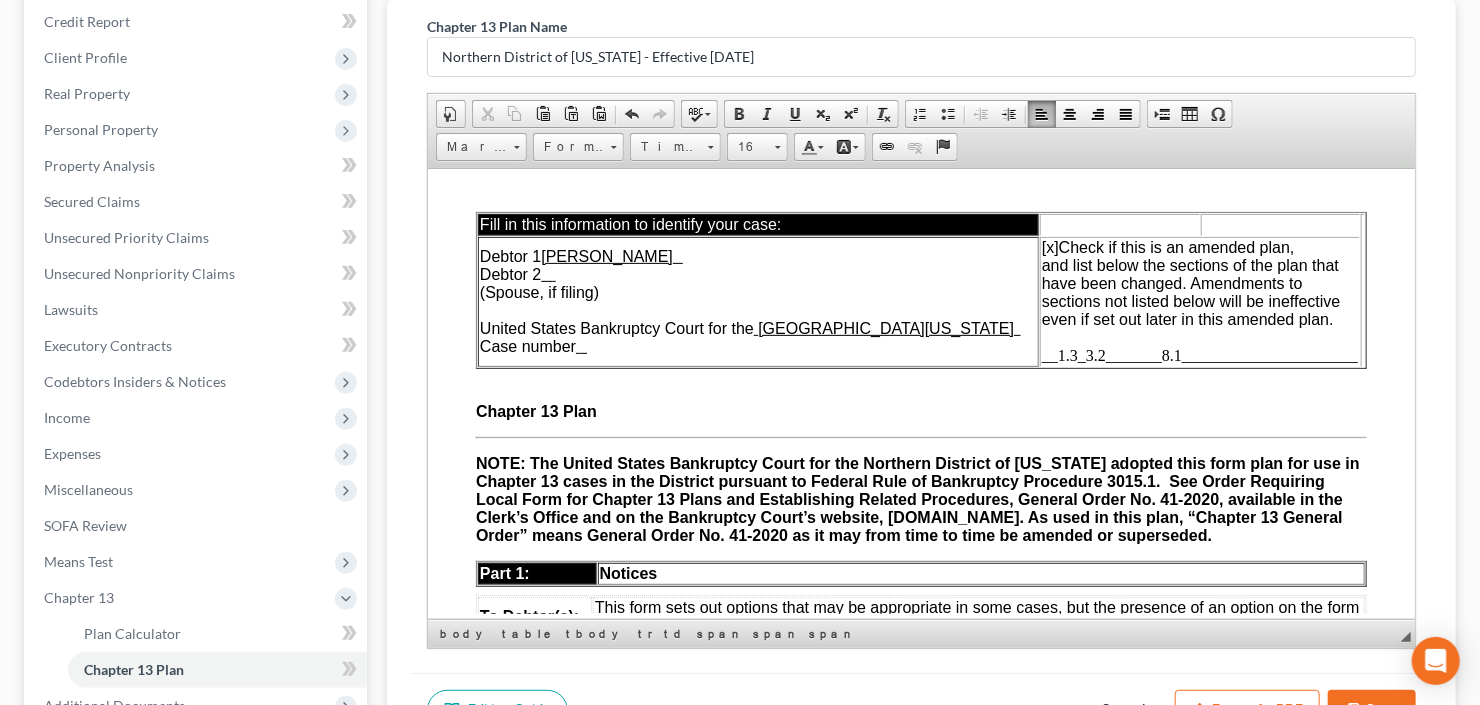 click on "United States Bankruptcy Court for the    Northern District of Georgia" at bounding box center [746, 327] 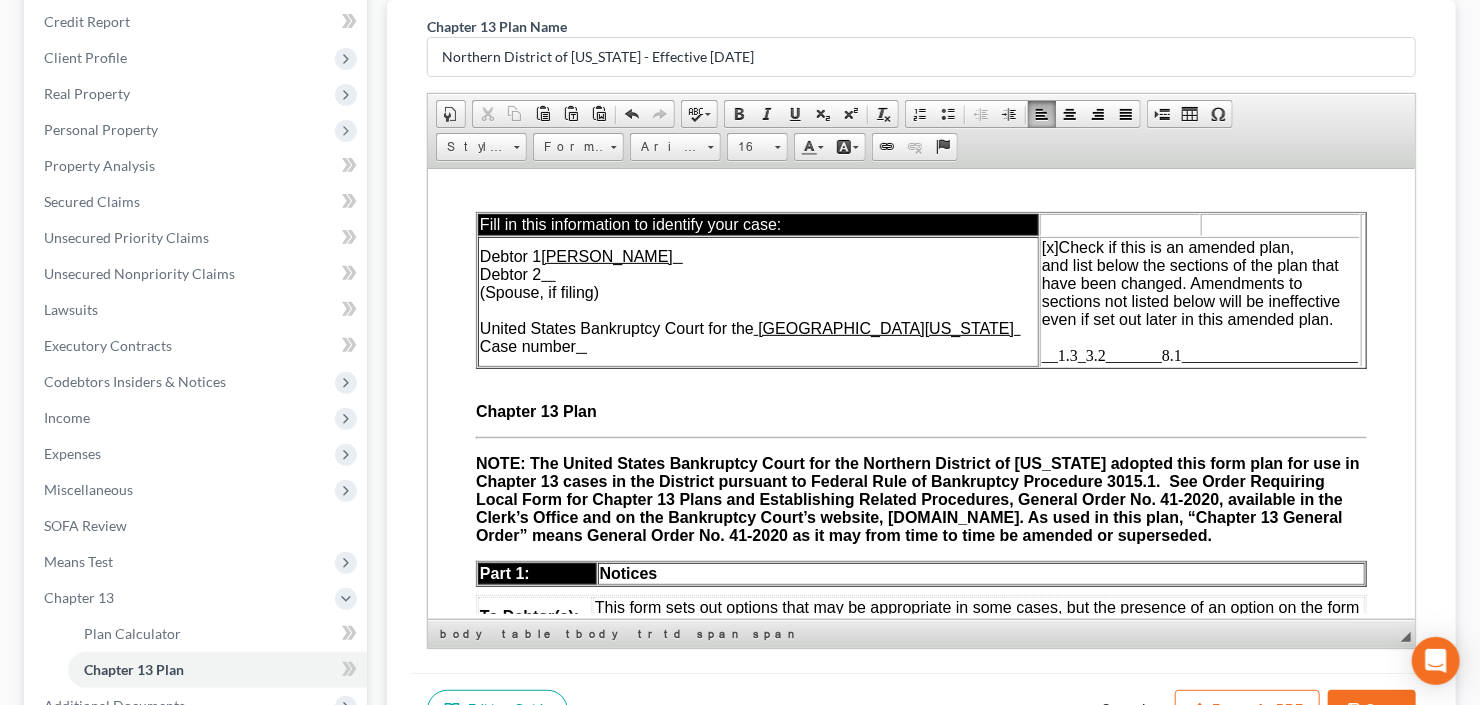 click on "Debtor 1       Shirley  Ann  King     Debtor 2            (Spouse, if filing) United States Bankruptcy Court for the    Northern District of Georgia    Case number" at bounding box center (757, 301) 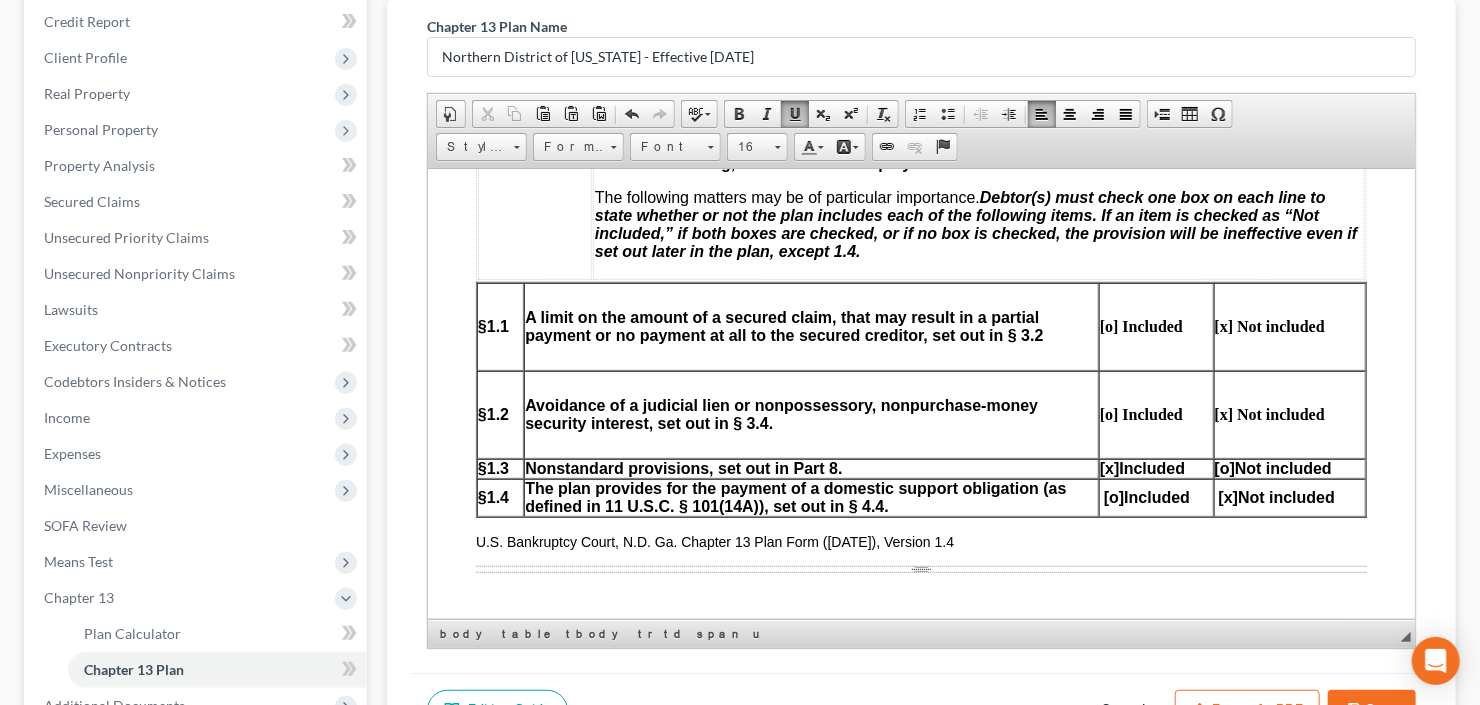 scroll, scrollTop: 880, scrollLeft: 0, axis: vertical 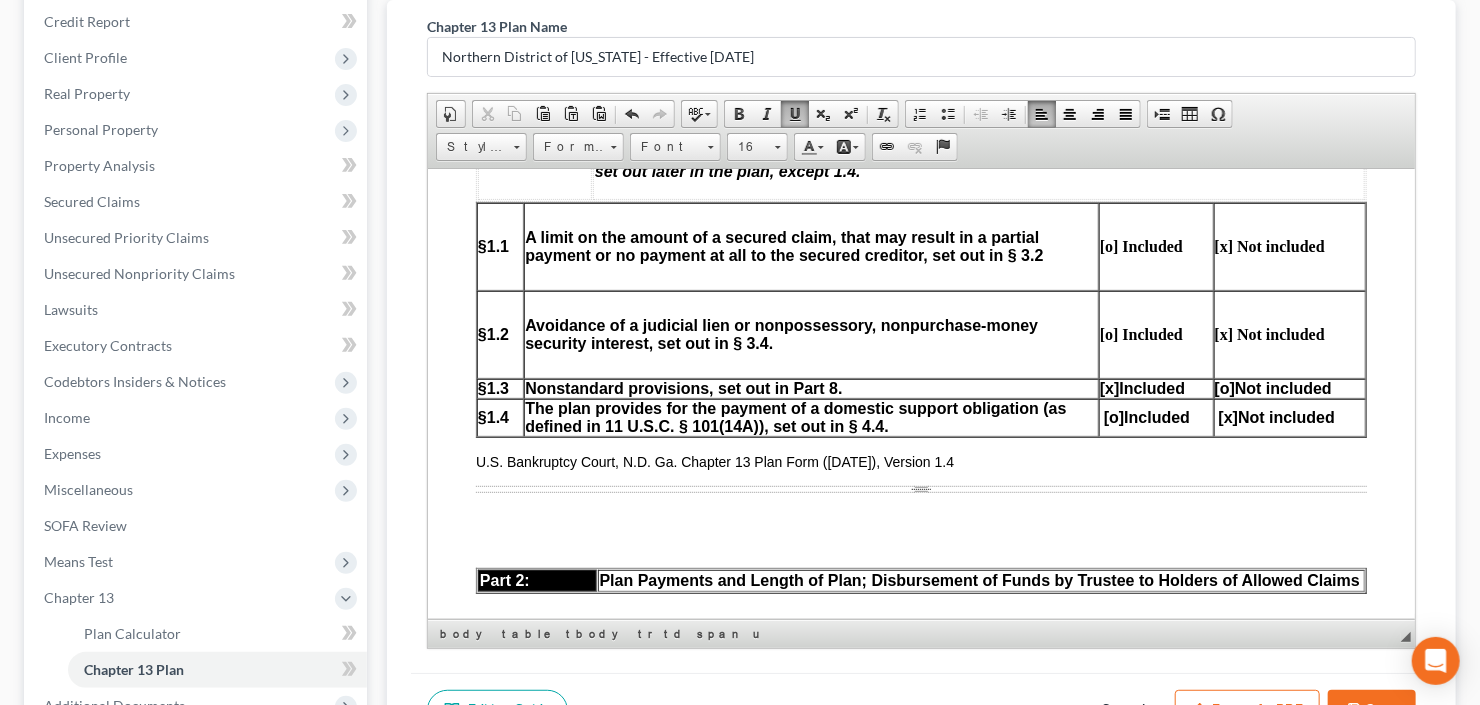 click on "[o] Included" at bounding box center [1155, 246] 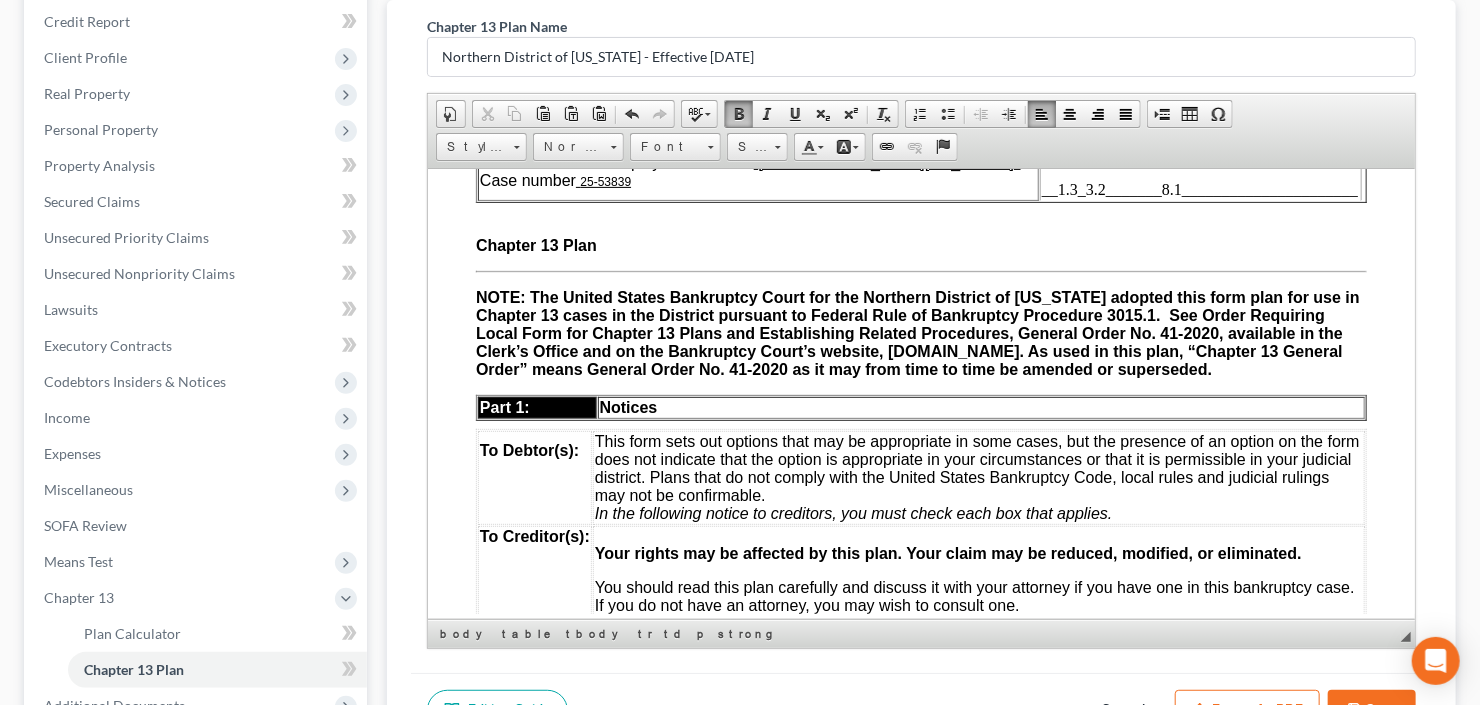 scroll, scrollTop: 0, scrollLeft: 0, axis: both 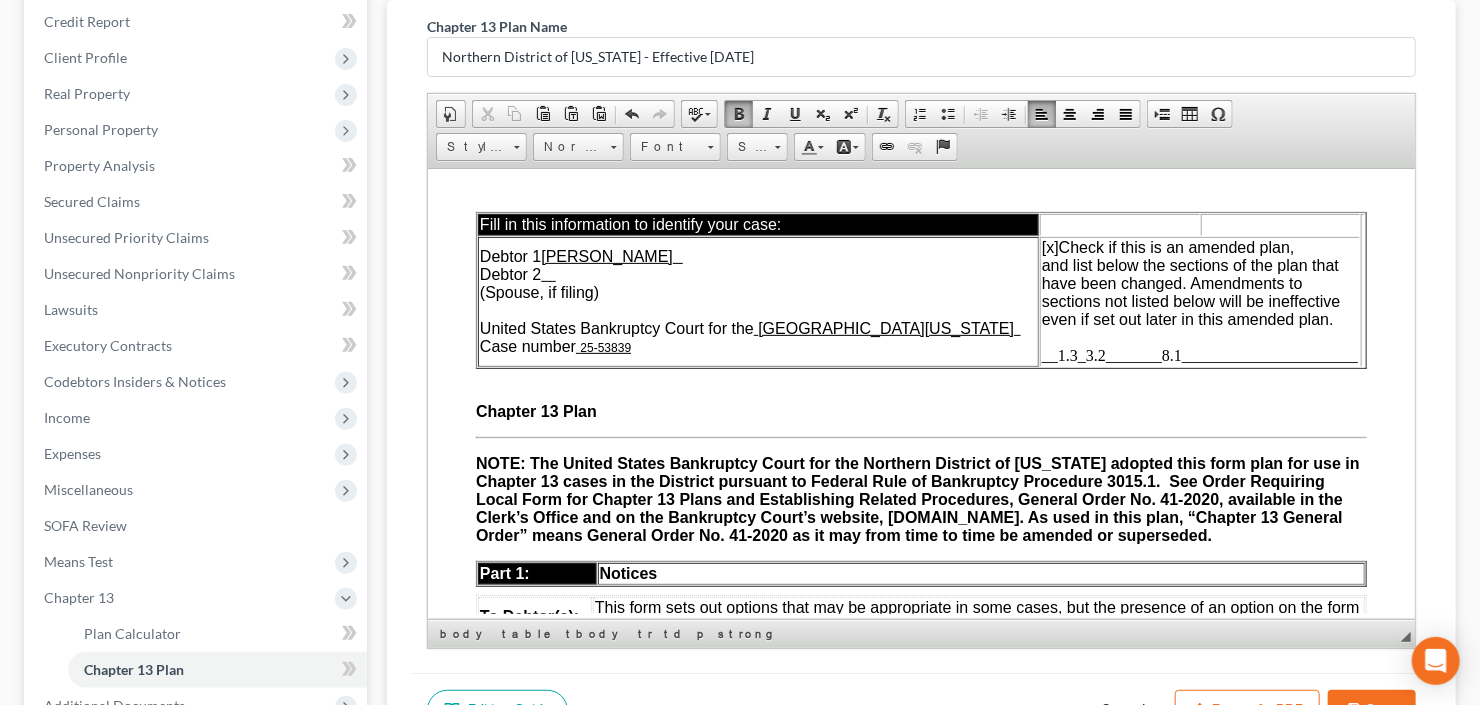 click on "__1.3_3.2_______8.1______________________" at bounding box center [1199, 354] 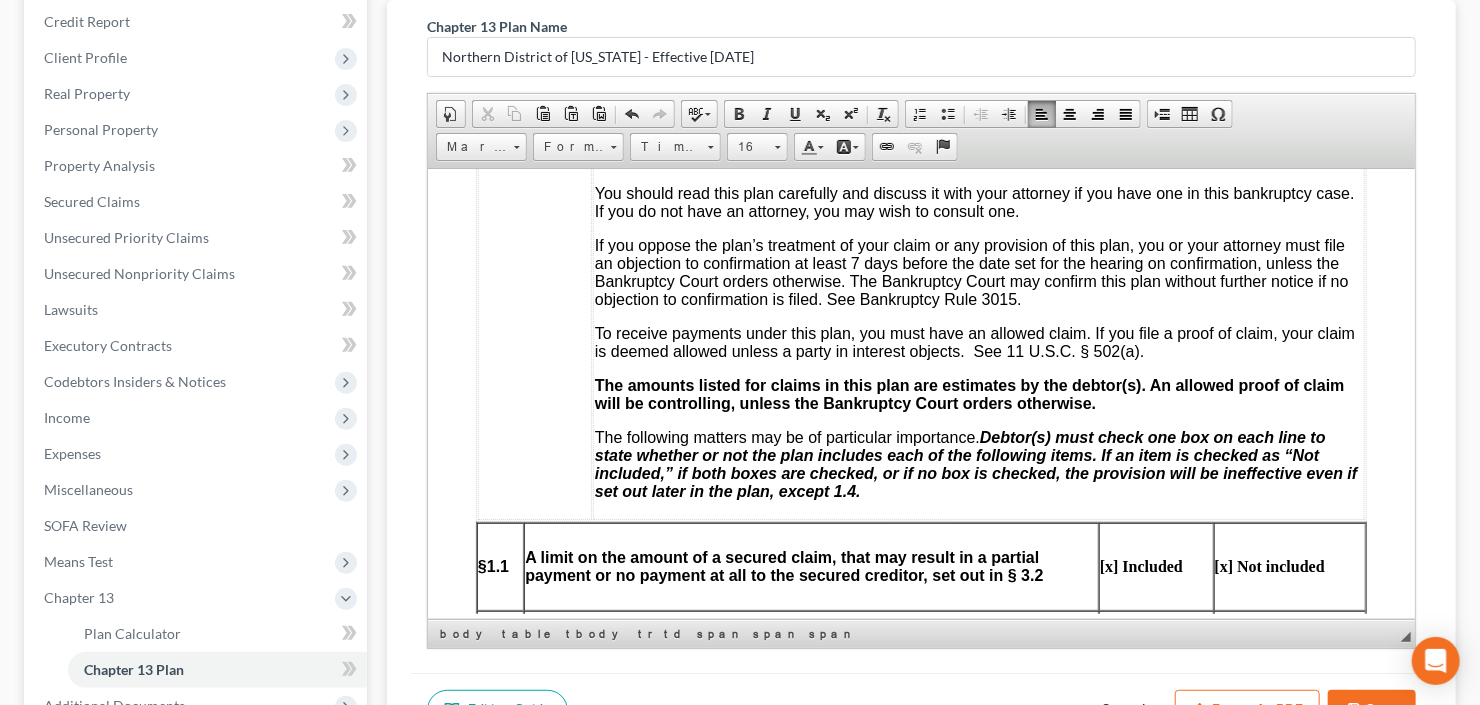 scroll, scrollTop: 720, scrollLeft: 0, axis: vertical 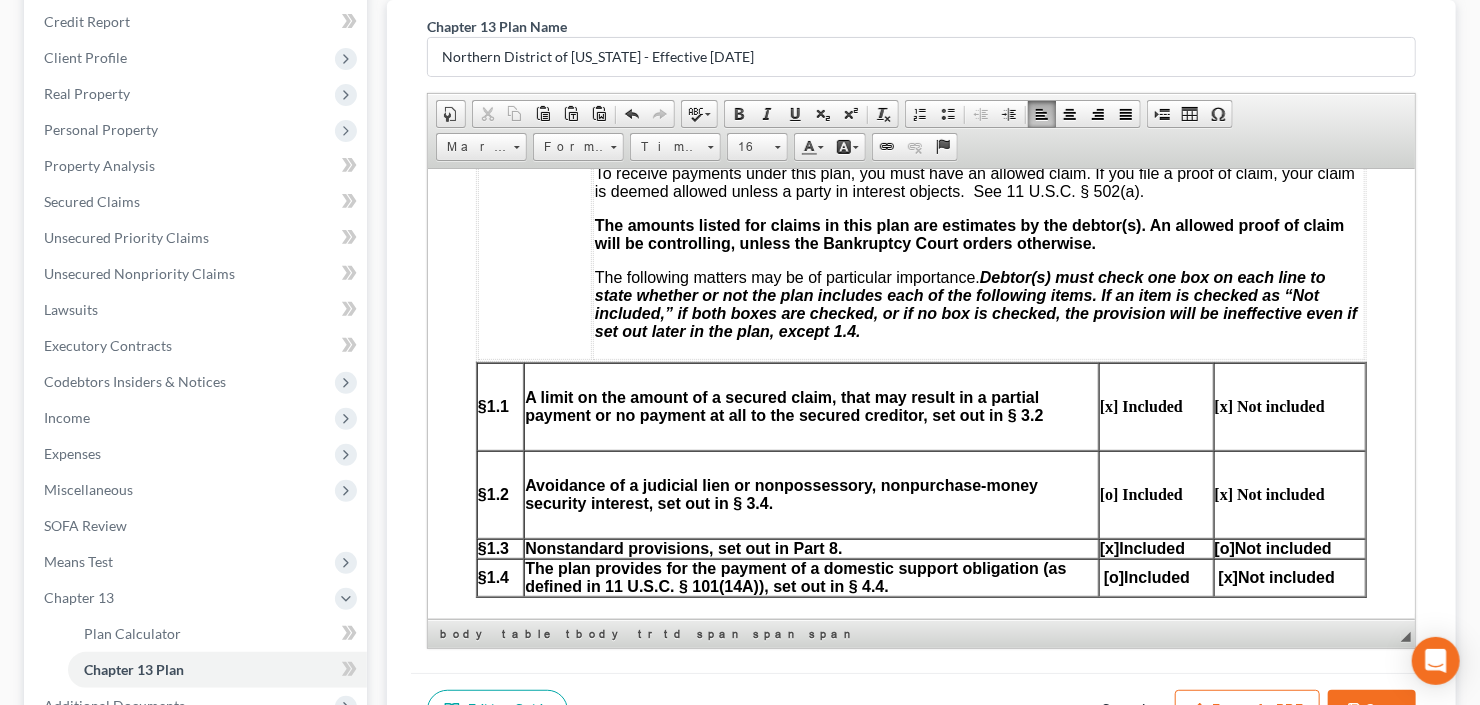 click on "[x] Not included" at bounding box center [1269, 405] 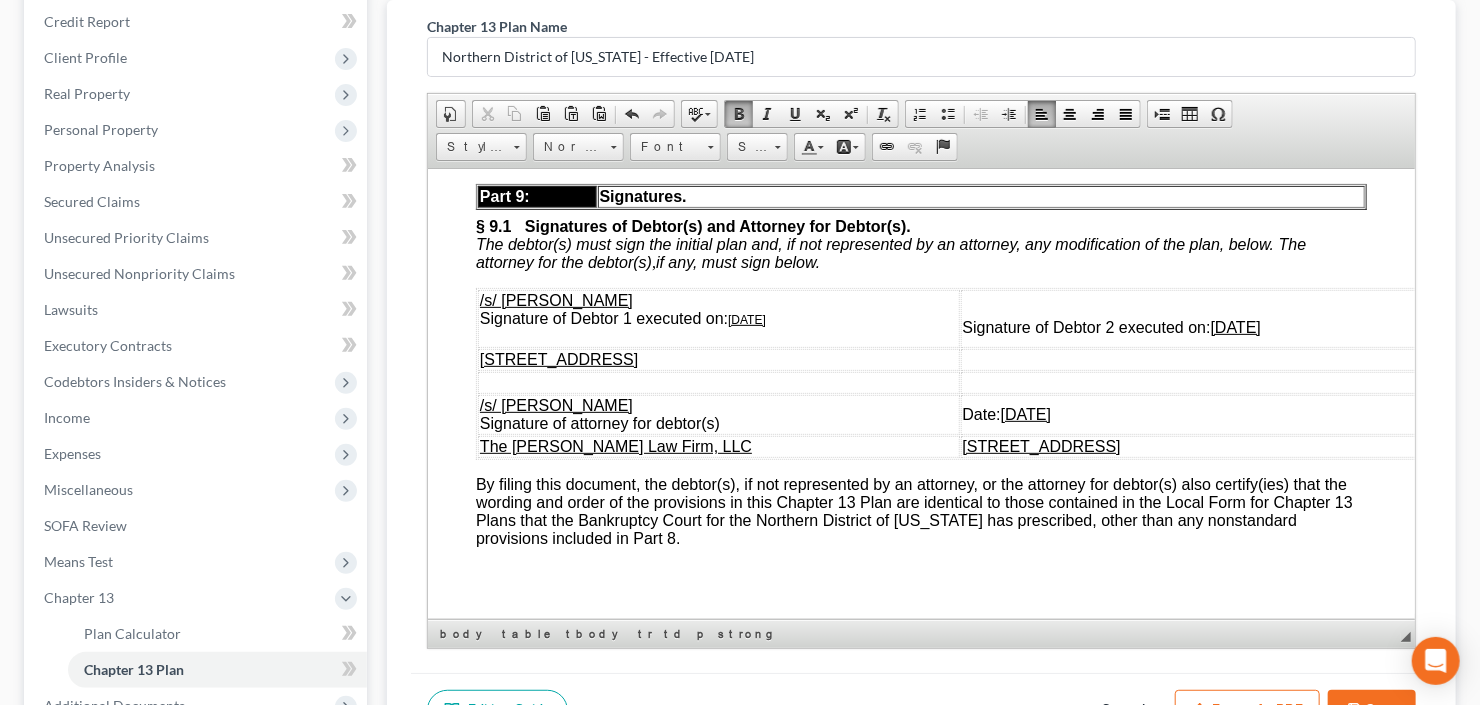 scroll, scrollTop: 7360, scrollLeft: 0, axis: vertical 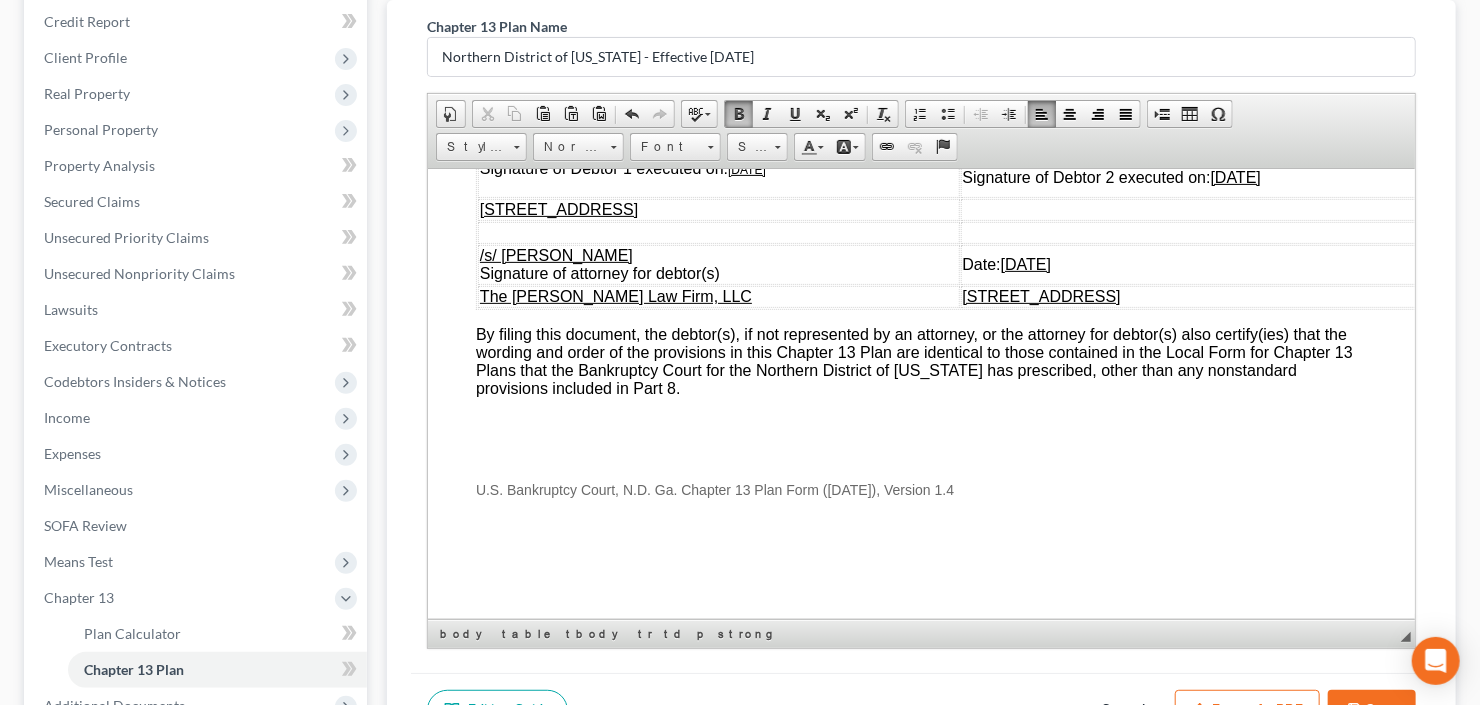 click on "Export as PDF" at bounding box center (1247, 711) 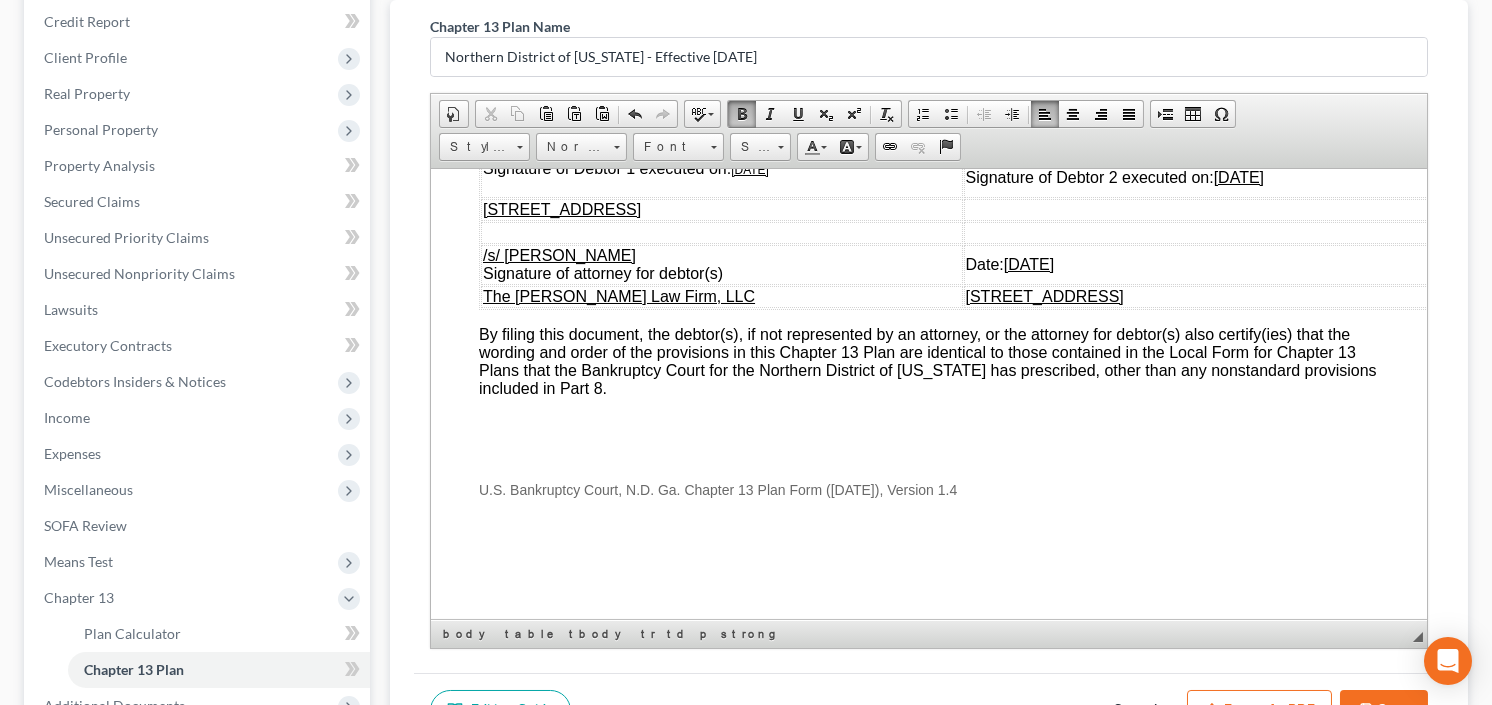 scroll, scrollTop: 7501, scrollLeft: 0, axis: vertical 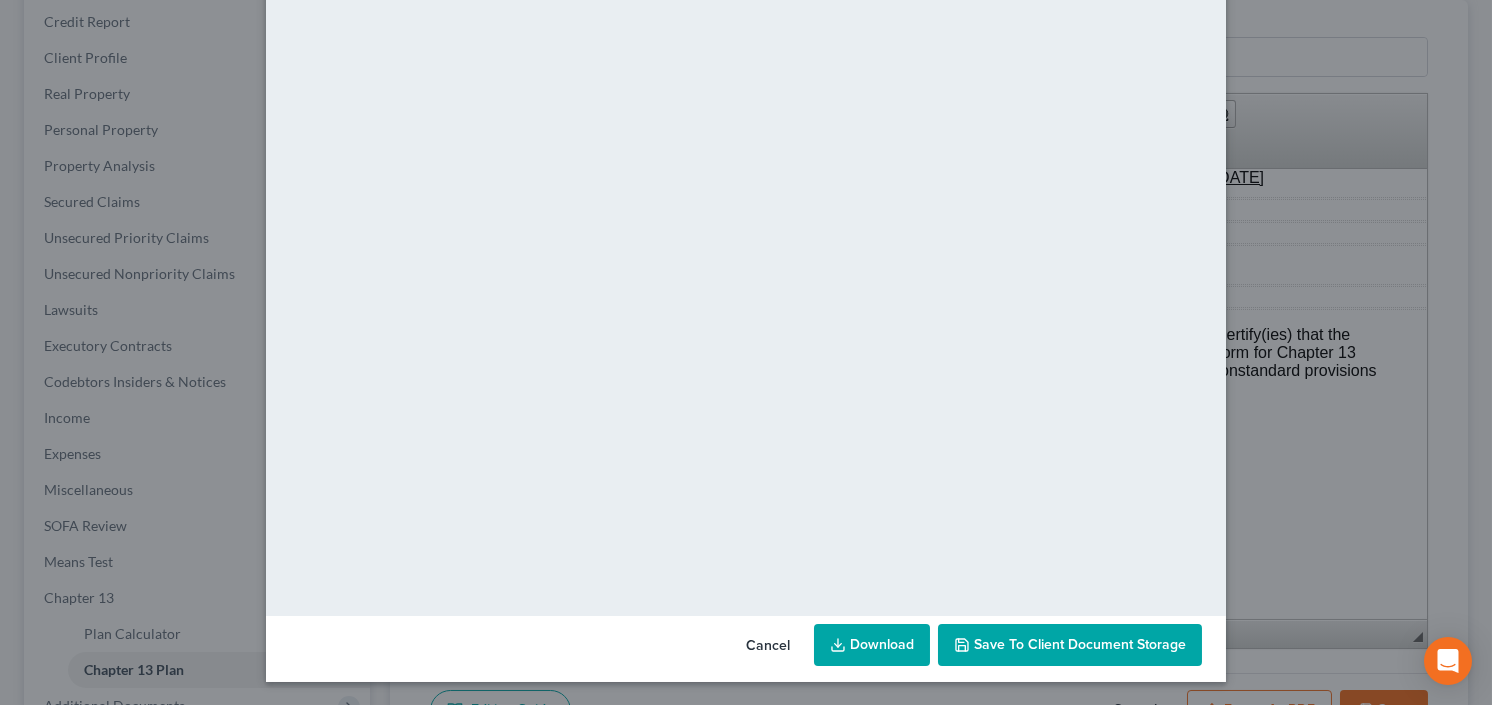 click 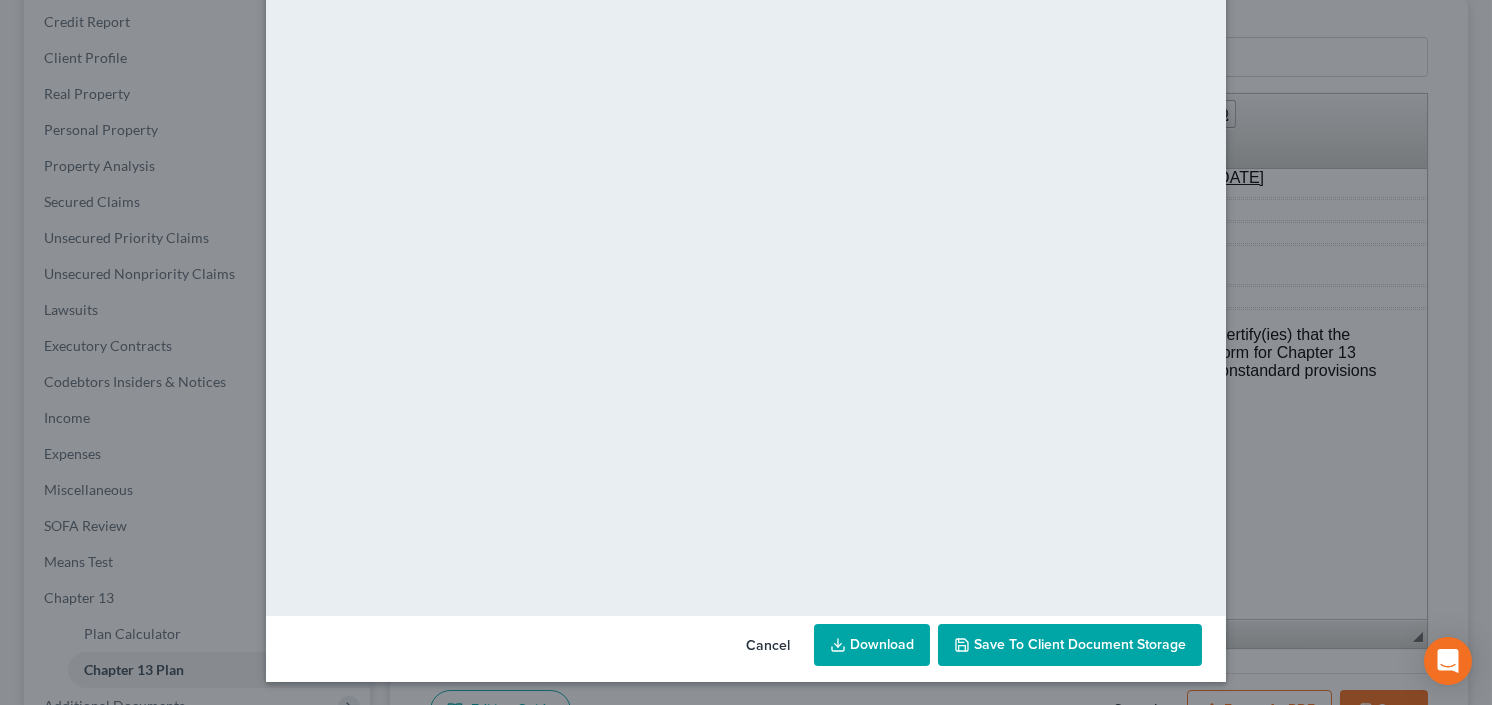 click on "Save to Client Document Storage" at bounding box center [1080, 644] 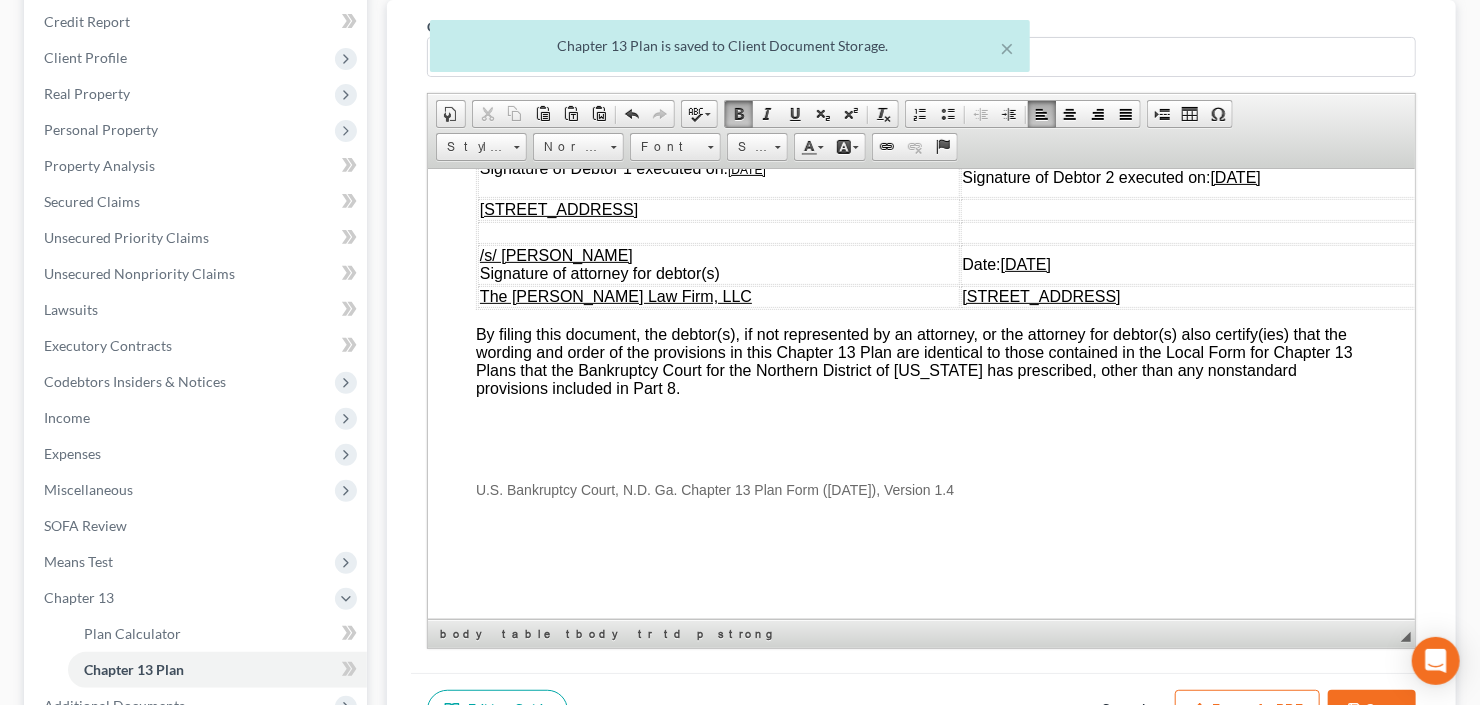 scroll, scrollTop: 7598, scrollLeft: 0, axis: vertical 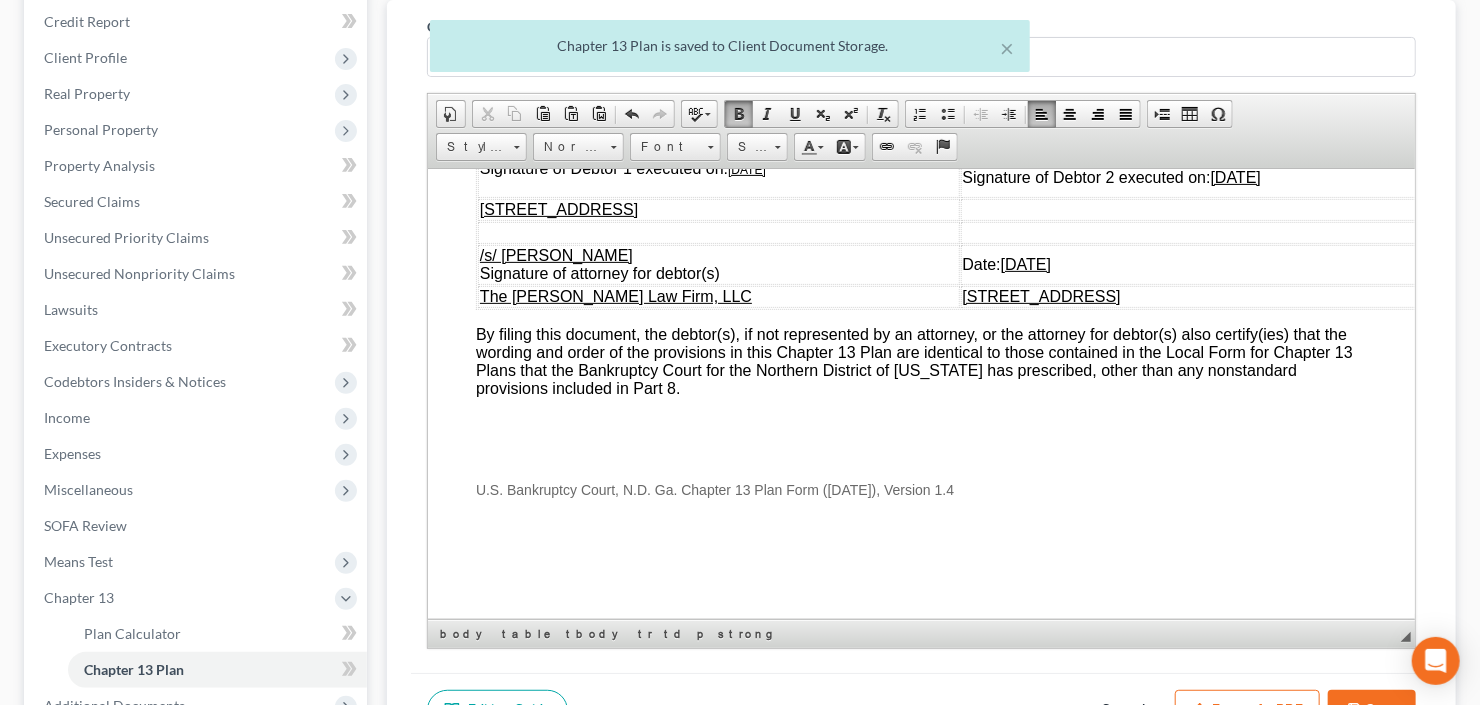 click on "Save" at bounding box center (1372, 711) 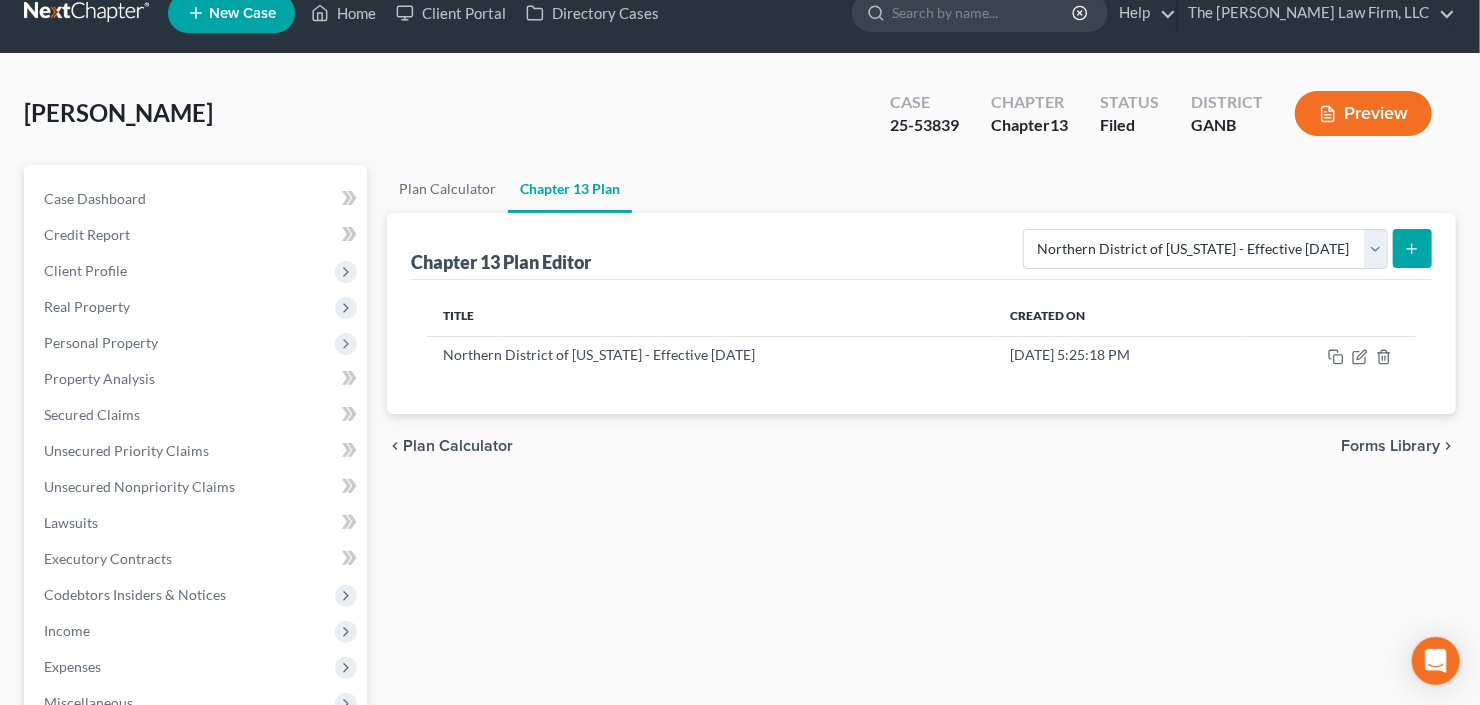 scroll, scrollTop: 0, scrollLeft: 0, axis: both 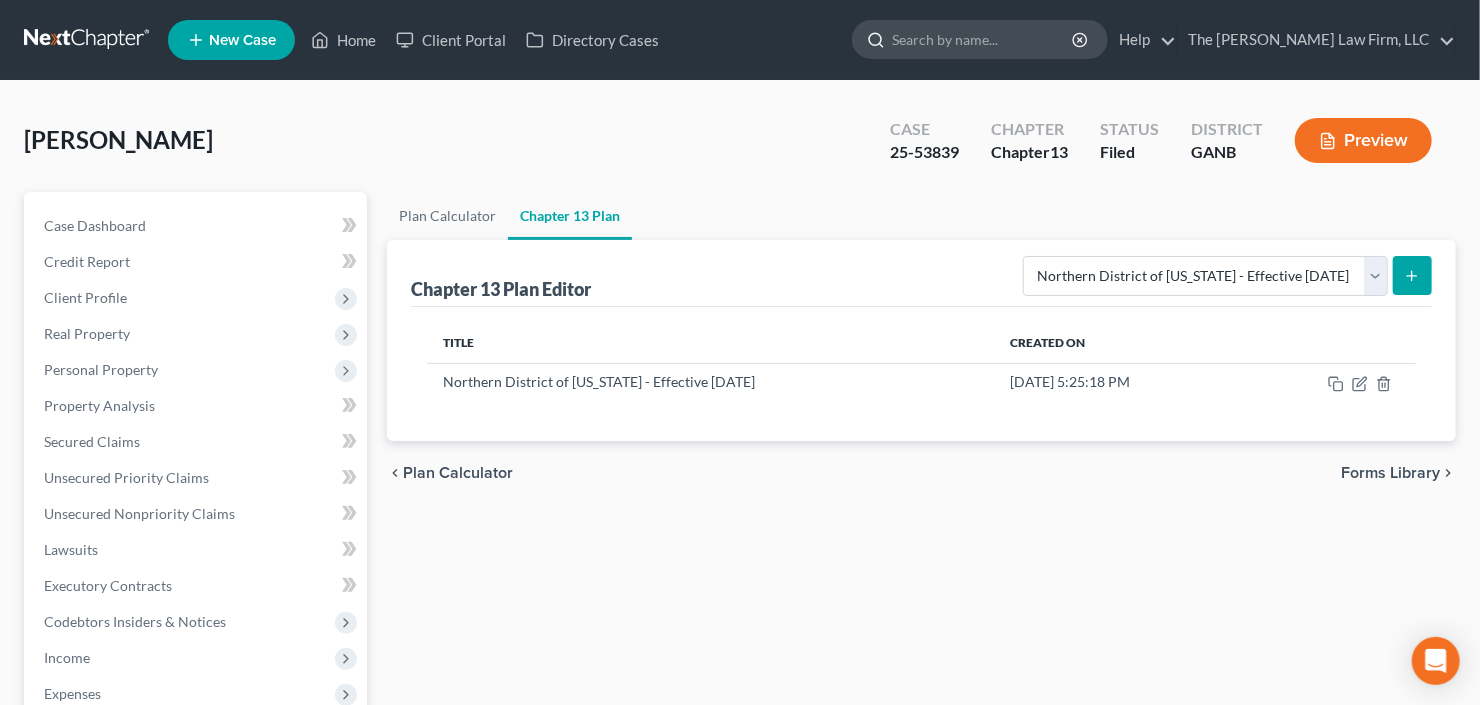 click at bounding box center [983, 39] 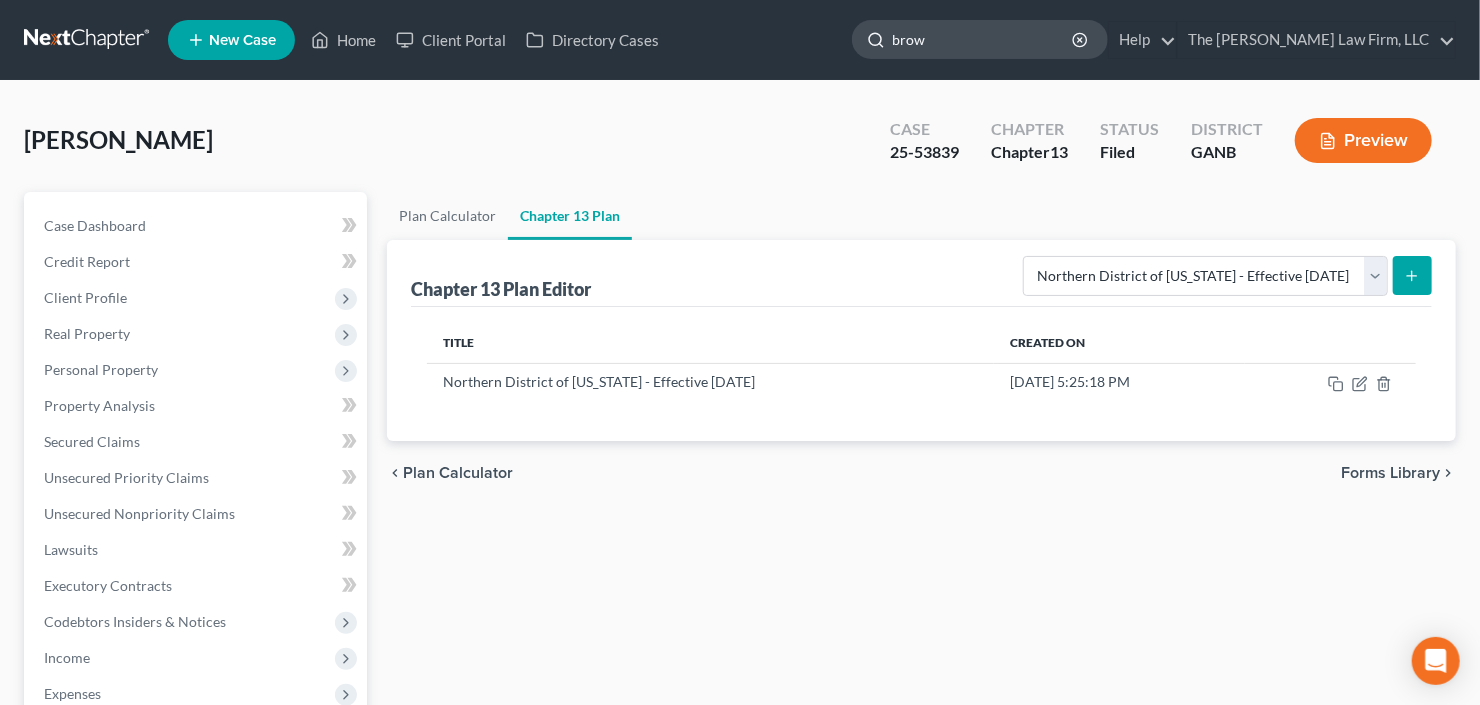 type on "brown" 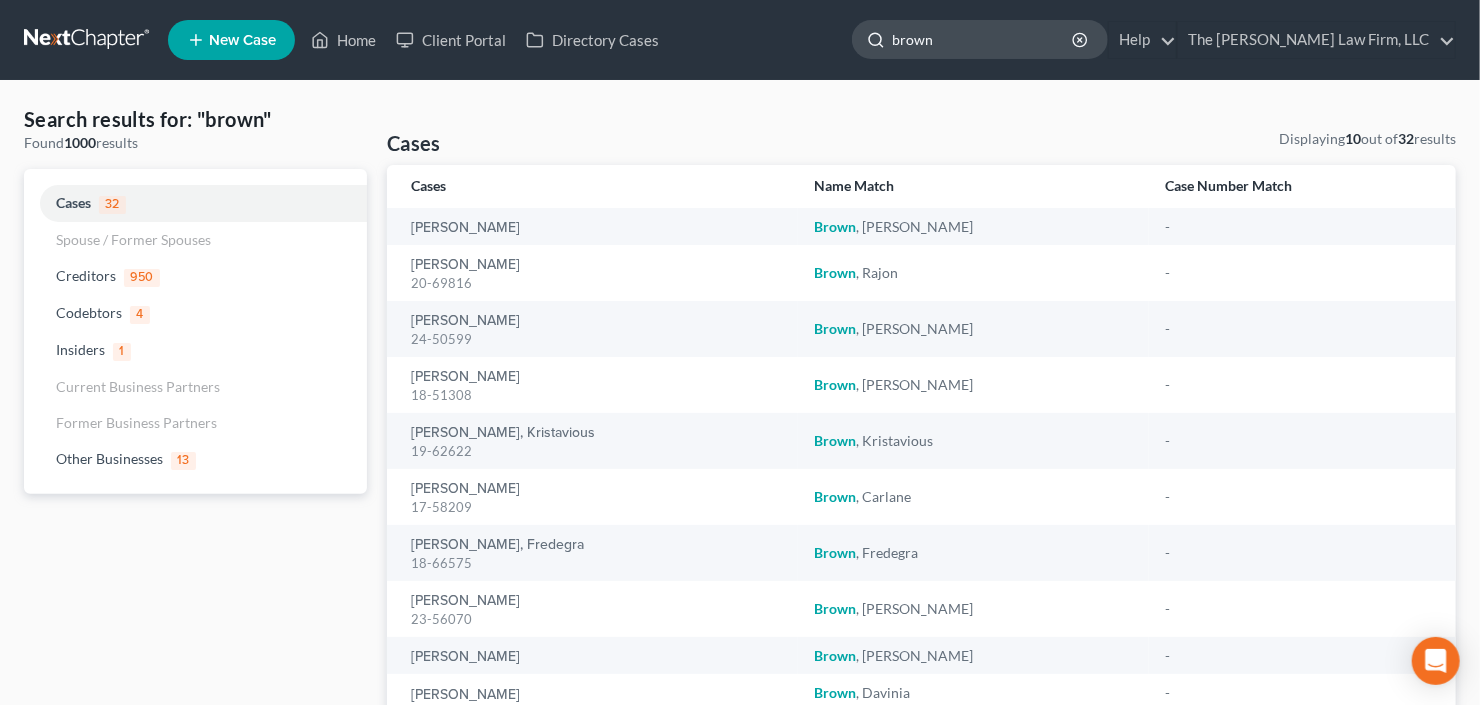 click on "brown" 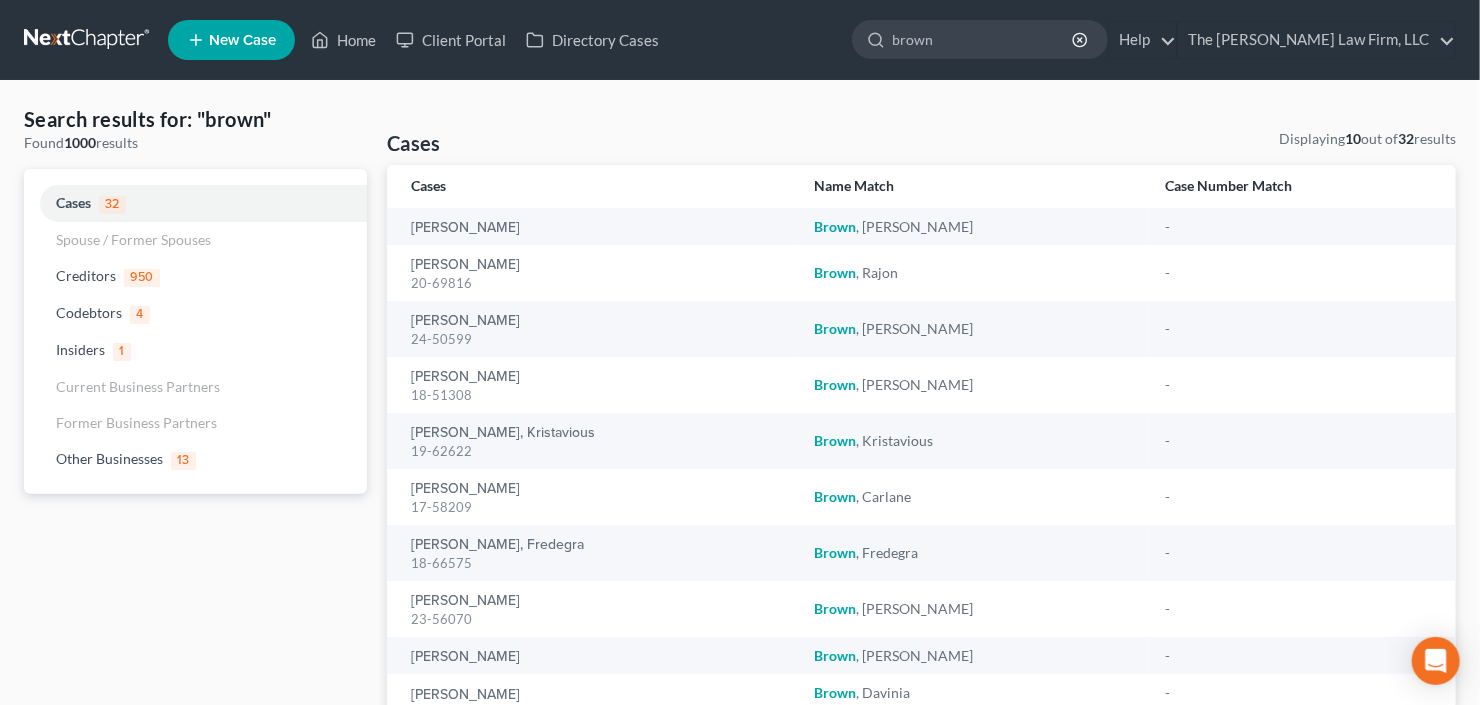drag, startPoint x: 1001, startPoint y: 37, endPoint x: 864, endPoint y: 73, distance: 141.65099 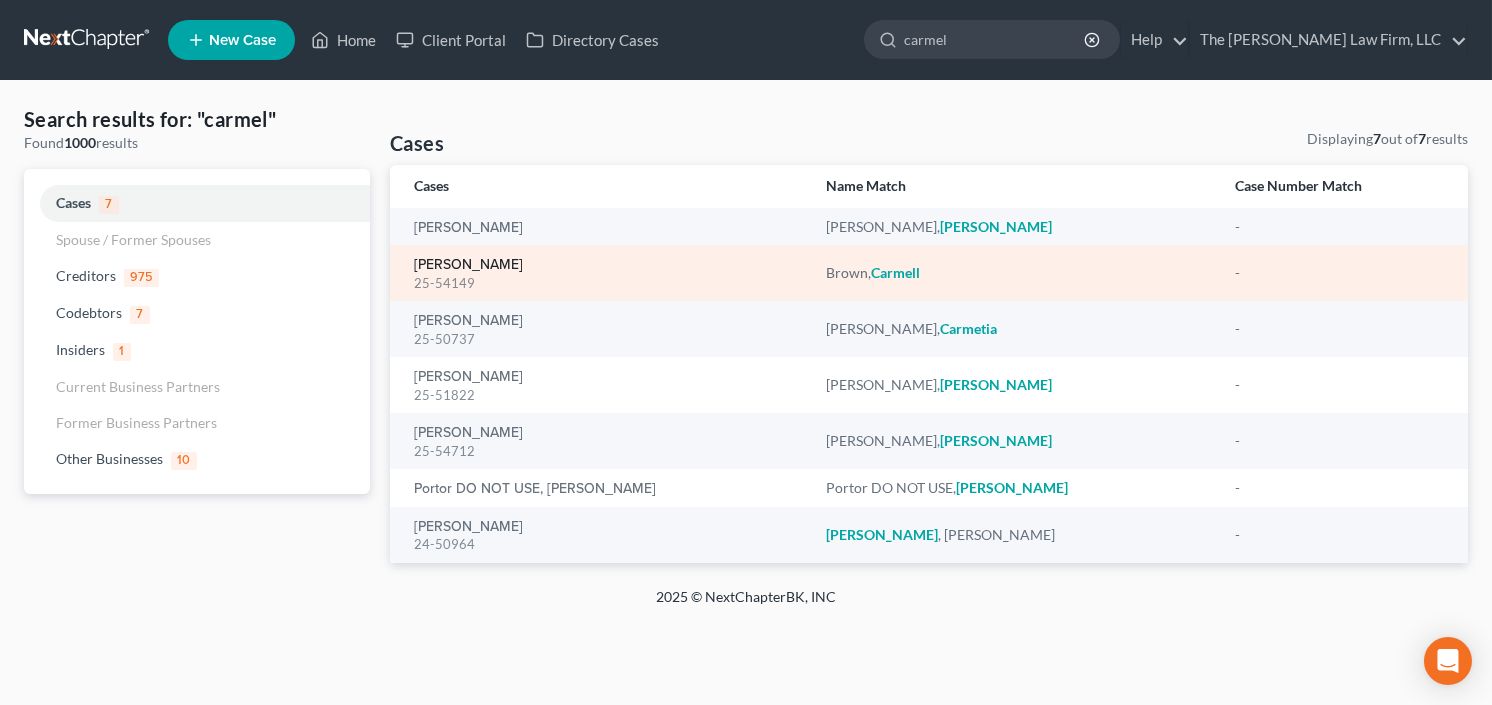 type on "carmel" 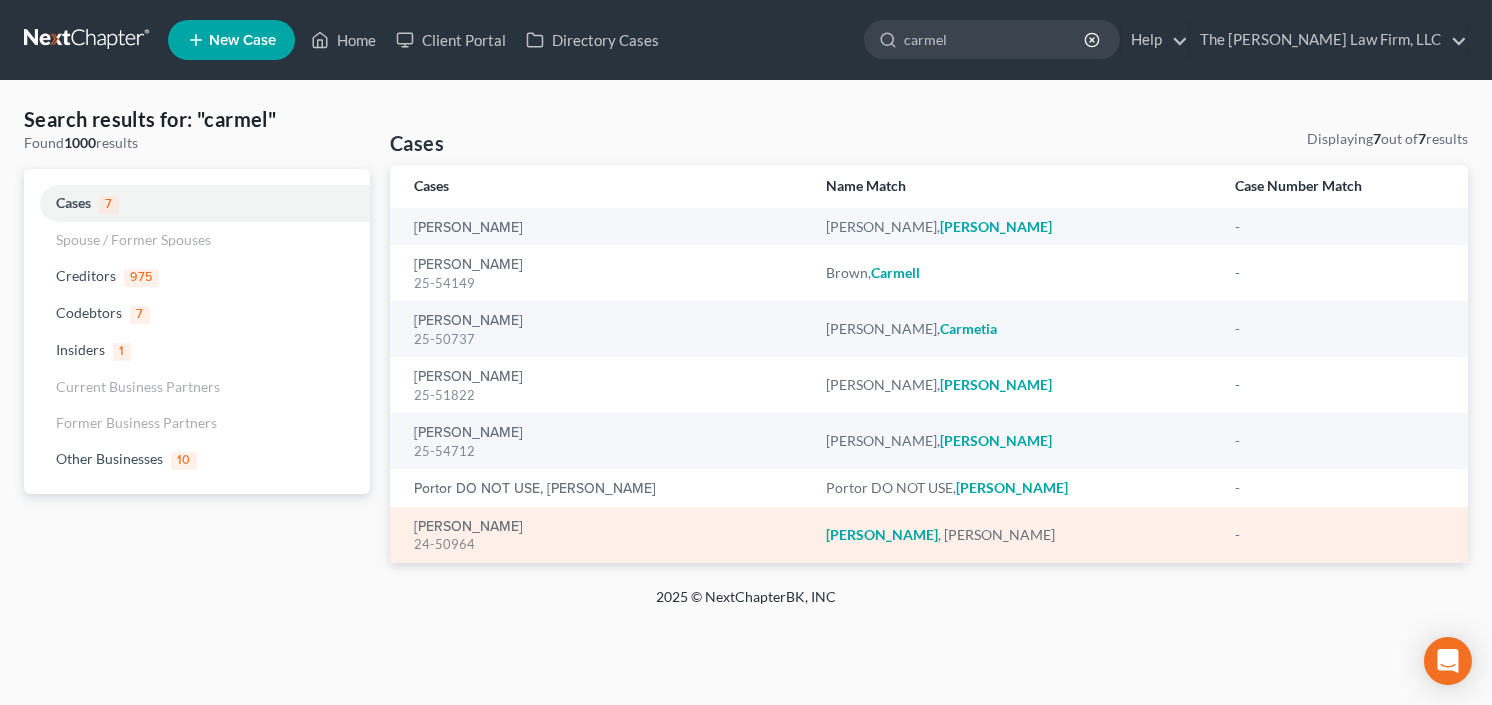 type 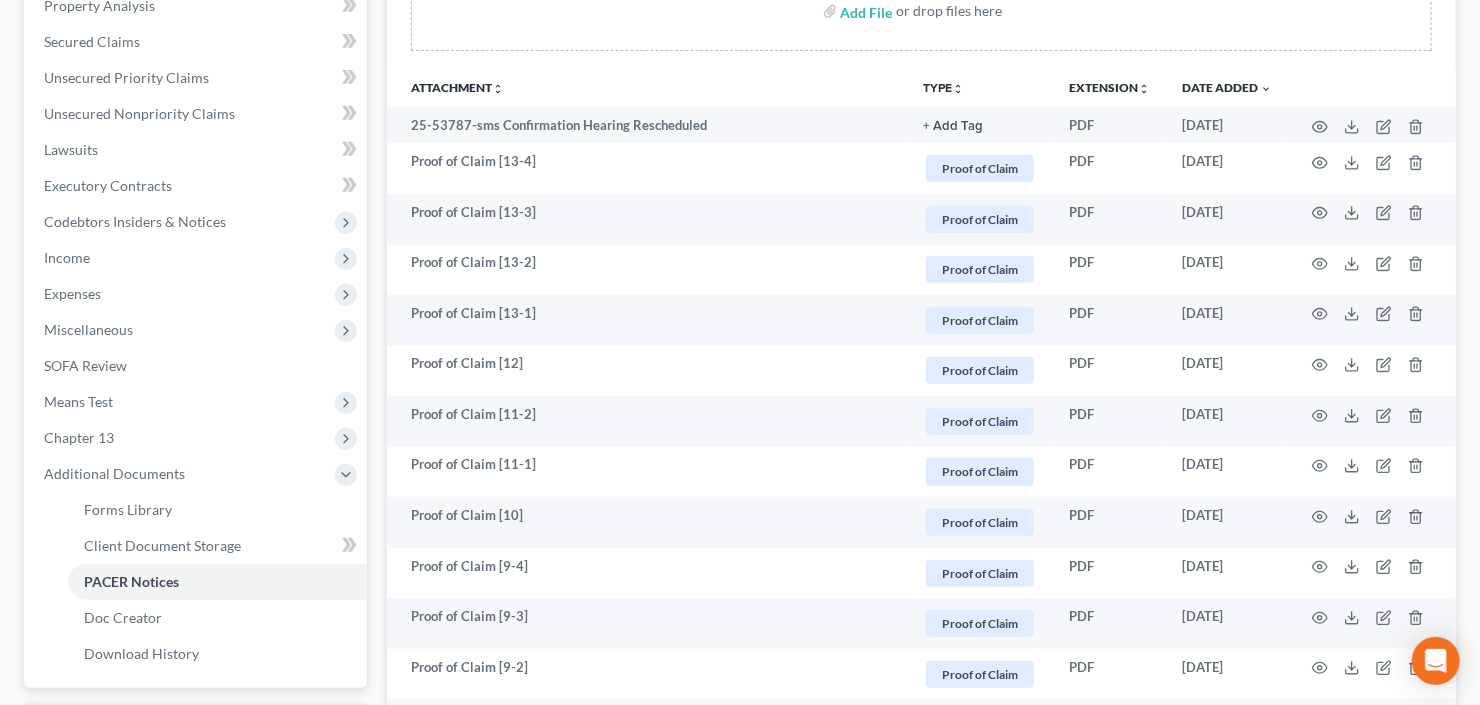 scroll, scrollTop: 0, scrollLeft: 0, axis: both 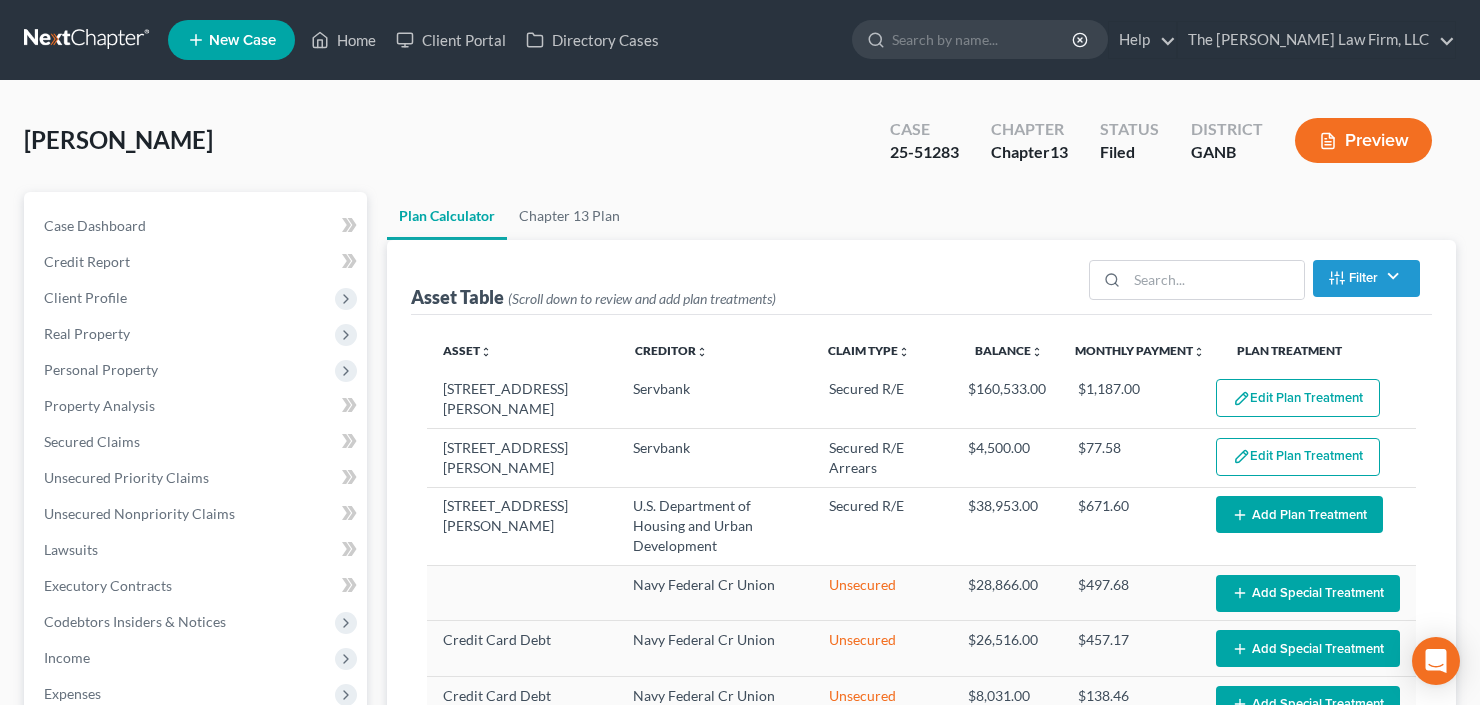 select on "57" 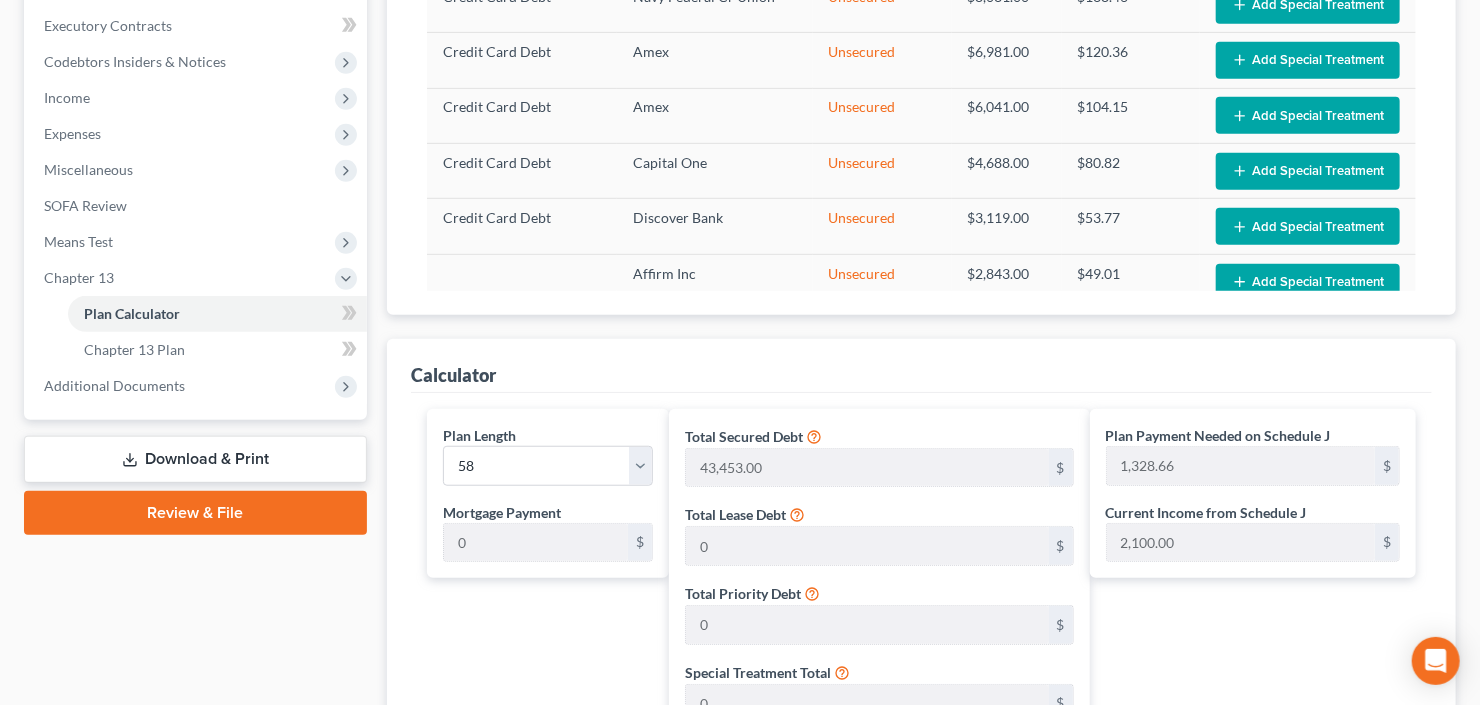 scroll, scrollTop: 0, scrollLeft: 0, axis: both 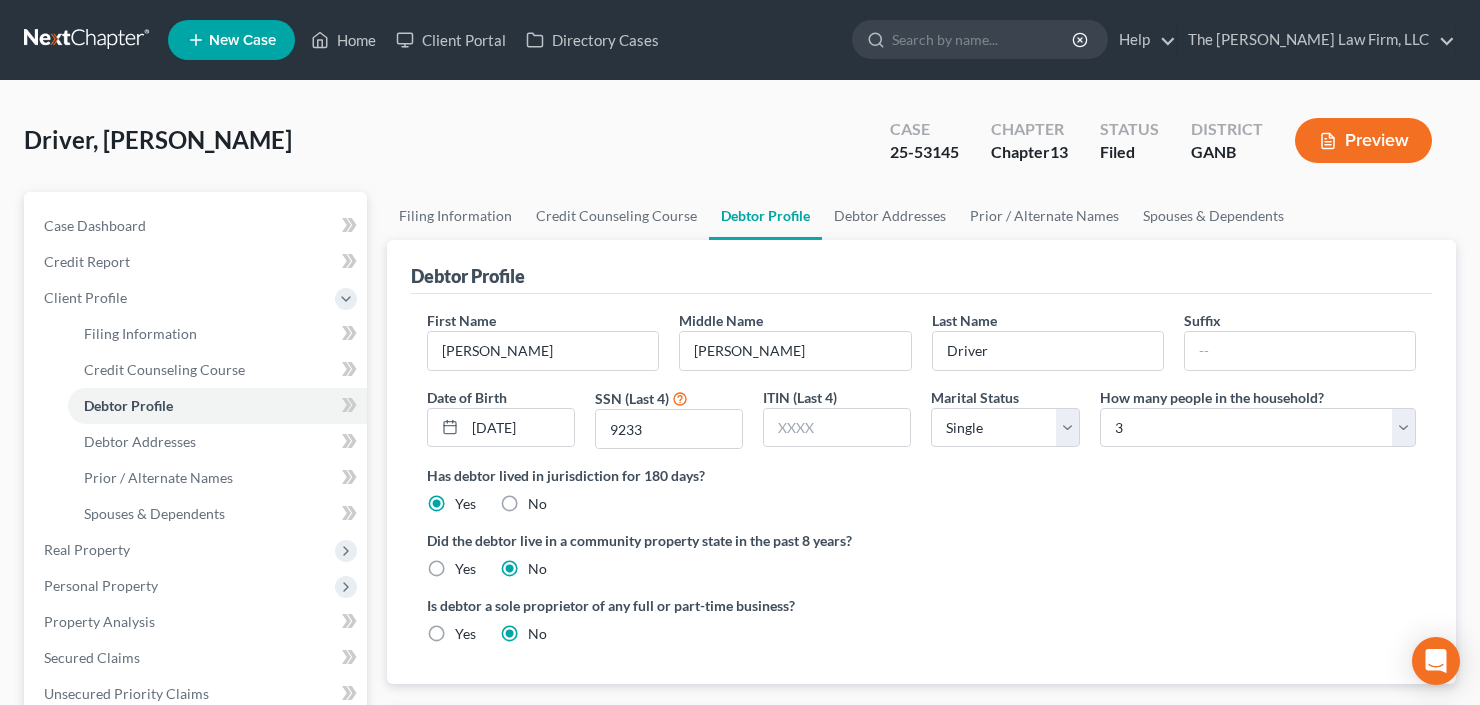 select on "0" 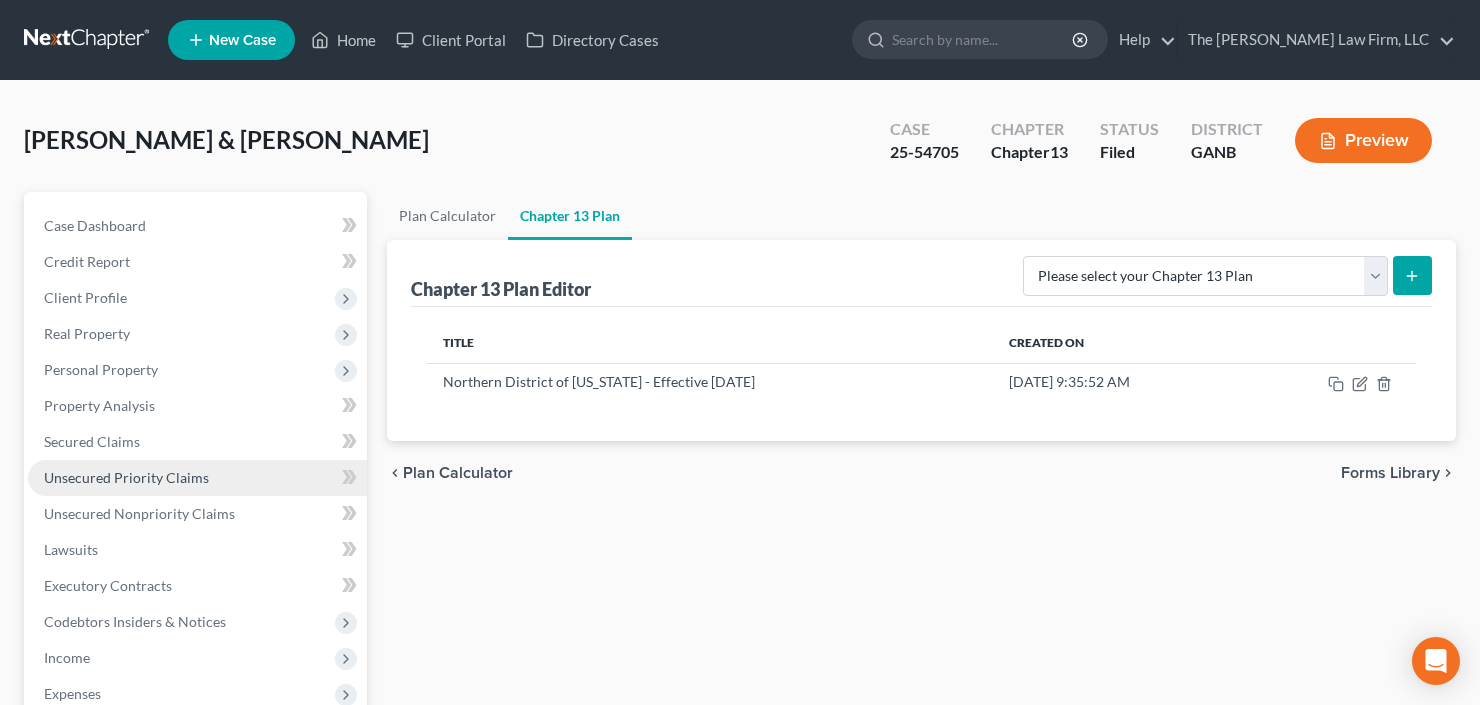 scroll, scrollTop: 0, scrollLeft: 0, axis: both 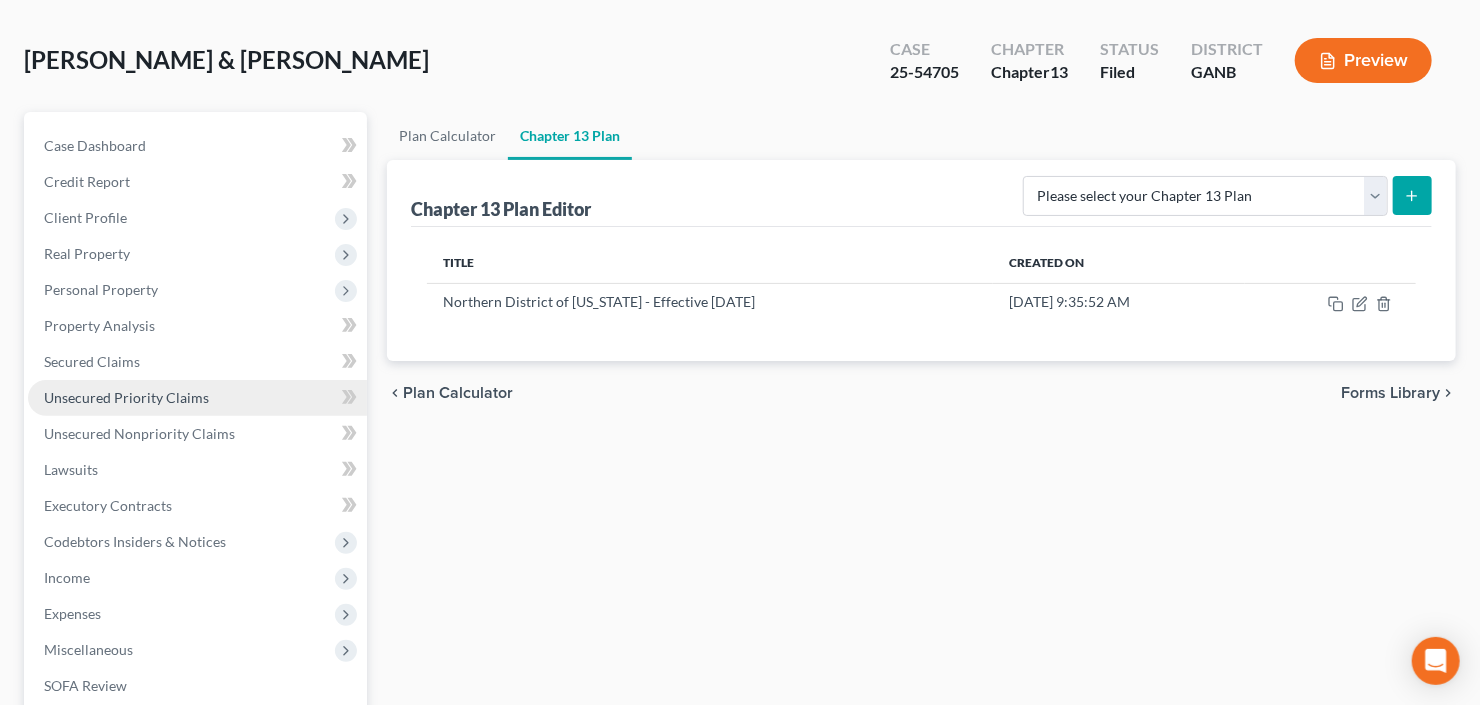 click on "Unsecured Priority Claims" at bounding box center (126, 397) 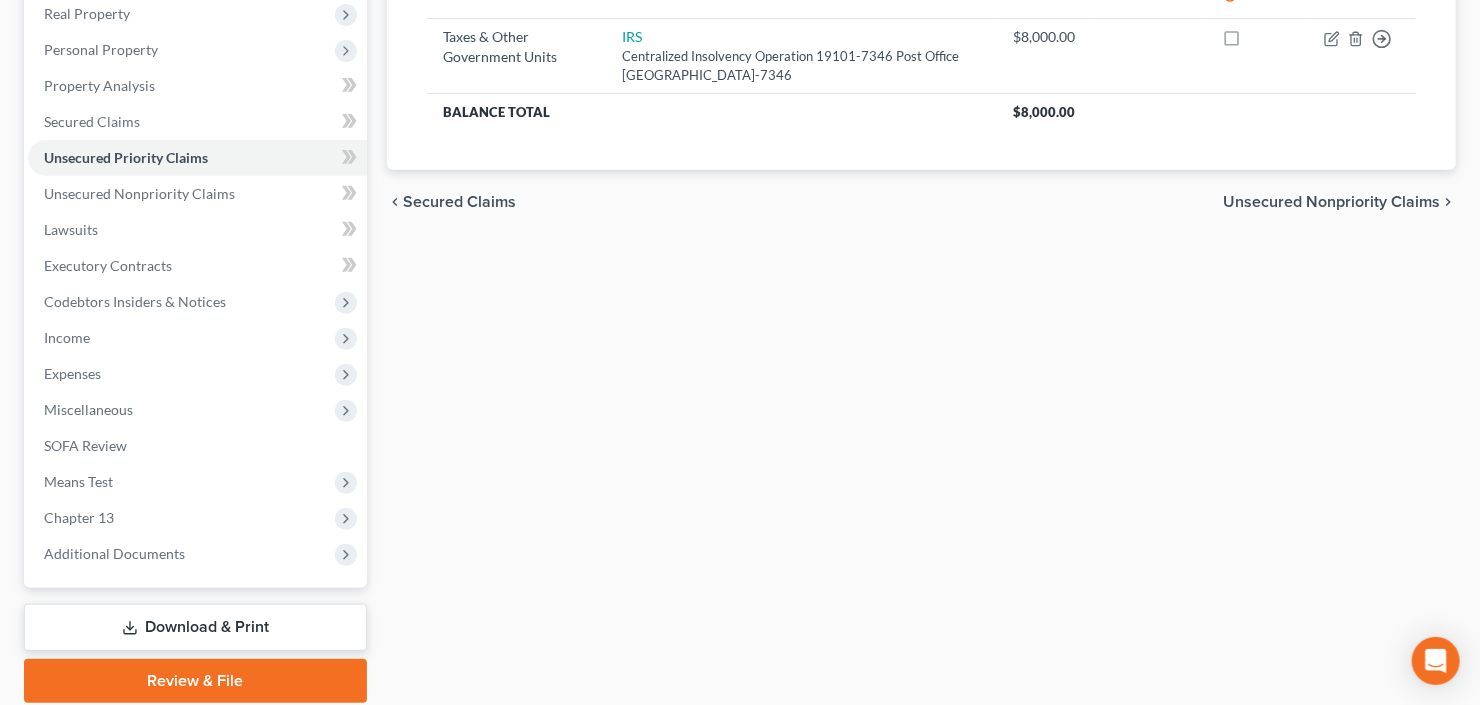 scroll, scrollTop: 0, scrollLeft: 0, axis: both 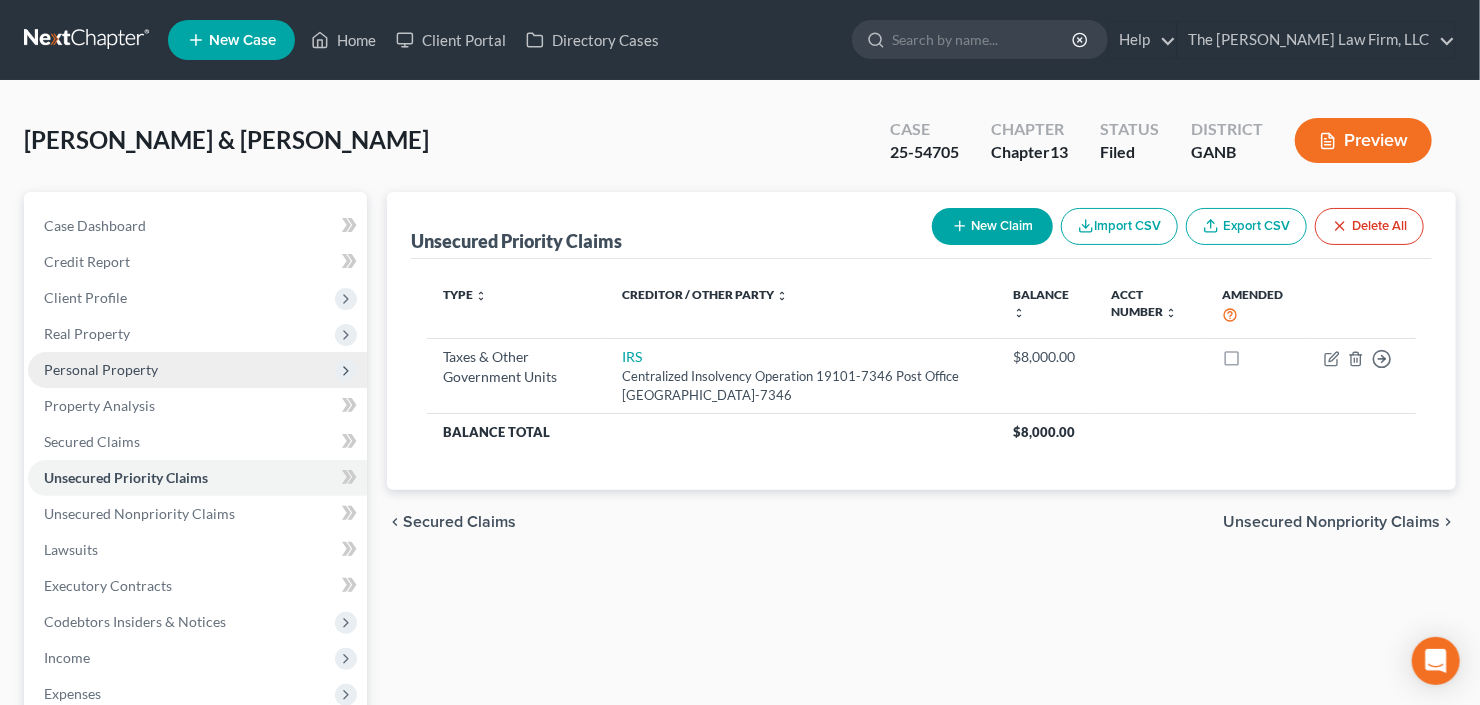 click on "Personal Property" at bounding box center (101, 369) 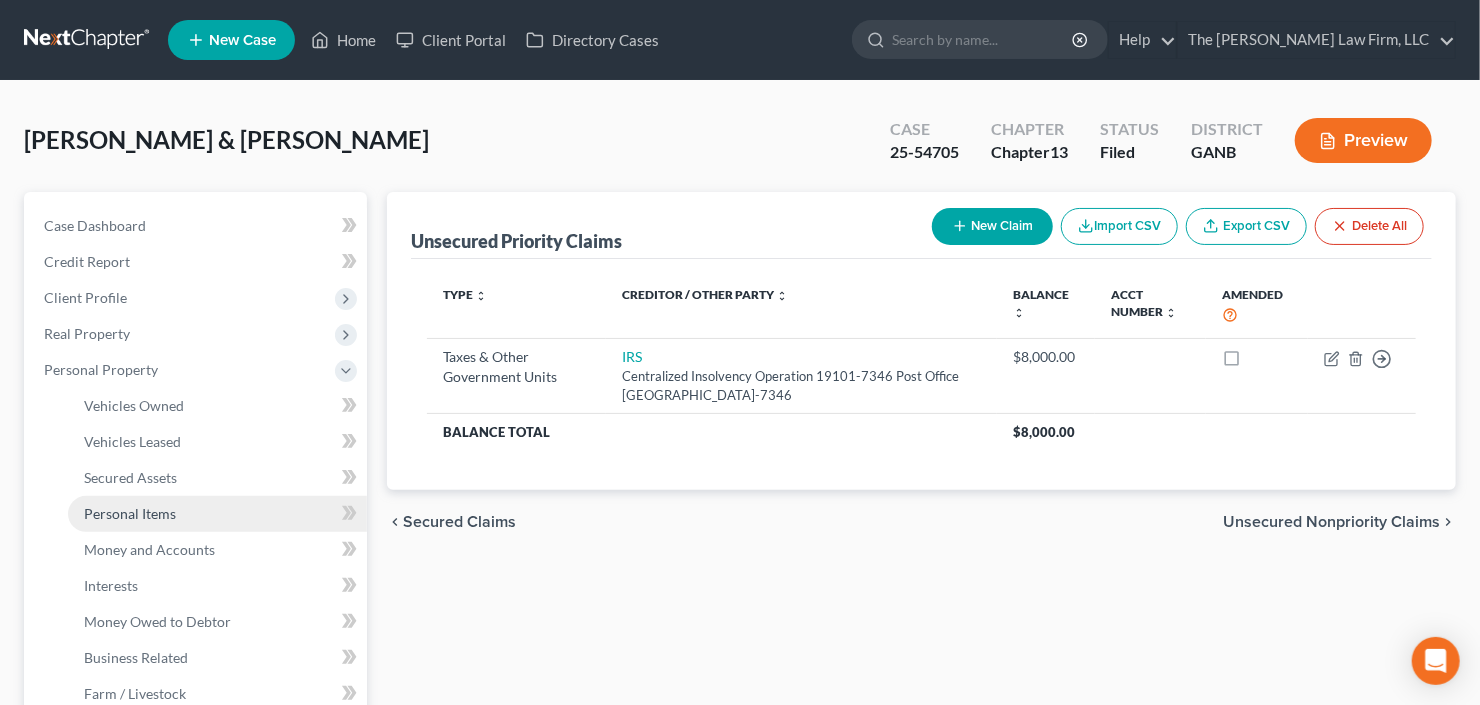 click on "Personal Items" at bounding box center (130, 513) 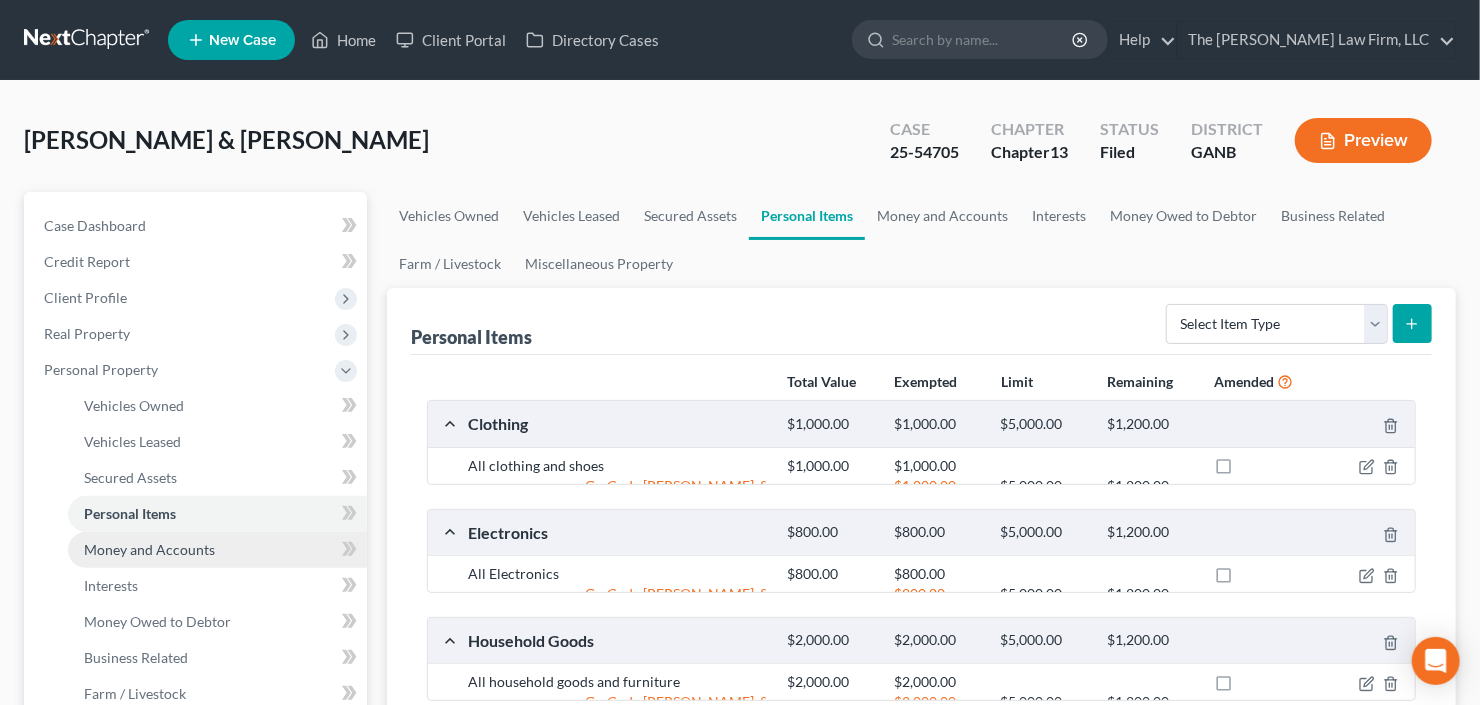 click on "Money and Accounts" at bounding box center [149, 549] 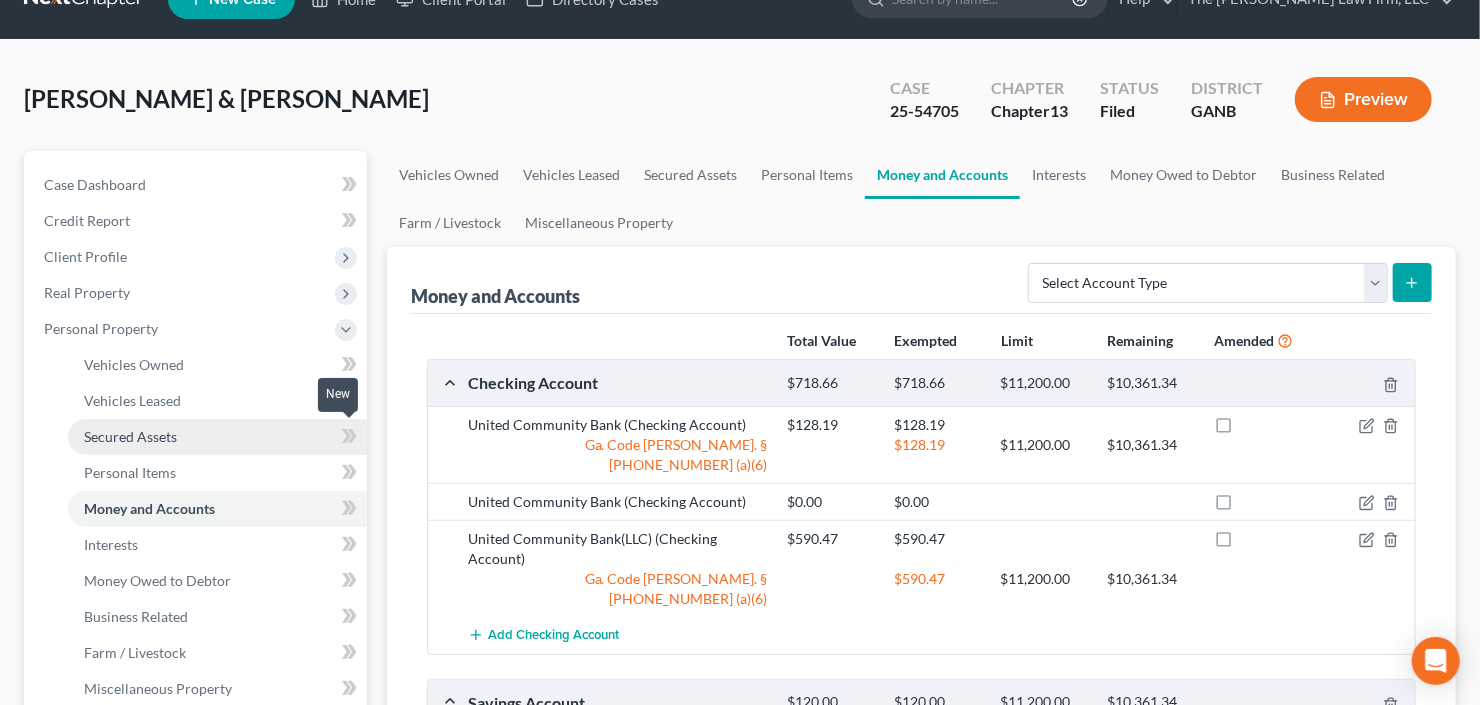 scroll, scrollTop: 80, scrollLeft: 0, axis: vertical 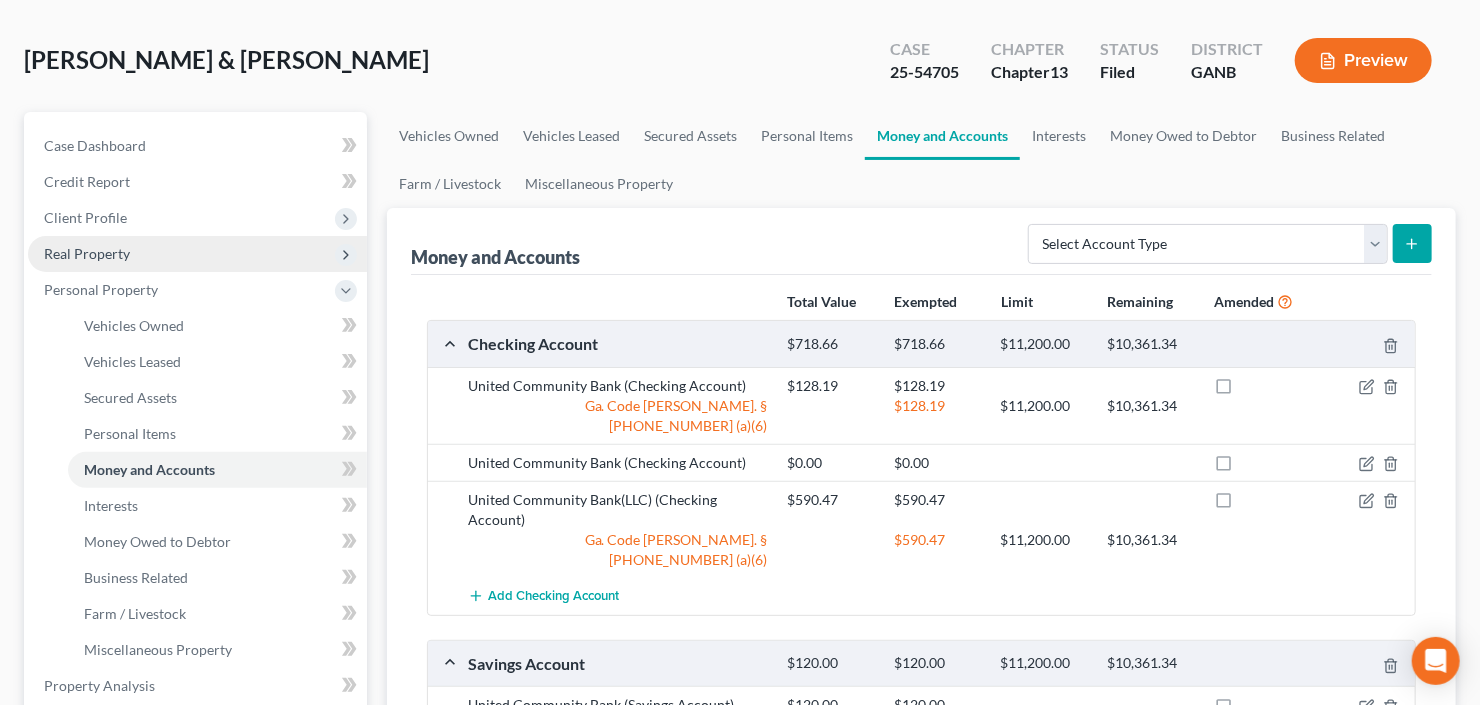 click on "Real Property" at bounding box center (197, 254) 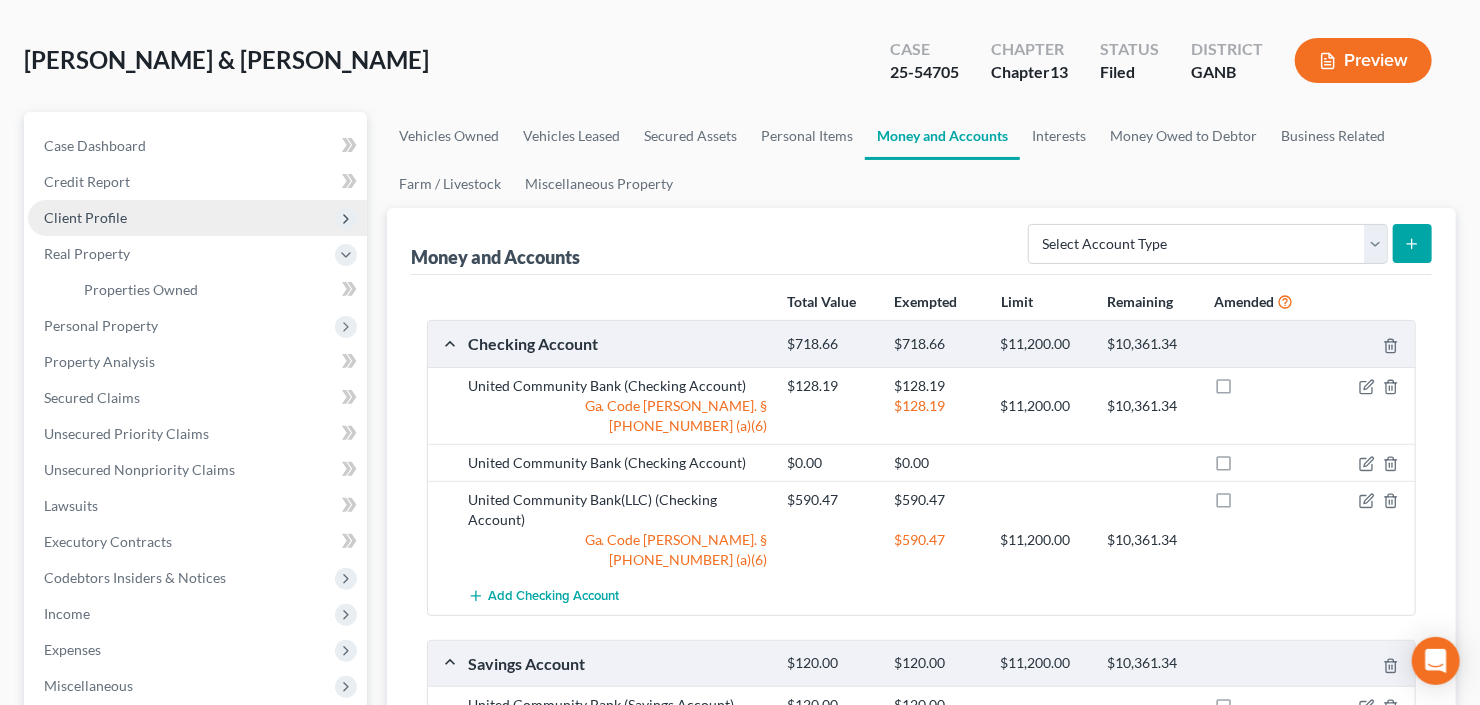 click on "Client Profile" at bounding box center [197, 218] 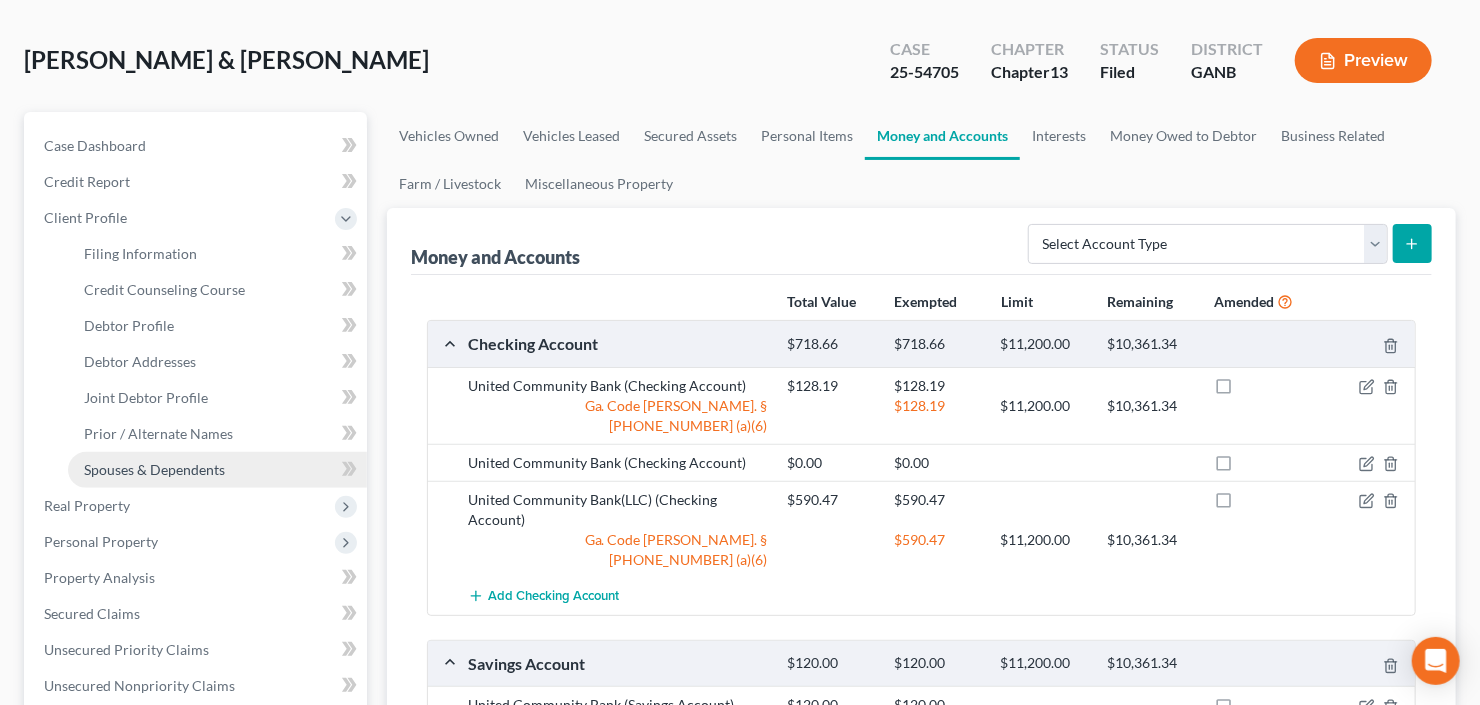 click on "Spouses & Dependents" at bounding box center [217, 470] 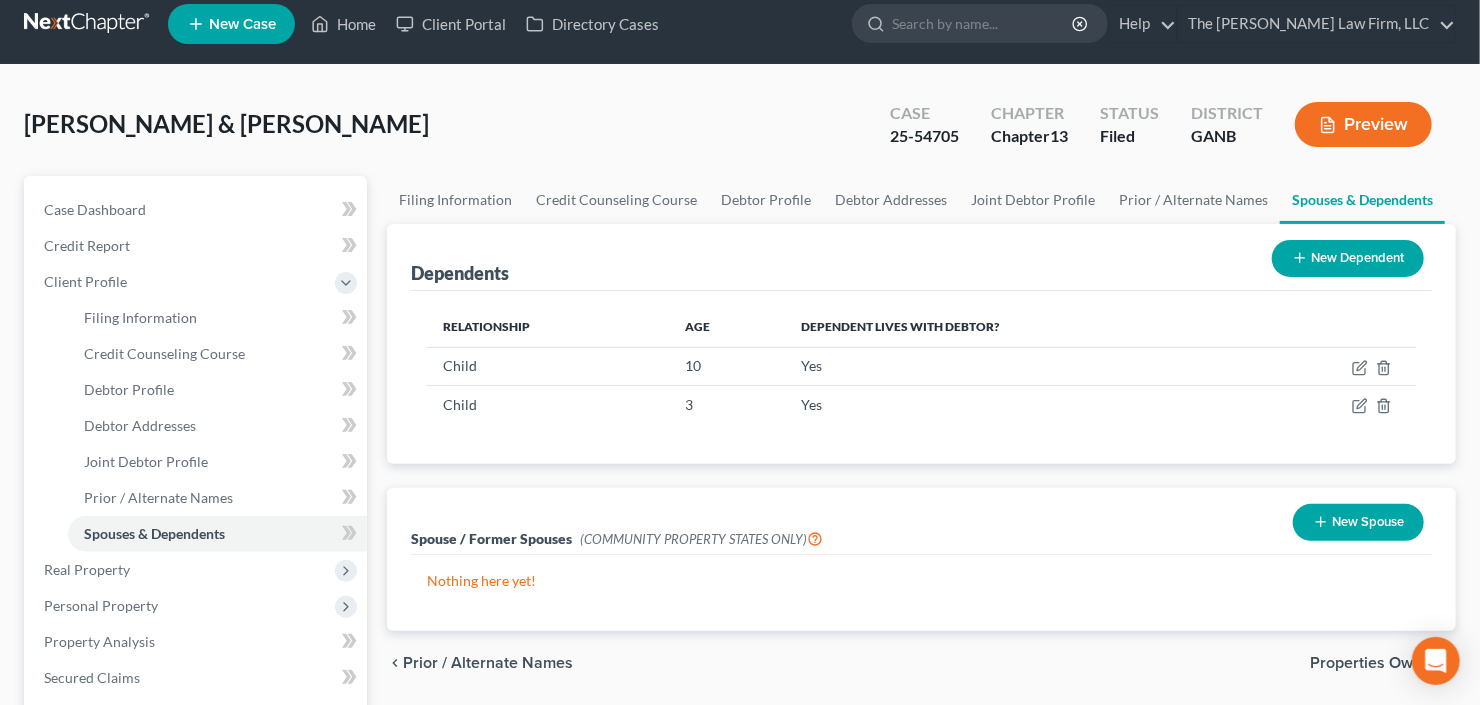scroll, scrollTop: 0, scrollLeft: 0, axis: both 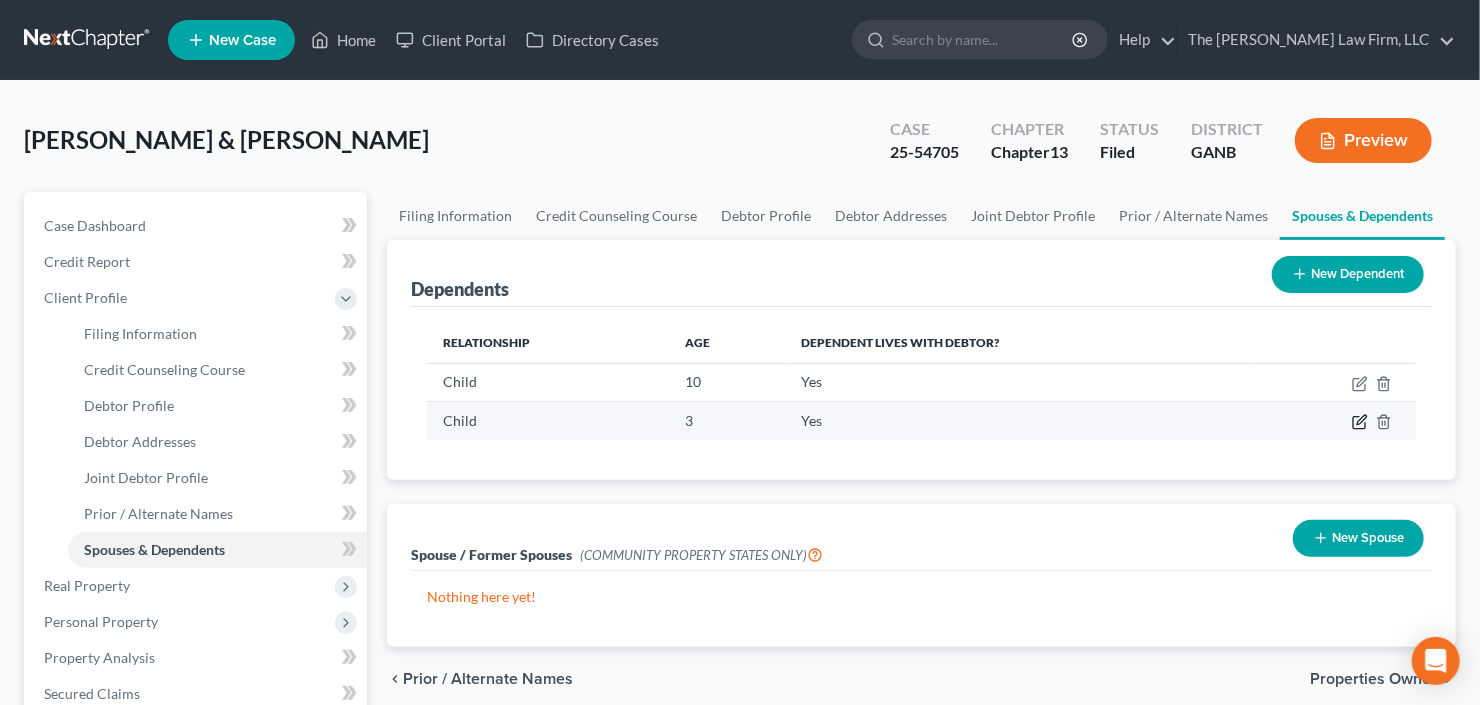 click 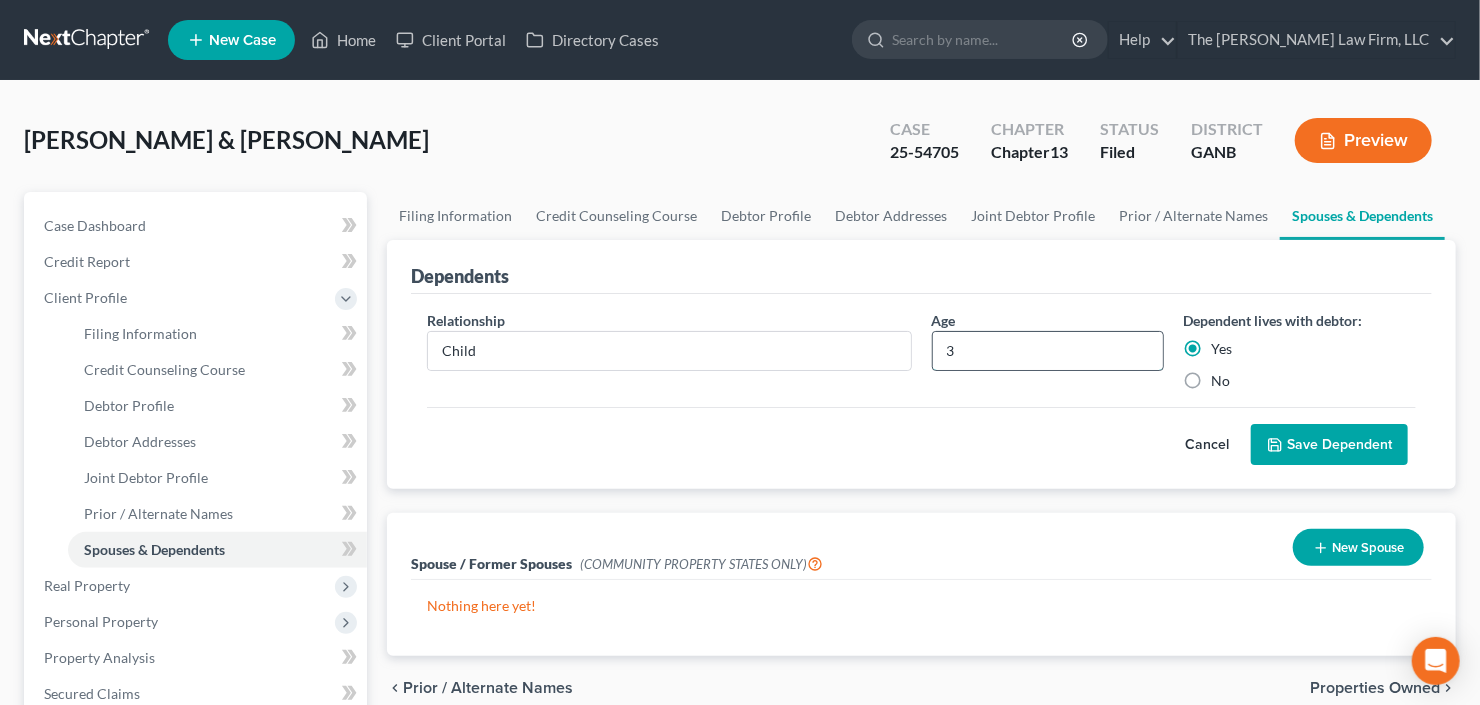 click on "3" at bounding box center [1048, 351] 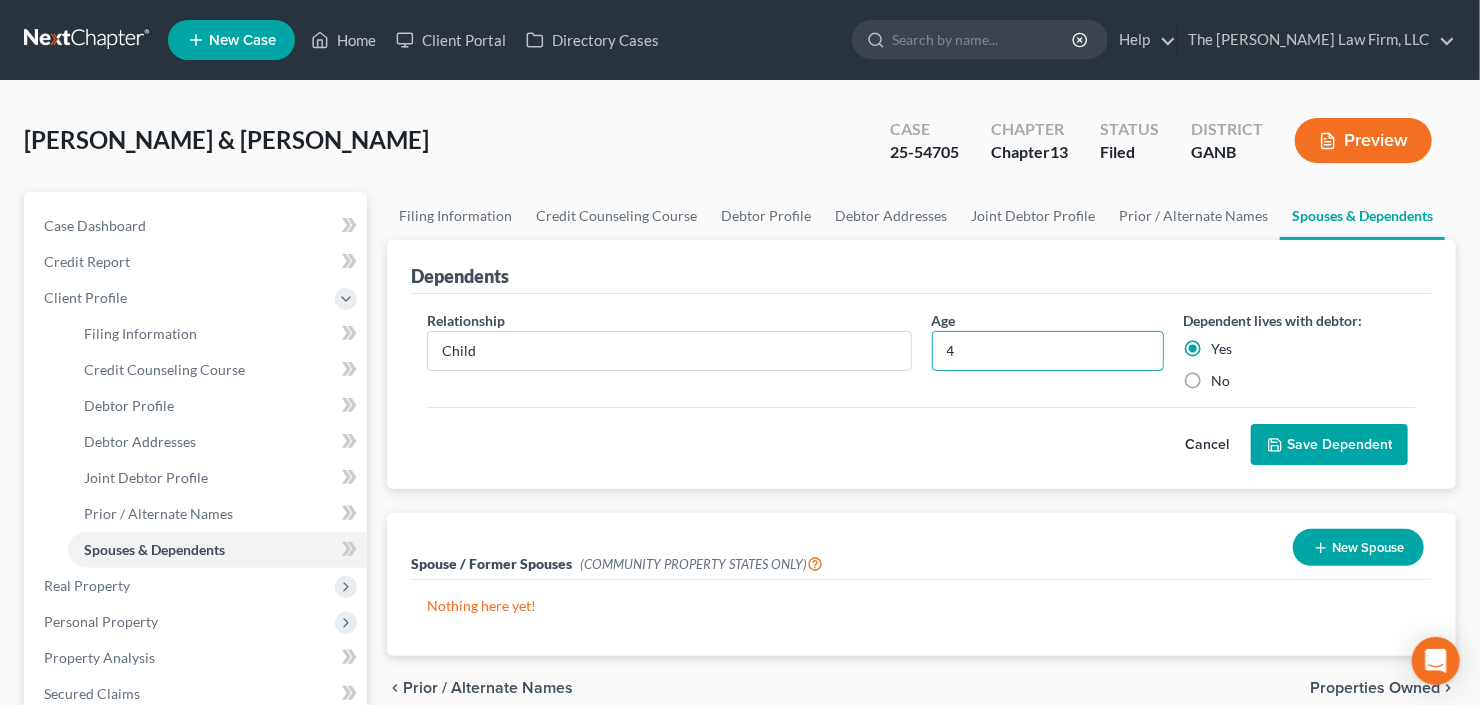 type on "4" 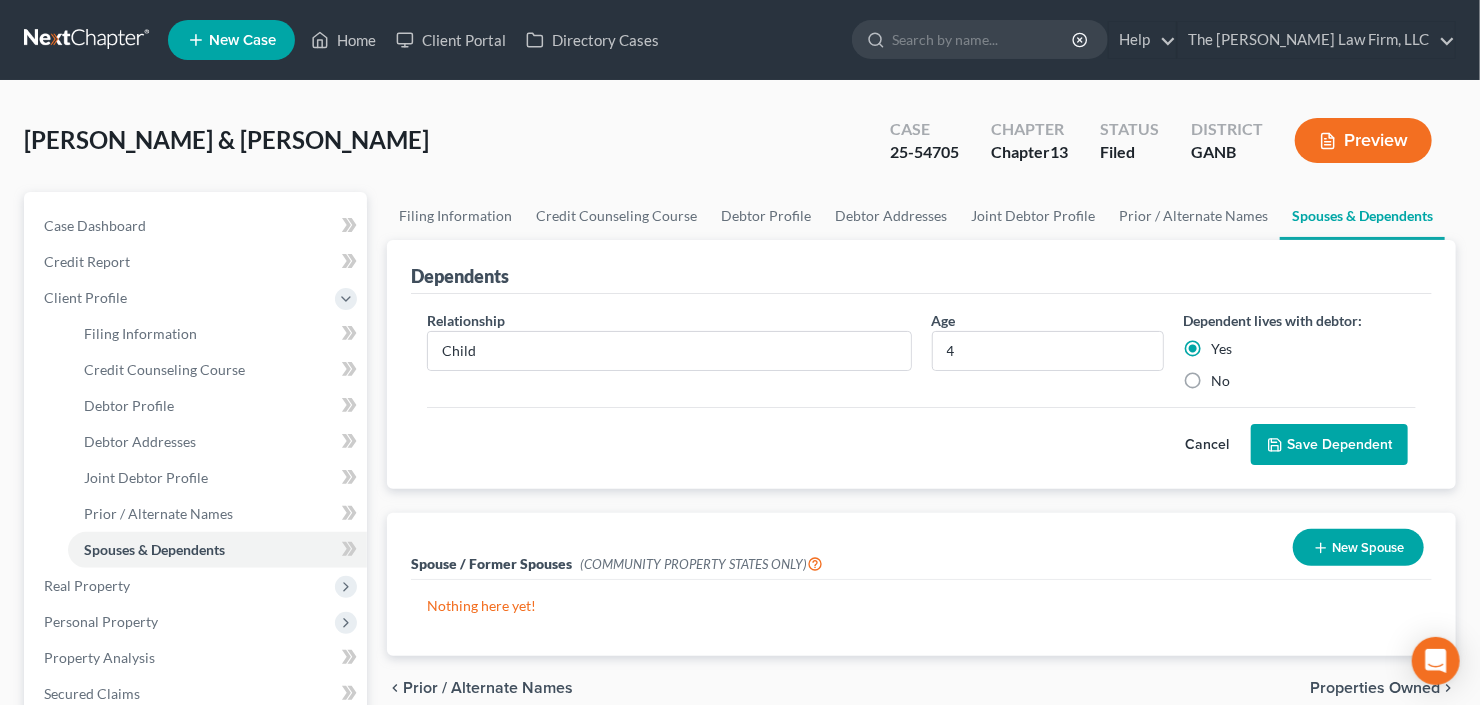 click on "Save Dependent" at bounding box center [1329, 445] 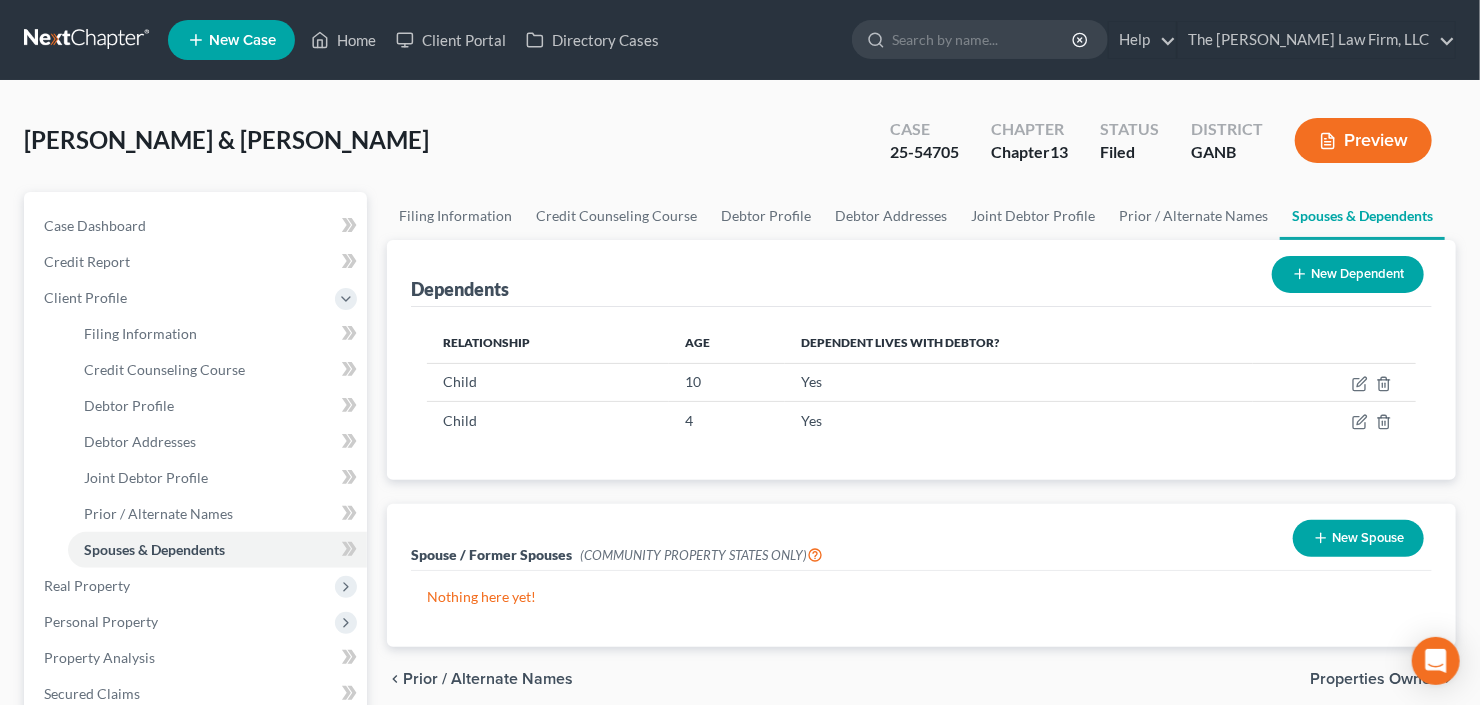 click on "New Dependent" at bounding box center [1348, 274] 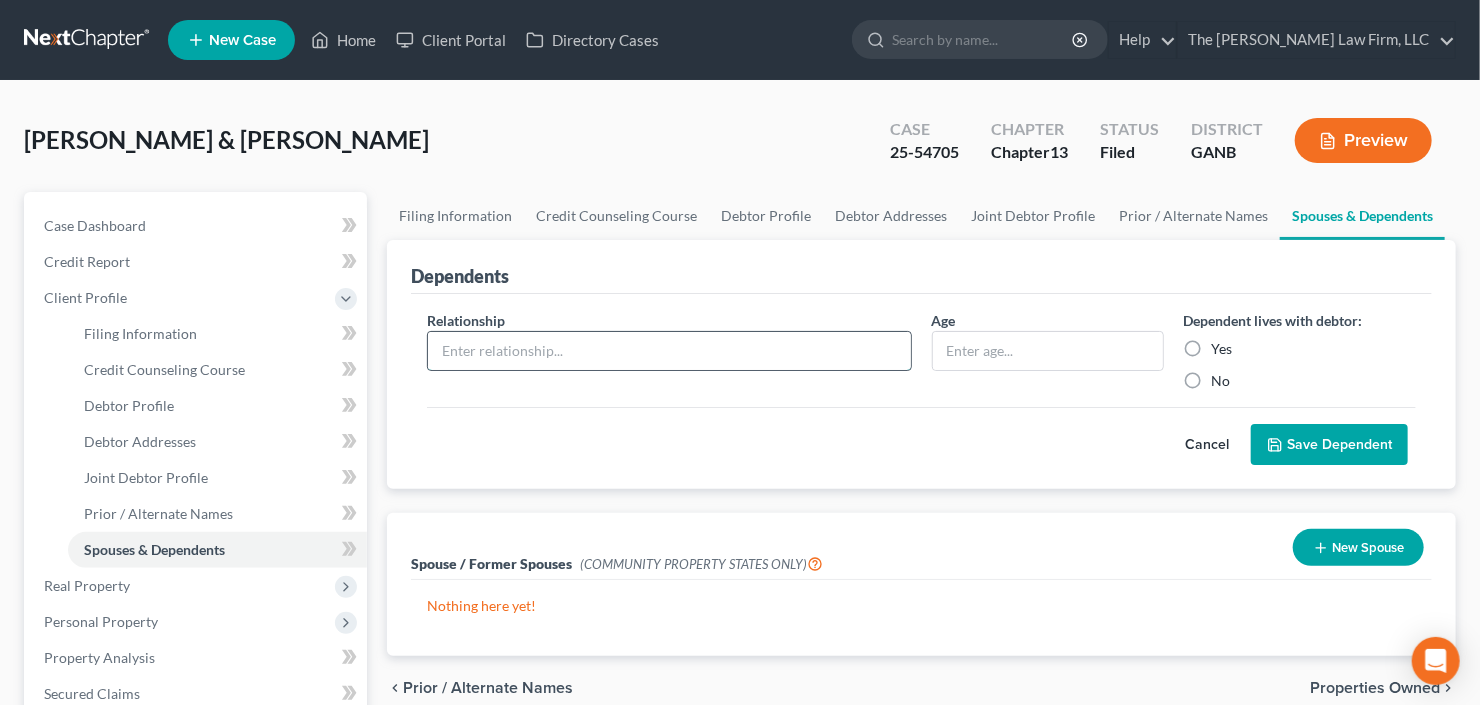 click at bounding box center [669, 351] 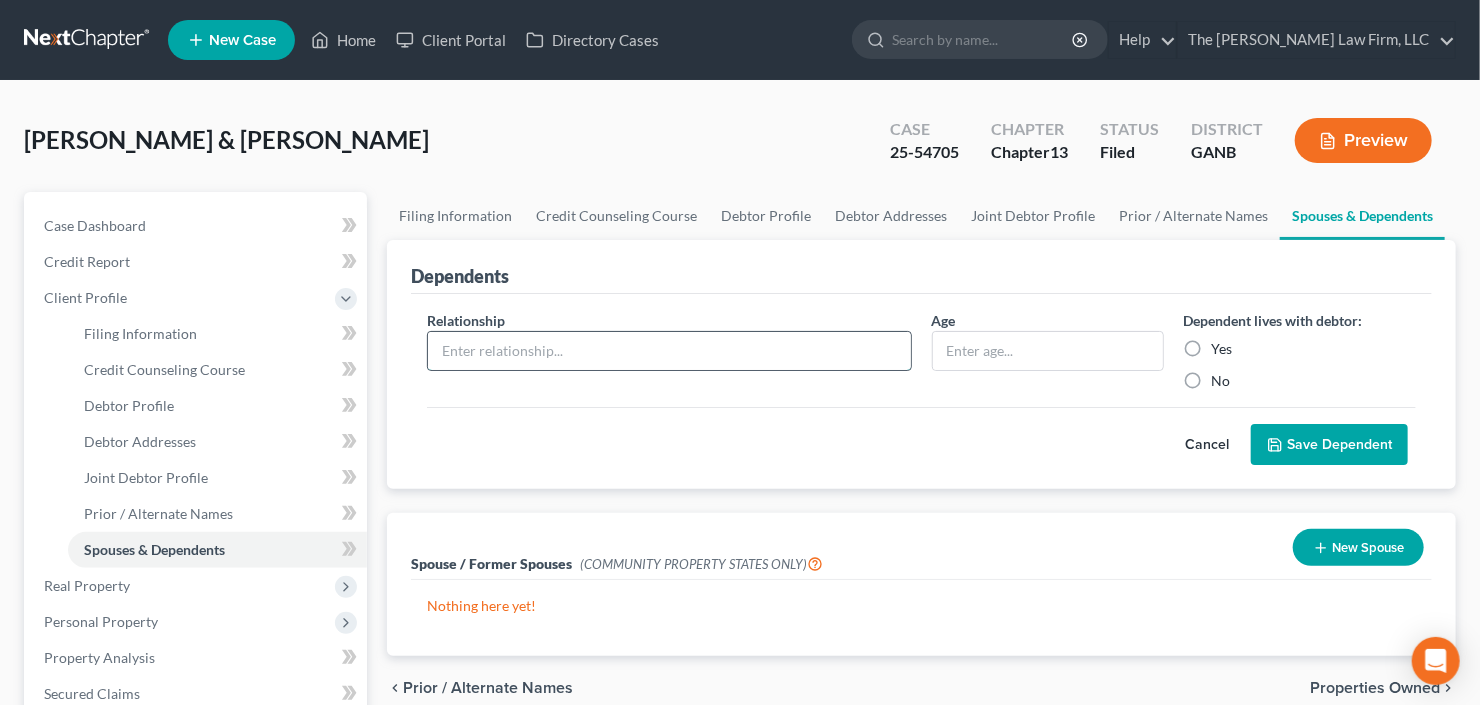 type on "Child" 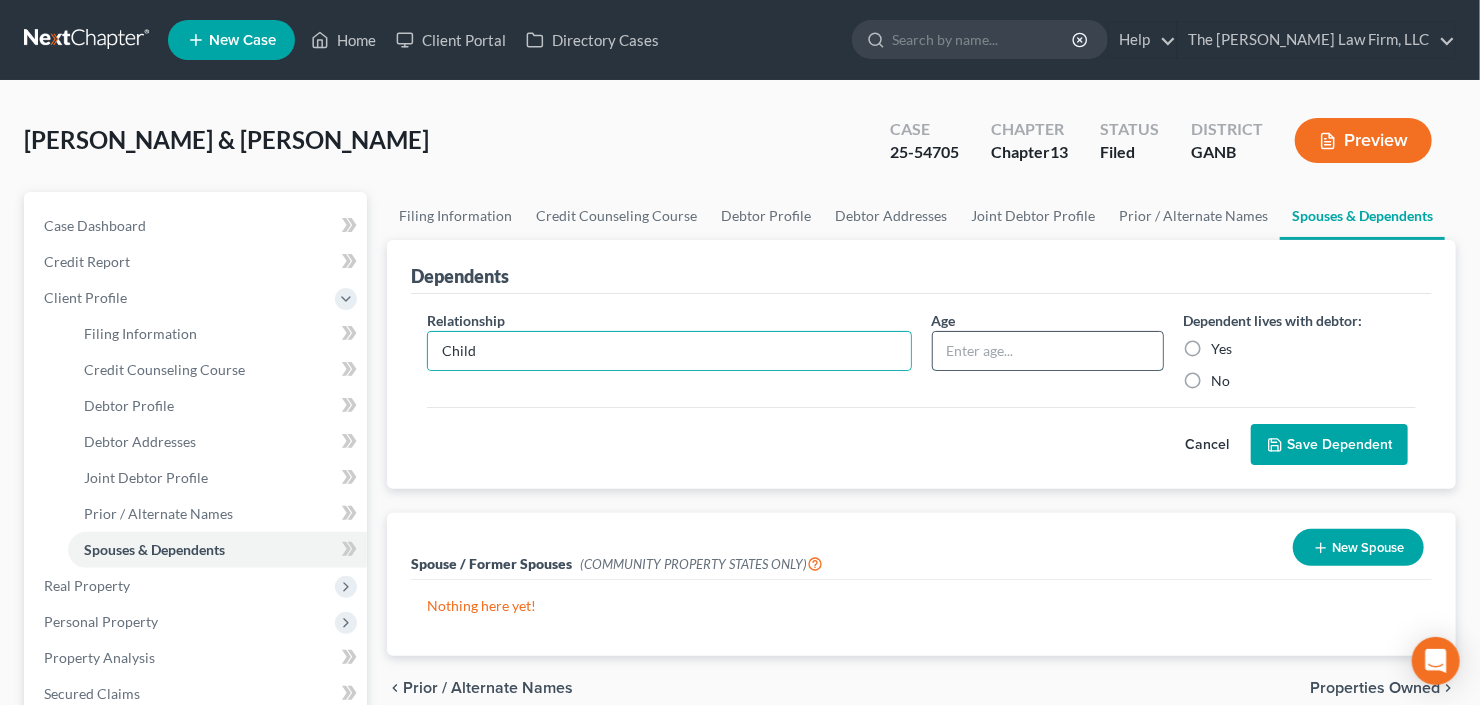 click at bounding box center [1048, 351] 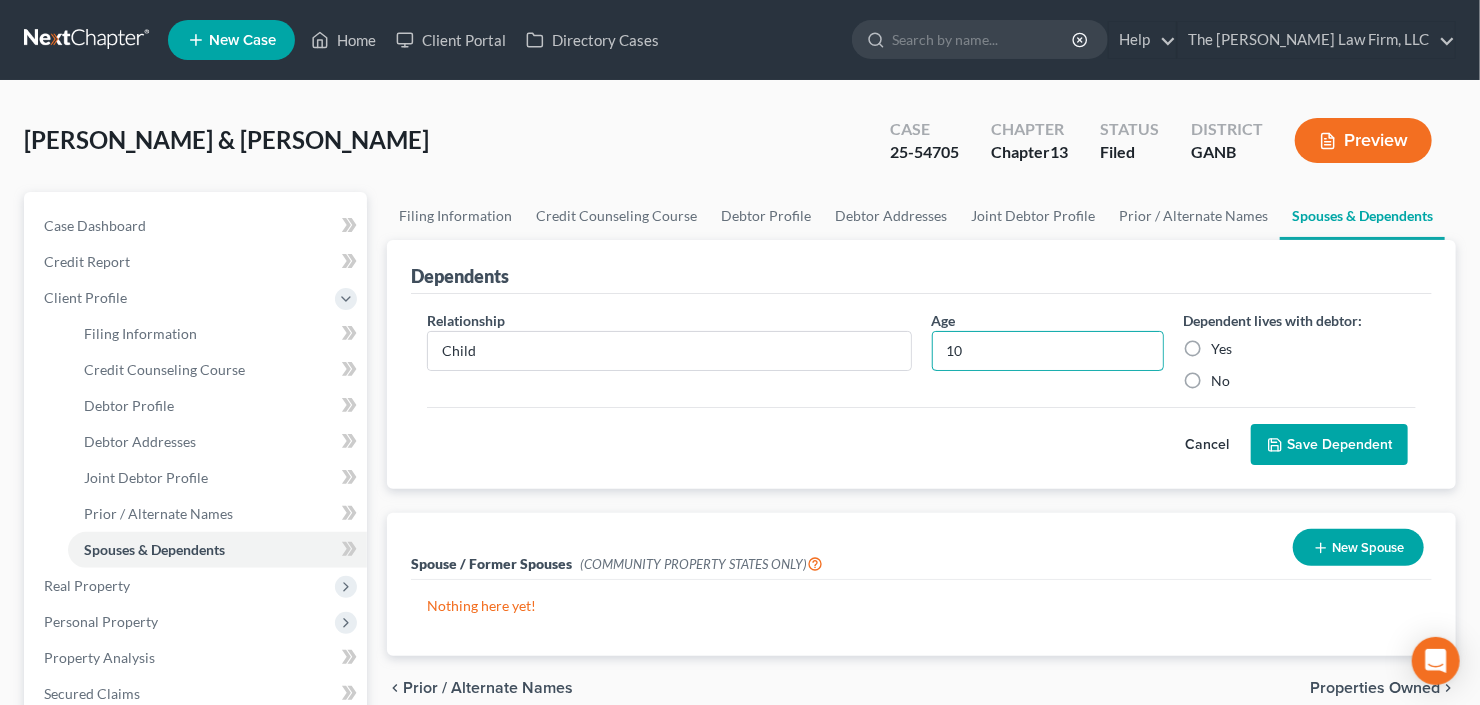 type on "10" 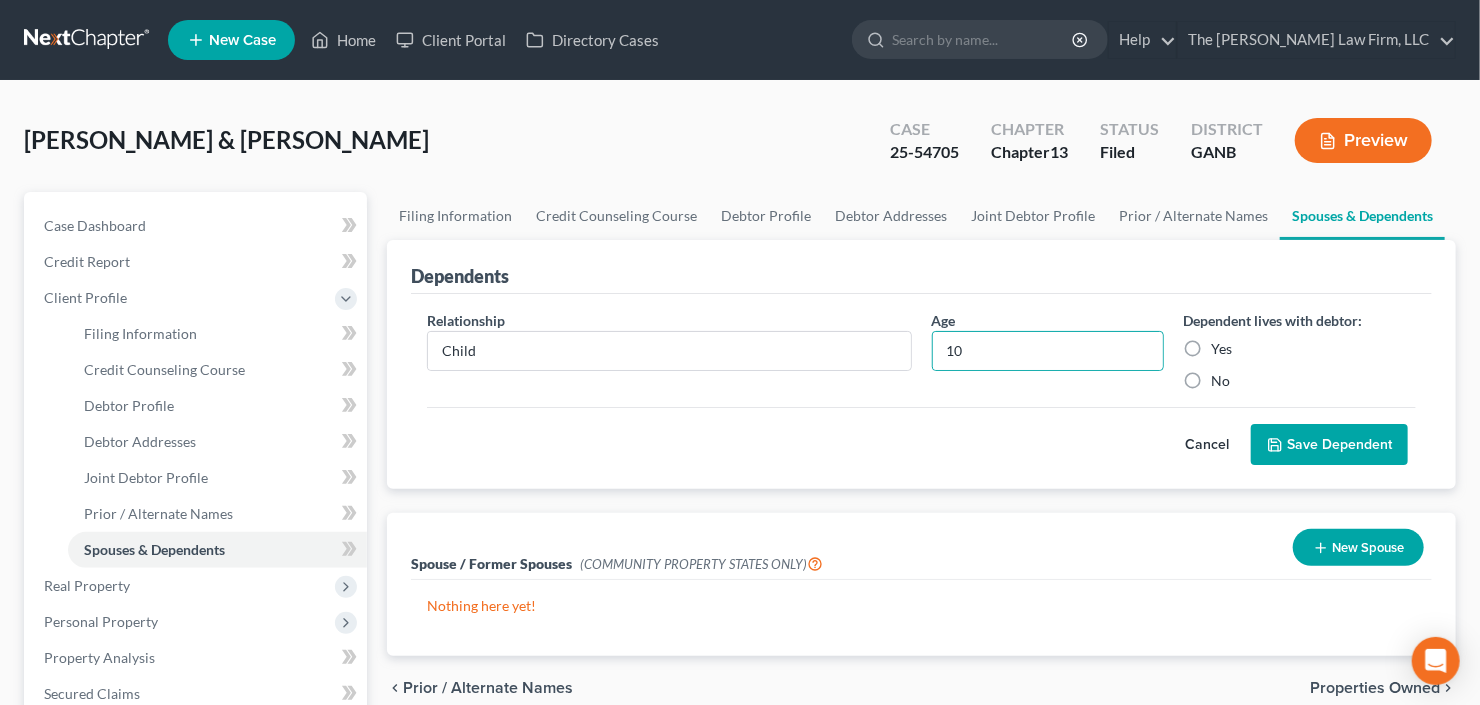 click on "Yes" at bounding box center [1222, 349] 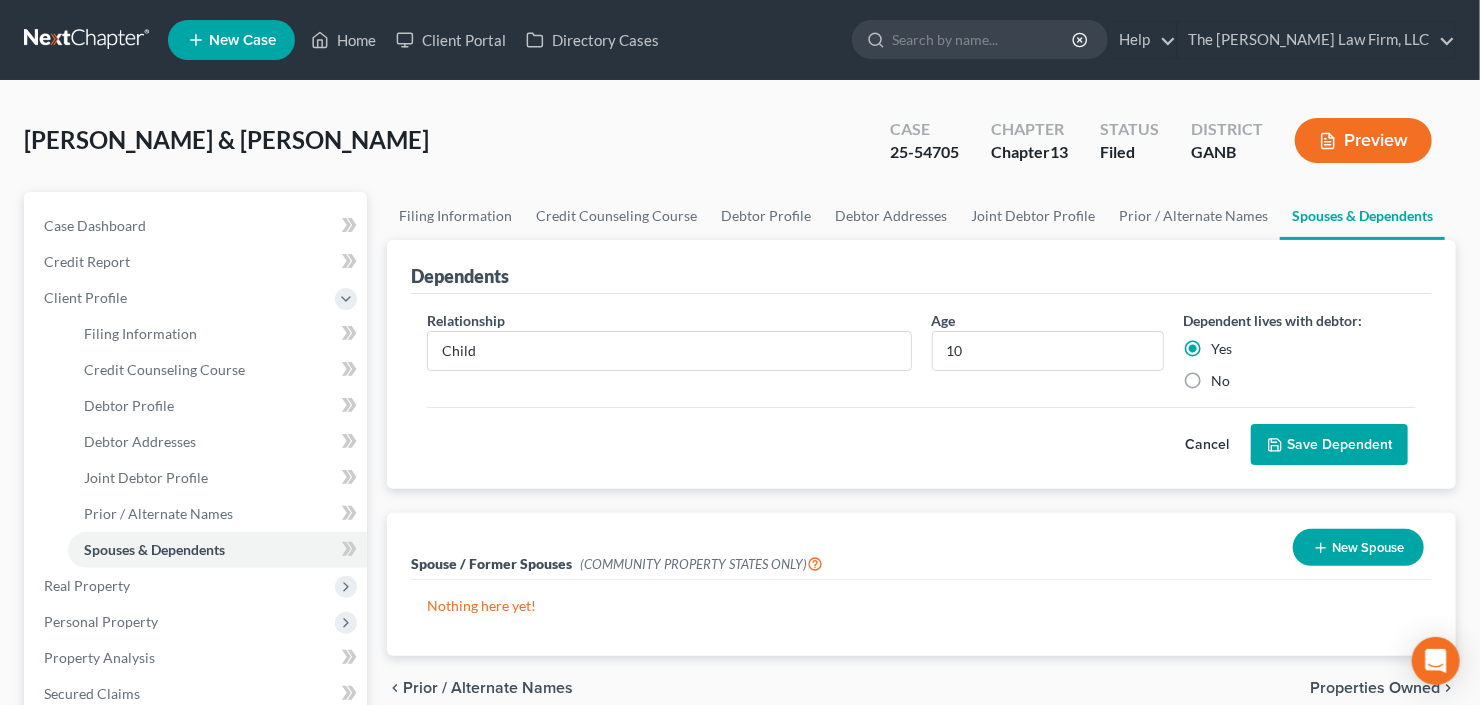 click on "No" at bounding box center [1221, 381] 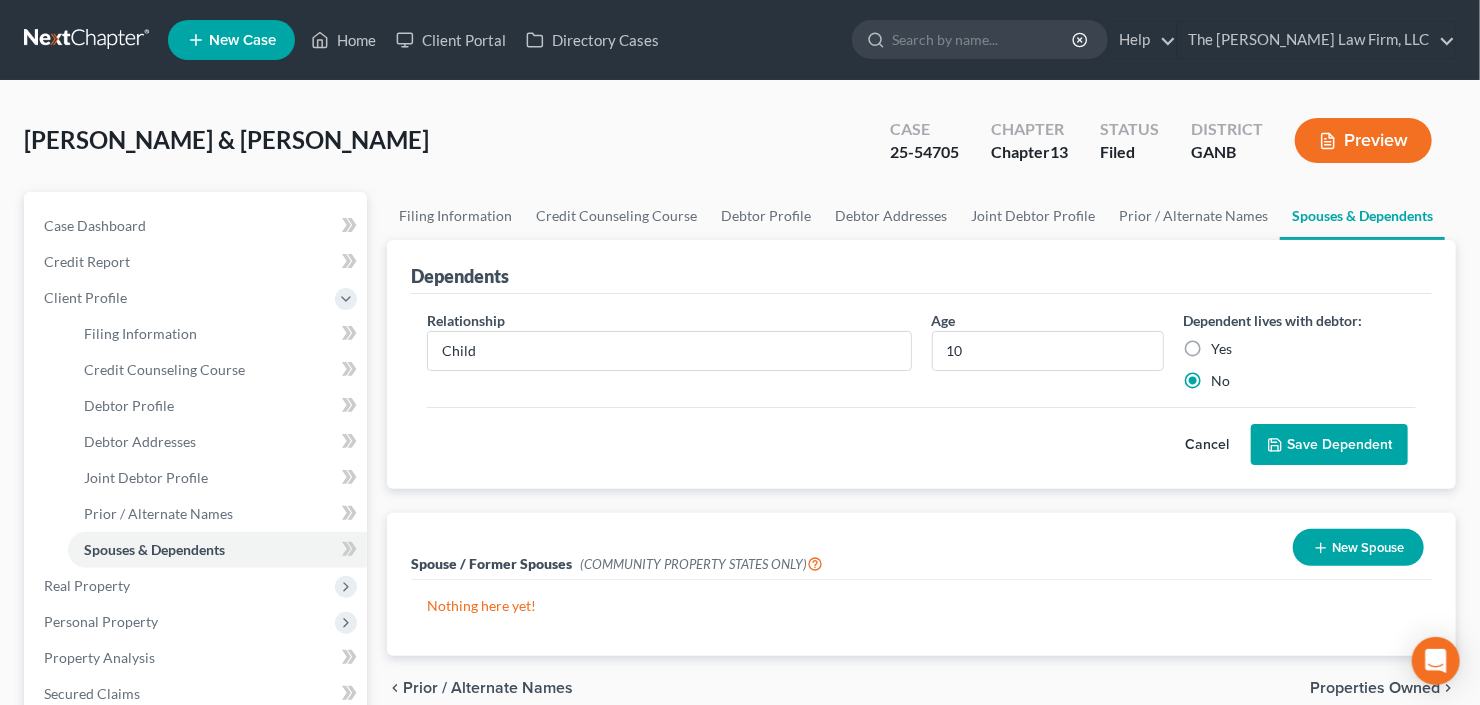 click on "Save Dependent" at bounding box center (1329, 445) 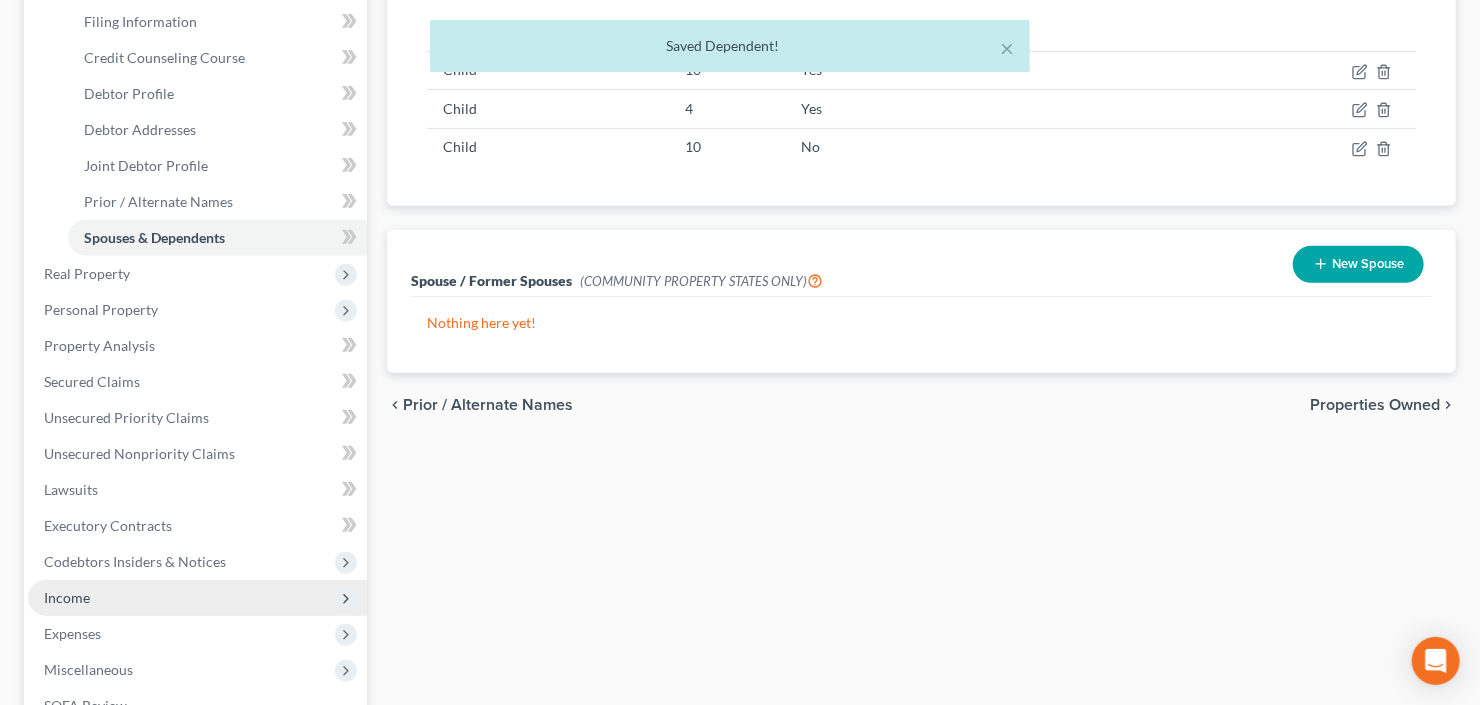 scroll, scrollTop: 400, scrollLeft: 0, axis: vertical 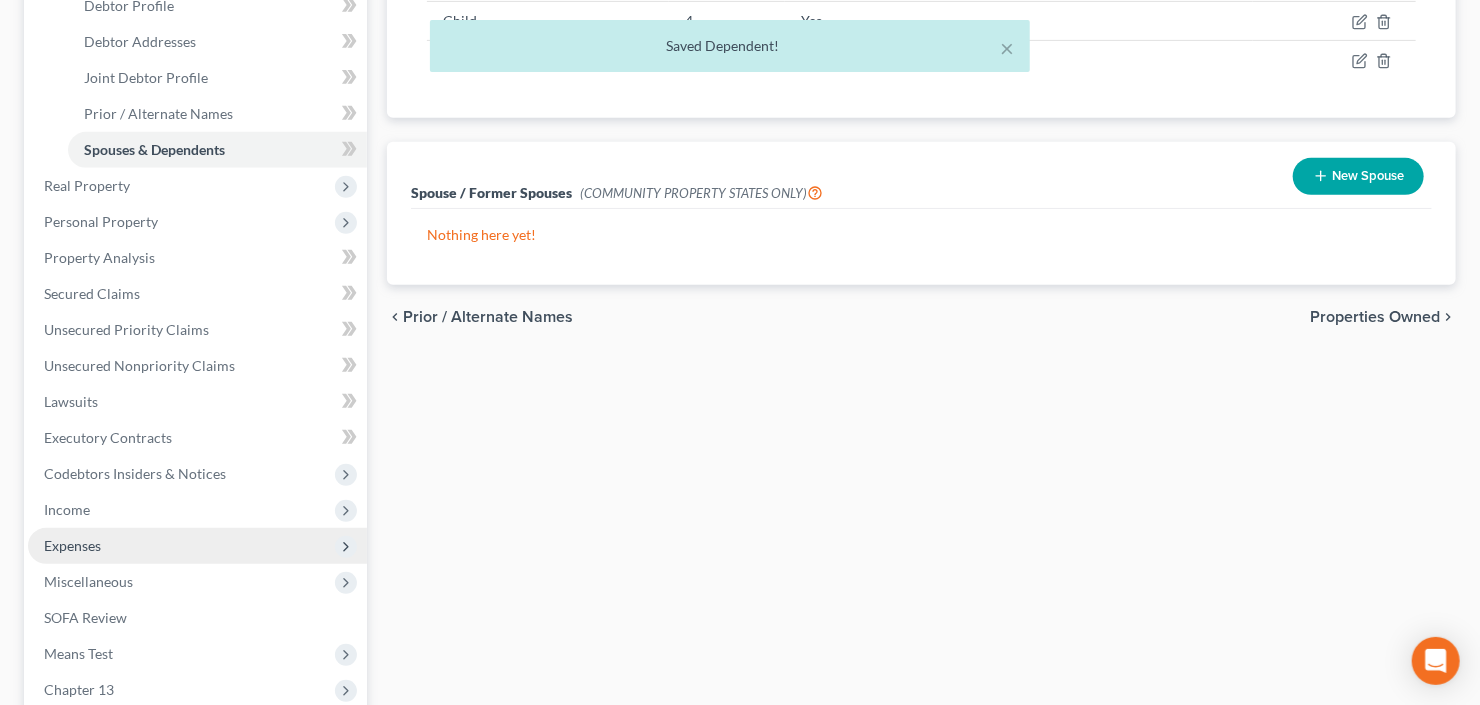 click on "Expenses" at bounding box center [197, 546] 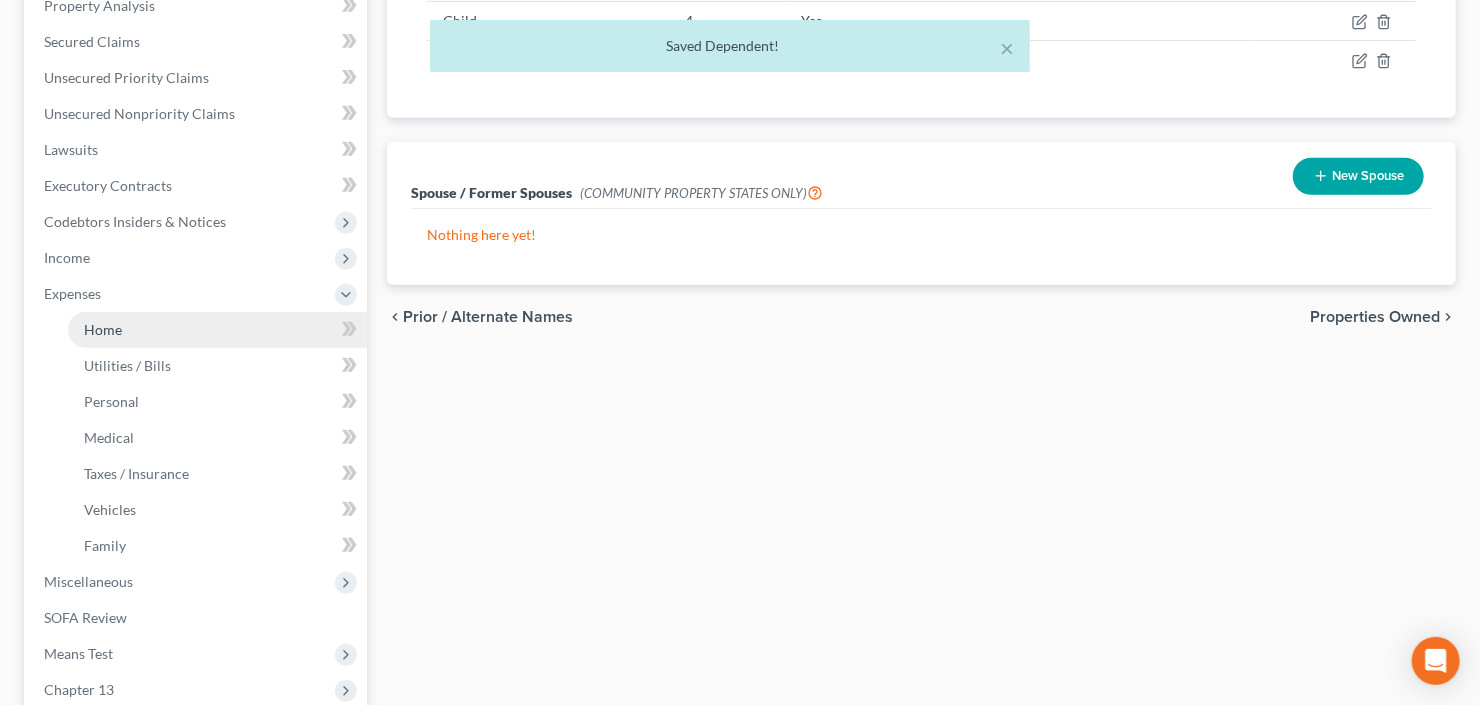 click on "Home" at bounding box center [217, 330] 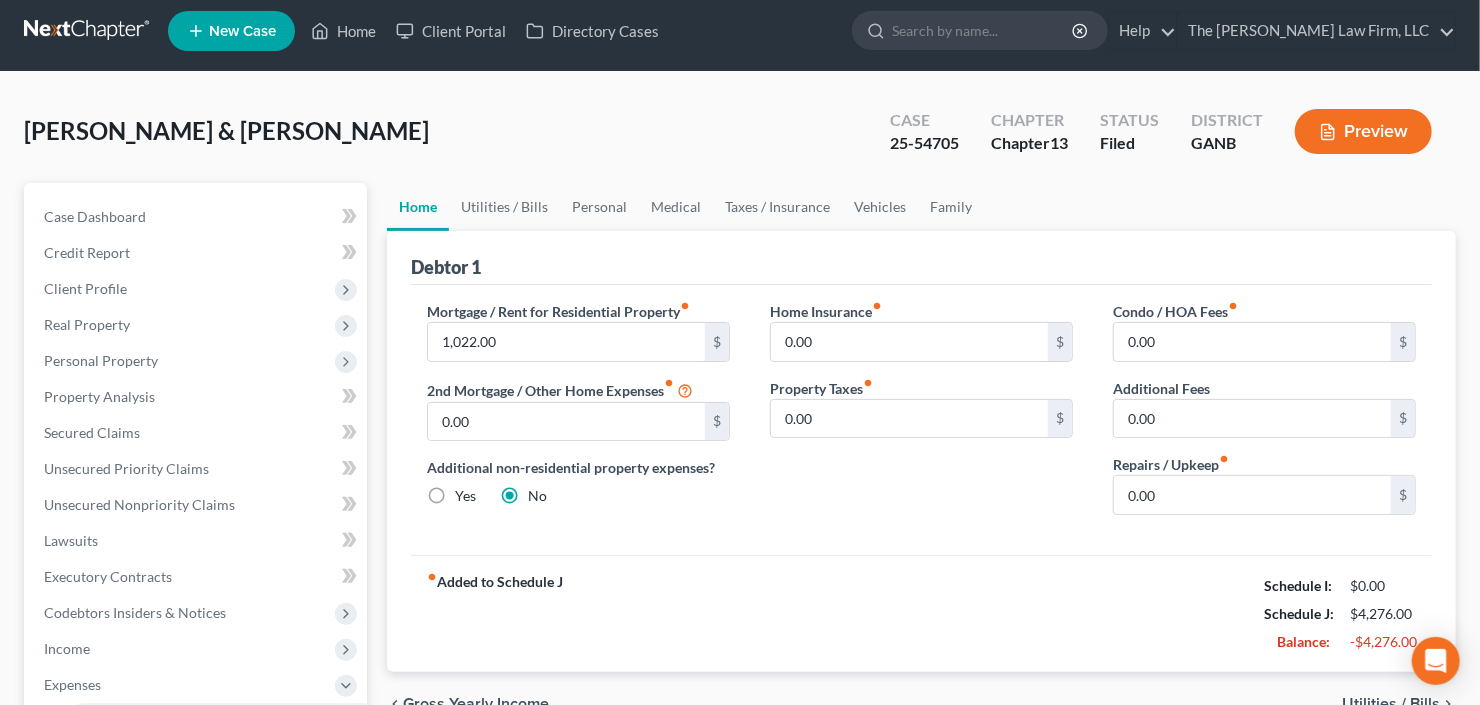 scroll, scrollTop: 0, scrollLeft: 0, axis: both 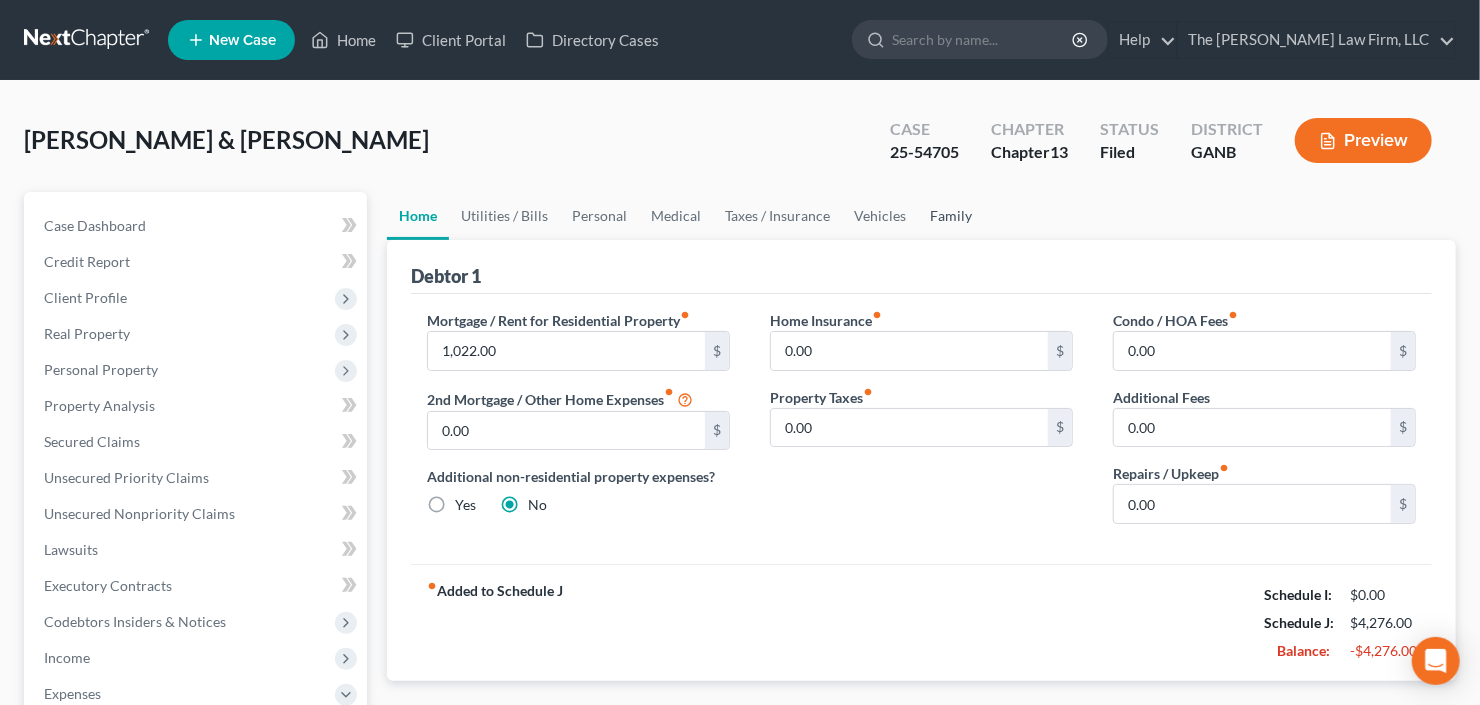 click on "Family" at bounding box center [951, 216] 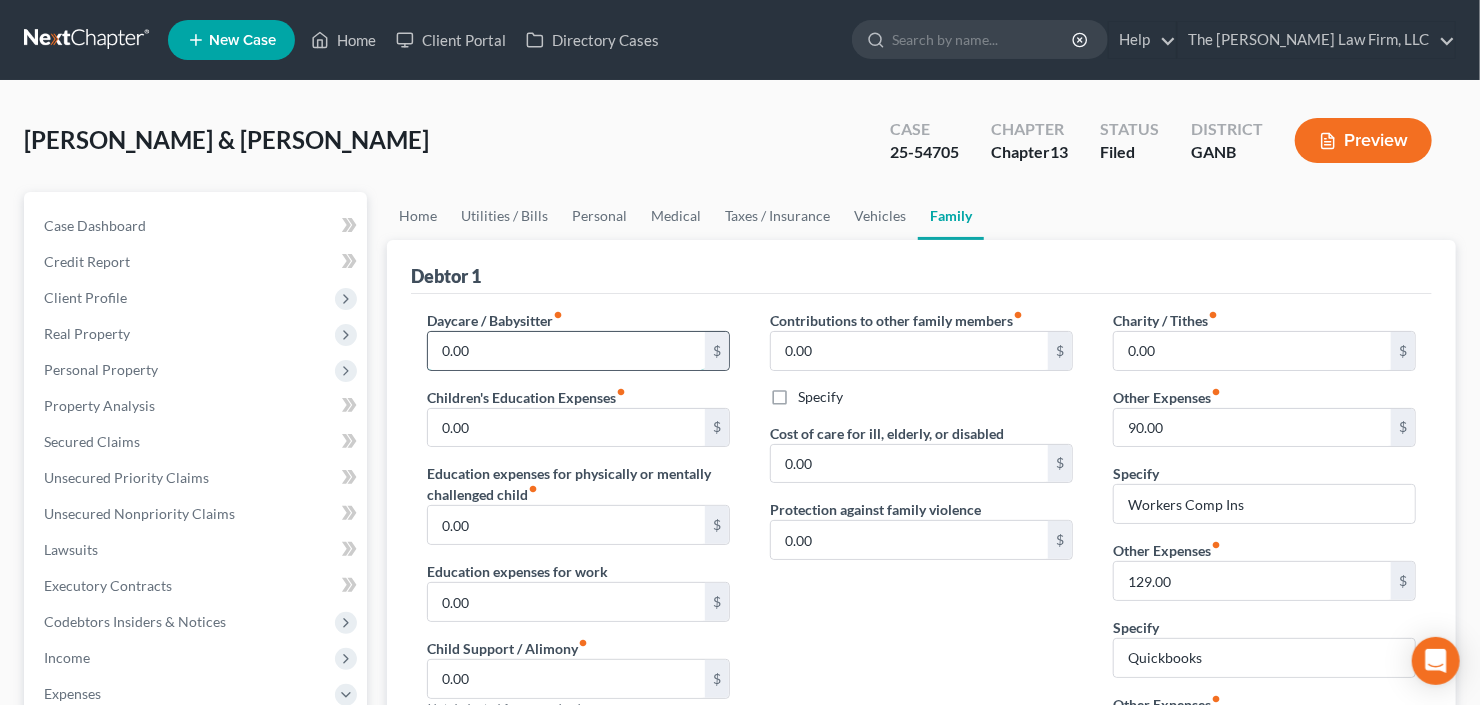 click on "0.00" at bounding box center [566, 351] 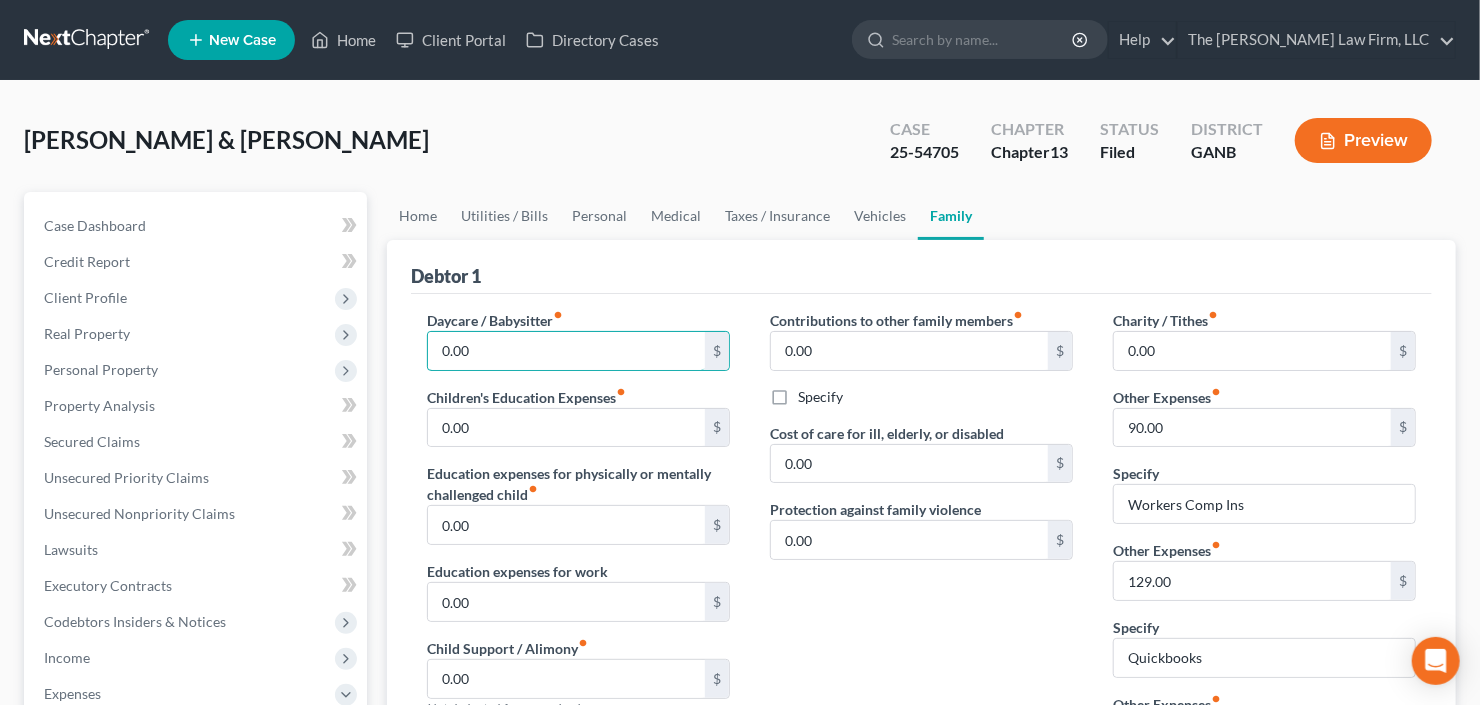 scroll, scrollTop: 240, scrollLeft: 0, axis: vertical 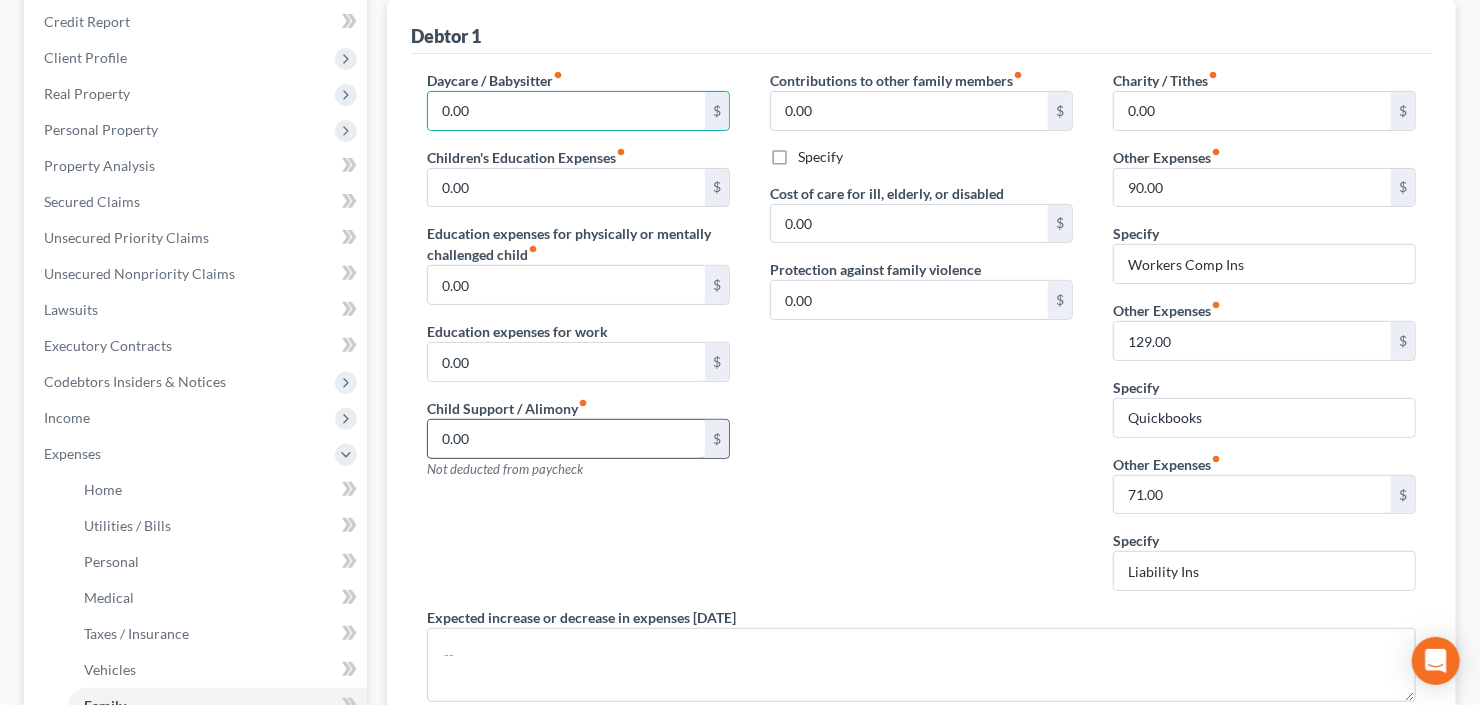 click on "0.00" at bounding box center (566, 439) 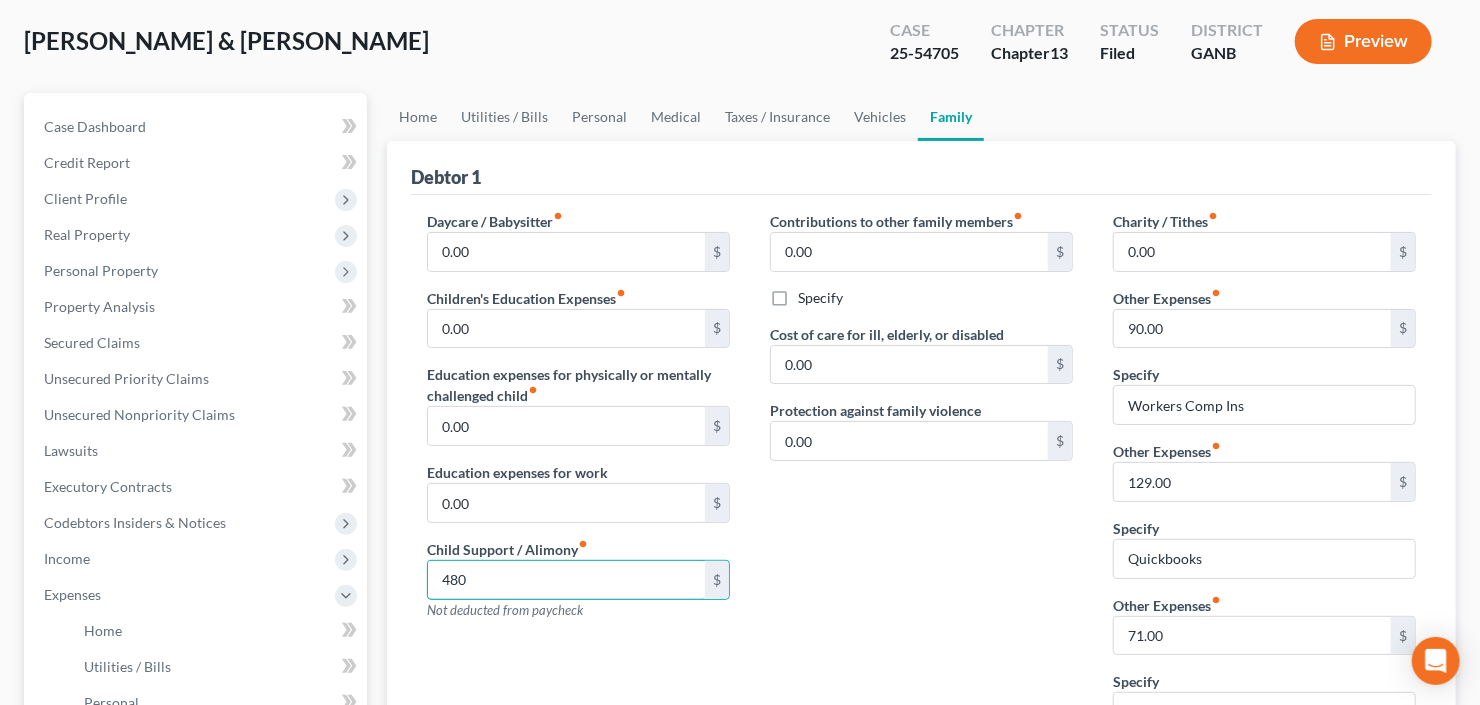 scroll, scrollTop: 0, scrollLeft: 0, axis: both 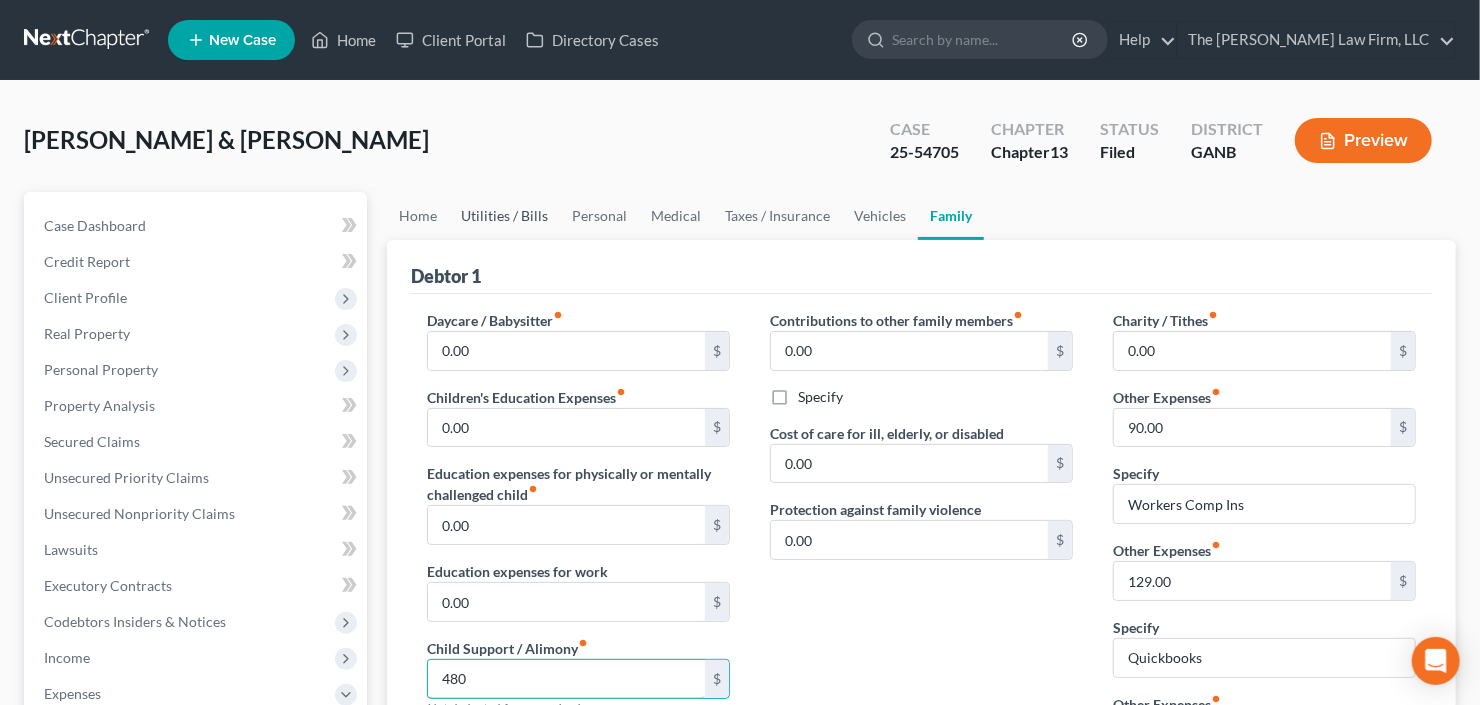type on "480" 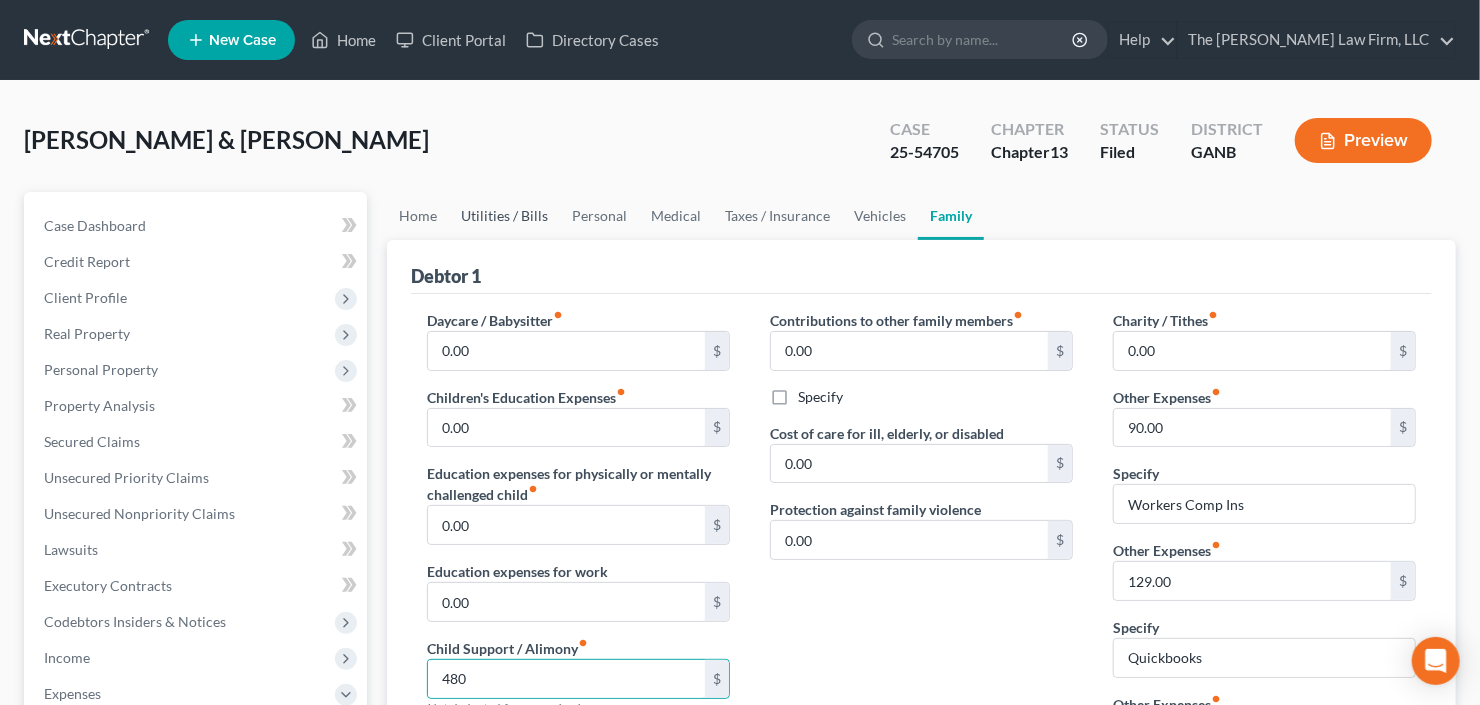click on "Utilities / Bills" at bounding box center (504, 216) 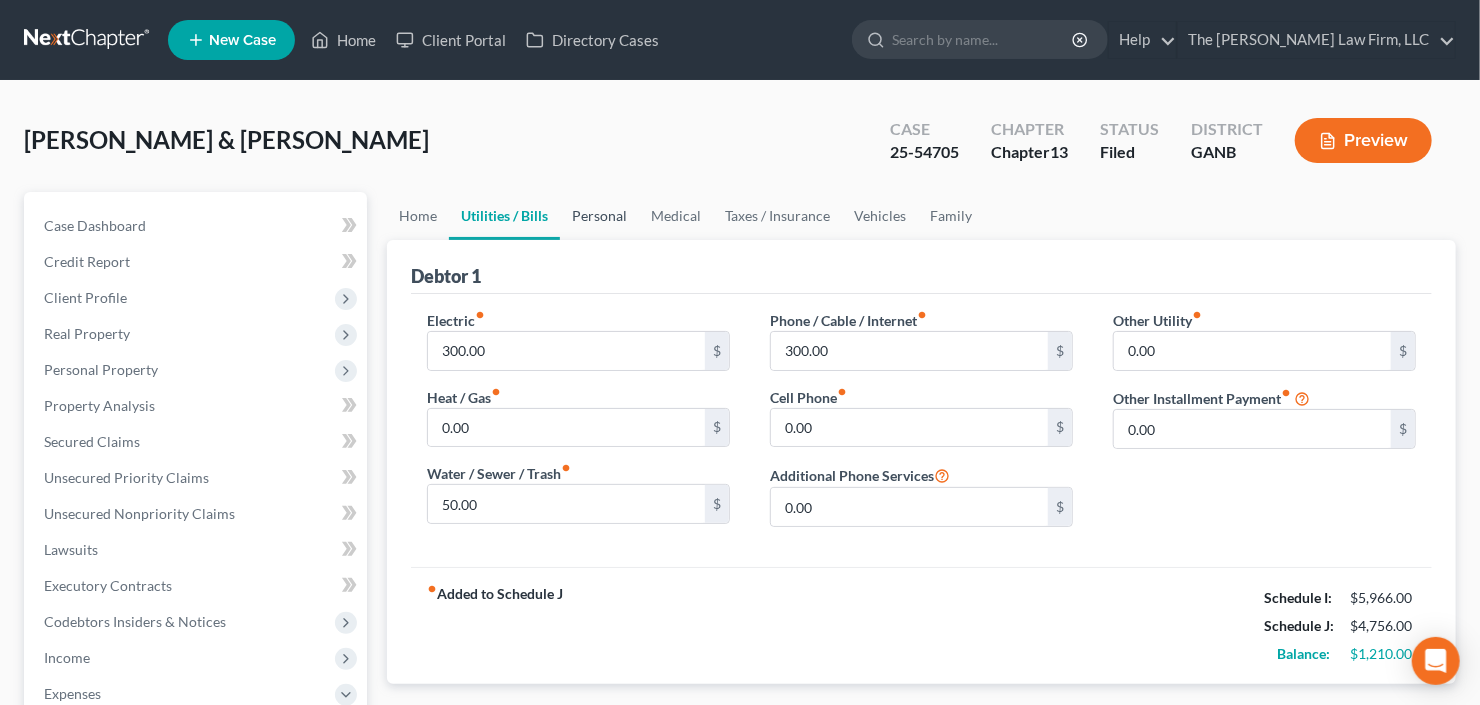 click on "Personal" at bounding box center (599, 216) 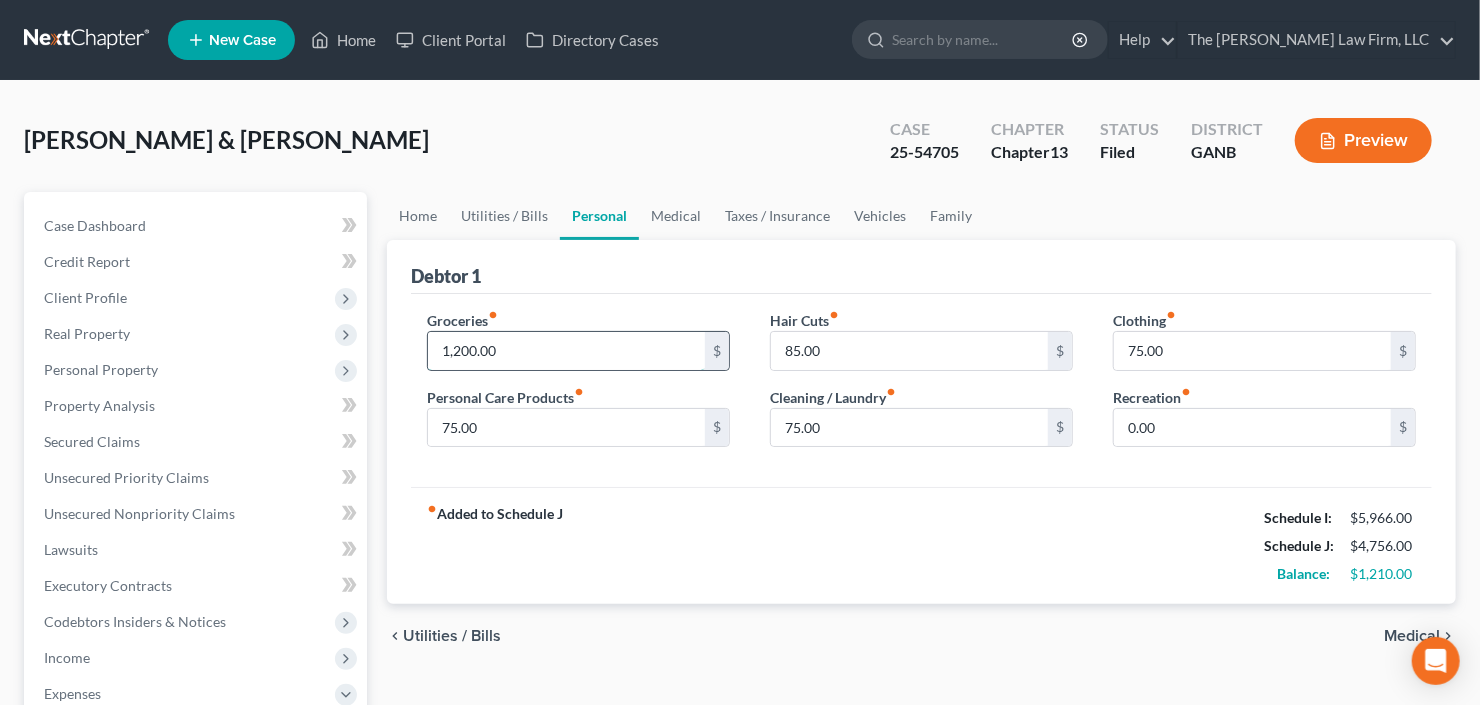 click on "1,200.00" at bounding box center [566, 351] 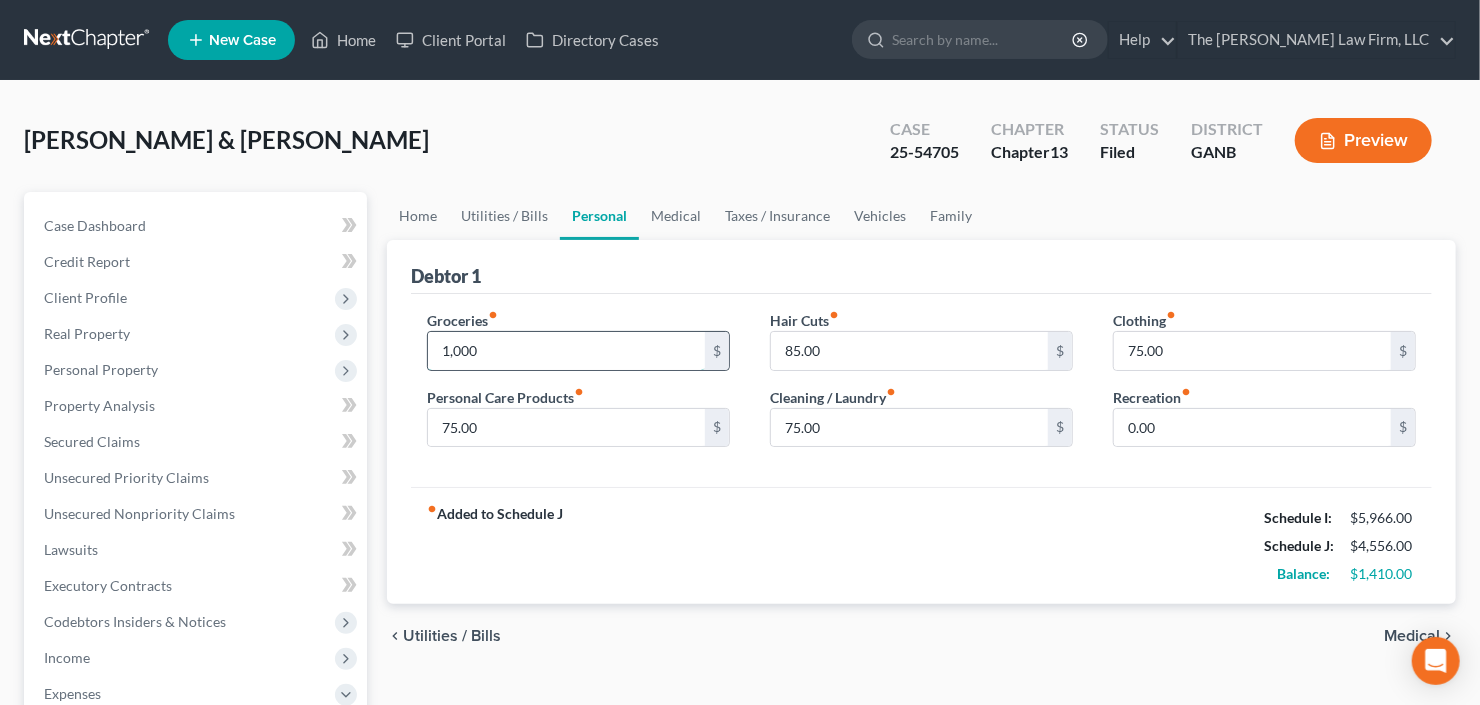 type on "1,000" 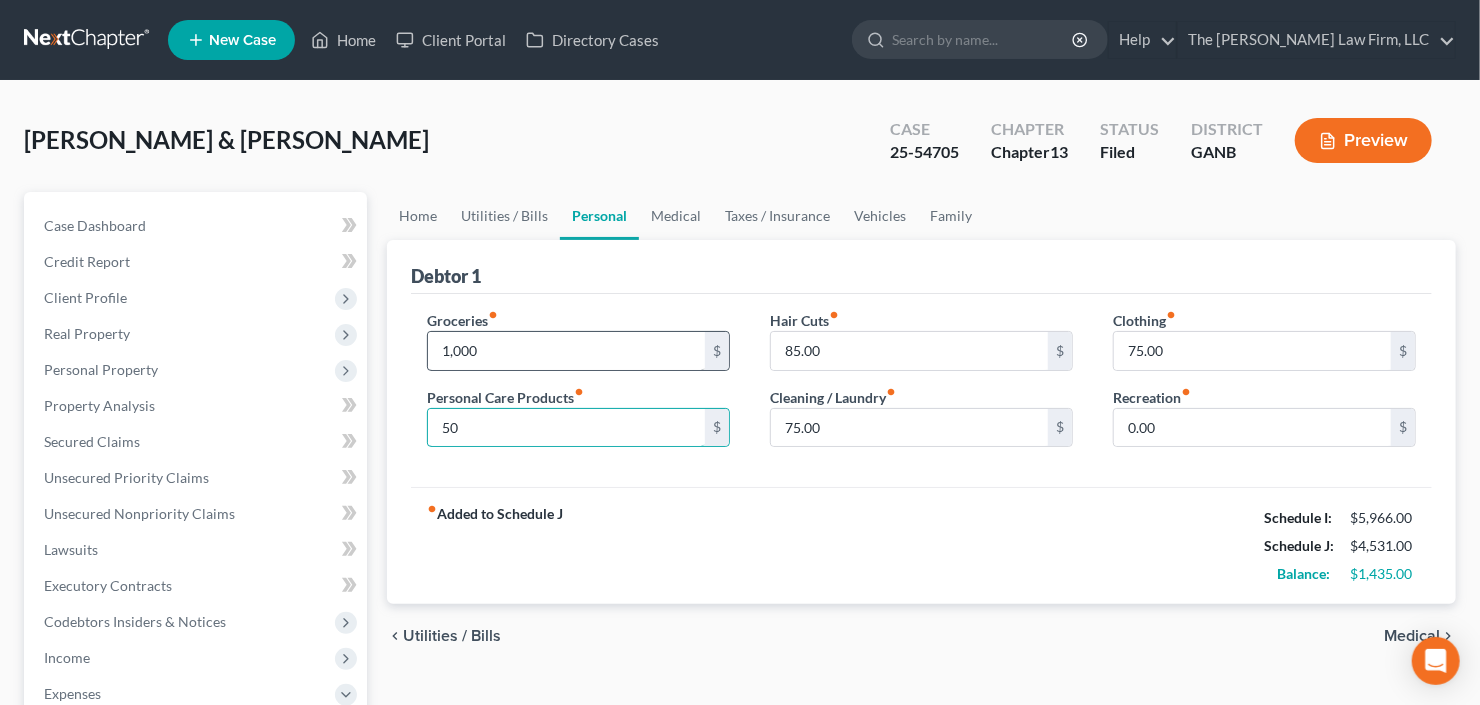 type on "50" 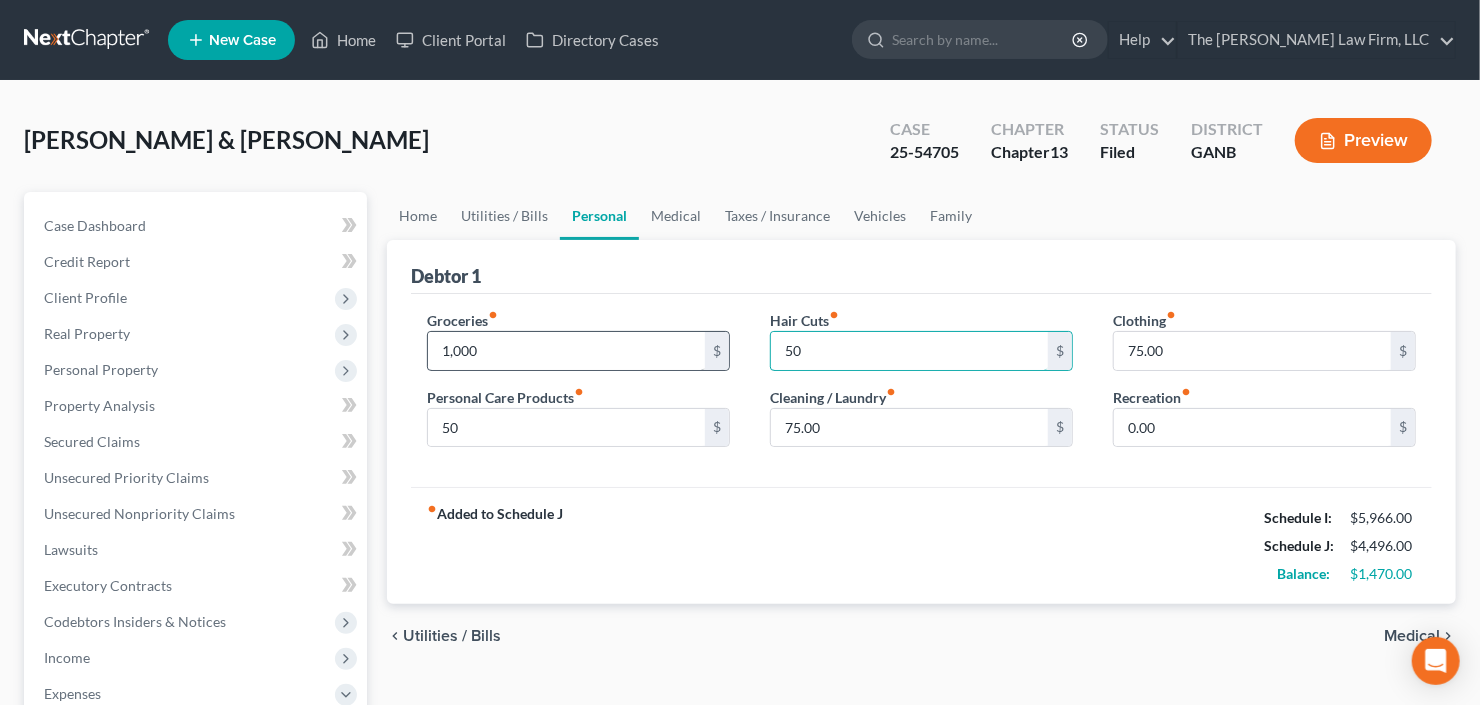 type on "50" 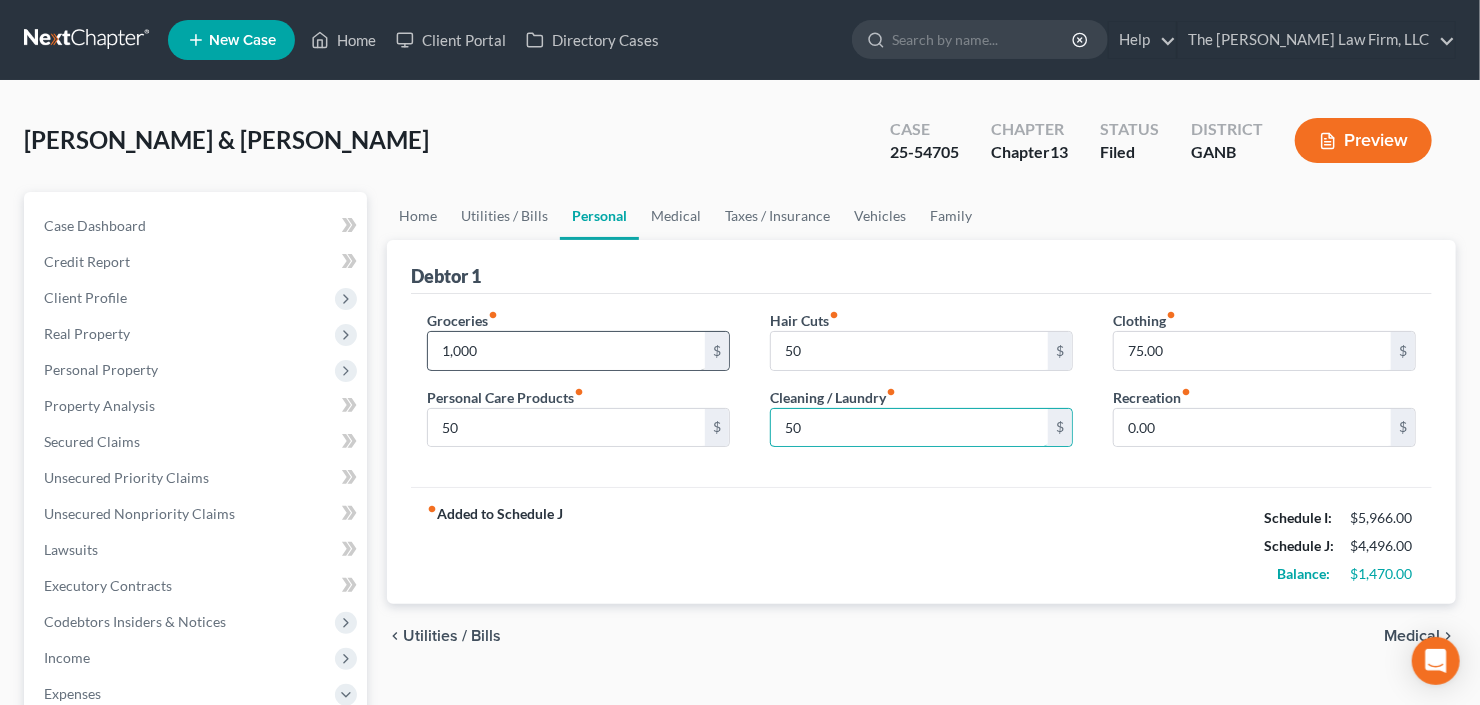 type on "50" 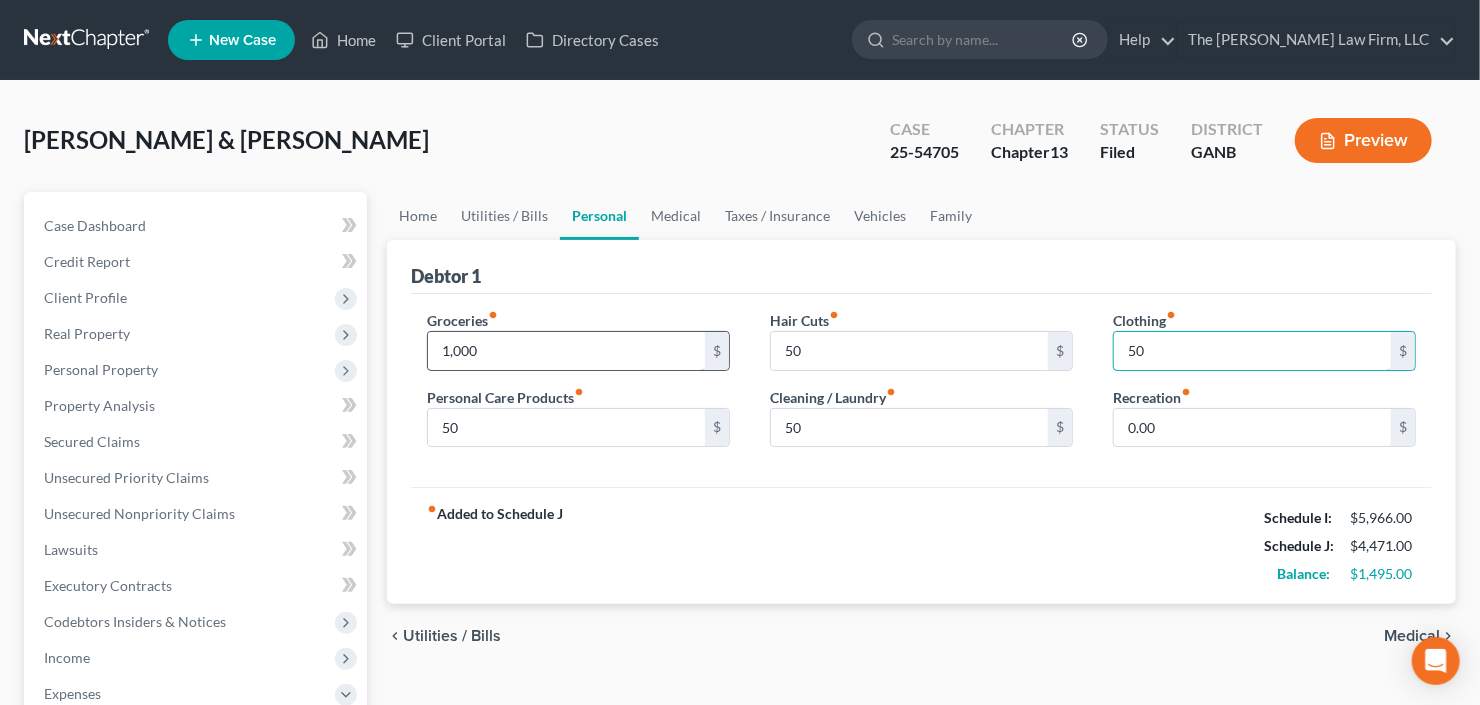 type on "50" 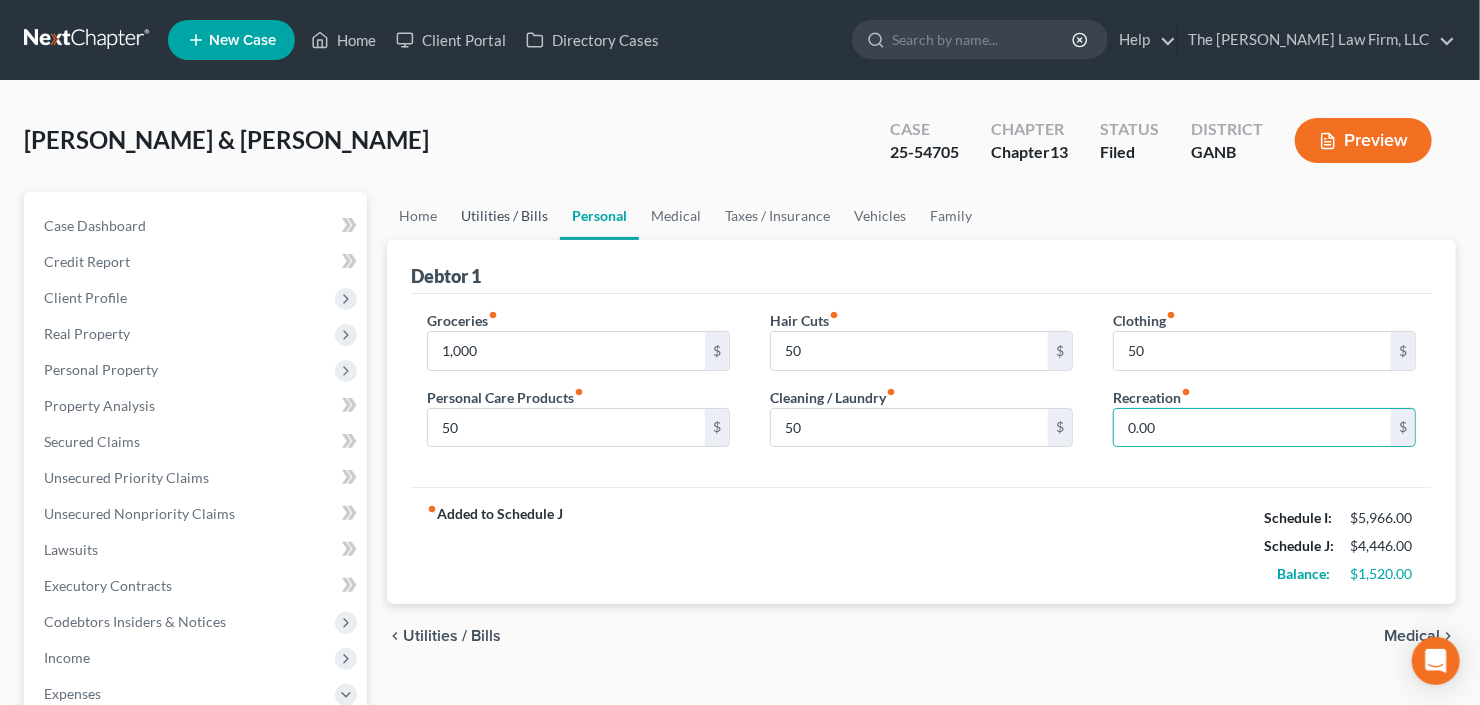 click on "Utilities / Bills" at bounding box center [504, 216] 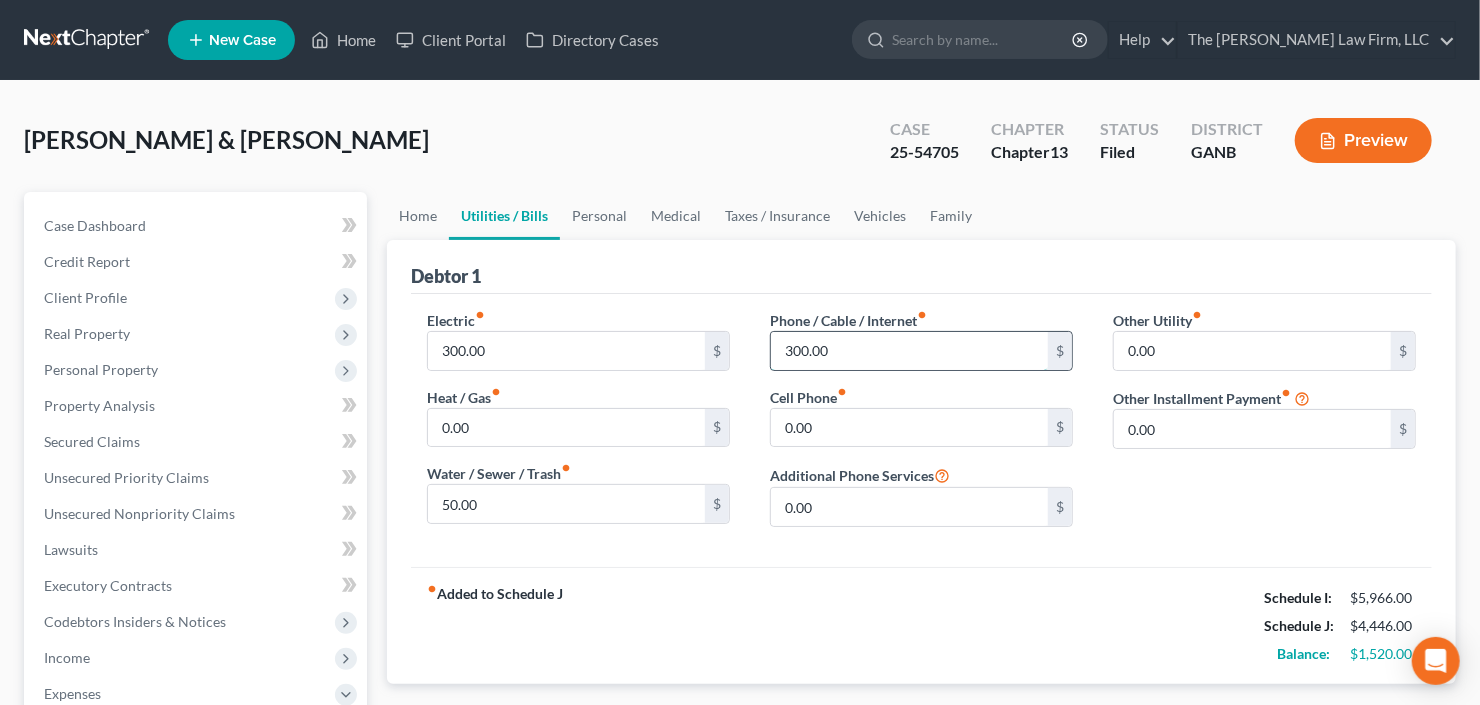 click on "300.00" at bounding box center [909, 351] 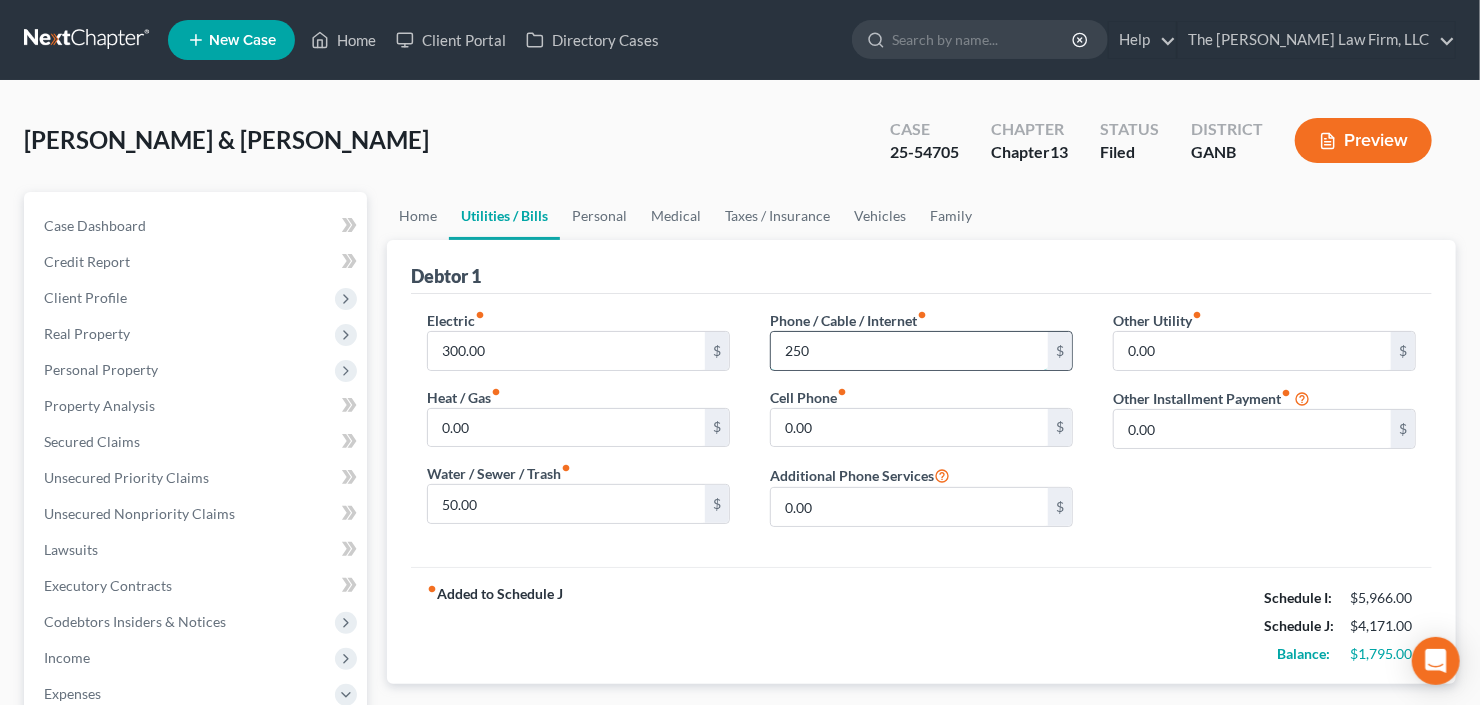 type on "250" 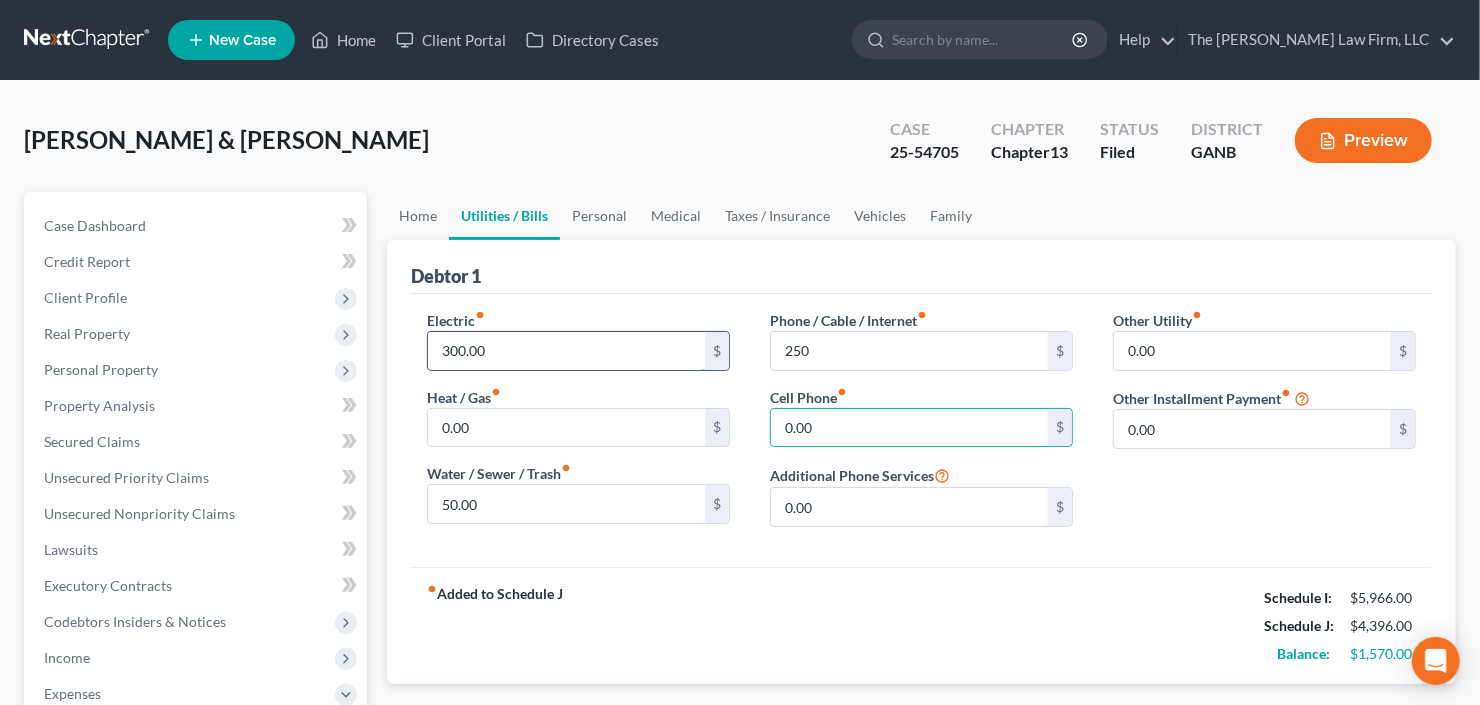 click on "300.00" at bounding box center [566, 351] 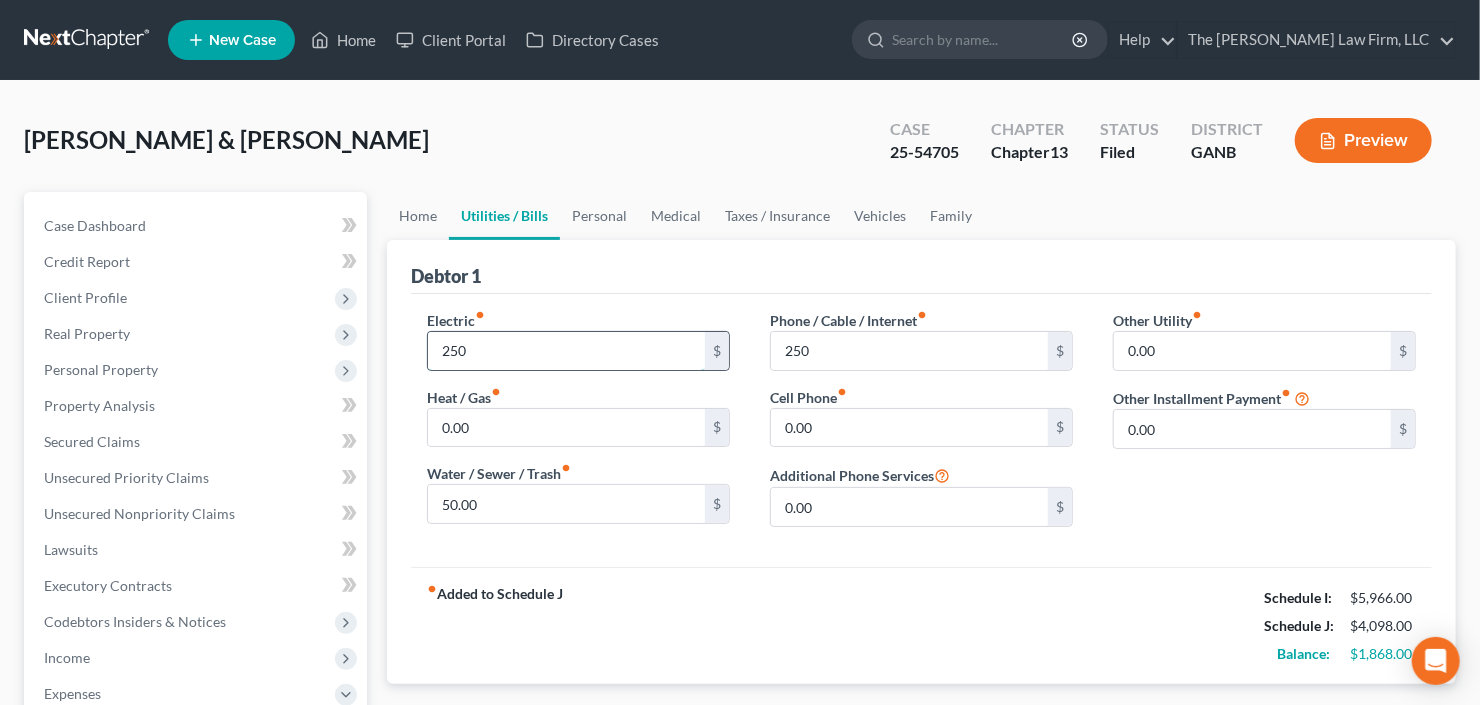 type on "250" 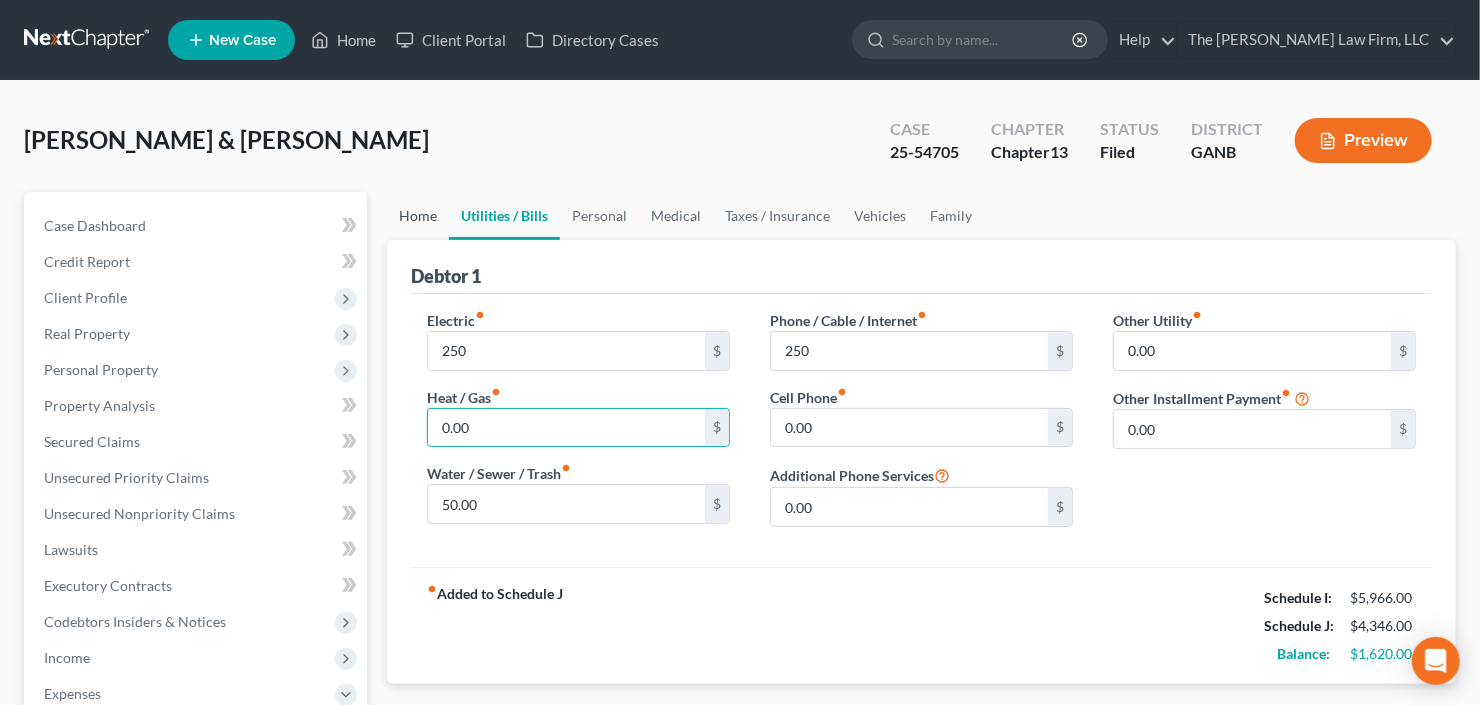 click on "Home" at bounding box center [418, 216] 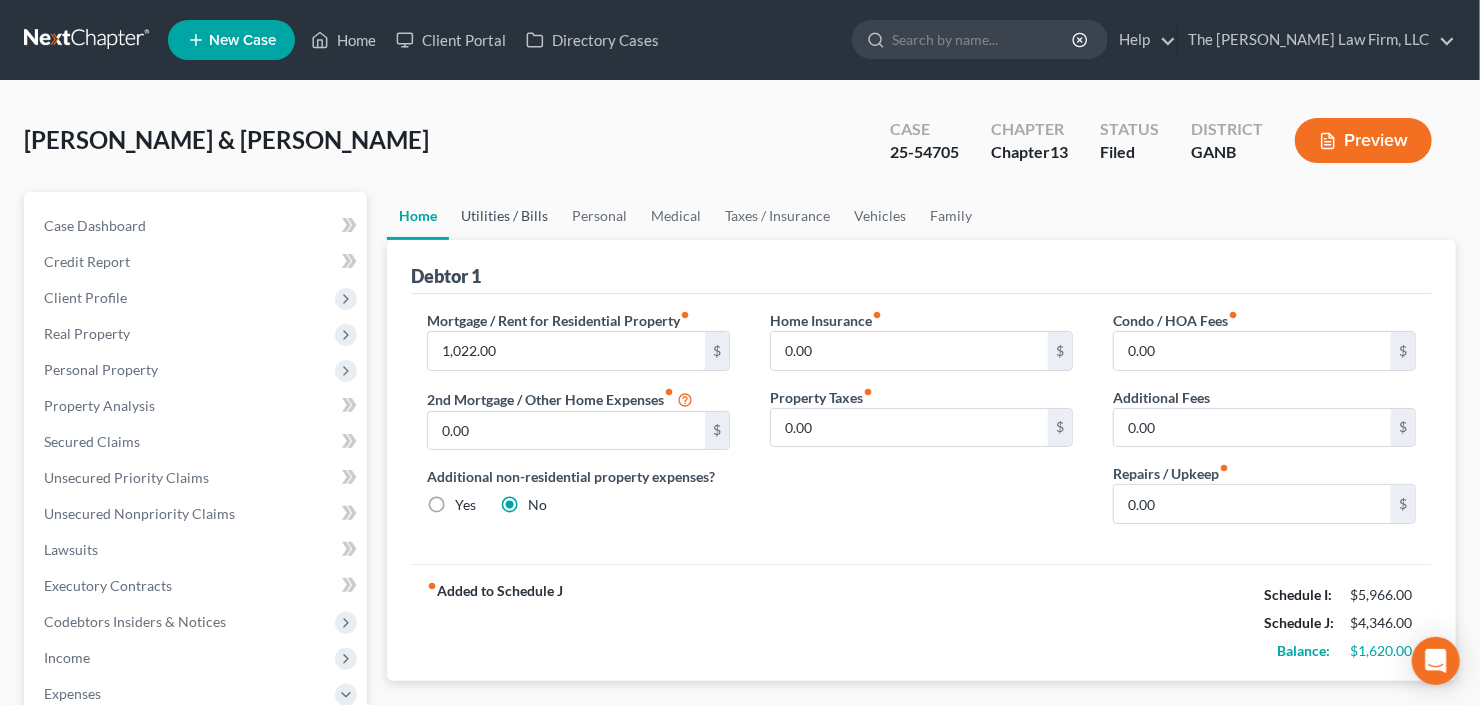 click on "Utilities / Bills" at bounding box center (504, 216) 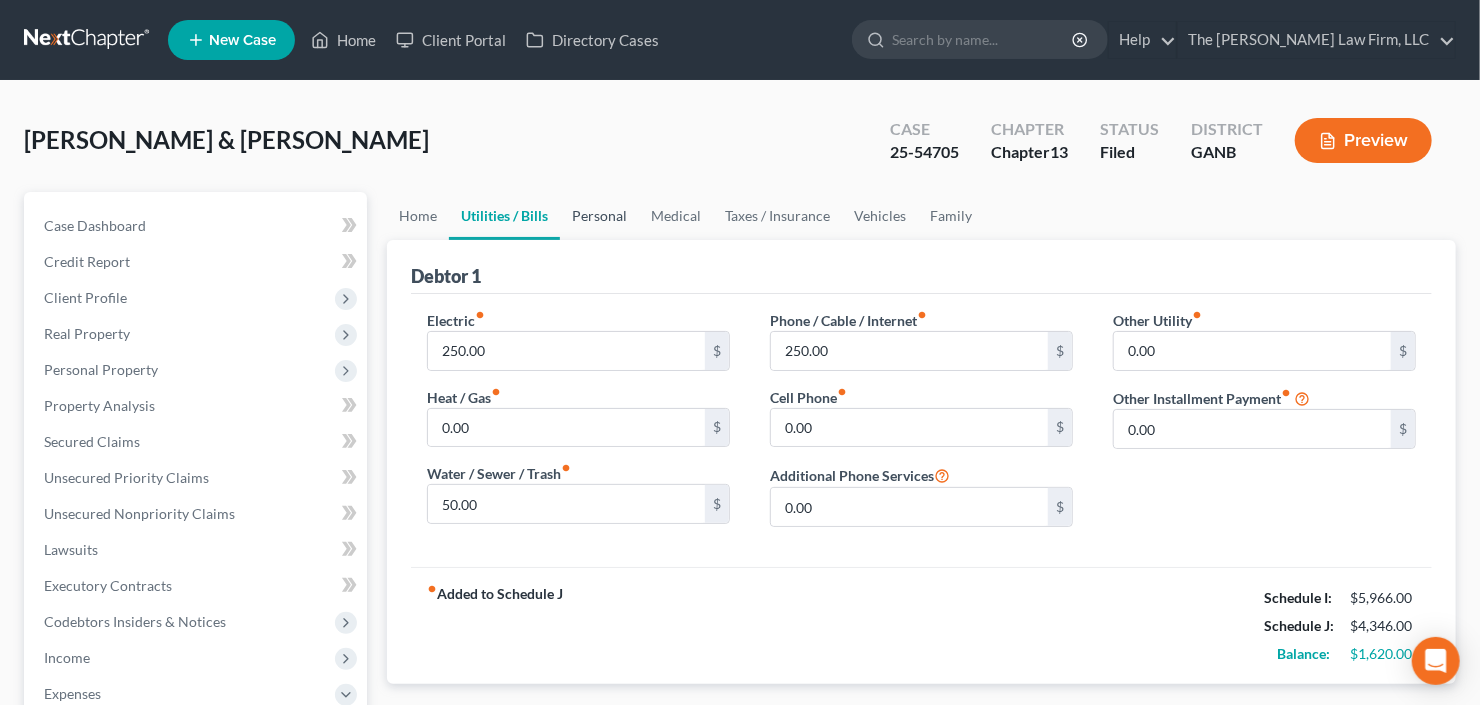 click on "Personal" at bounding box center [599, 216] 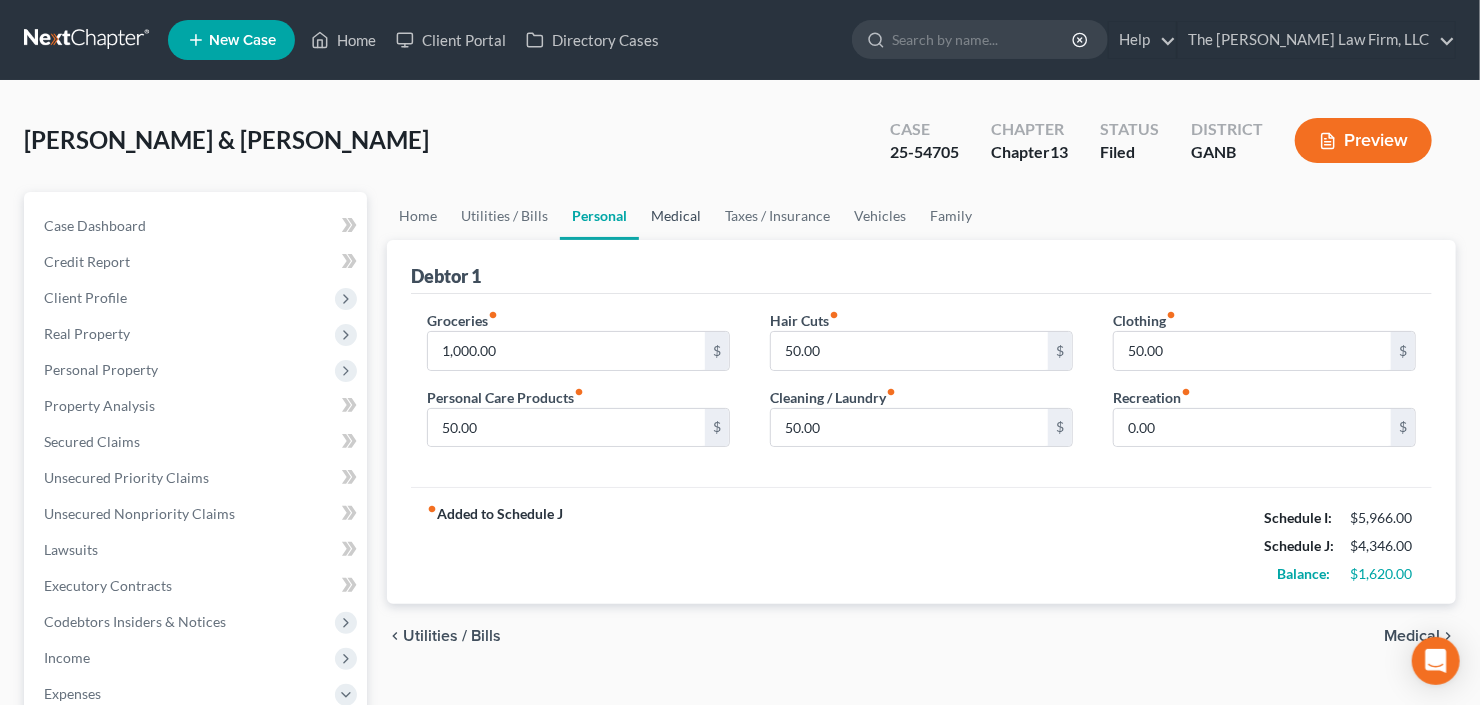 click on "Medical" at bounding box center (676, 216) 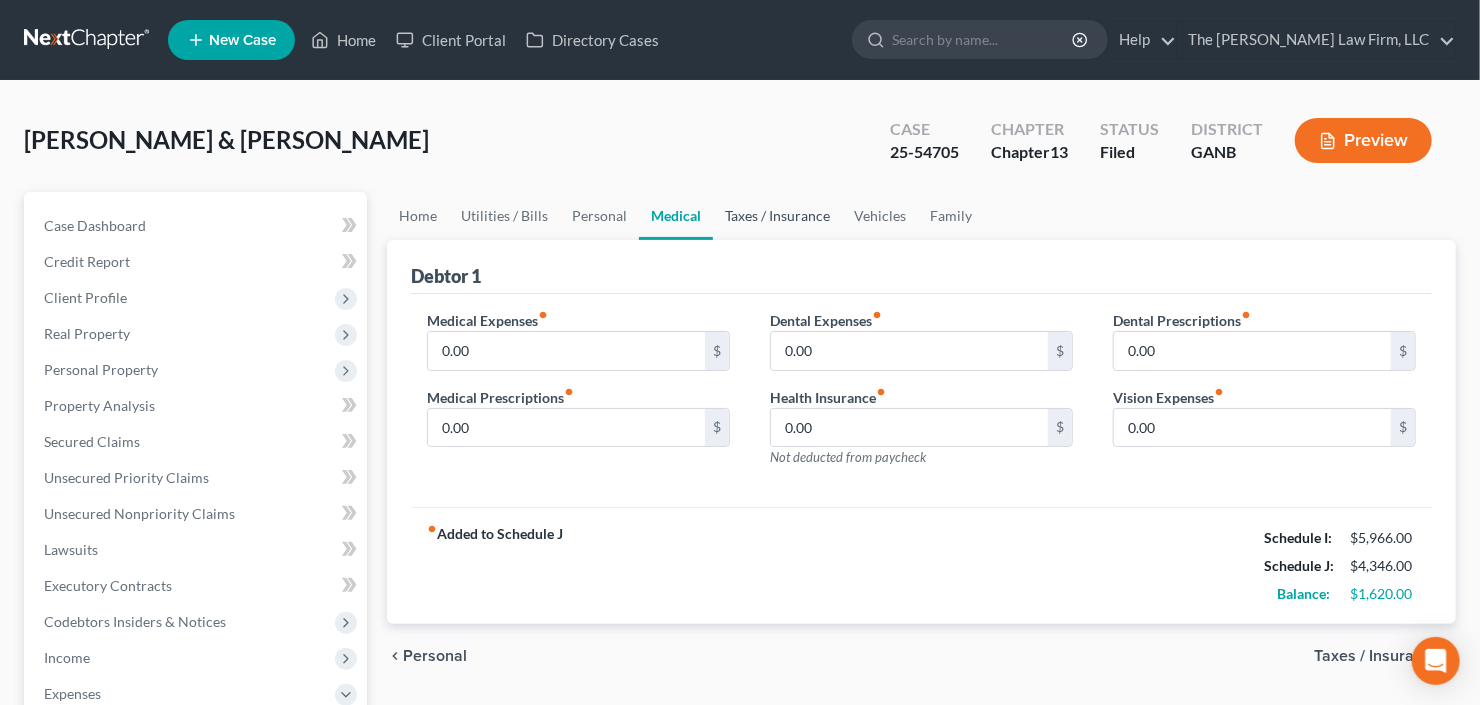 click on "Taxes / Insurance" at bounding box center [777, 216] 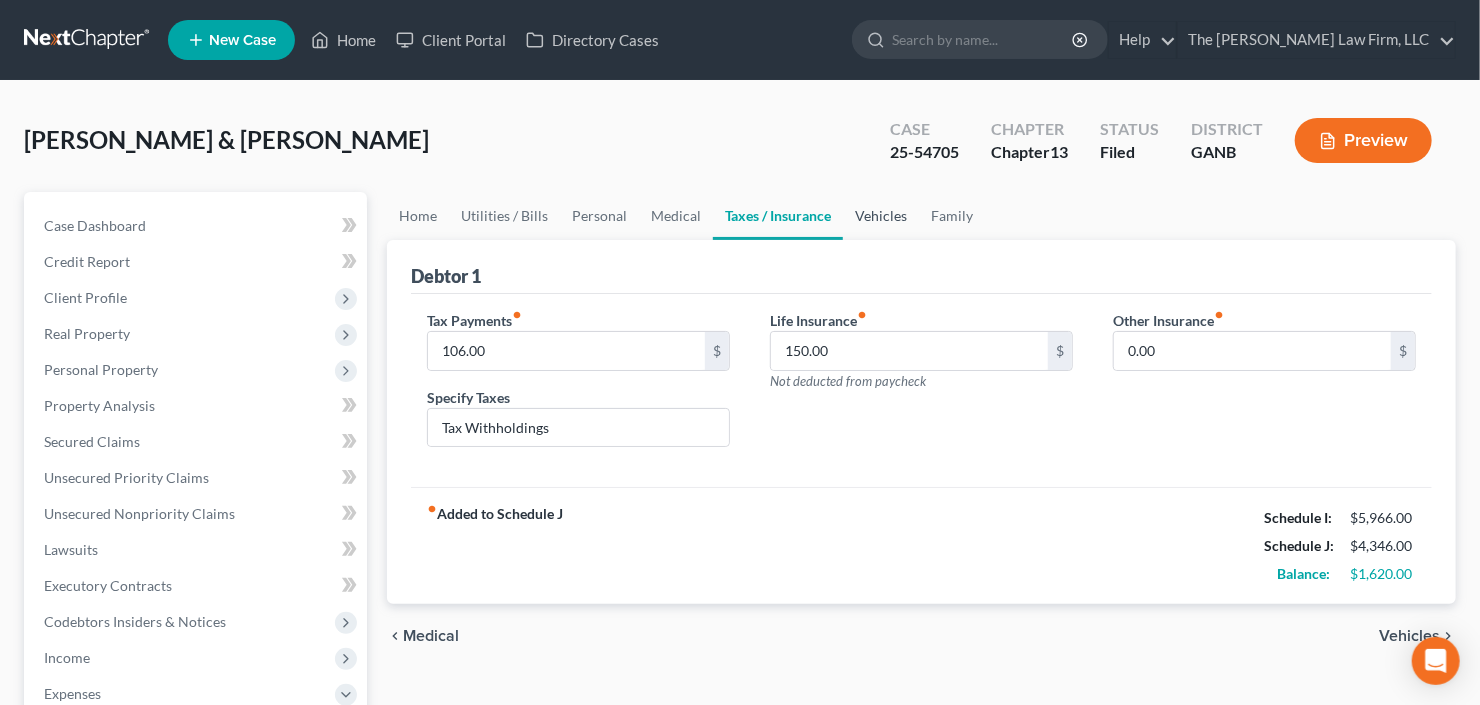 click on "Vehicles" at bounding box center (881, 216) 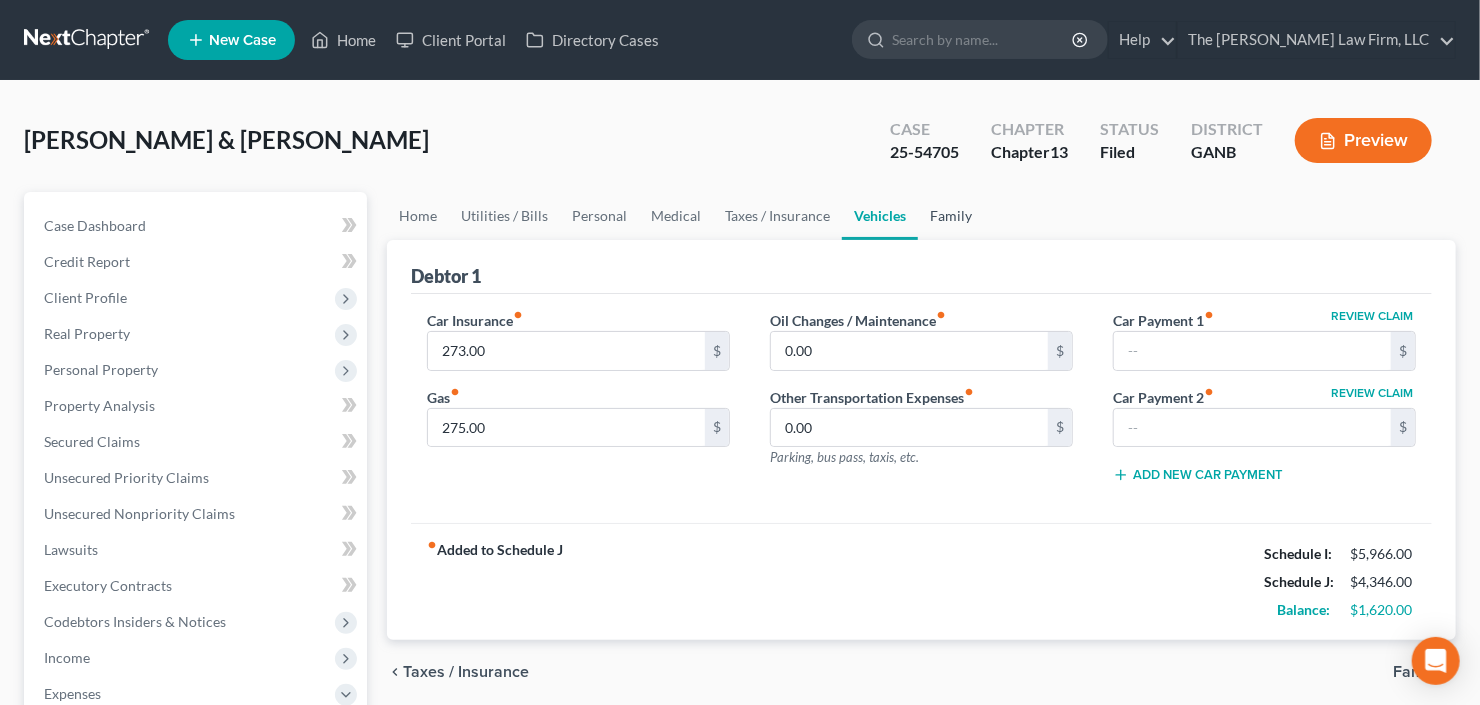 click on "Family" at bounding box center [951, 216] 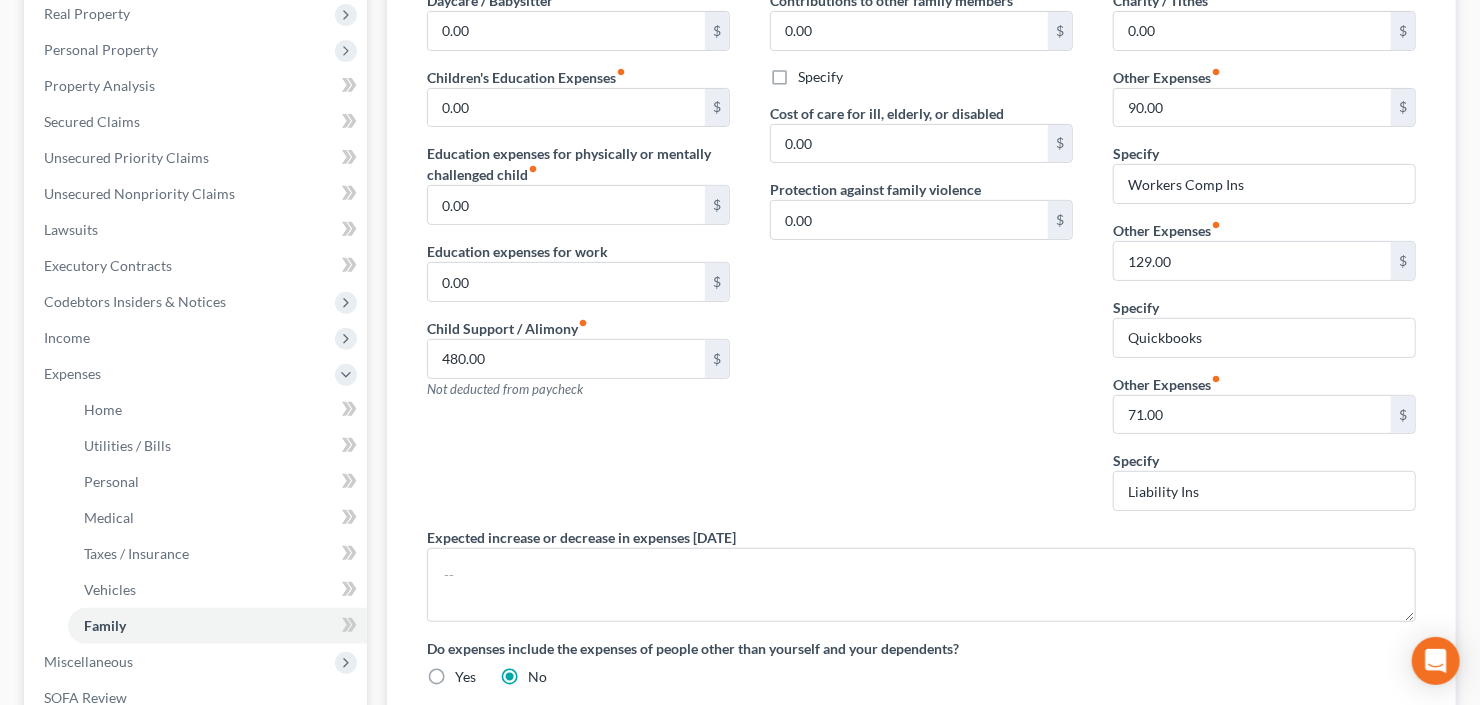 scroll, scrollTop: 0, scrollLeft: 0, axis: both 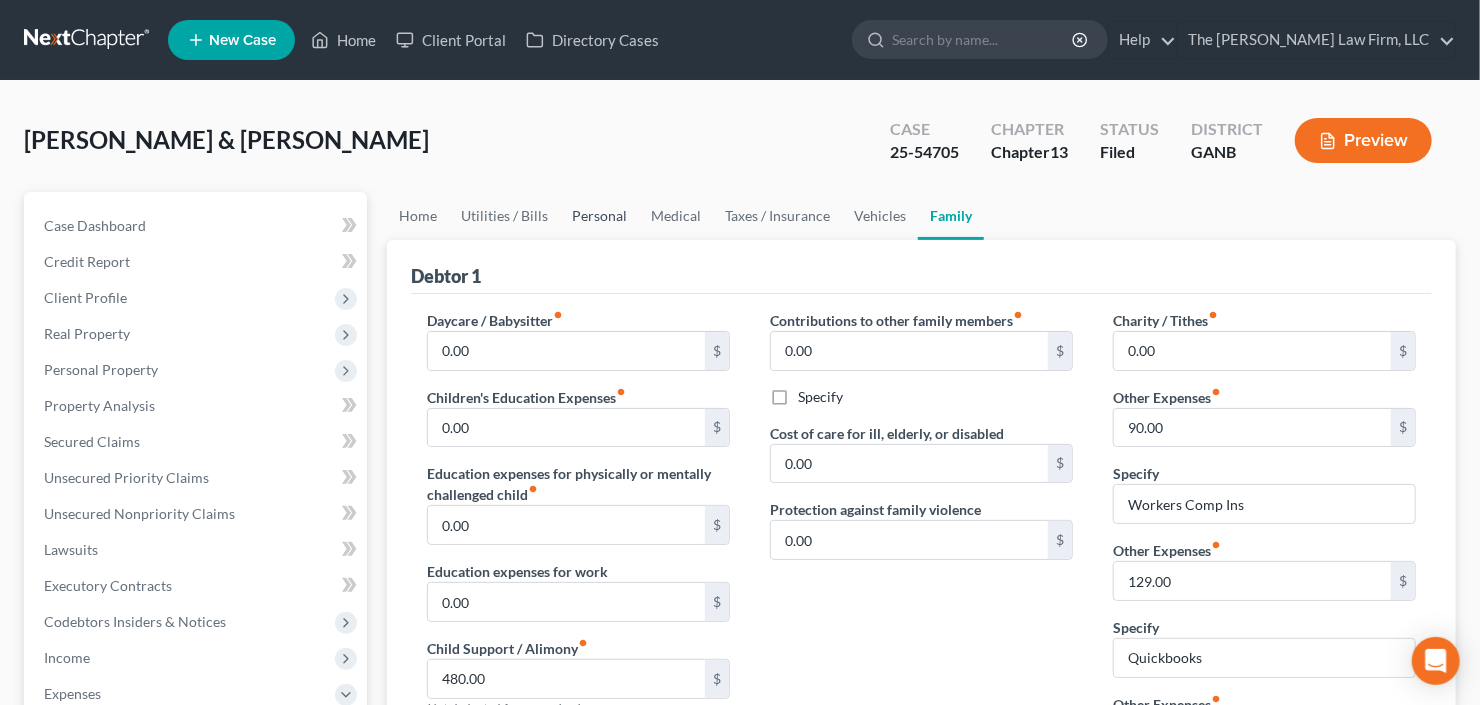 click on "Personal" at bounding box center [599, 216] 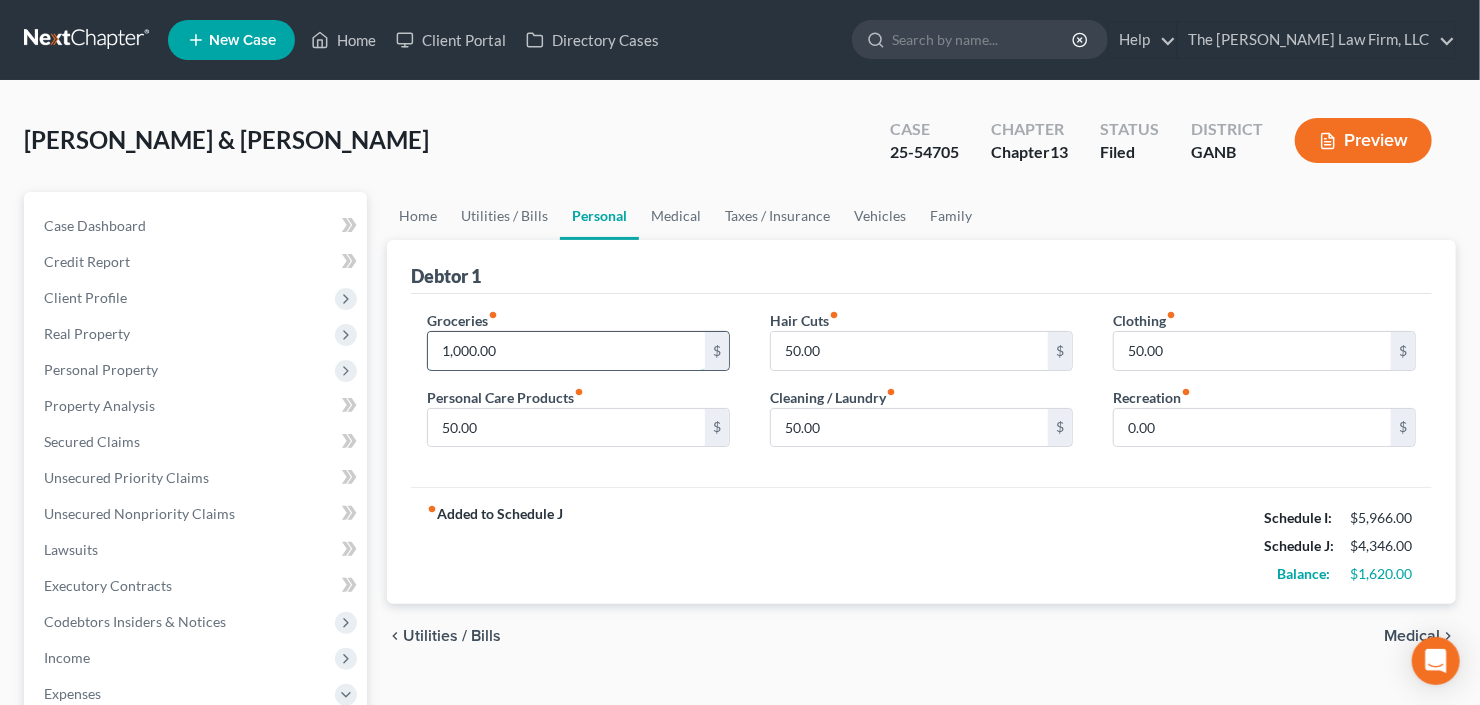 click on "1,000.00" at bounding box center (566, 351) 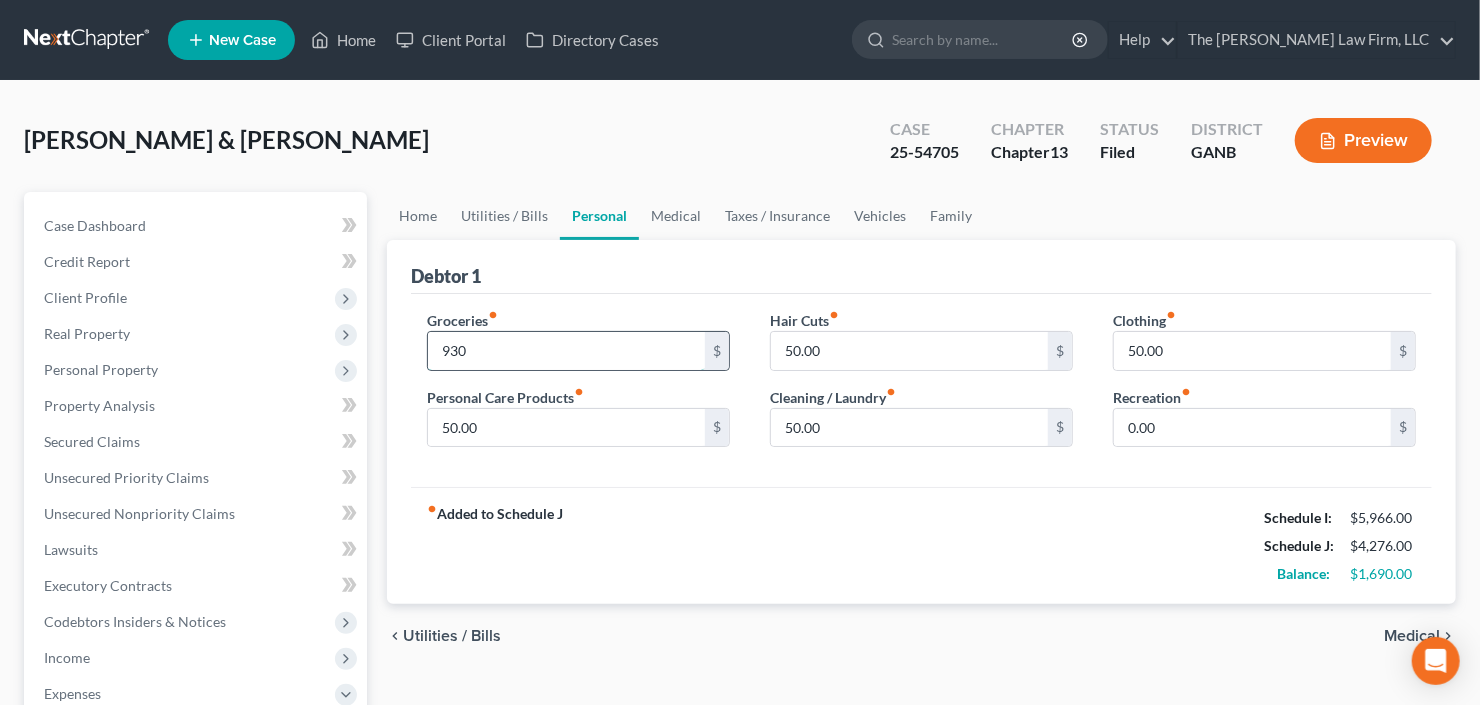 type on "930" 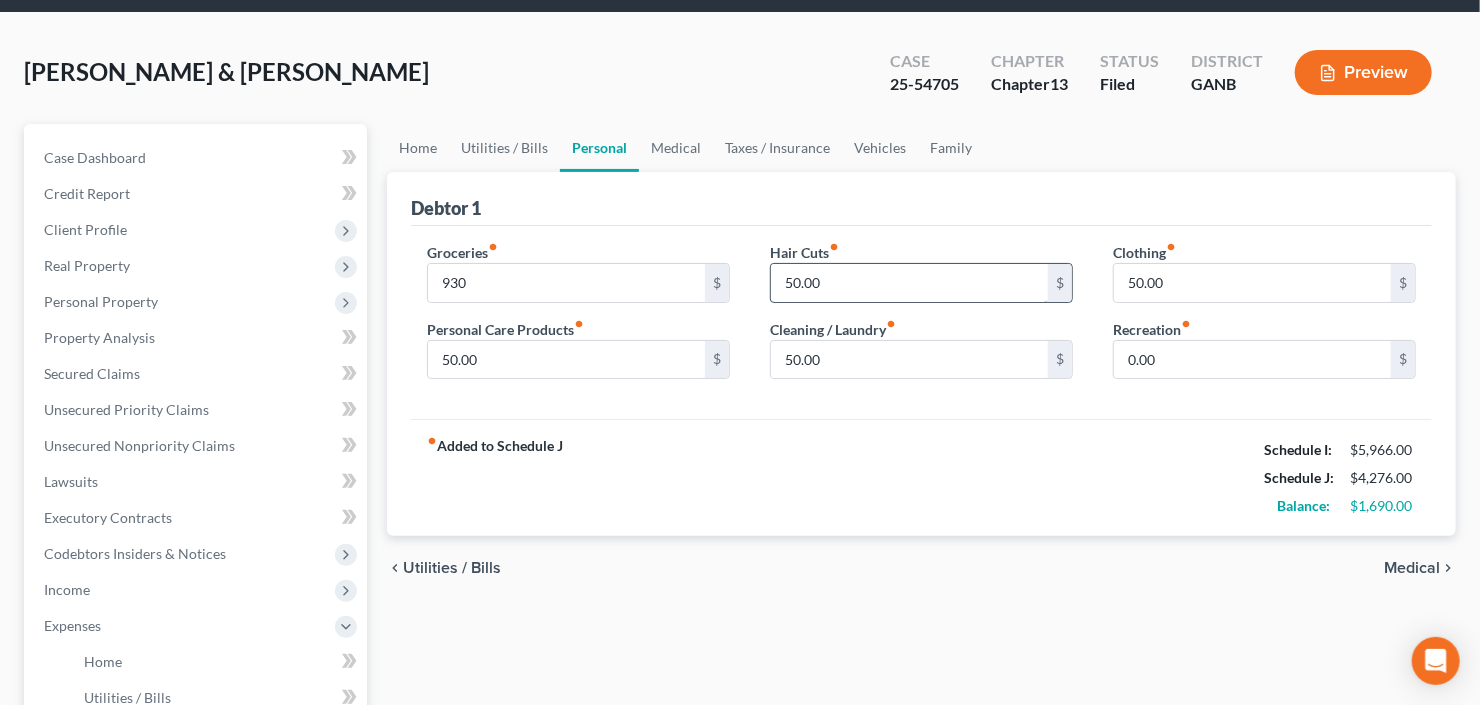 scroll, scrollTop: 0, scrollLeft: 0, axis: both 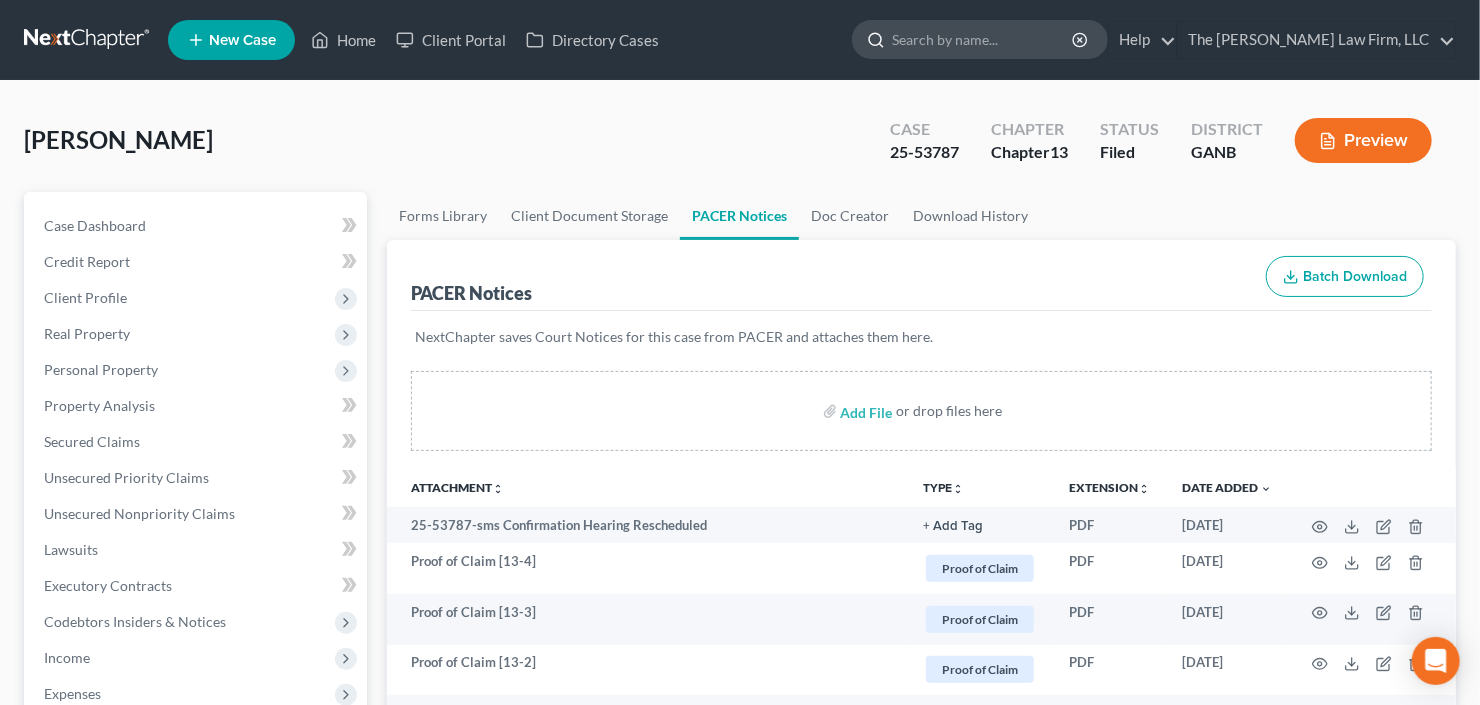 click at bounding box center [983, 39] 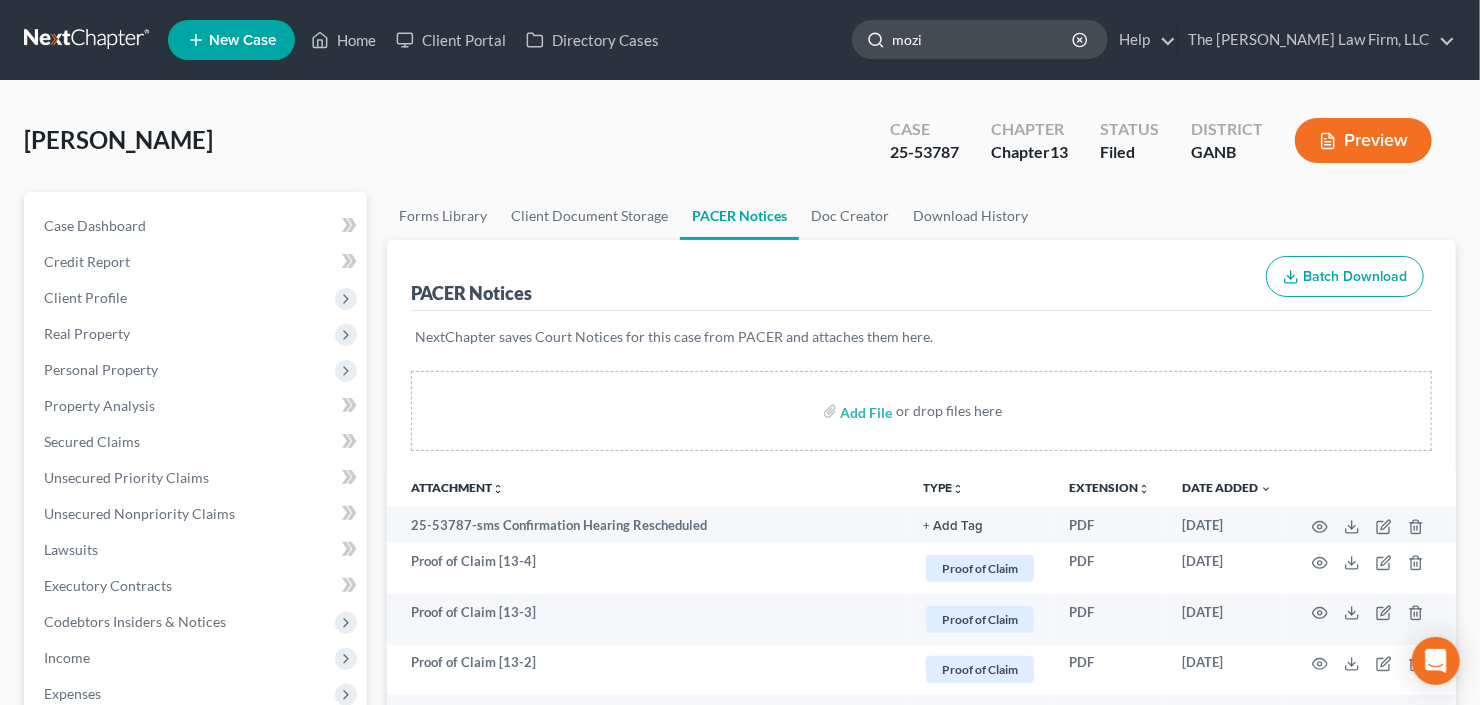 type on "mozie" 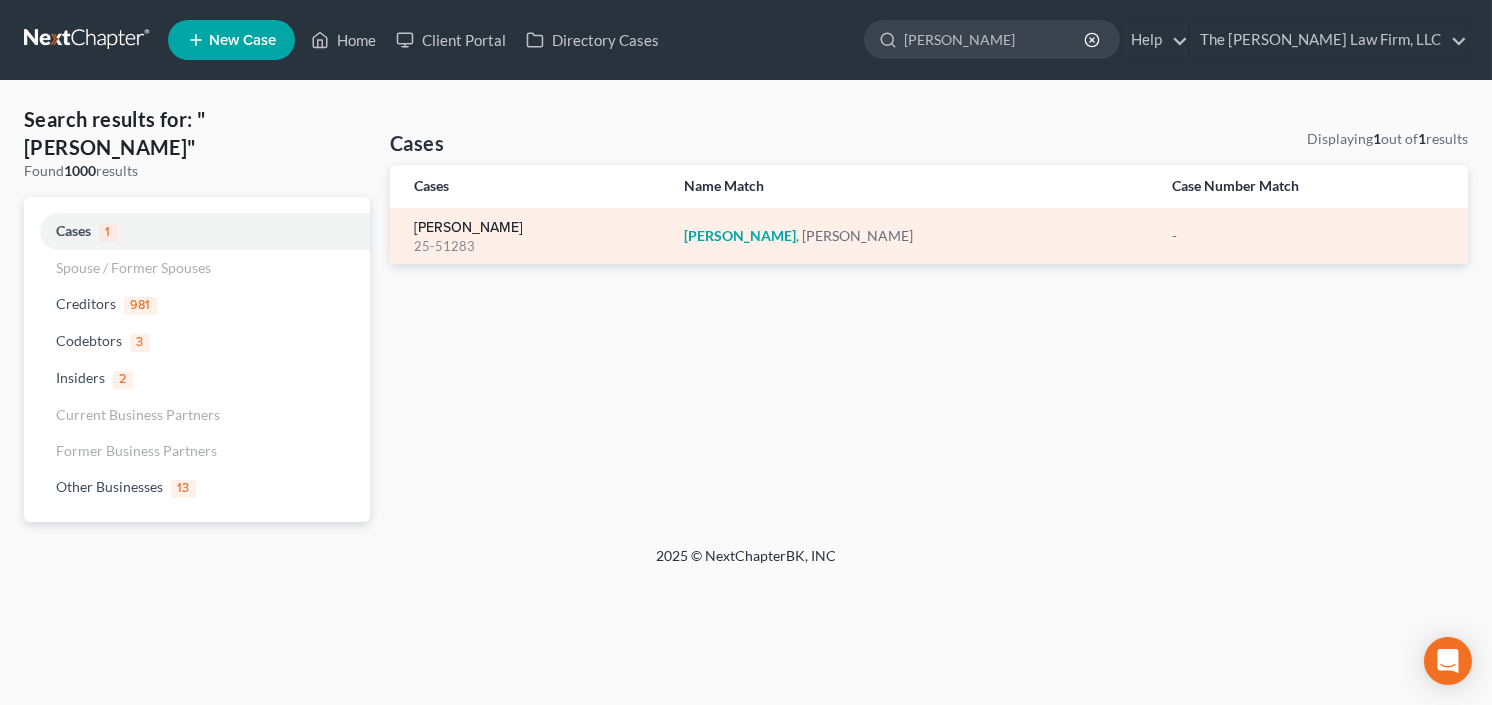 click on "Mozie, Curtis" at bounding box center [468, 228] 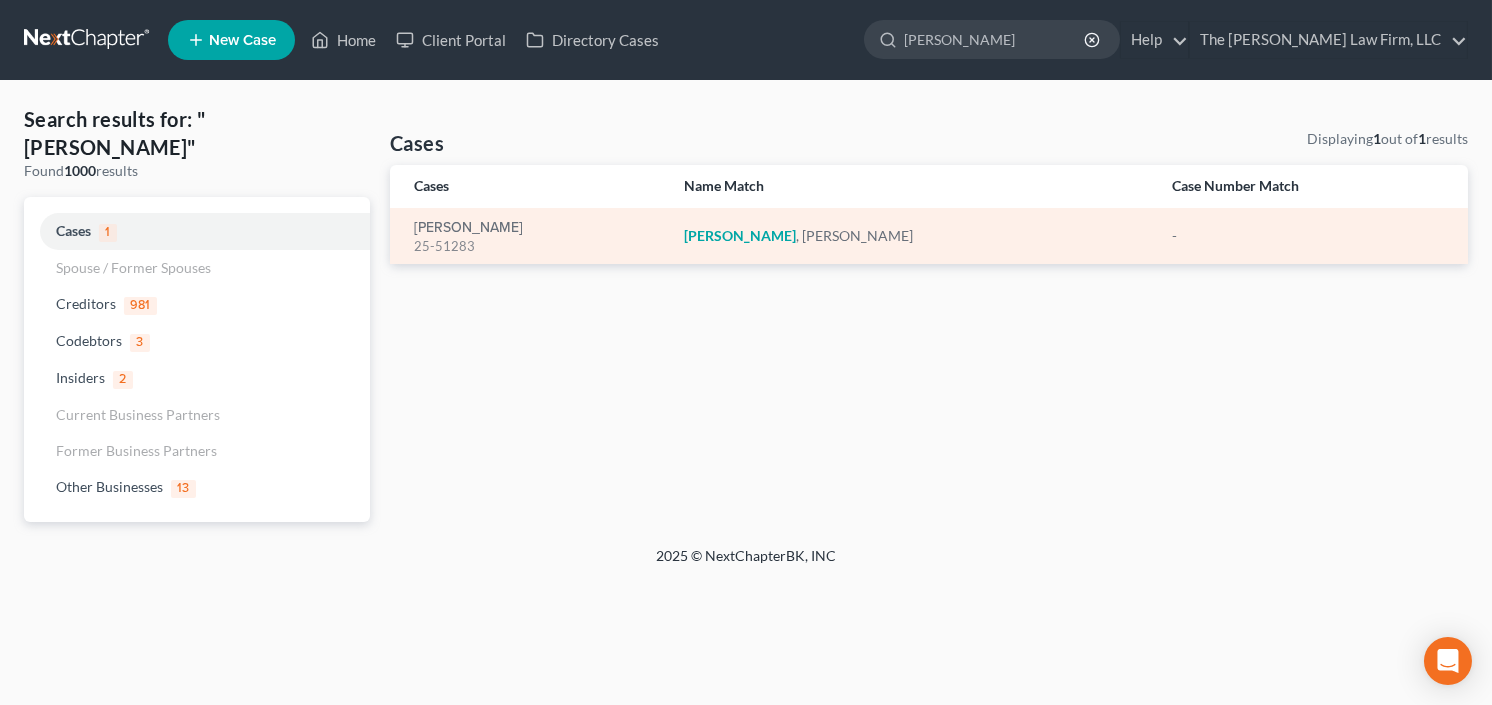 type 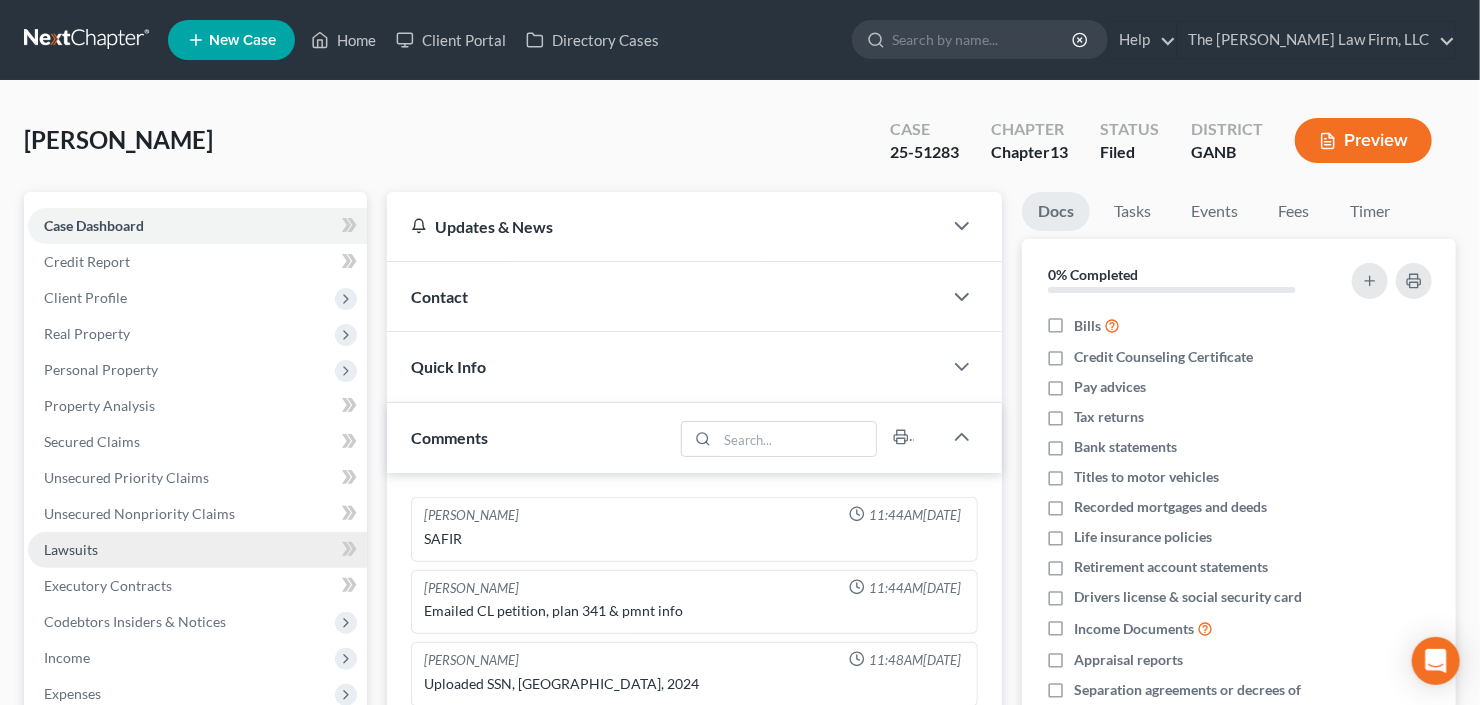 scroll, scrollTop: 304, scrollLeft: 0, axis: vertical 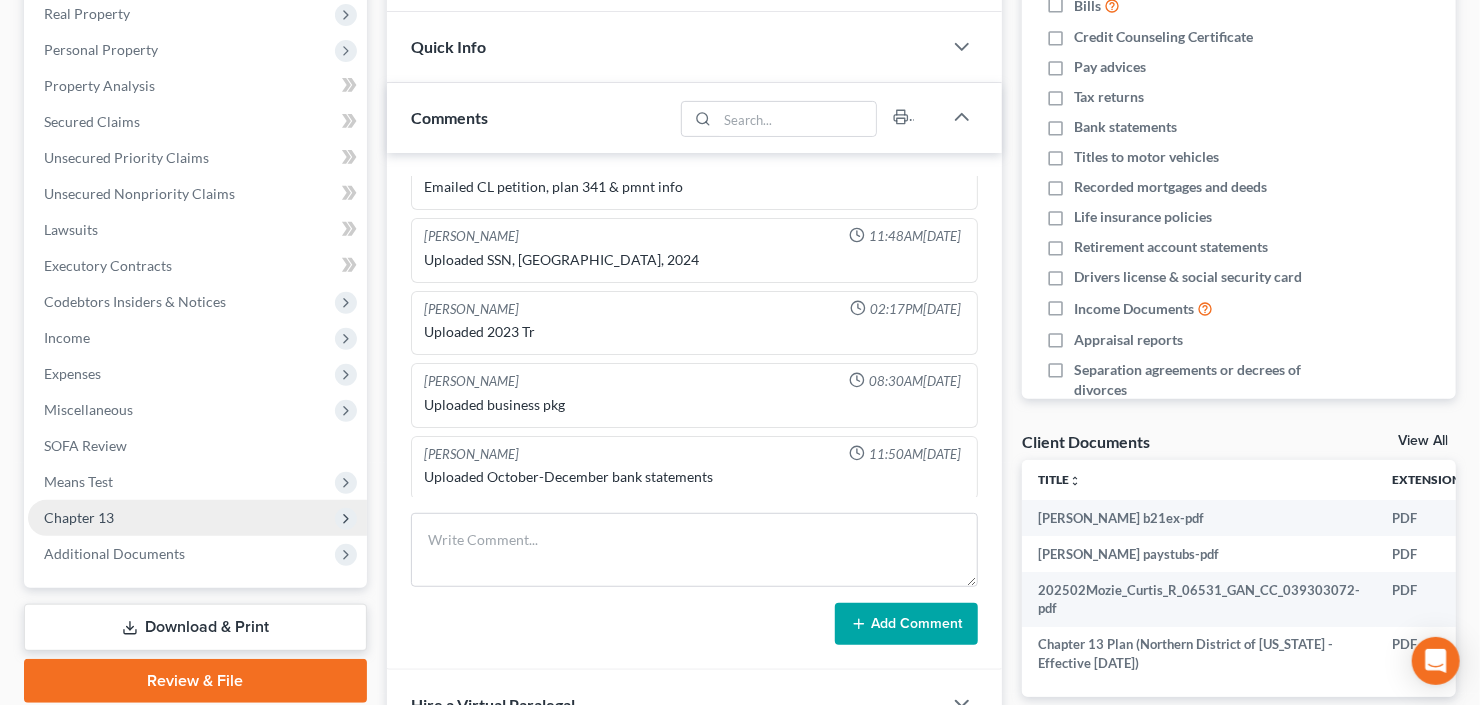 click on "Chapter 13" at bounding box center (197, 518) 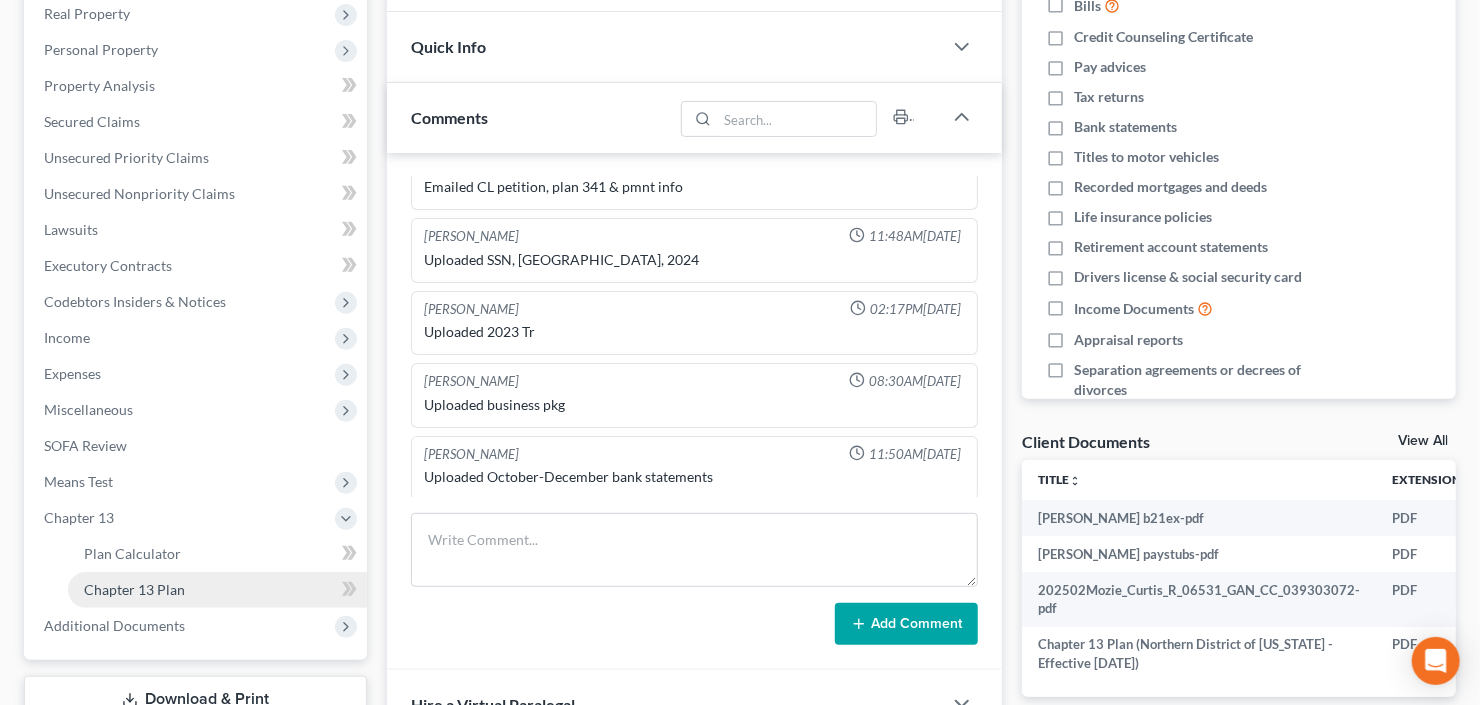 click on "Chapter 13 Plan" at bounding box center (134, 589) 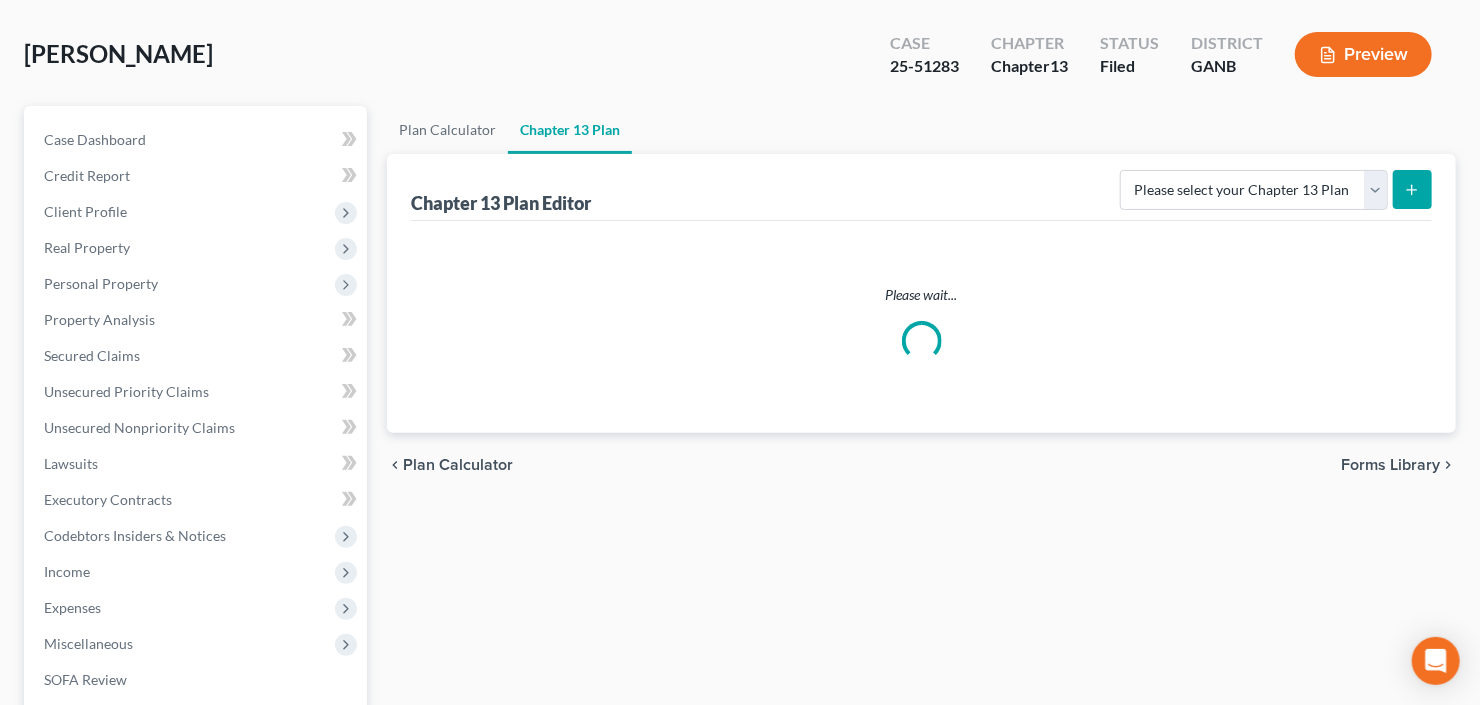 scroll, scrollTop: 0, scrollLeft: 0, axis: both 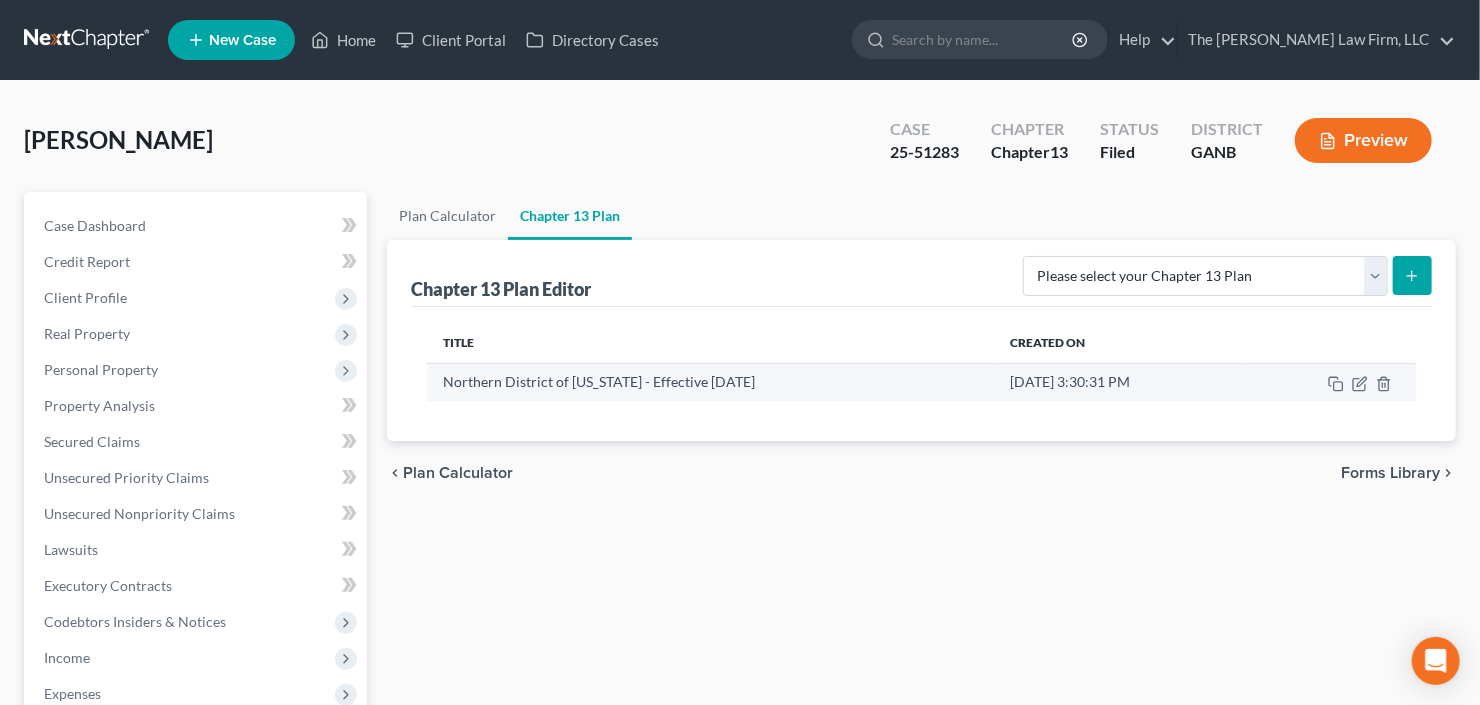 click at bounding box center [1330, 382] 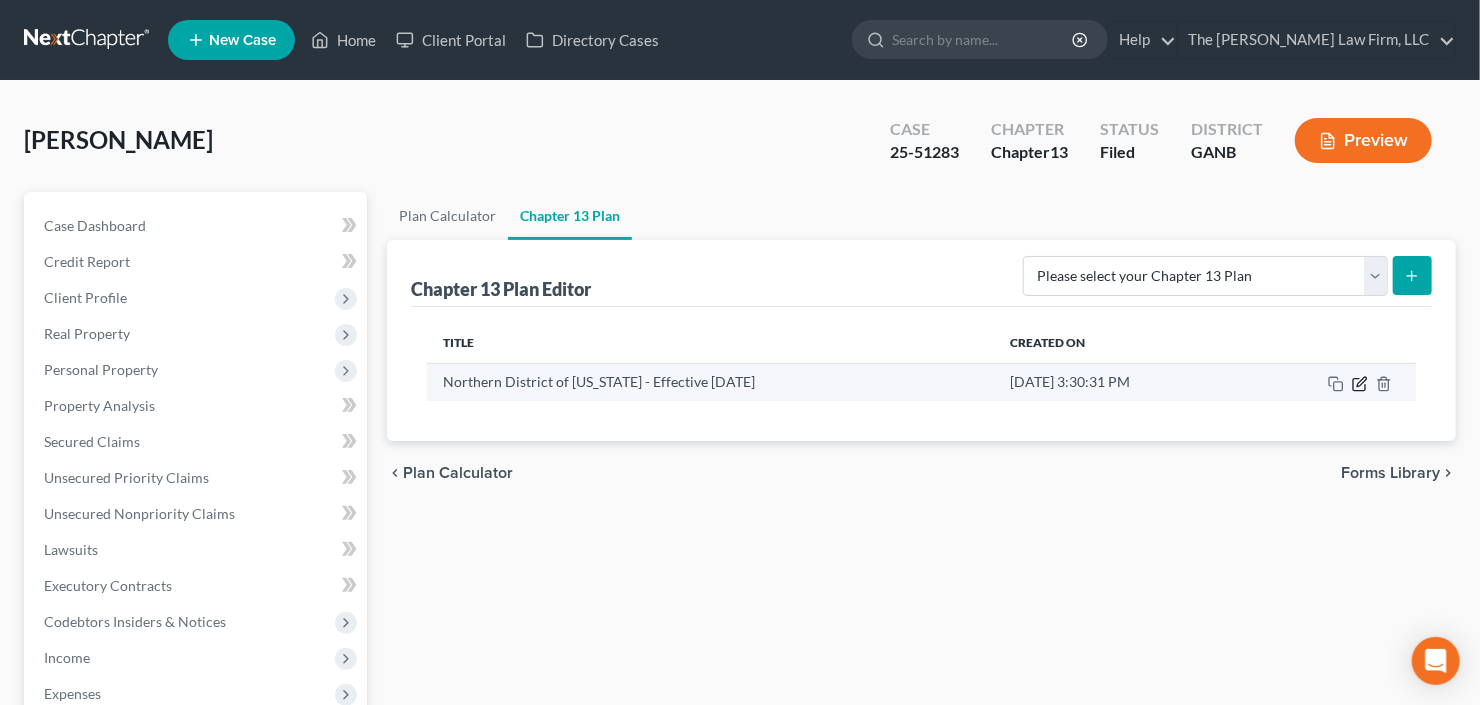 click 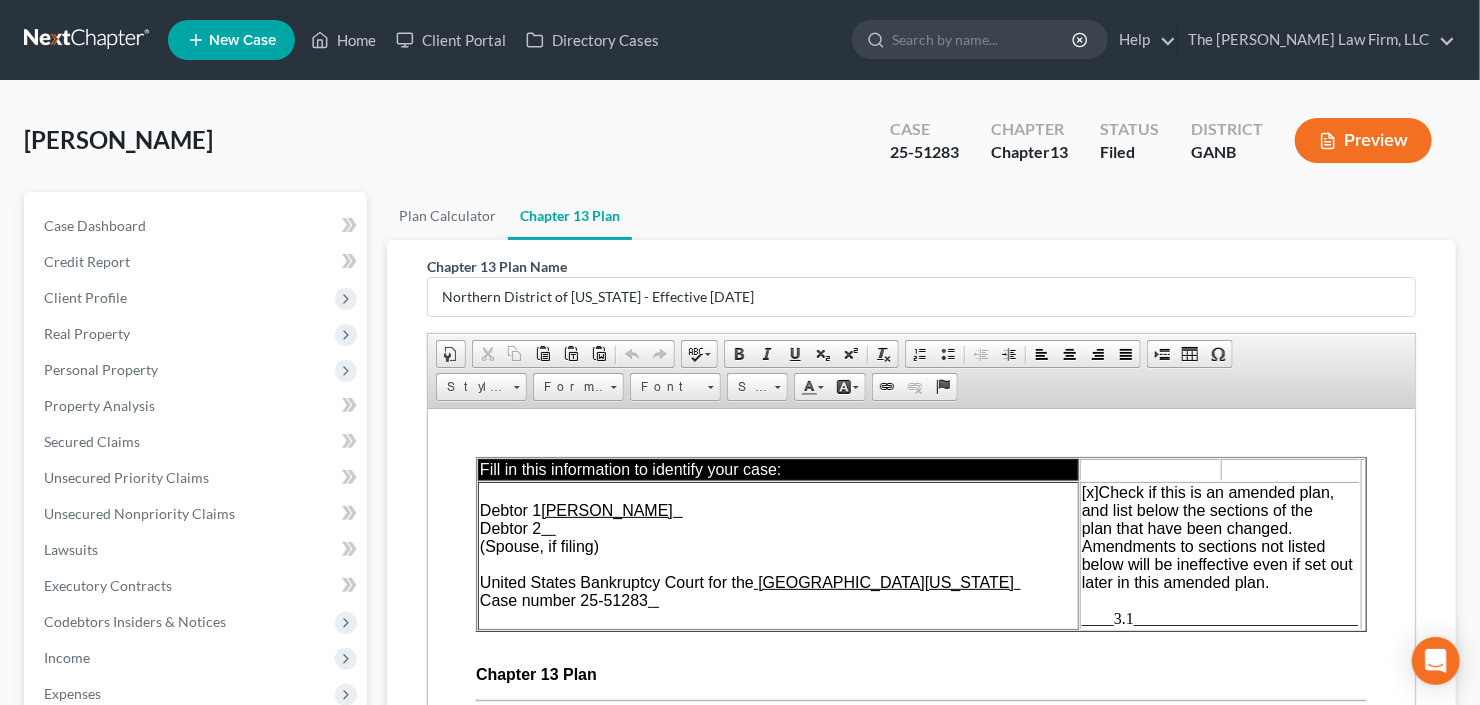 scroll, scrollTop: 0, scrollLeft: 0, axis: both 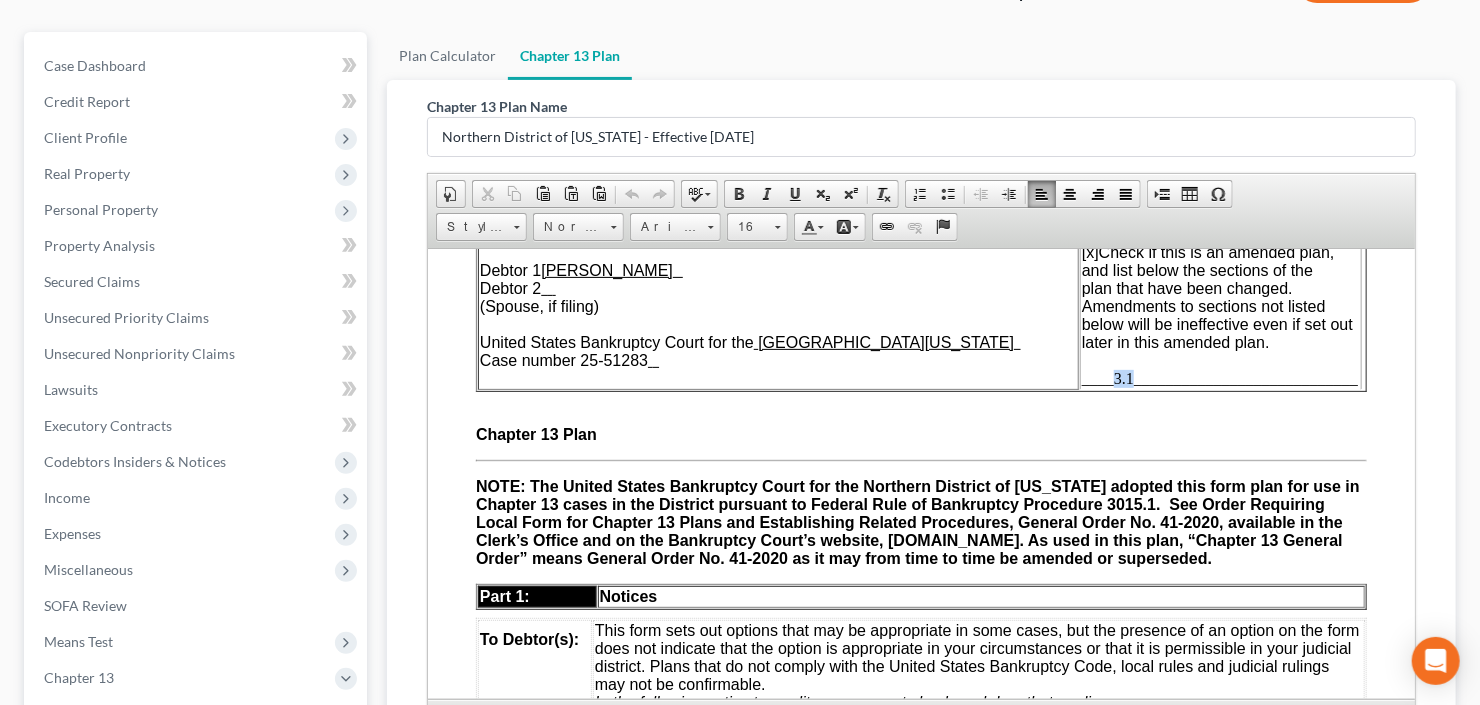 drag, startPoint x: 1106, startPoint y: 380, endPoint x: 1123, endPoint y: 383, distance: 17.262676 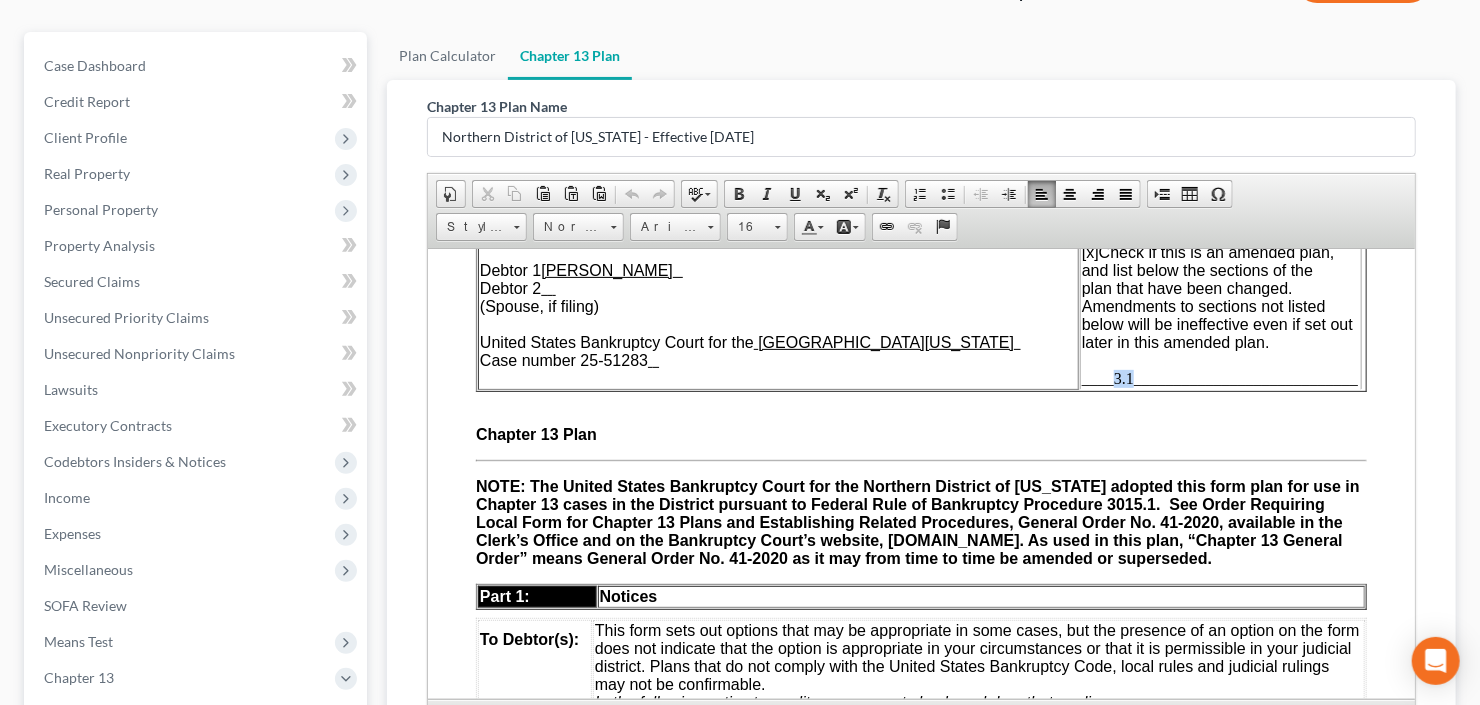 click on "____3.1____________________________" at bounding box center [1219, 377] 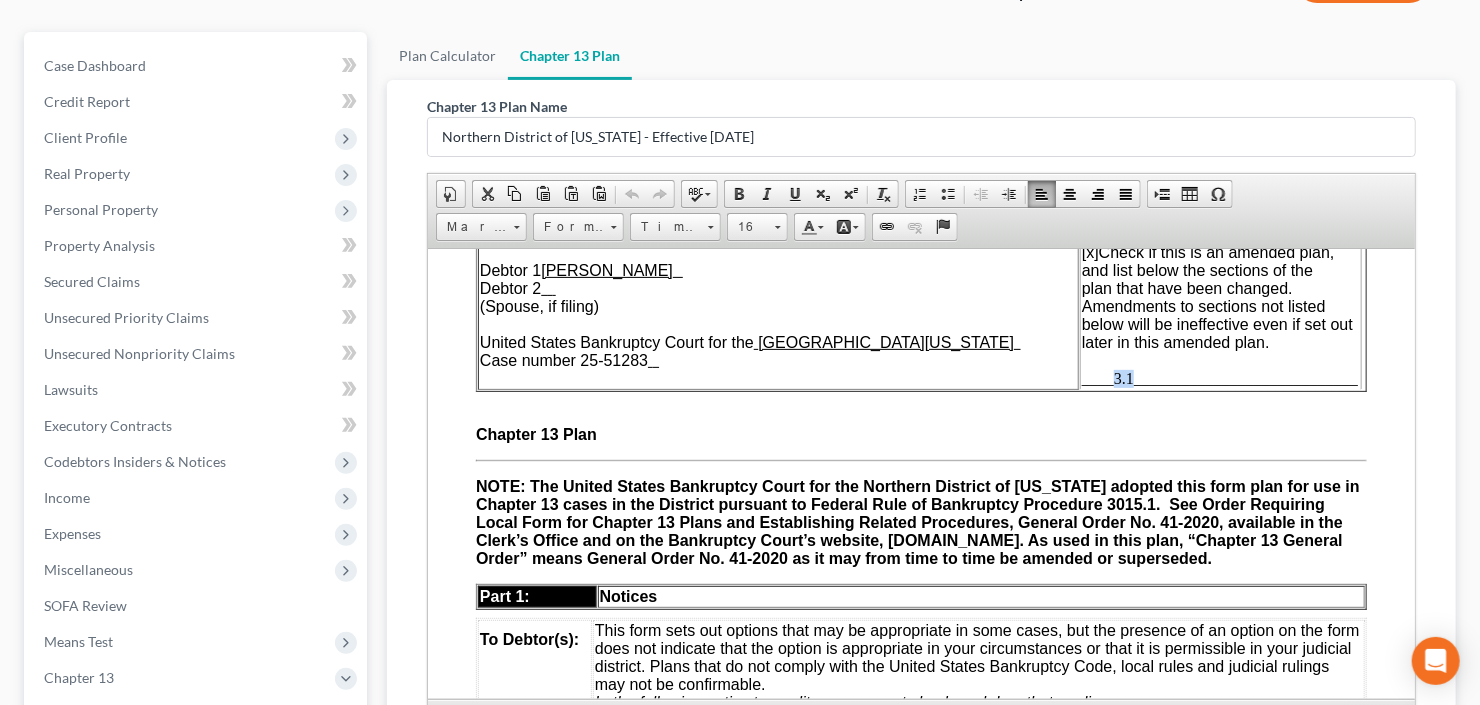 type 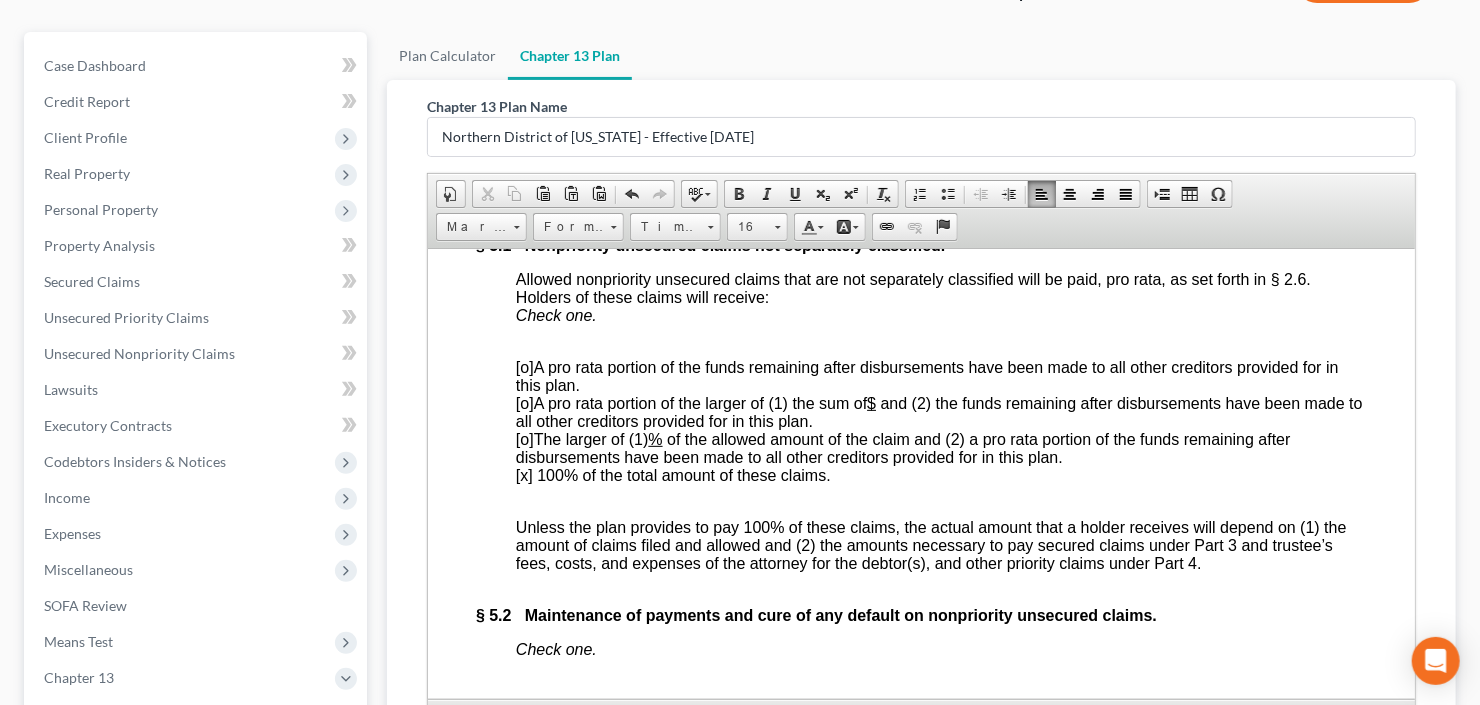 scroll, scrollTop: 5520, scrollLeft: 0, axis: vertical 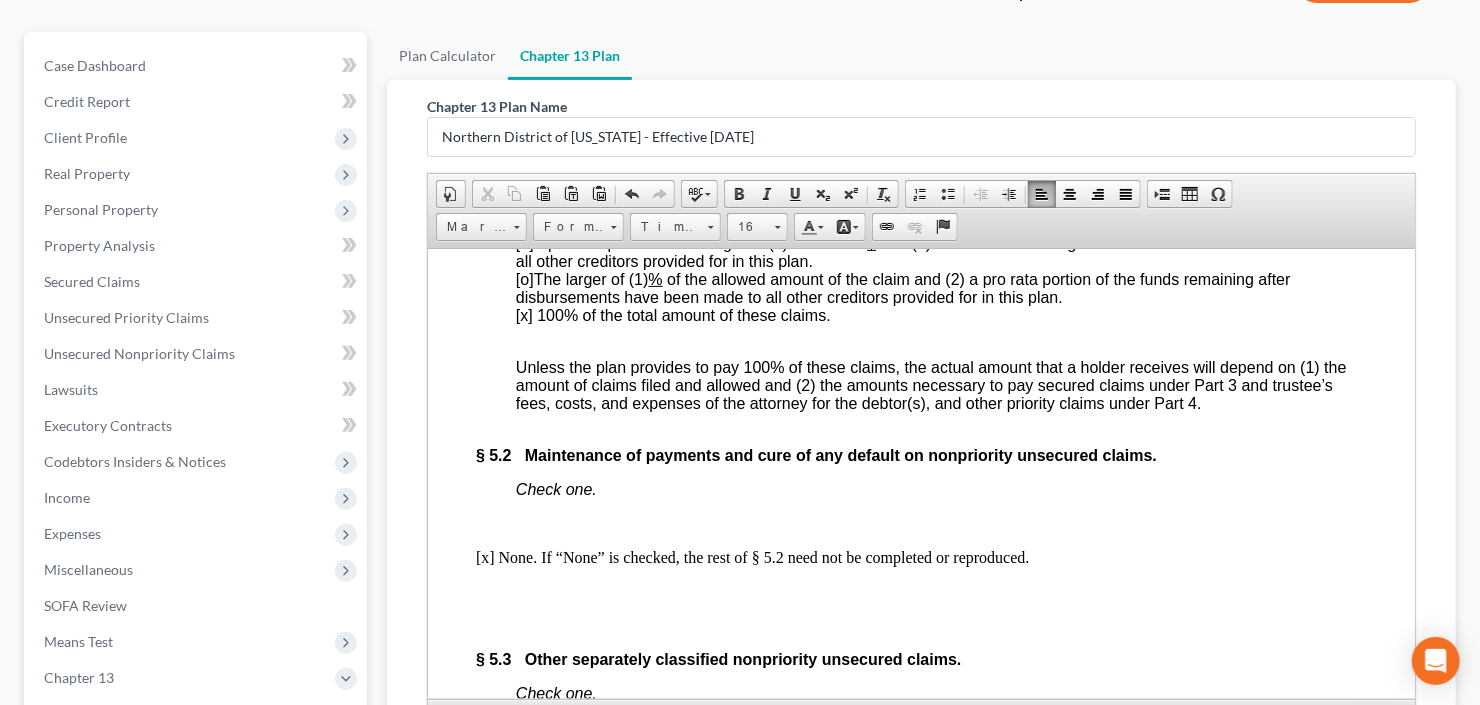 click on "[o]" at bounding box center (524, 242) 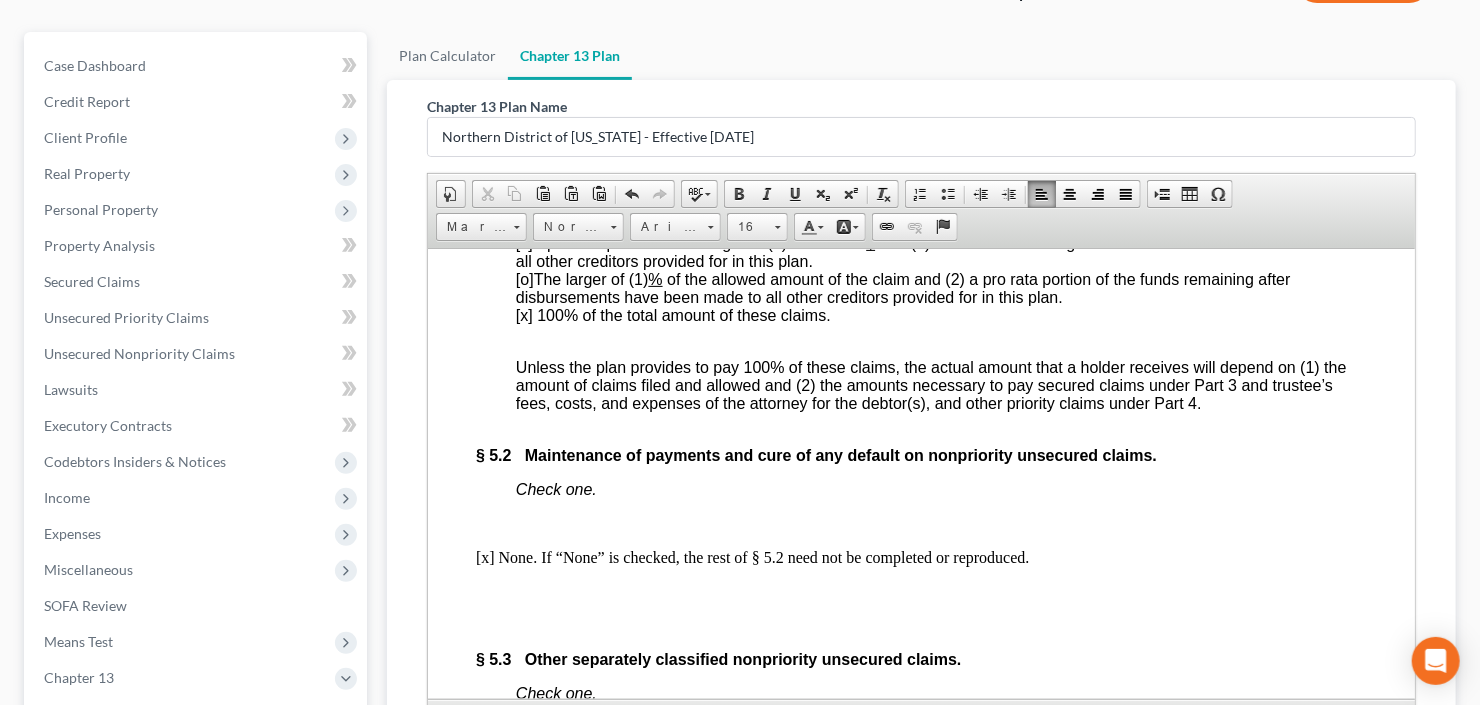 click on "[x]   100% of the total amount of these claims." at bounding box center (672, 314) 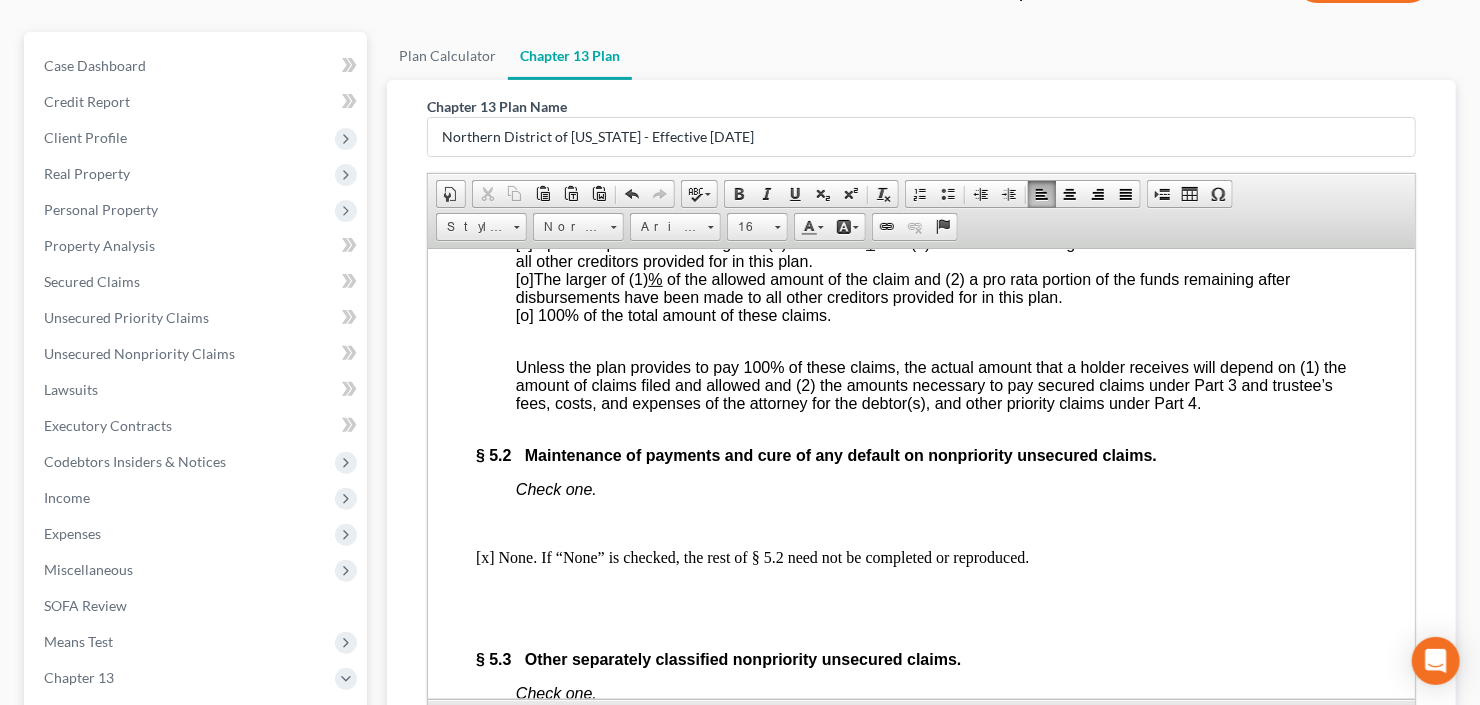 click on "$" at bounding box center (869, 242) 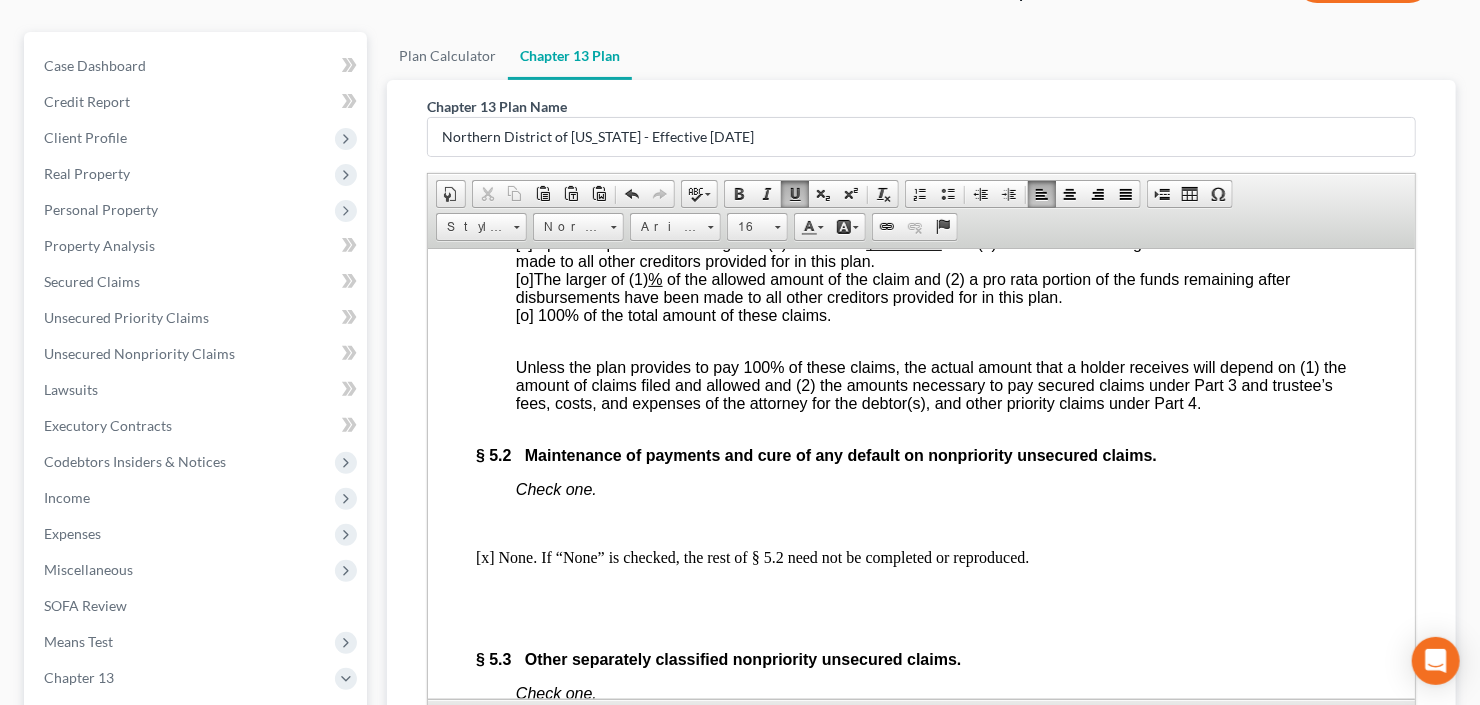 click on "$23500.00" at bounding box center [903, 242] 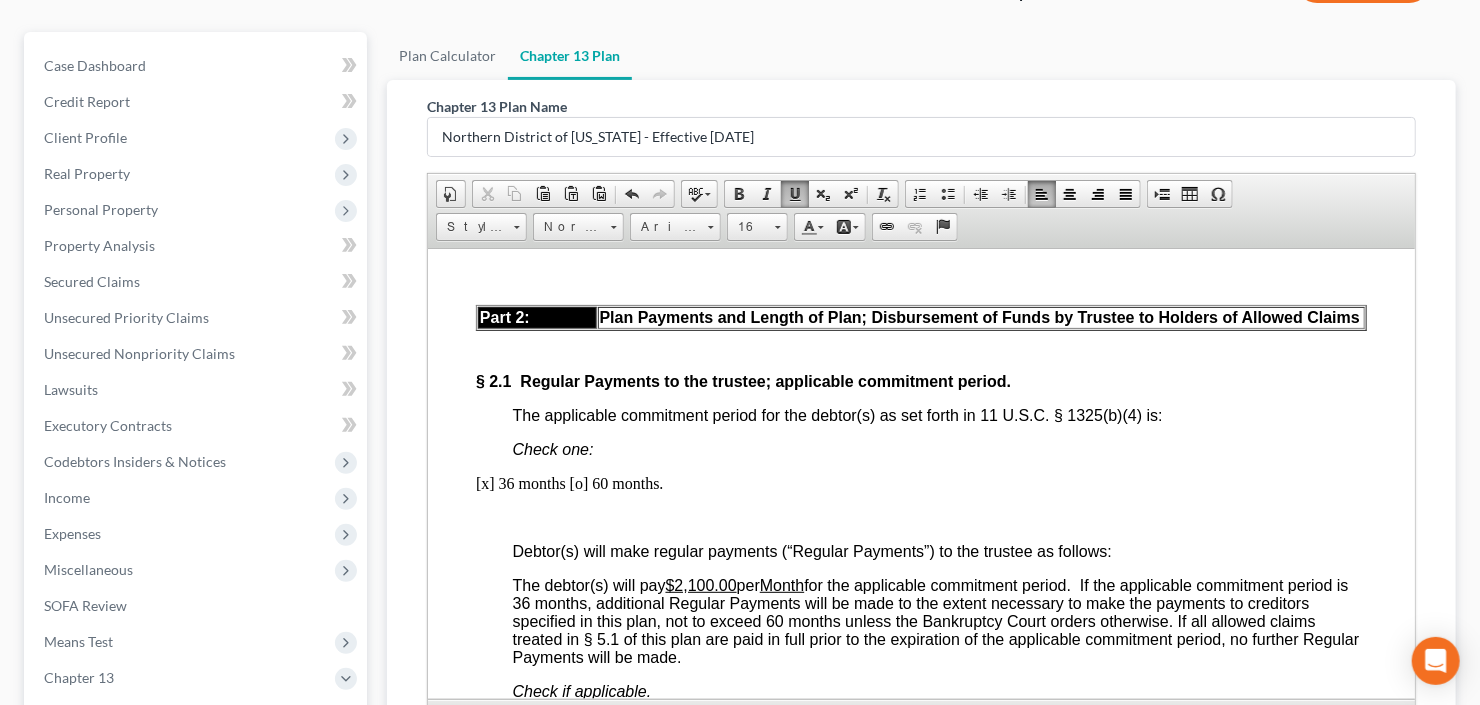 scroll, scrollTop: 1200, scrollLeft: 0, axis: vertical 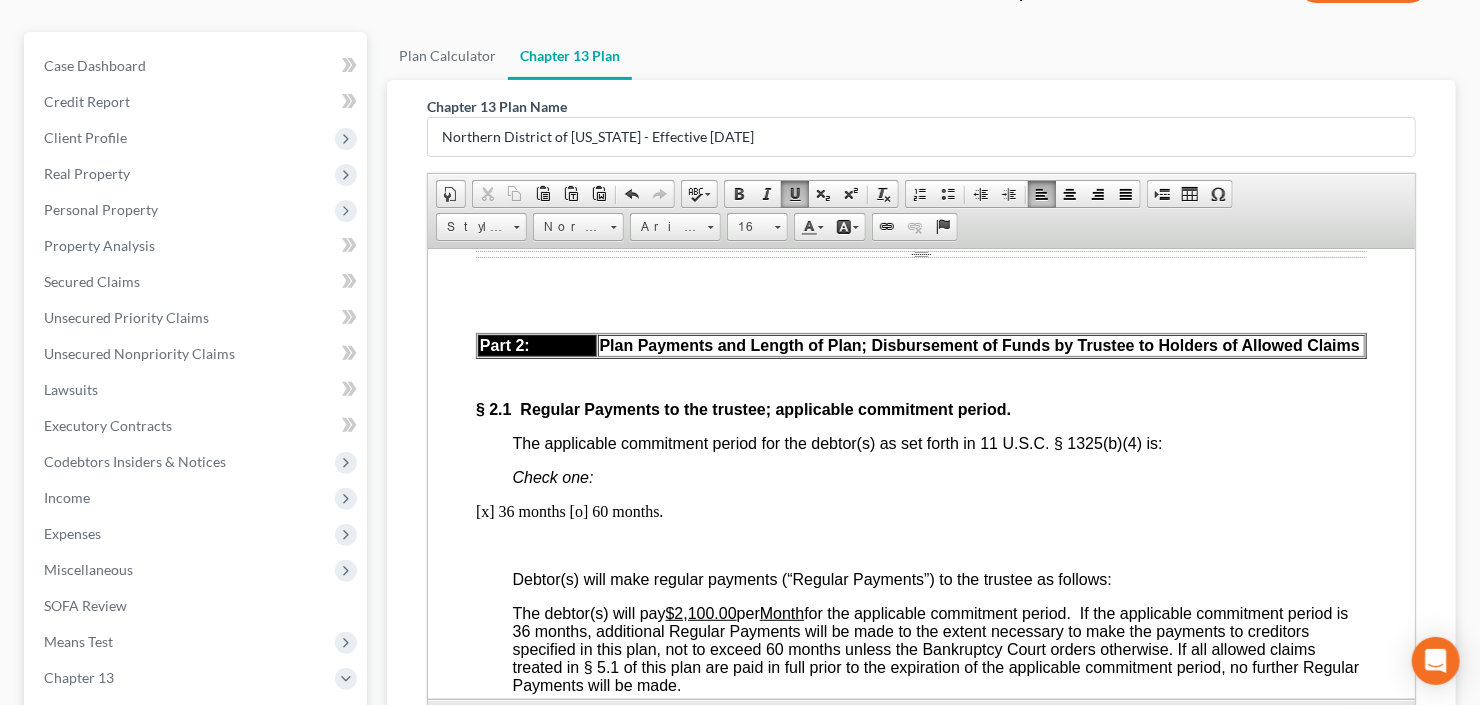 click on "$2,100.00" at bounding box center (700, 612) 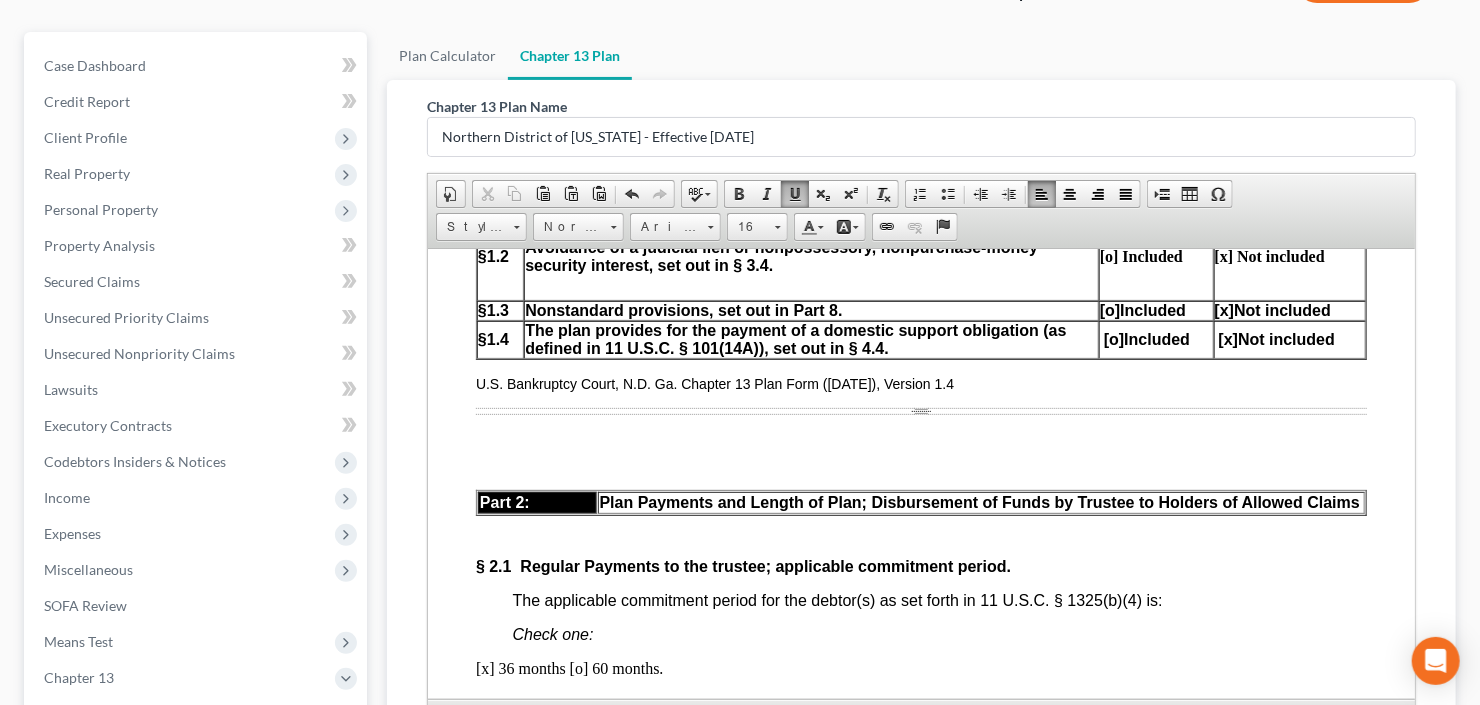 scroll, scrollTop: 880, scrollLeft: 0, axis: vertical 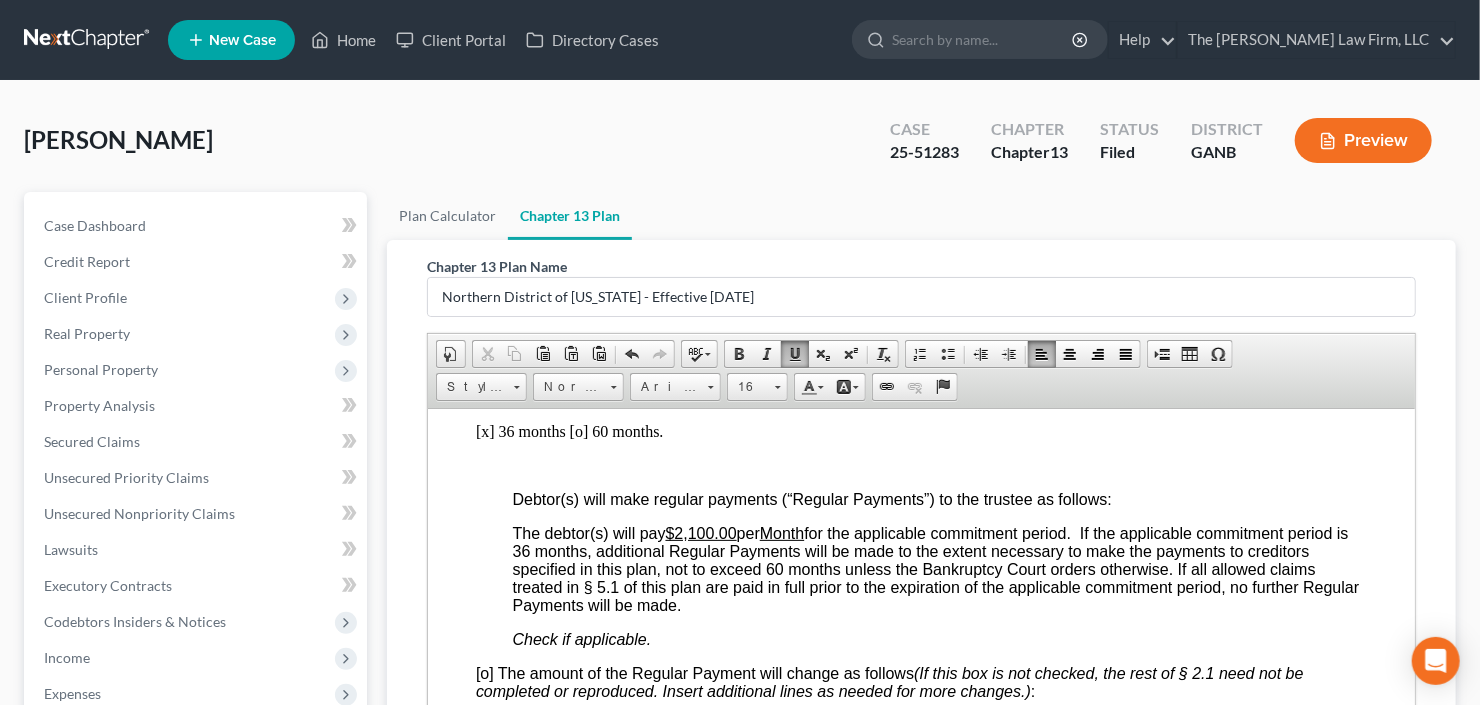 click on "$2,100.00" at bounding box center [700, 532] 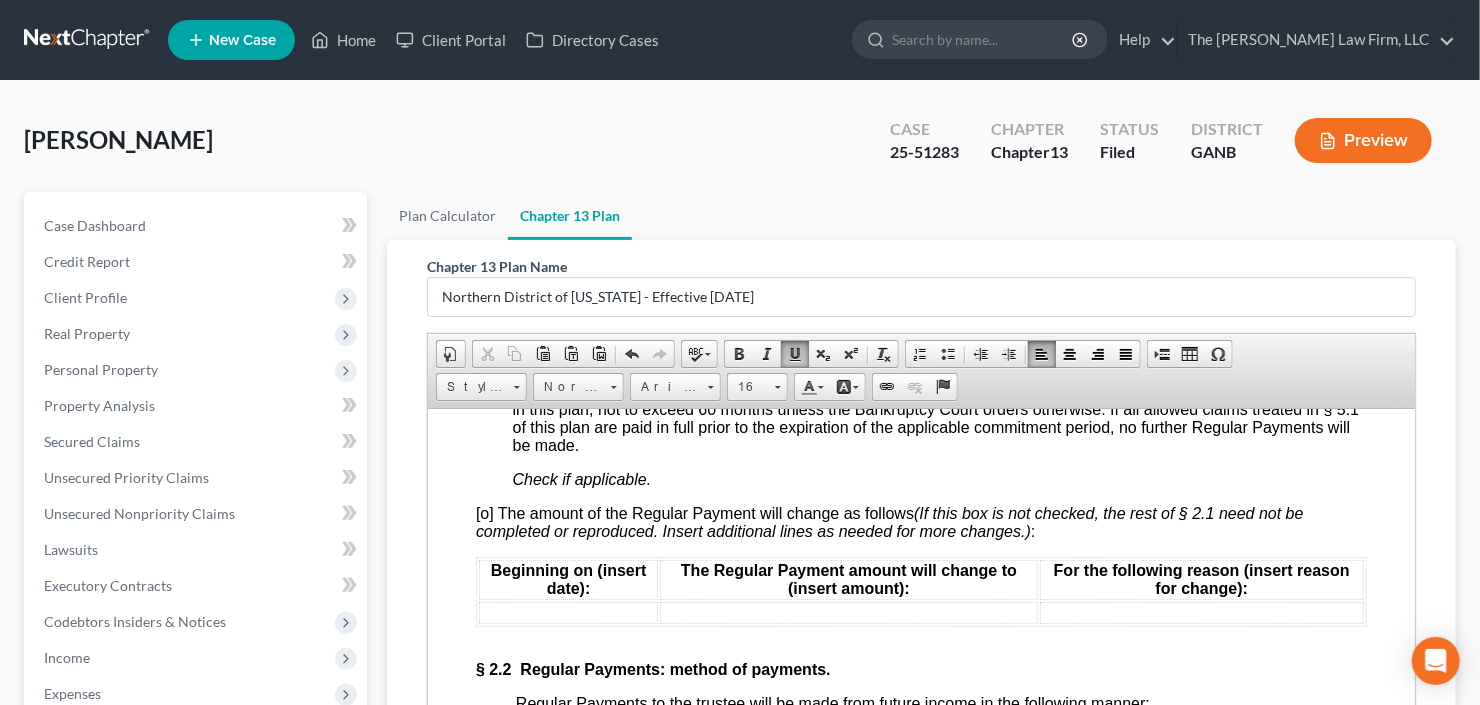scroll, scrollTop: 1840, scrollLeft: 0, axis: vertical 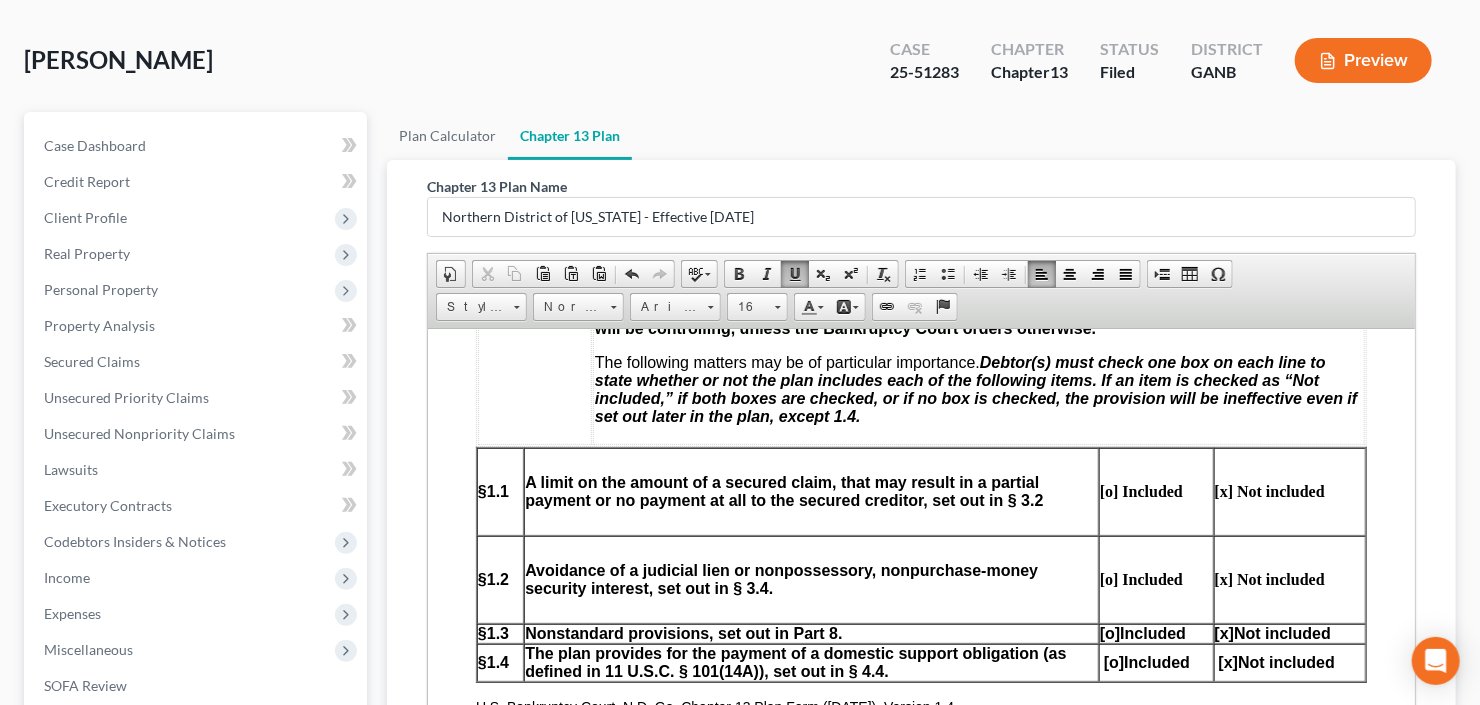 click on "[o] Included" at bounding box center [1140, 490] 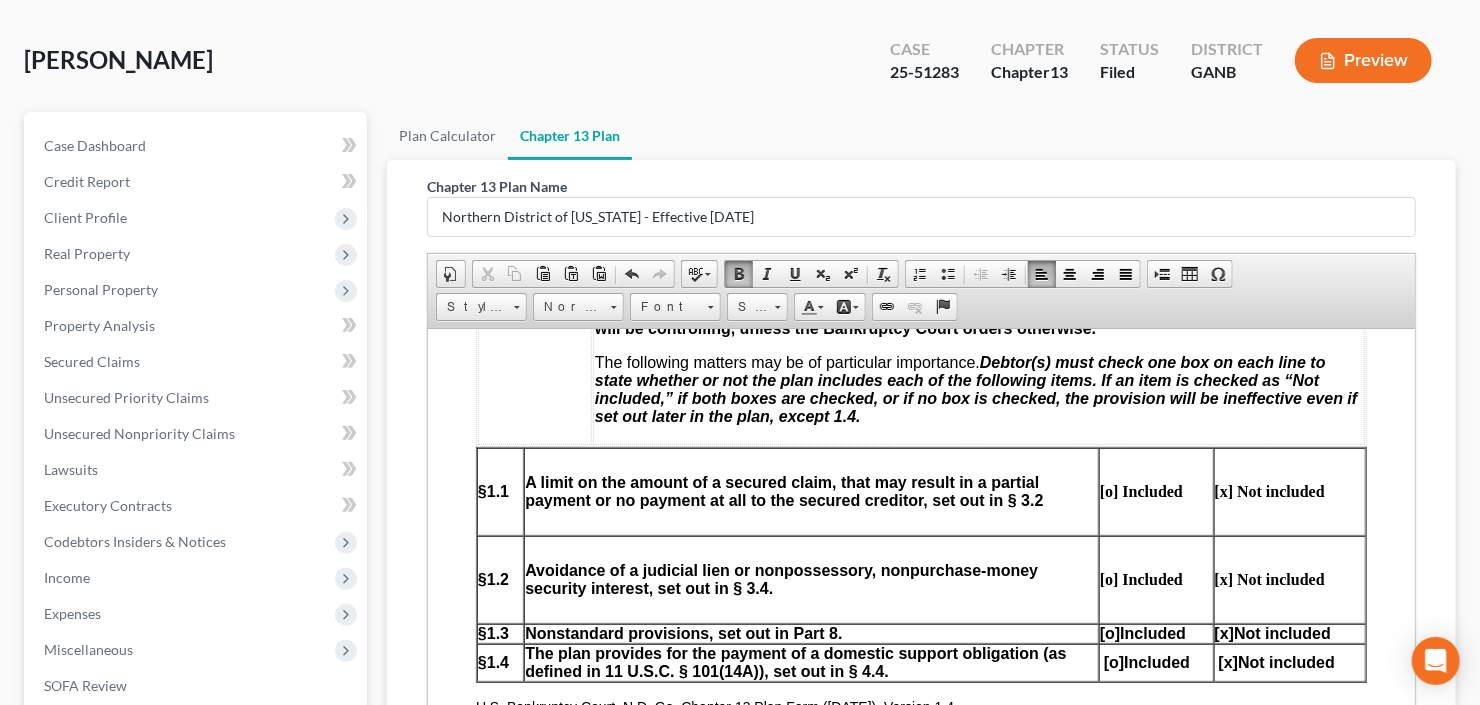 scroll, scrollTop: 880, scrollLeft: 0, axis: vertical 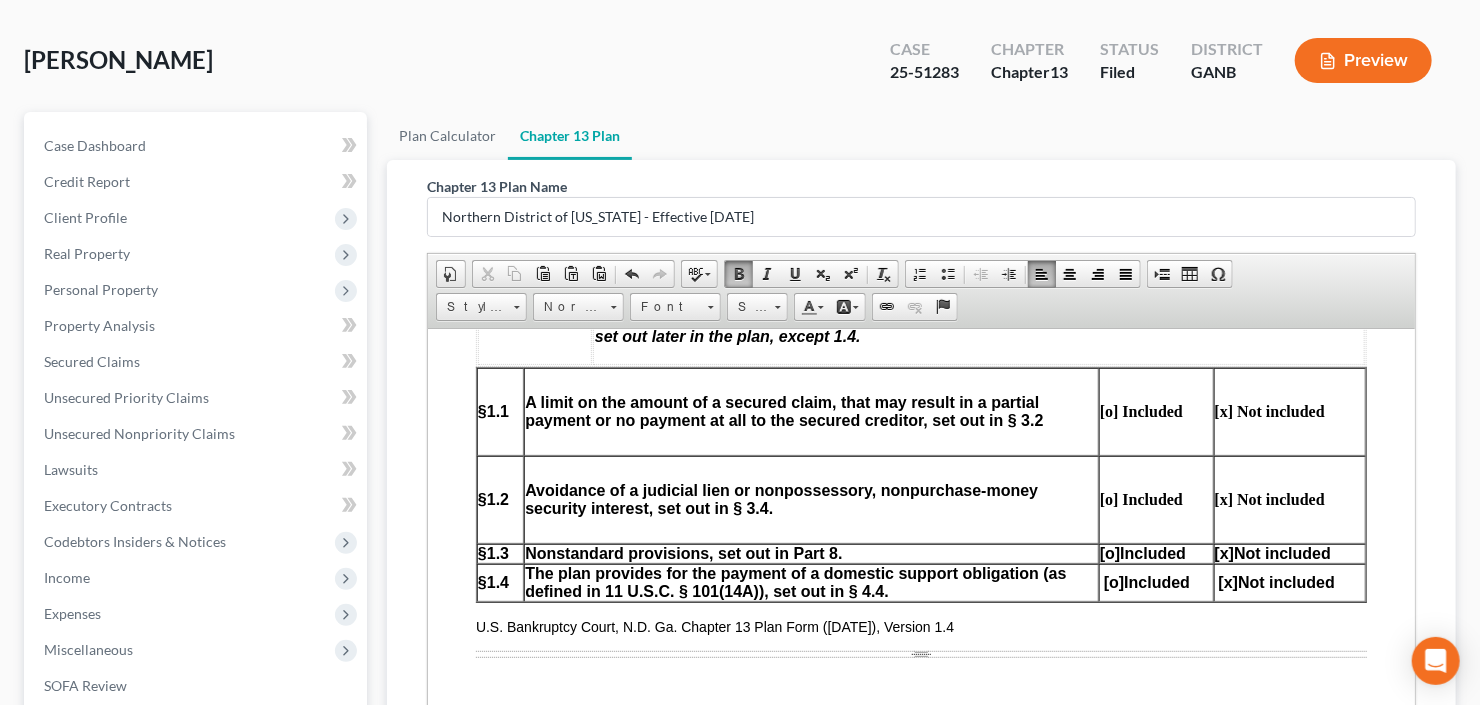 click on "[o]" at bounding box center (1109, 552) 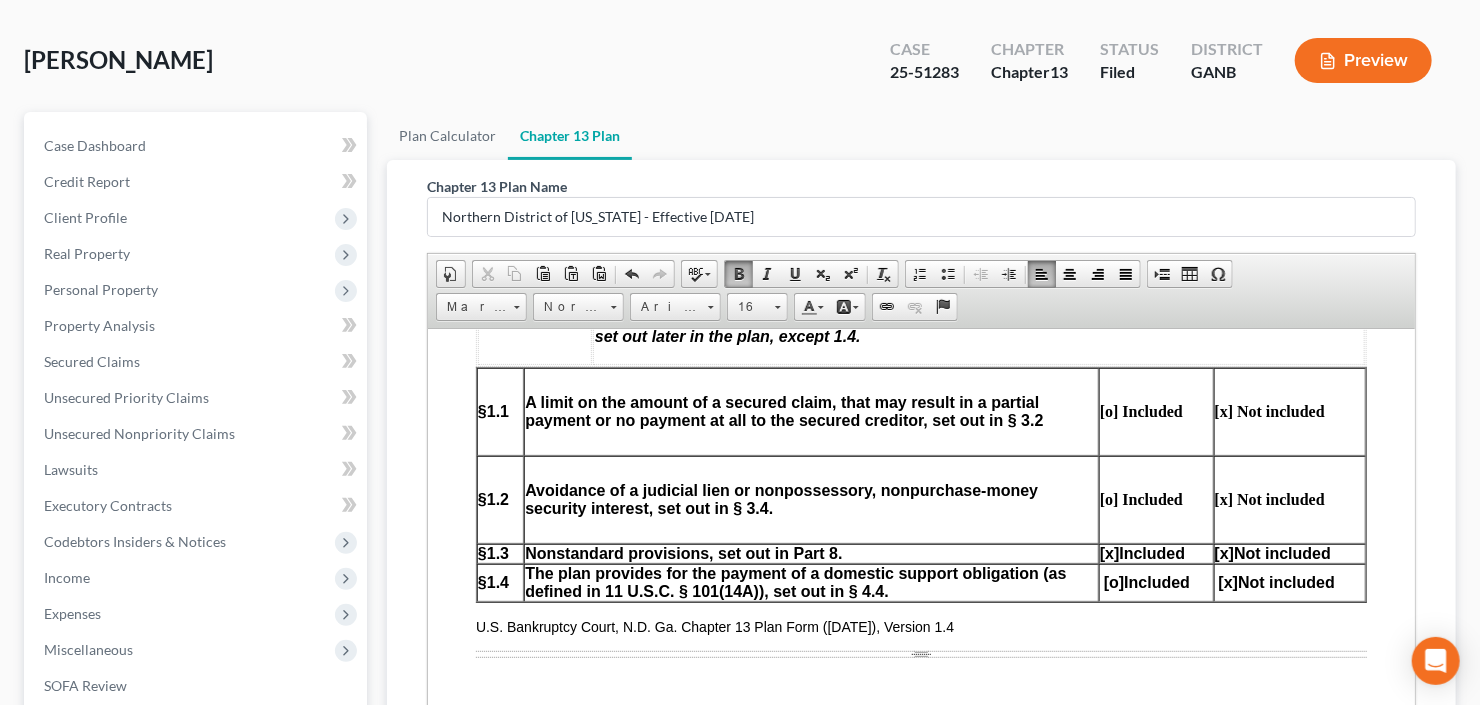 click on "[x]" at bounding box center (1224, 552) 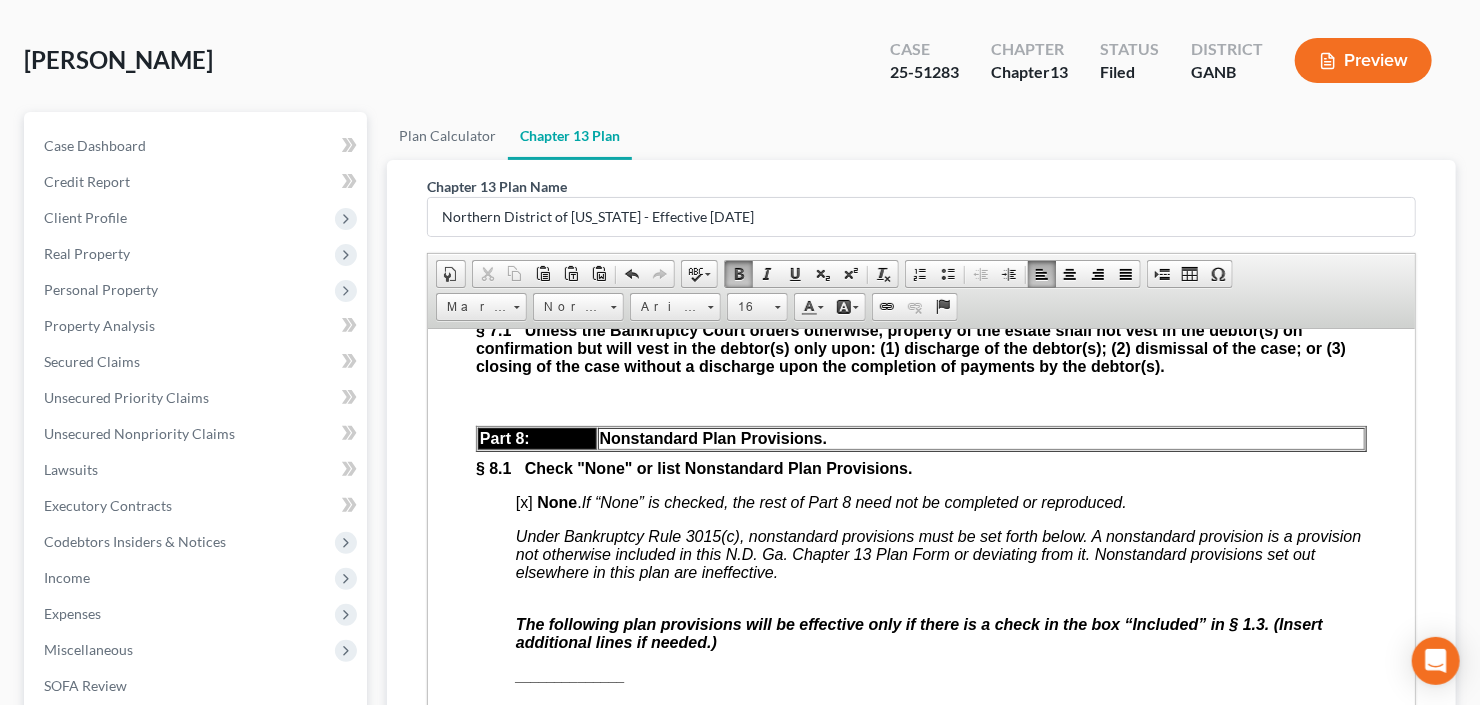 scroll, scrollTop: 6583, scrollLeft: 0, axis: vertical 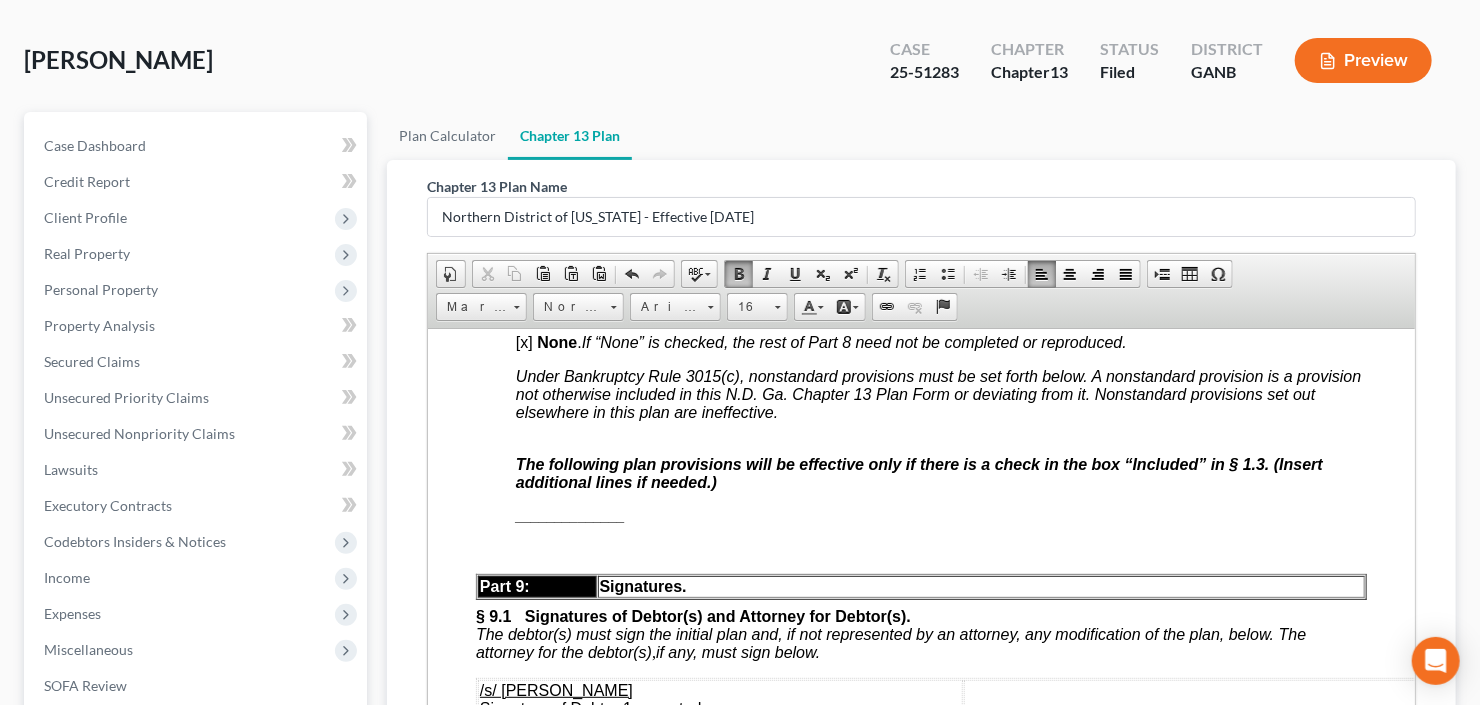 drag, startPoint x: 522, startPoint y: 499, endPoint x: 589, endPoint y: 572, distance: 99.08582 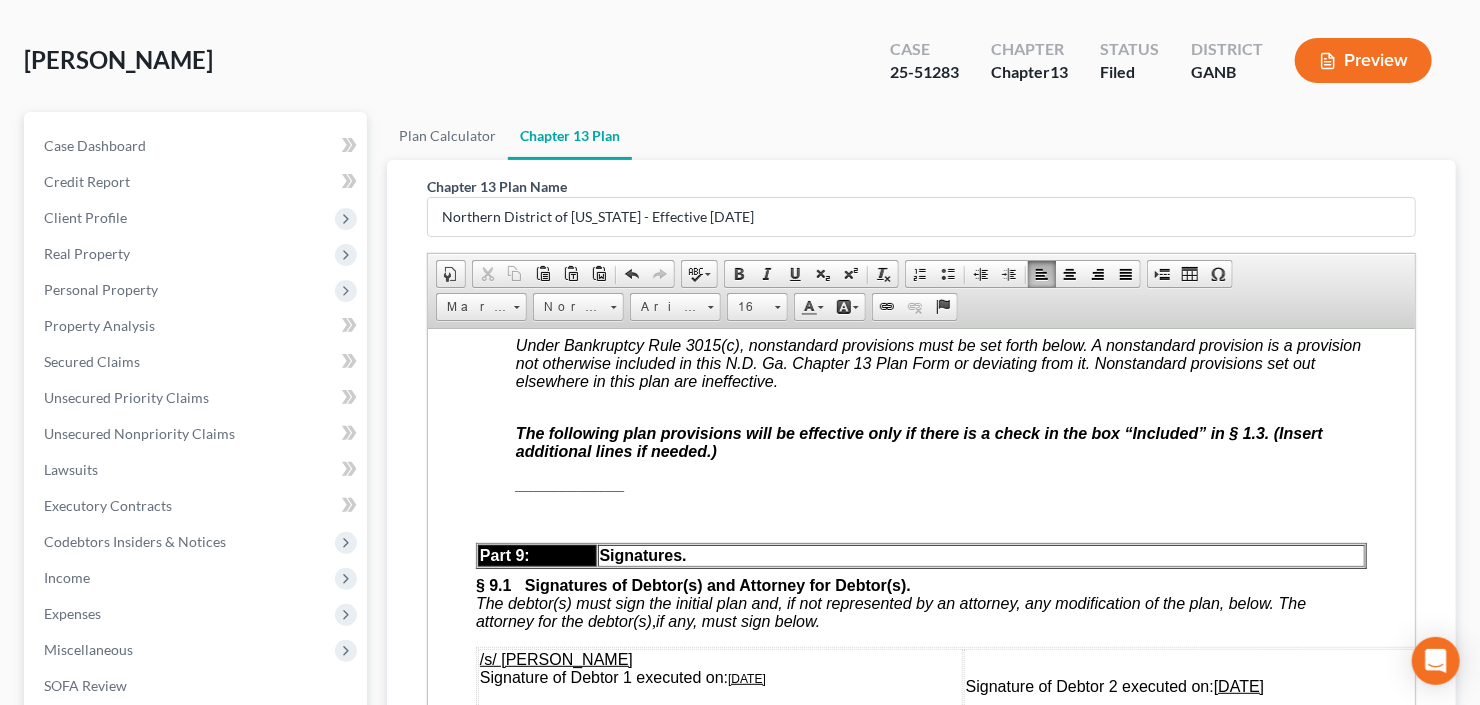 scroll, scrollTop: 6663, scrollLeft: 0, axis: vertical 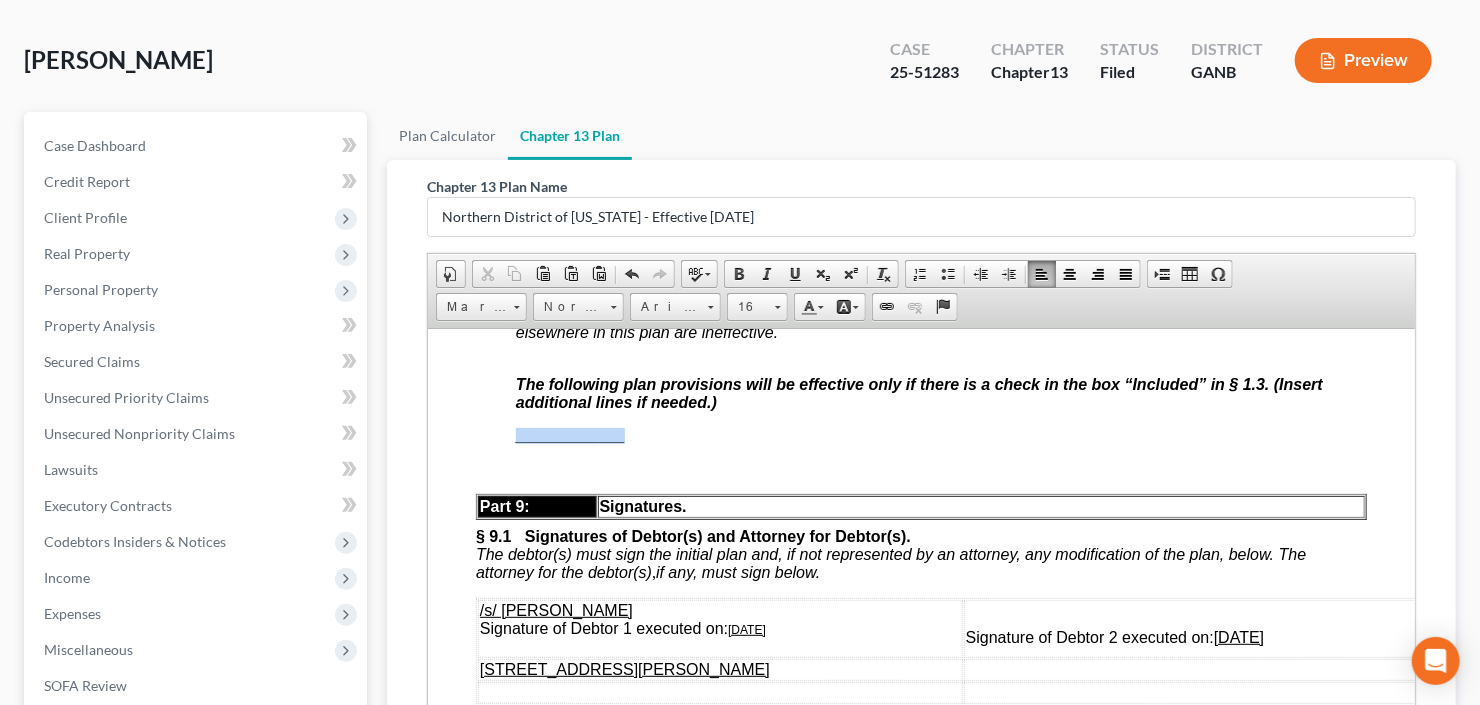 drag, startPoint x: 516, startPoint y: 604, endPoint x: 745, endPoint y: 599, distance: 229.05458 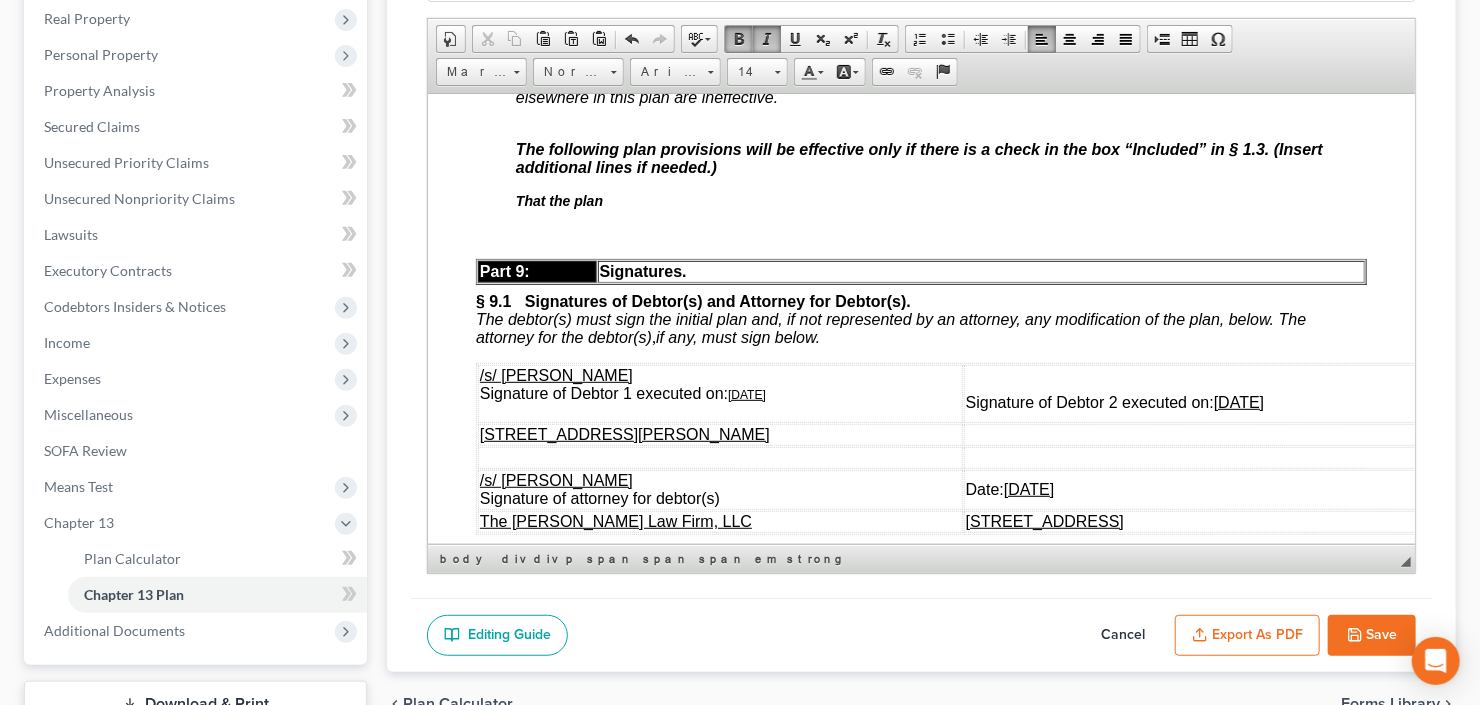 scroll, scrollTop: 320, scrollLeft: 0, axis: vertical 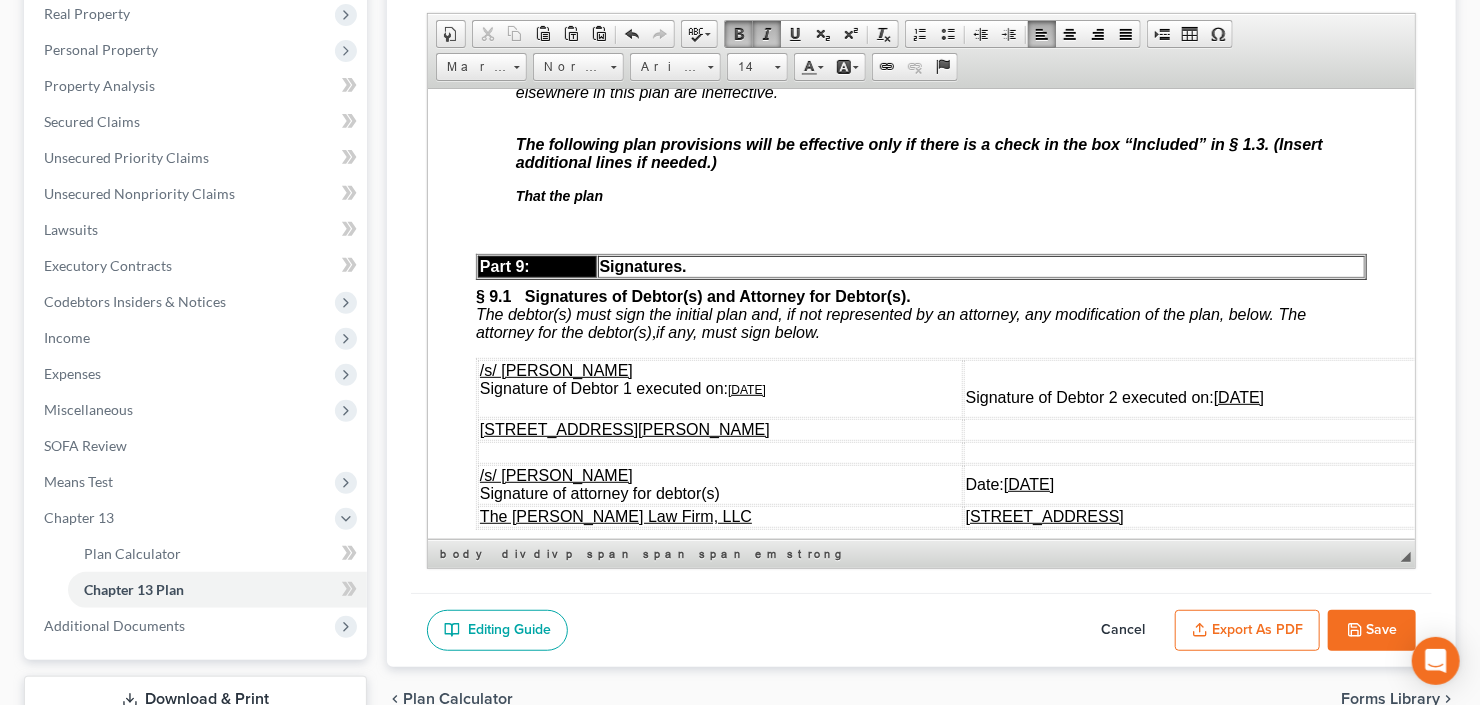 click on "Save" at bounding box center (1372, 631) 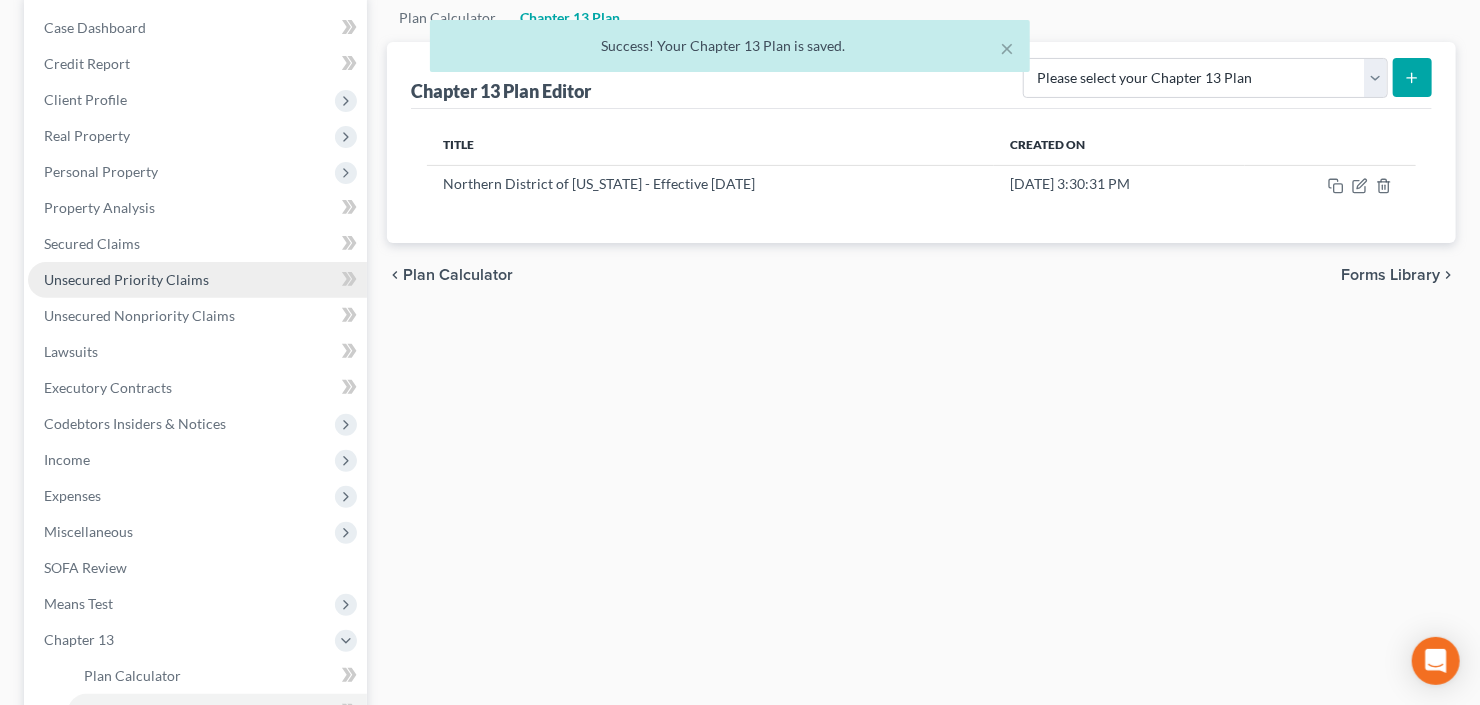 scroll, scrollTop: 160, scrollLeft: 0, axis: vertical 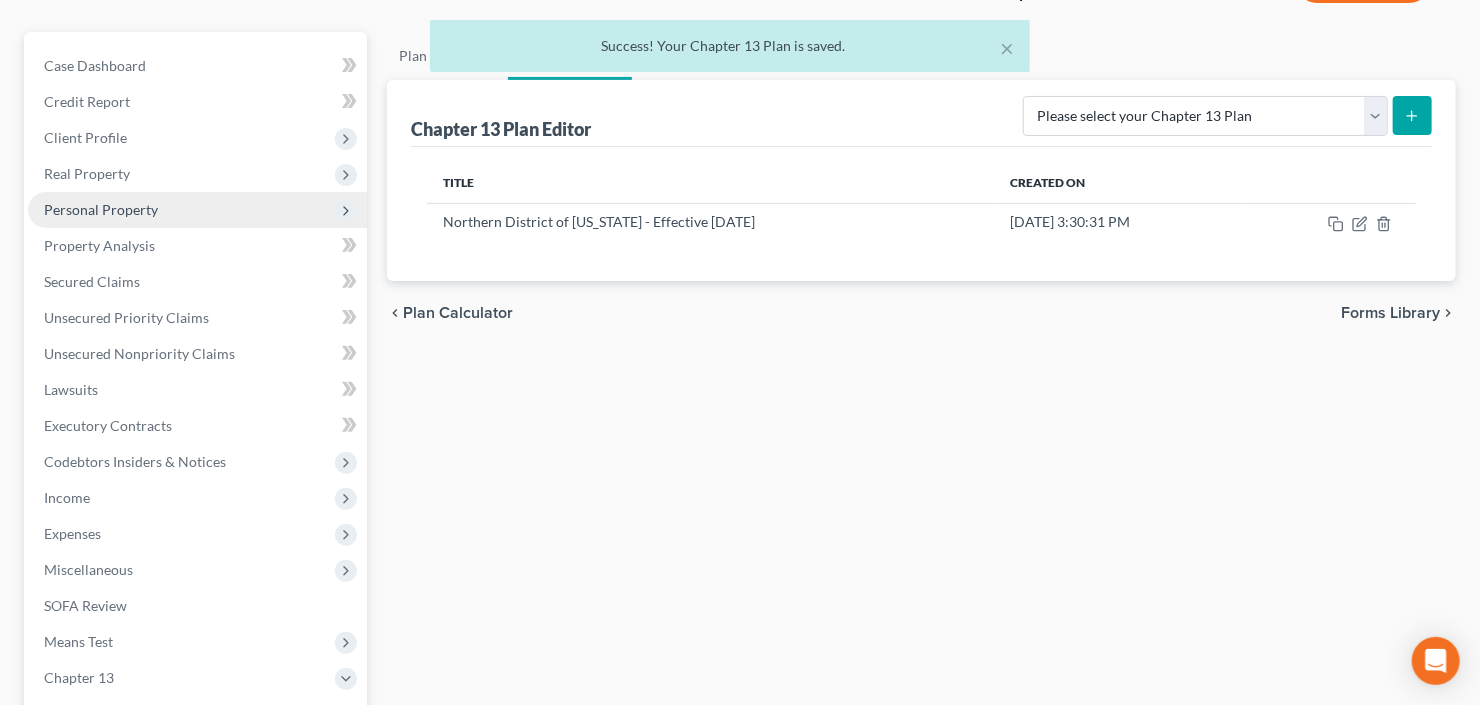 click on "Personal Property" at bounding box center [197, 210] 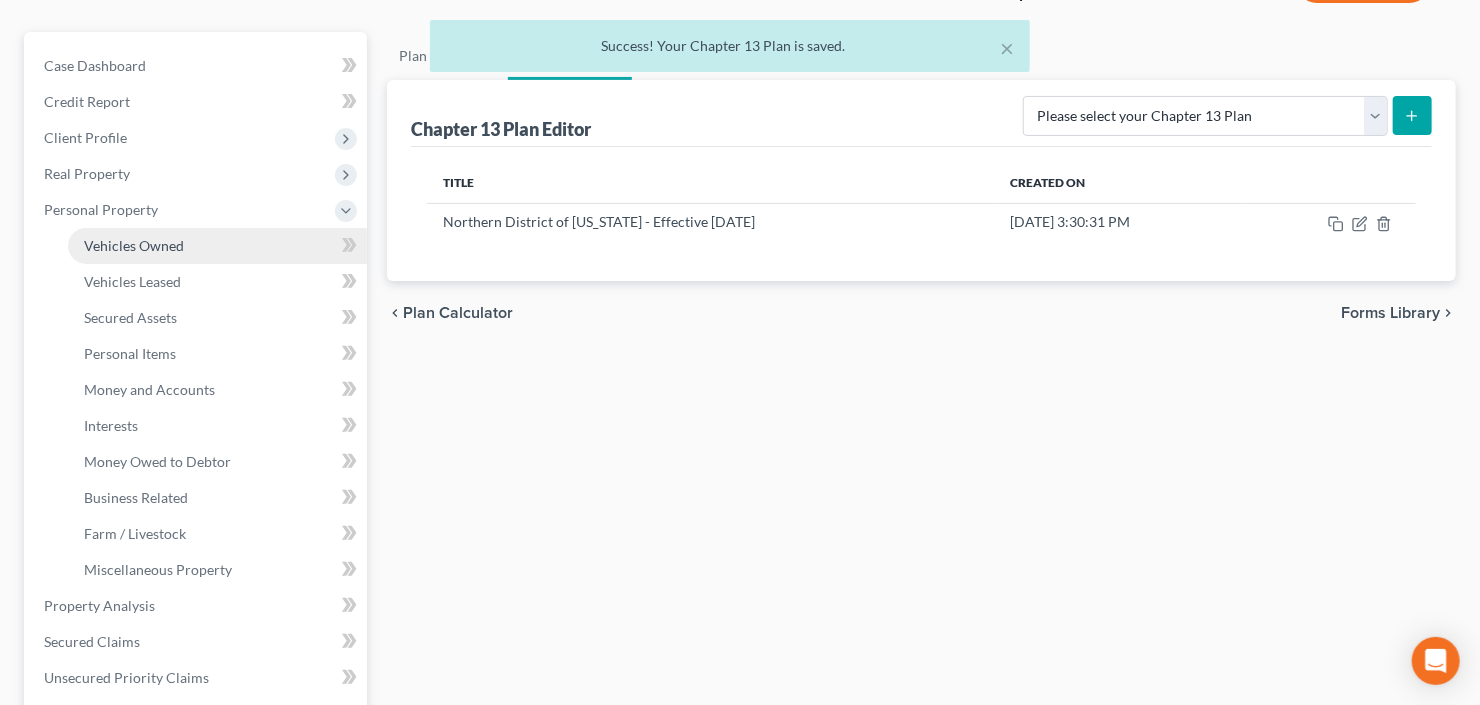 click on "Vehicles Owned" at bounding box center (134, 245) 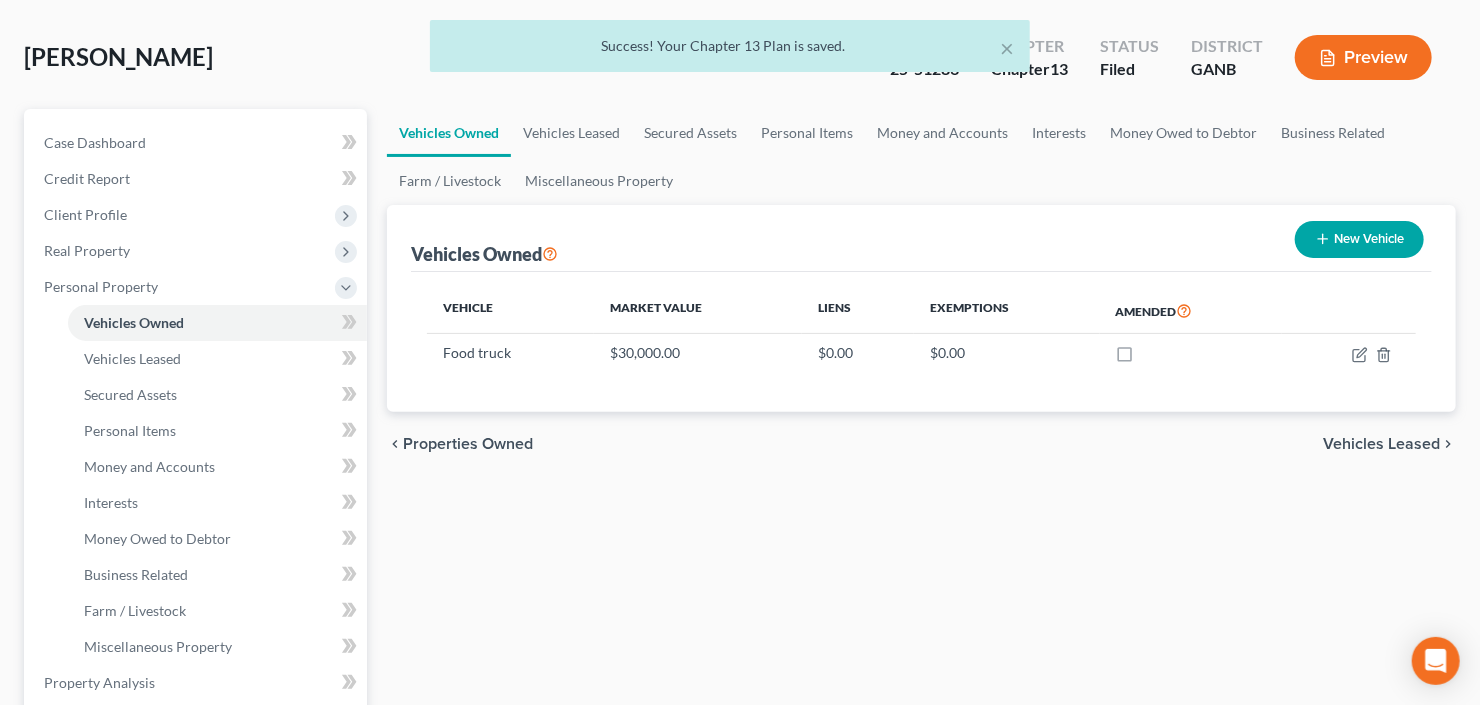 scroll, scrollTop: 0, scrollLeft: 0, axis: both 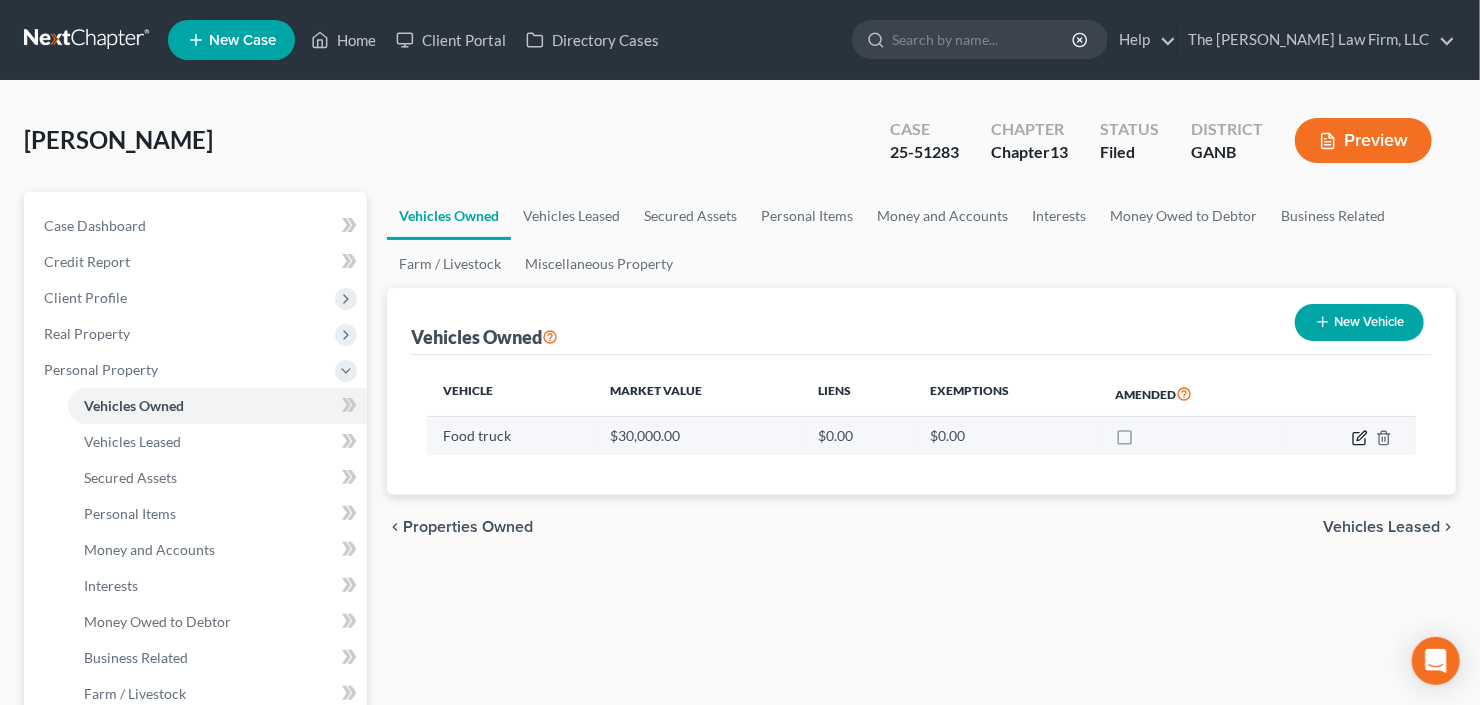 click 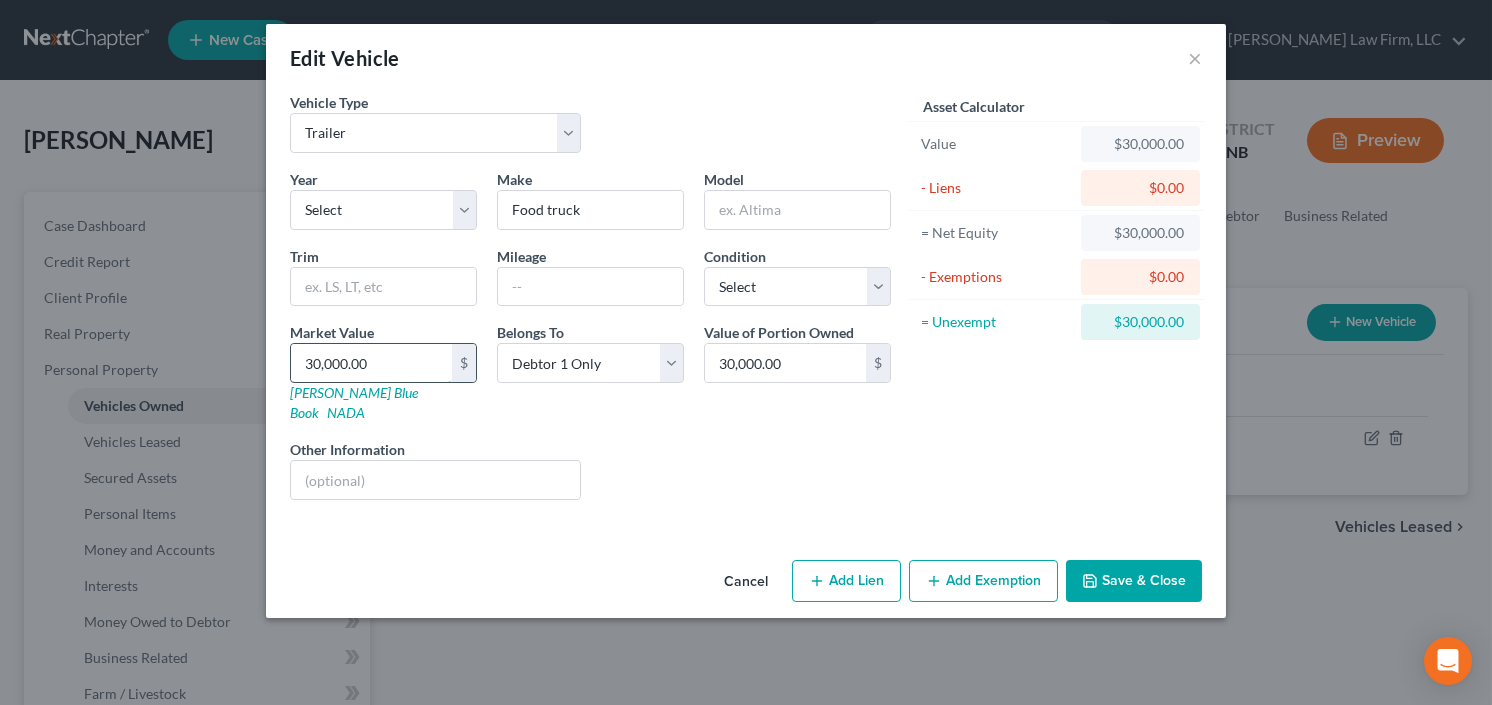 click on "30,000.00" at bounding box center (371, 363) 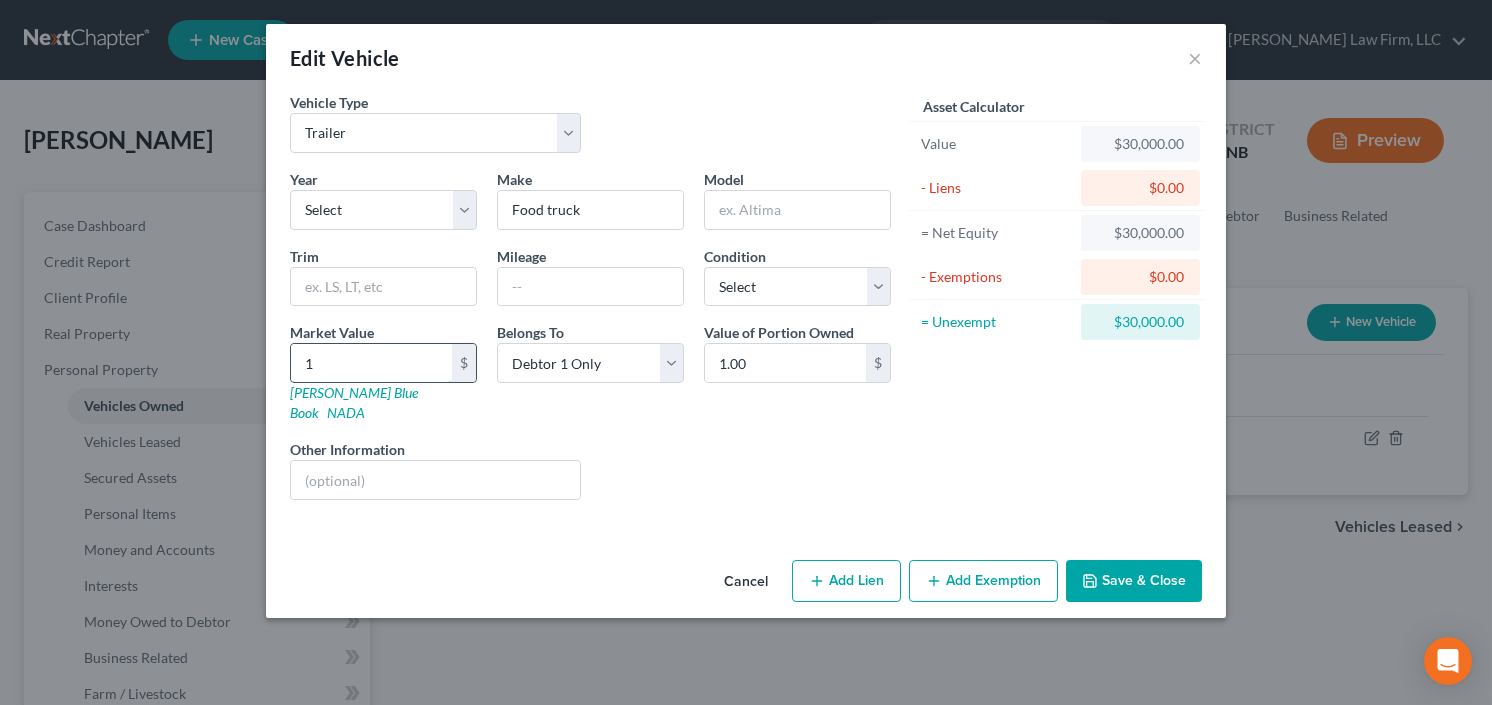 type on "17" 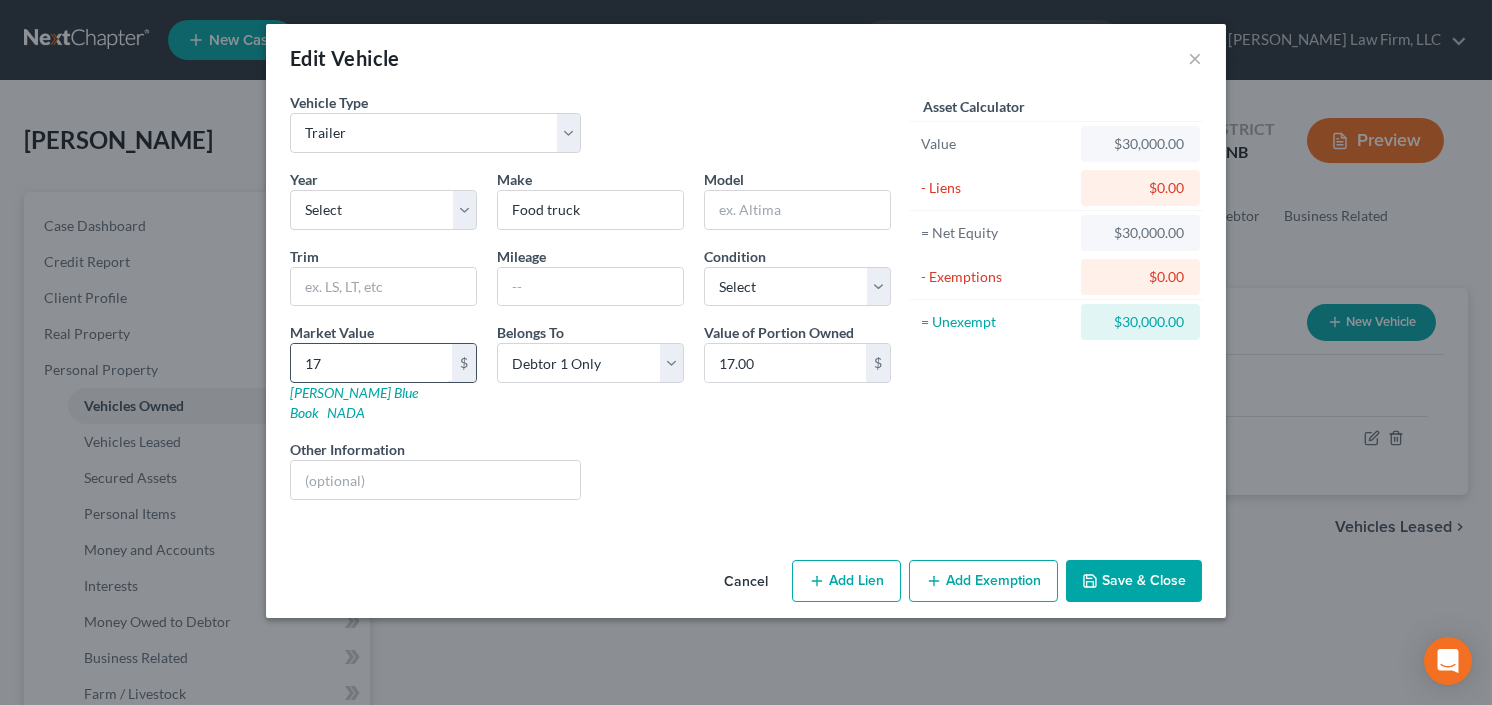 type on "170" 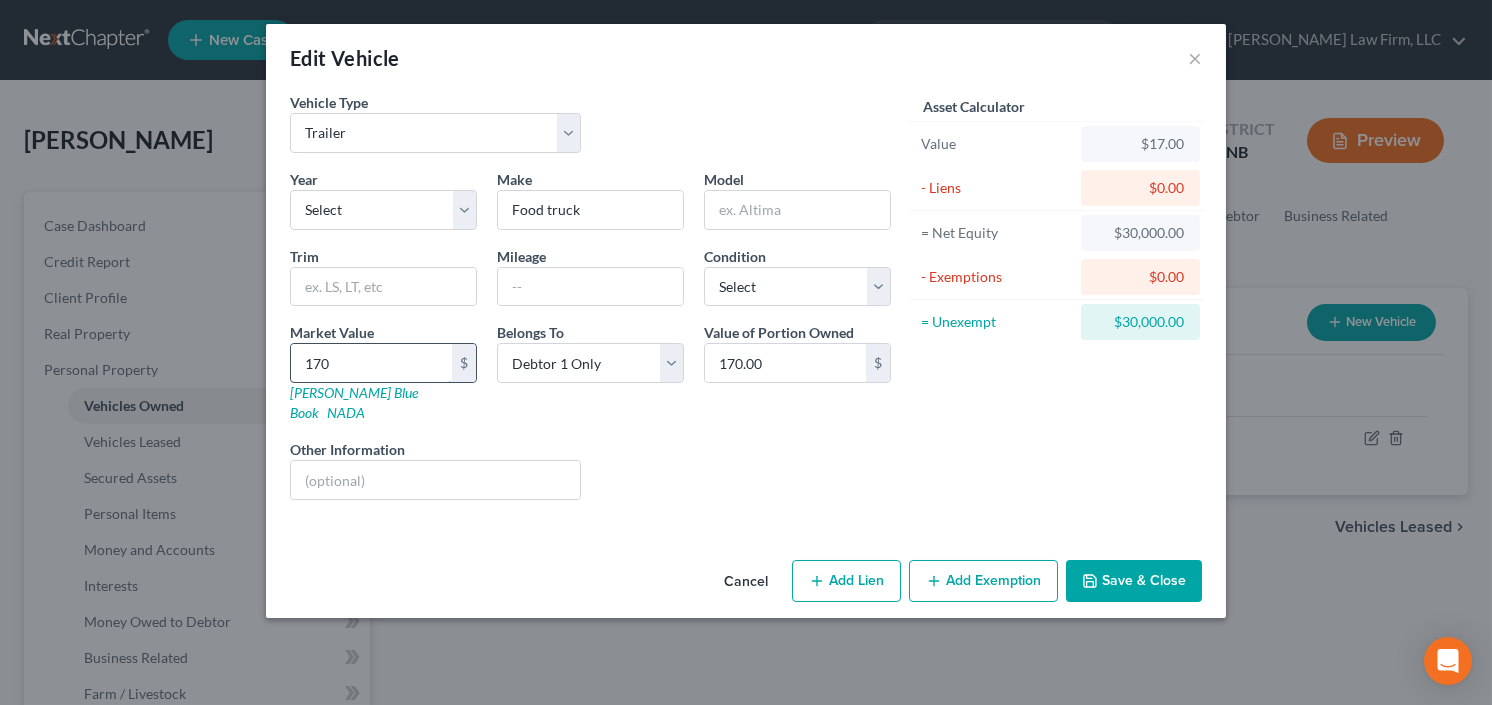 type on "1700" 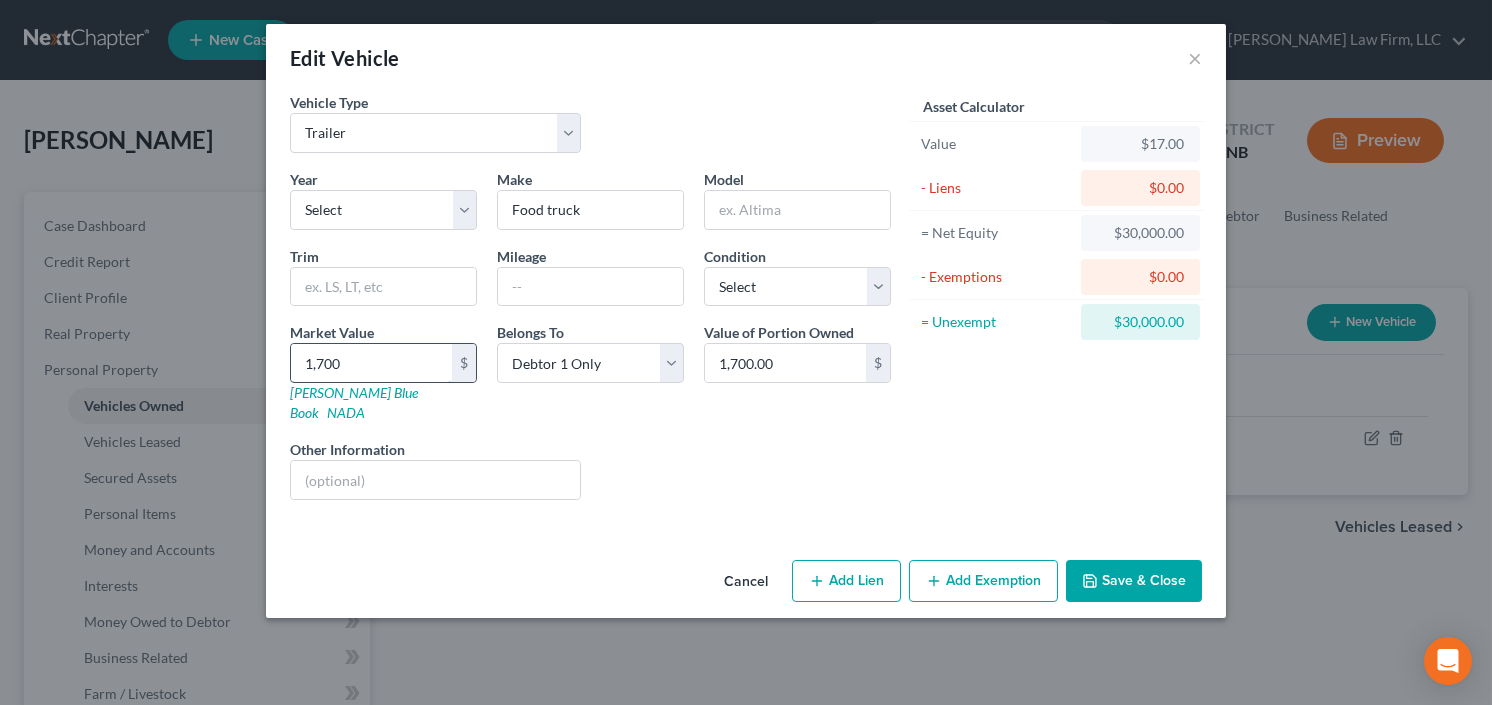 type on "1,7000" 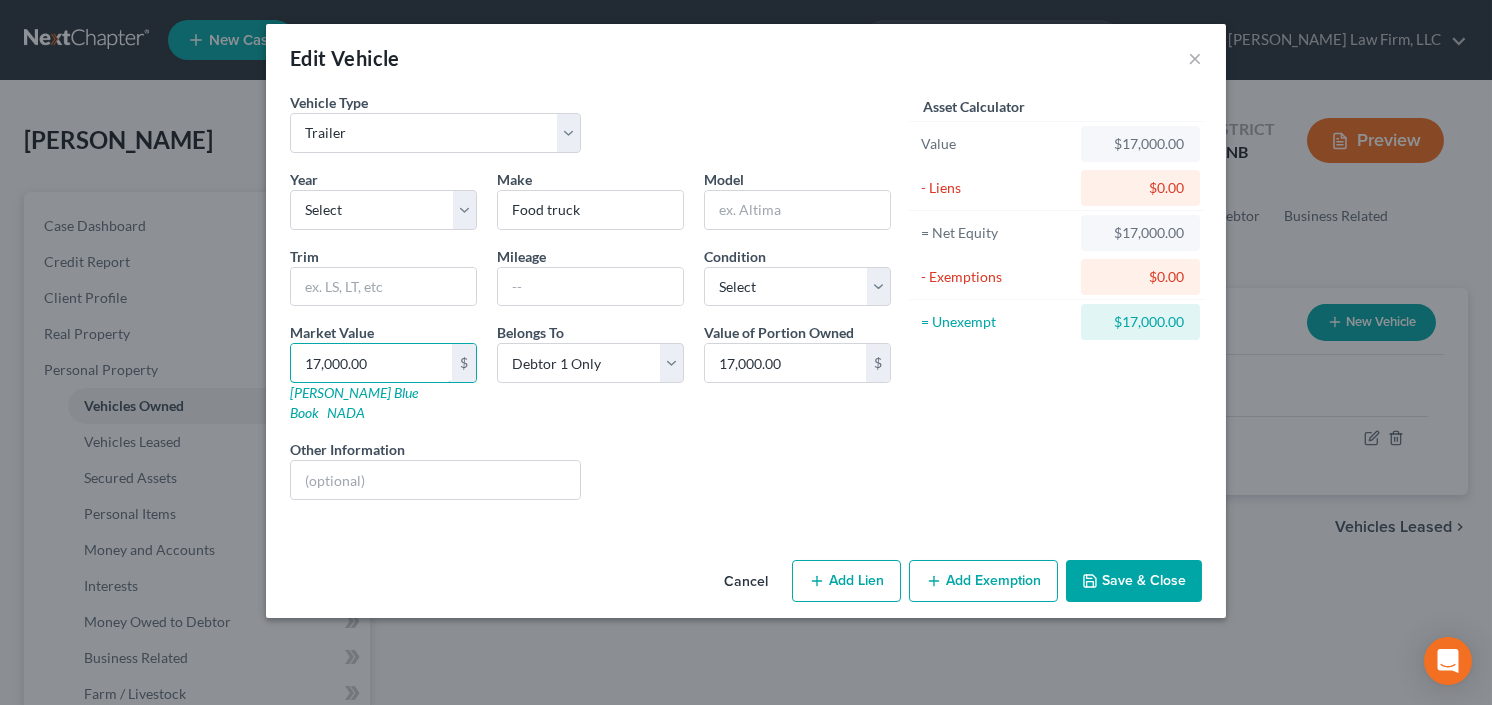 type on "17,000.00" 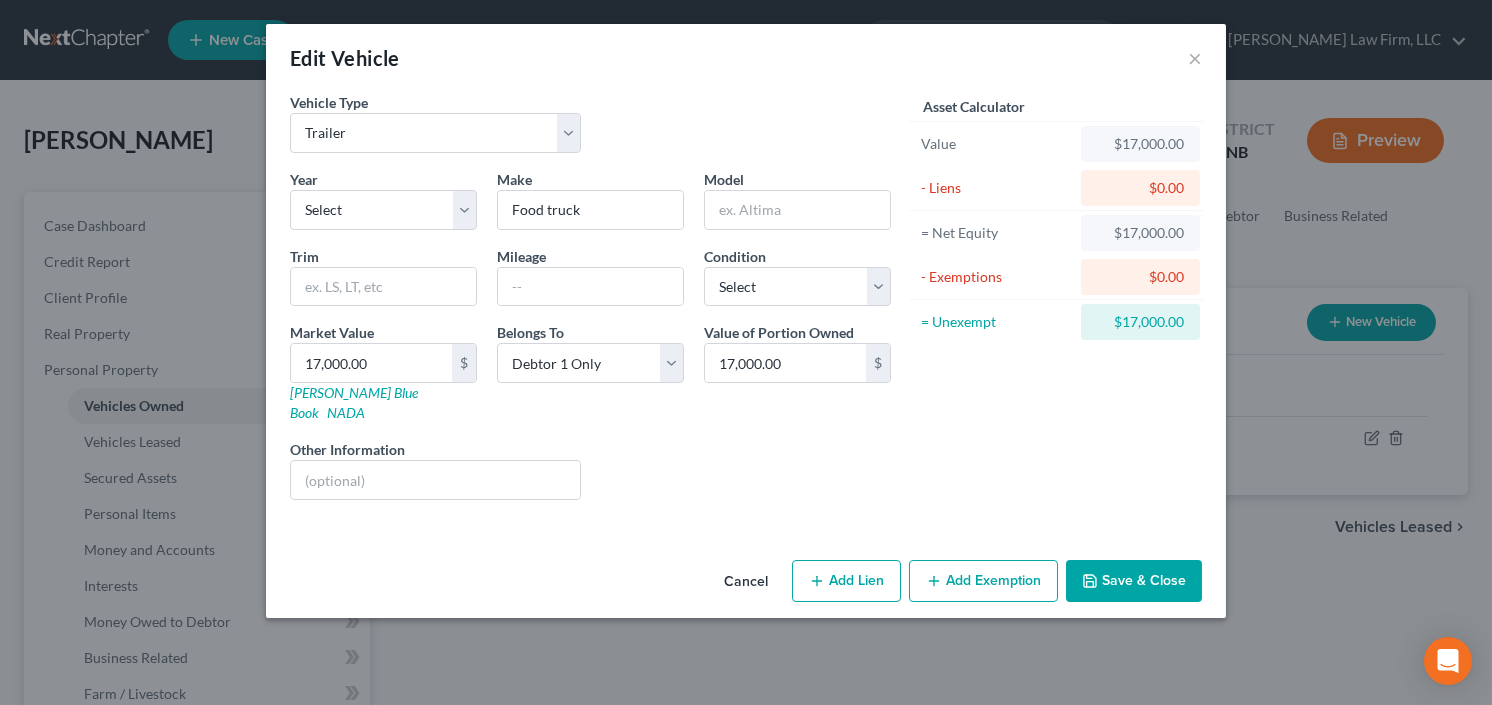 click on "Save & Close" at bounding box center [1134, 581] 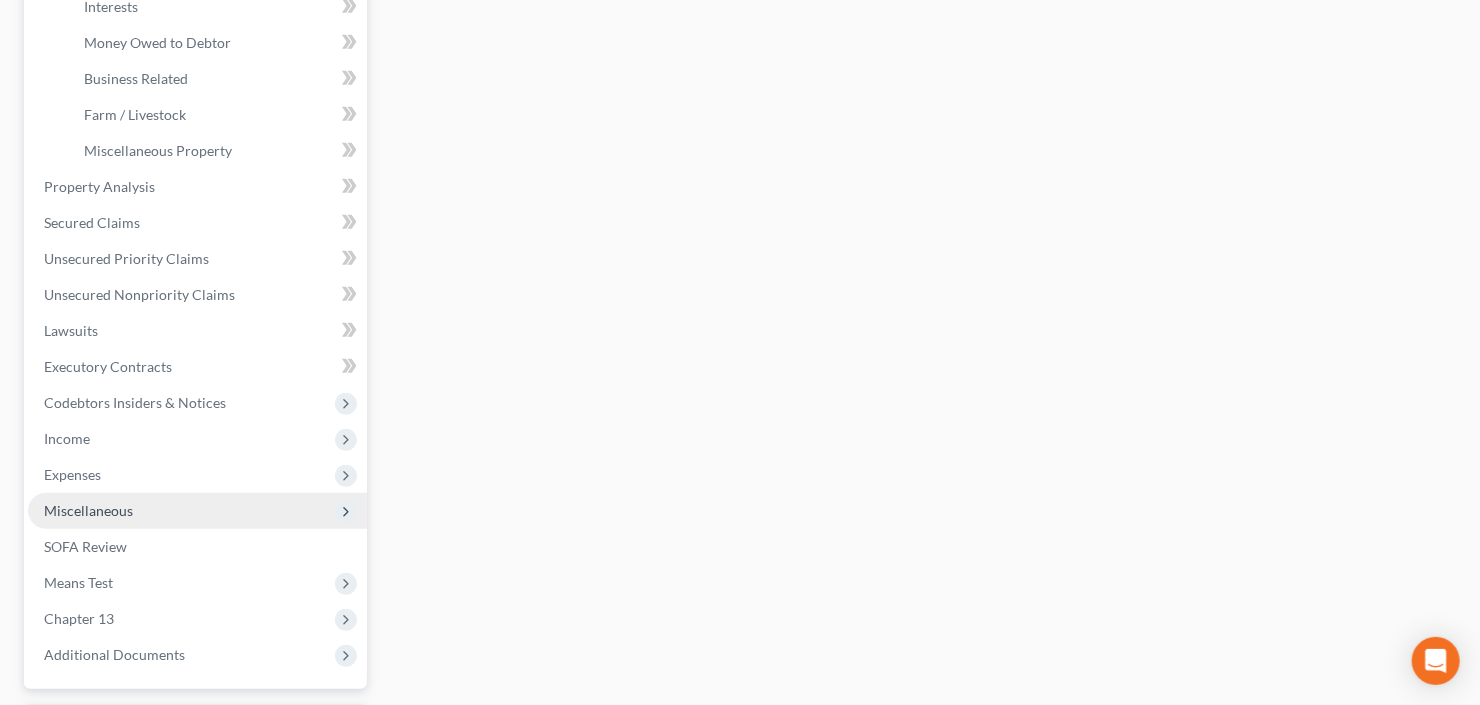 scroll, scrollTop: 640, scrollLeft: 0, axis: vertical 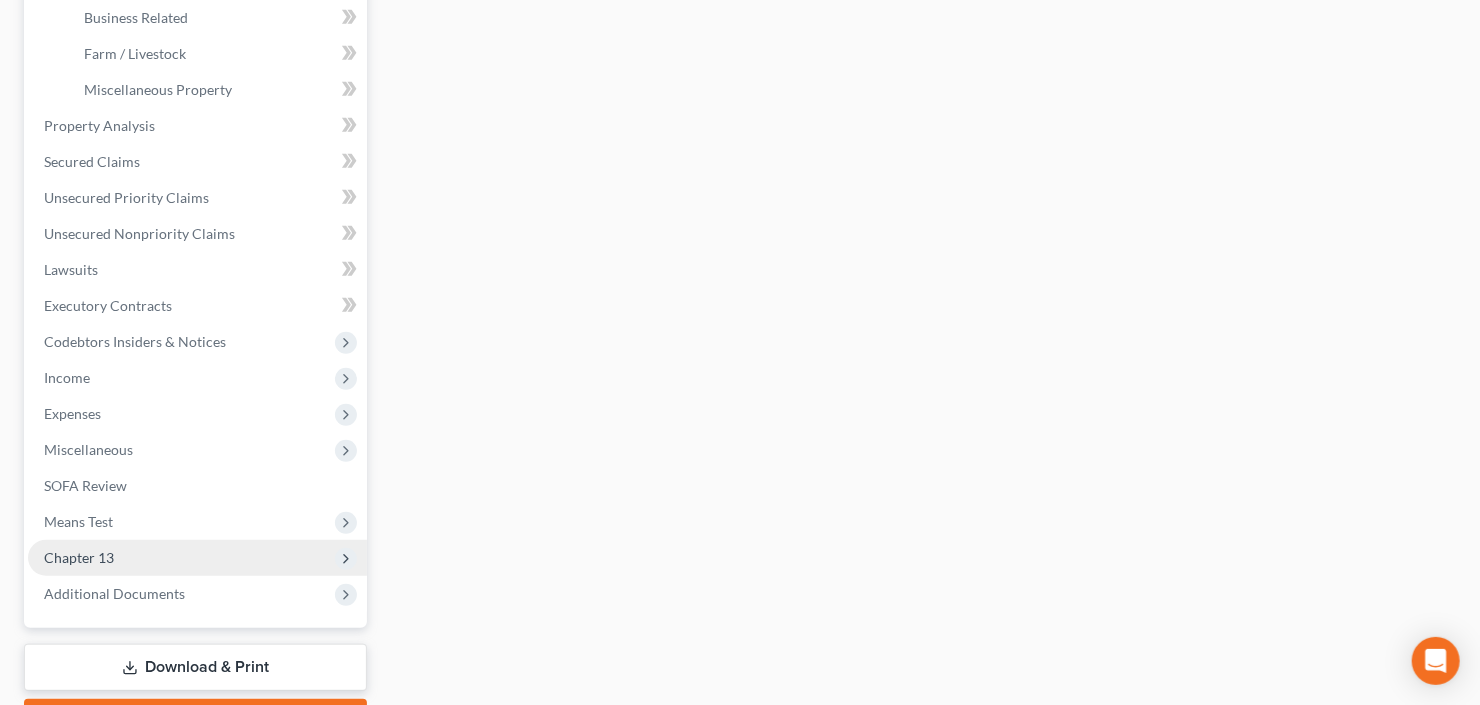 click on "Chapter 13" at bounding box center (197, 558) 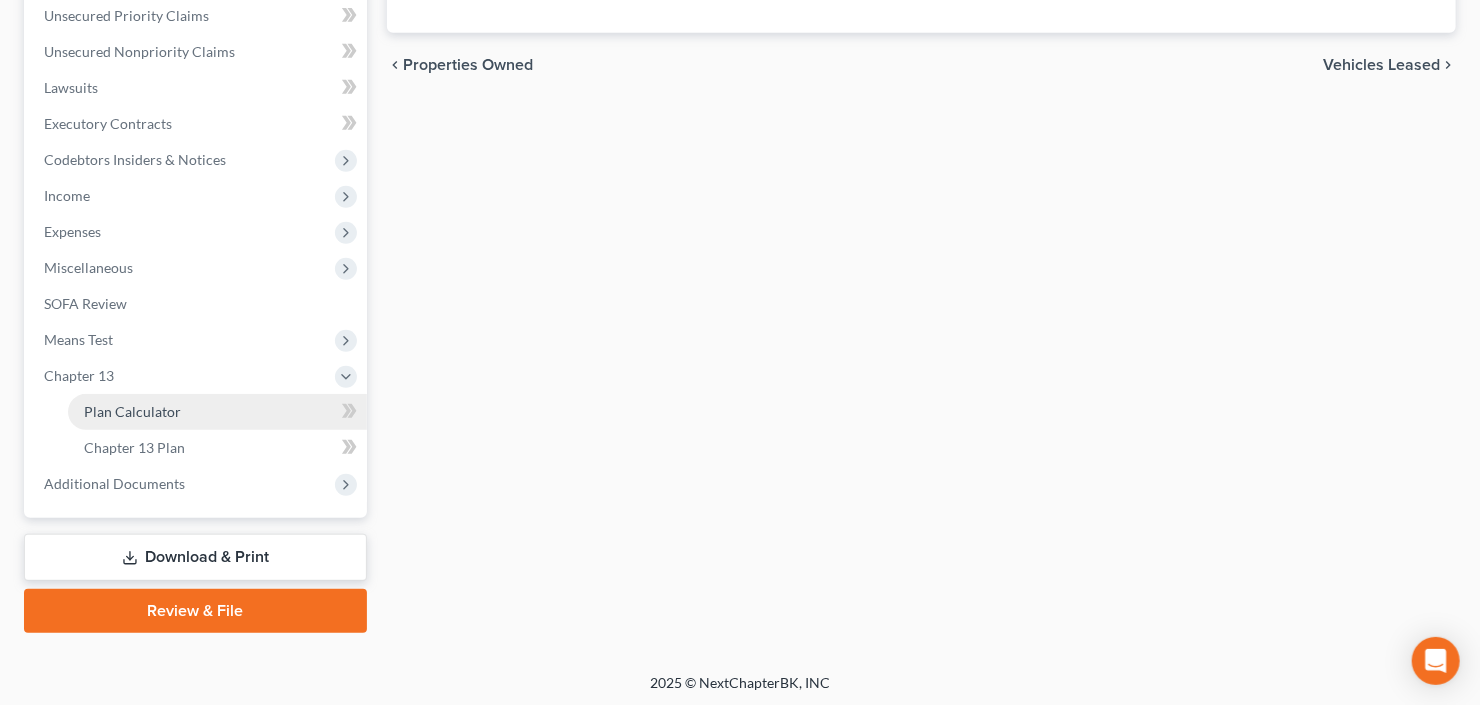 click on "Plan Calculator" at bounding box center [217, 412] 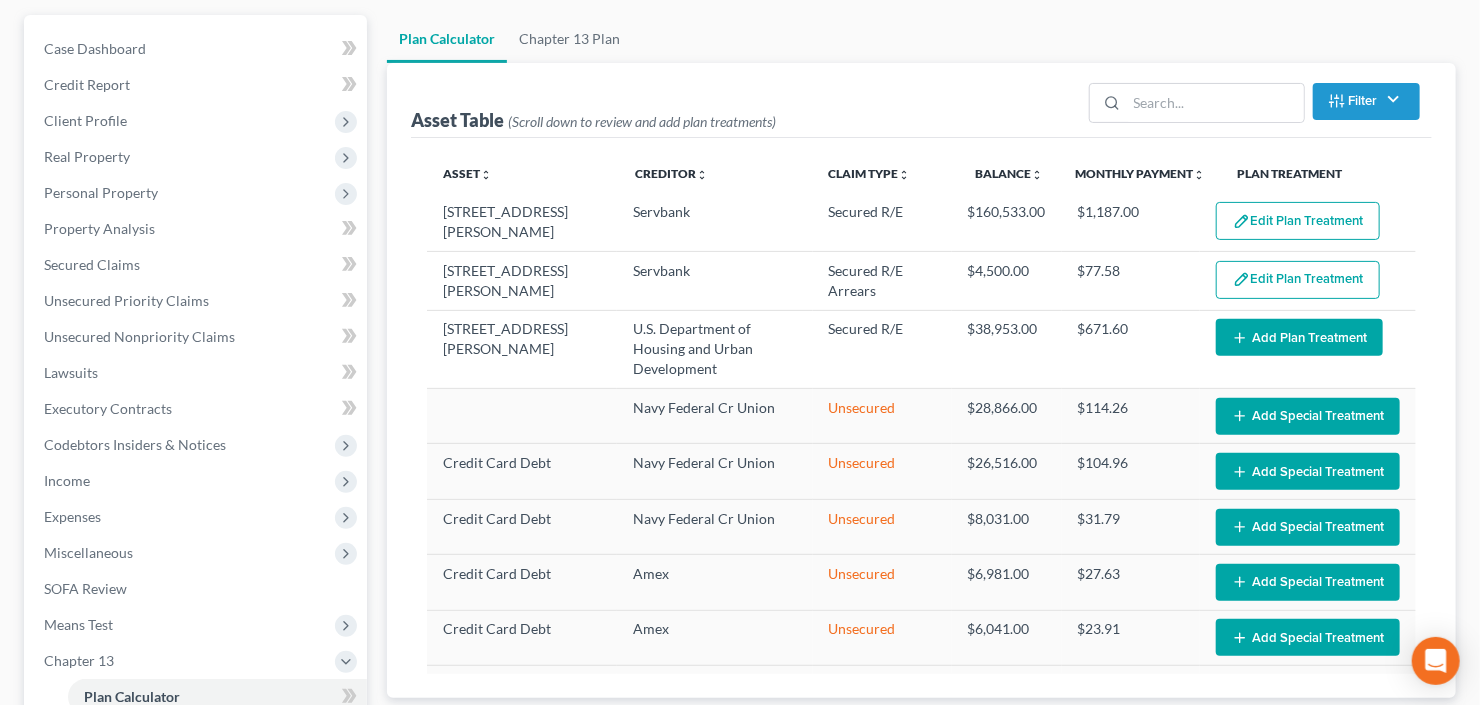 scroll, scrollTop: 240, scrollLeft: 0, axis: vertical 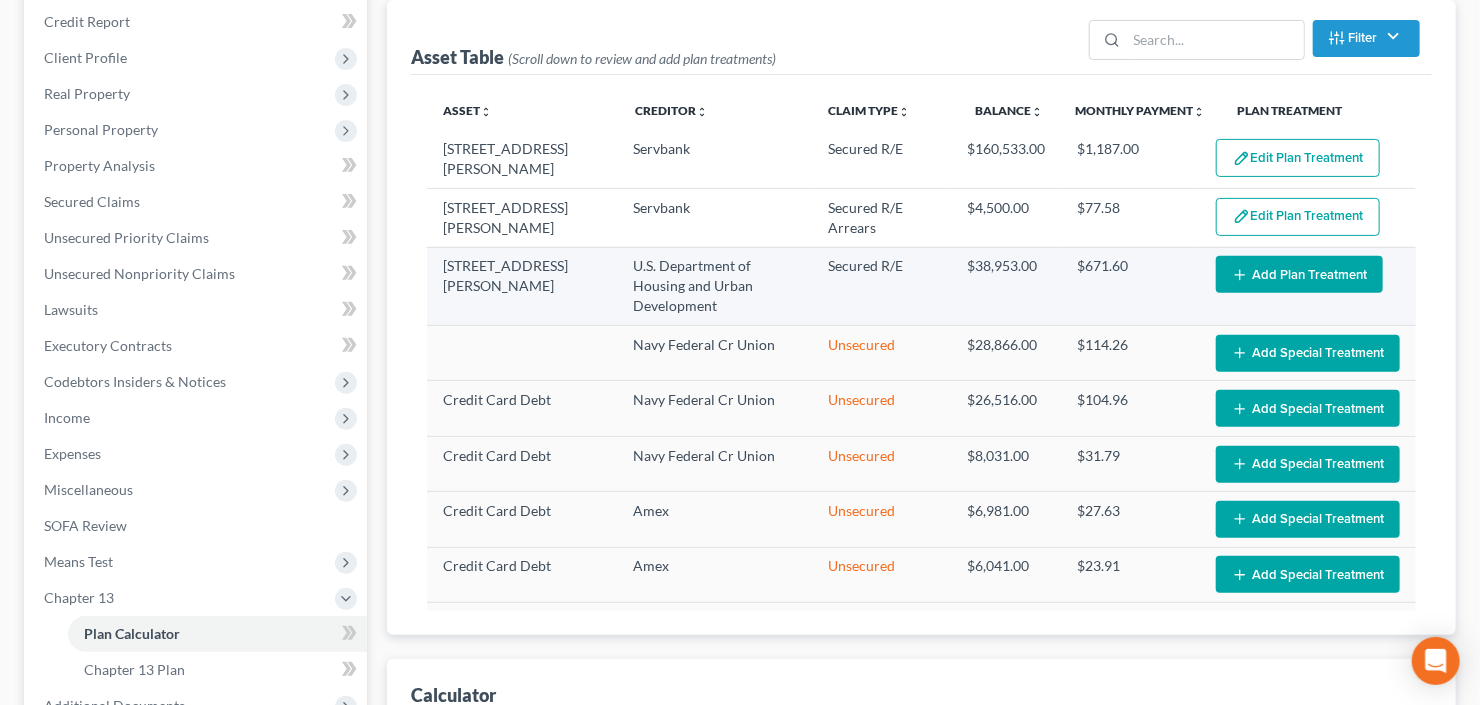 select on "57" 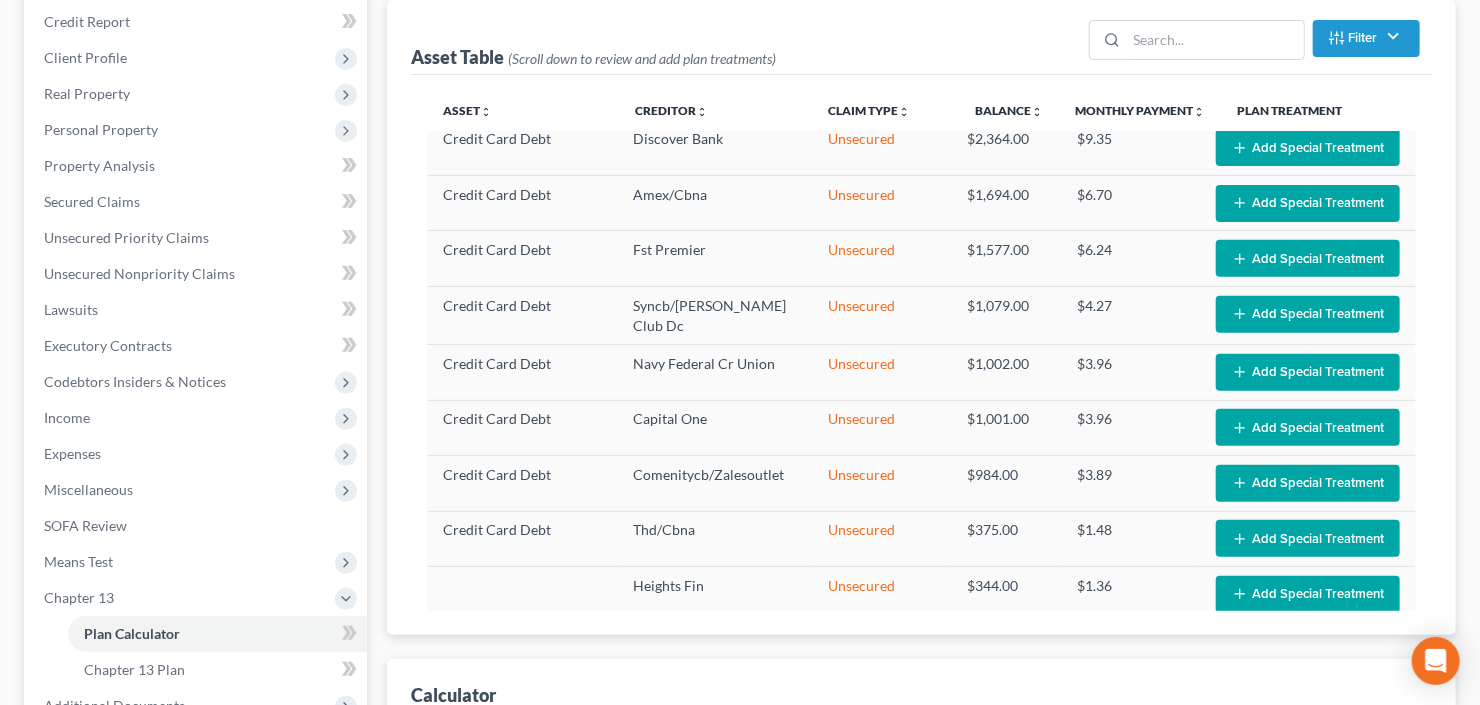 scroll, scrollTop: 775, scrollLeft: 0, axis: vertical 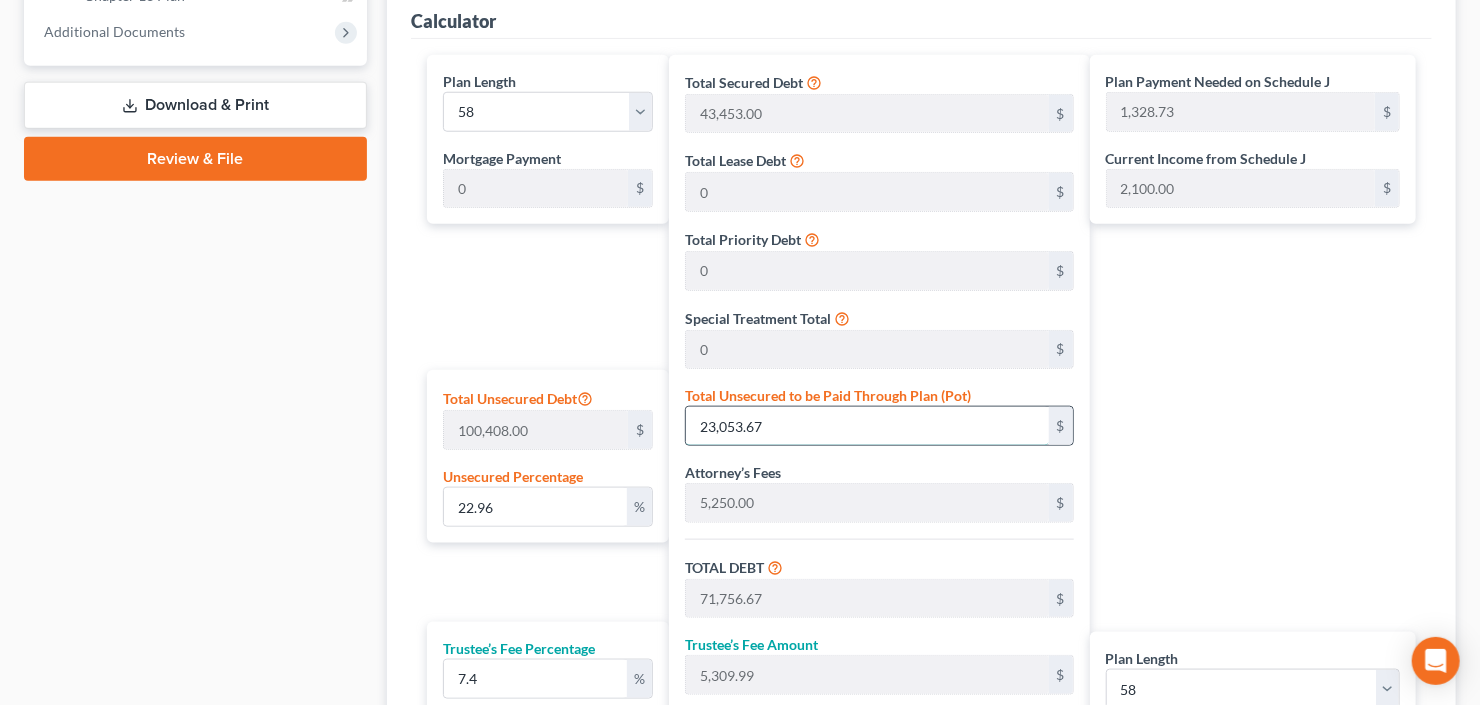 click on "23,053.67" at bounding box center [867, 426] 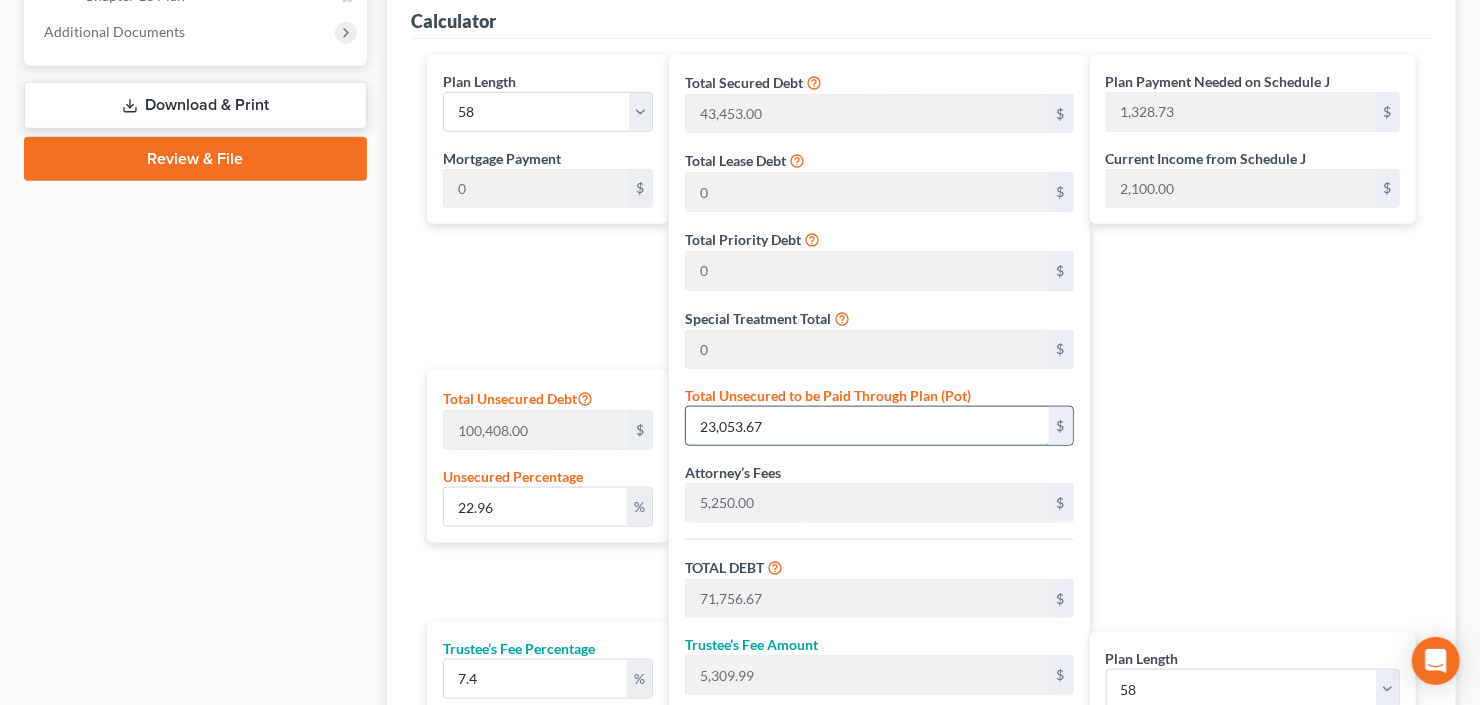 type on "0.002987809736275994" 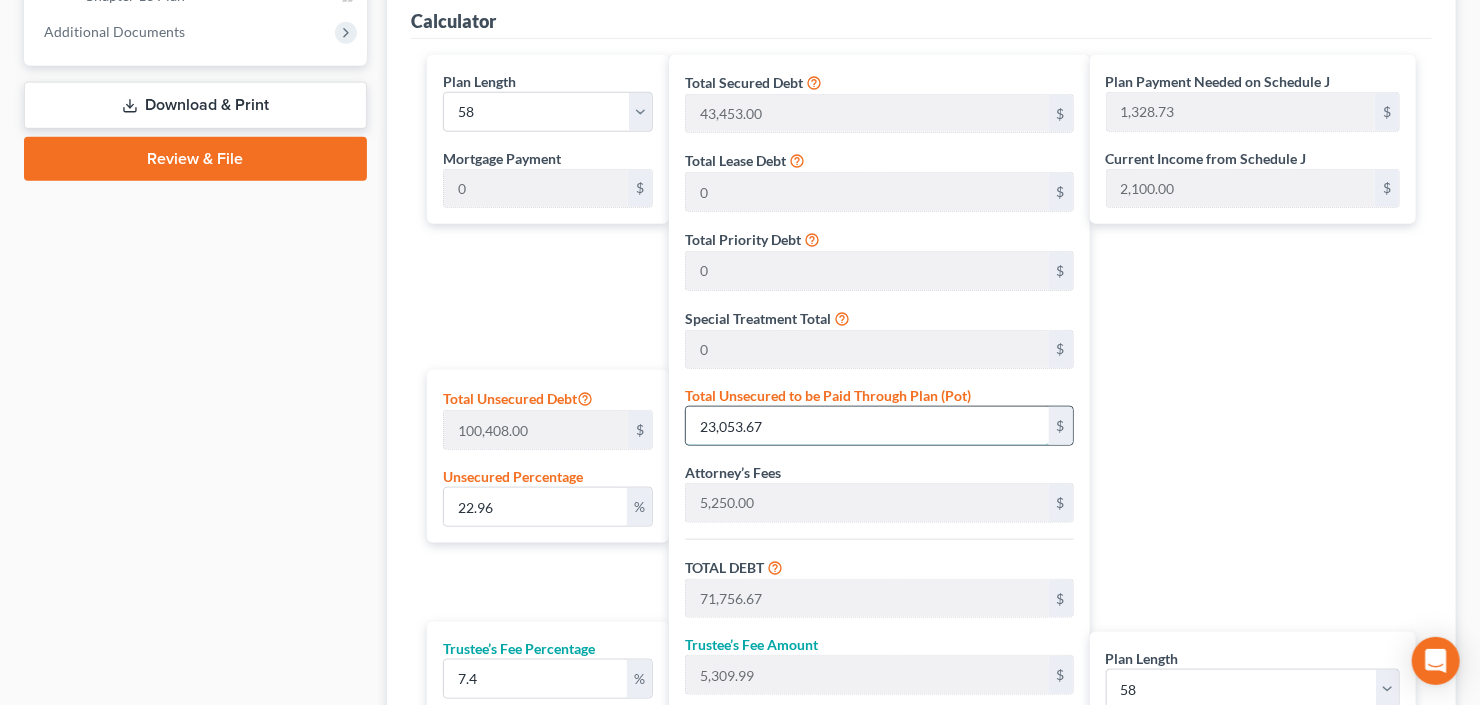 type on "3" 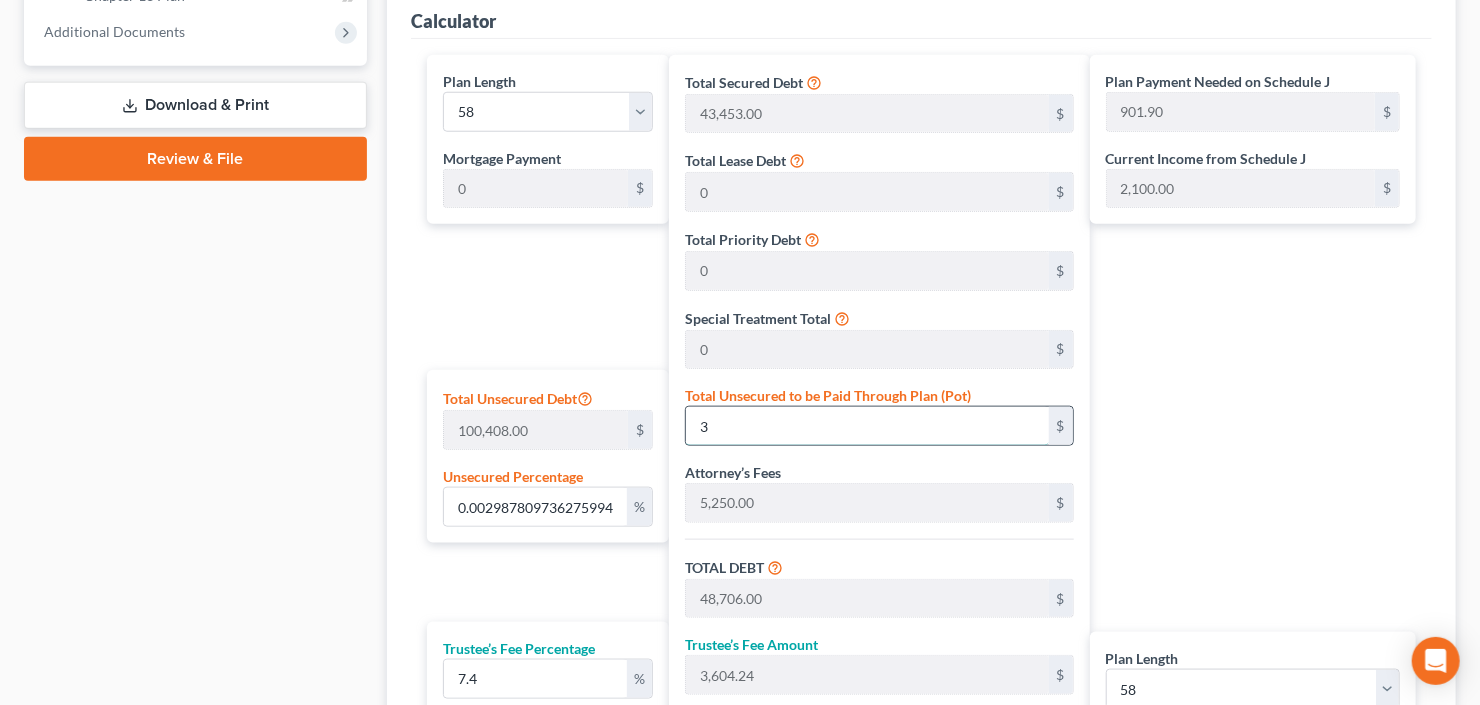 type on "0.037845589992829255" 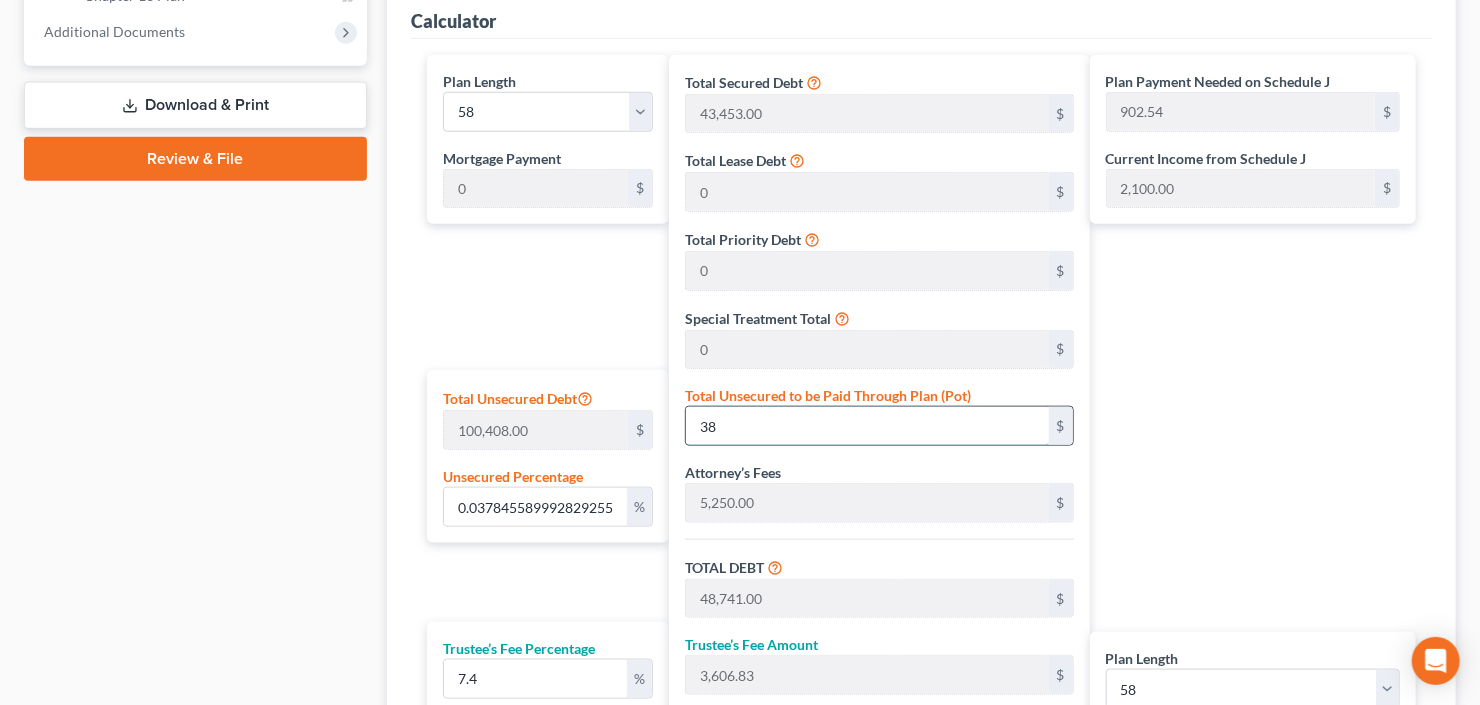 type on "0.3814437096645686" 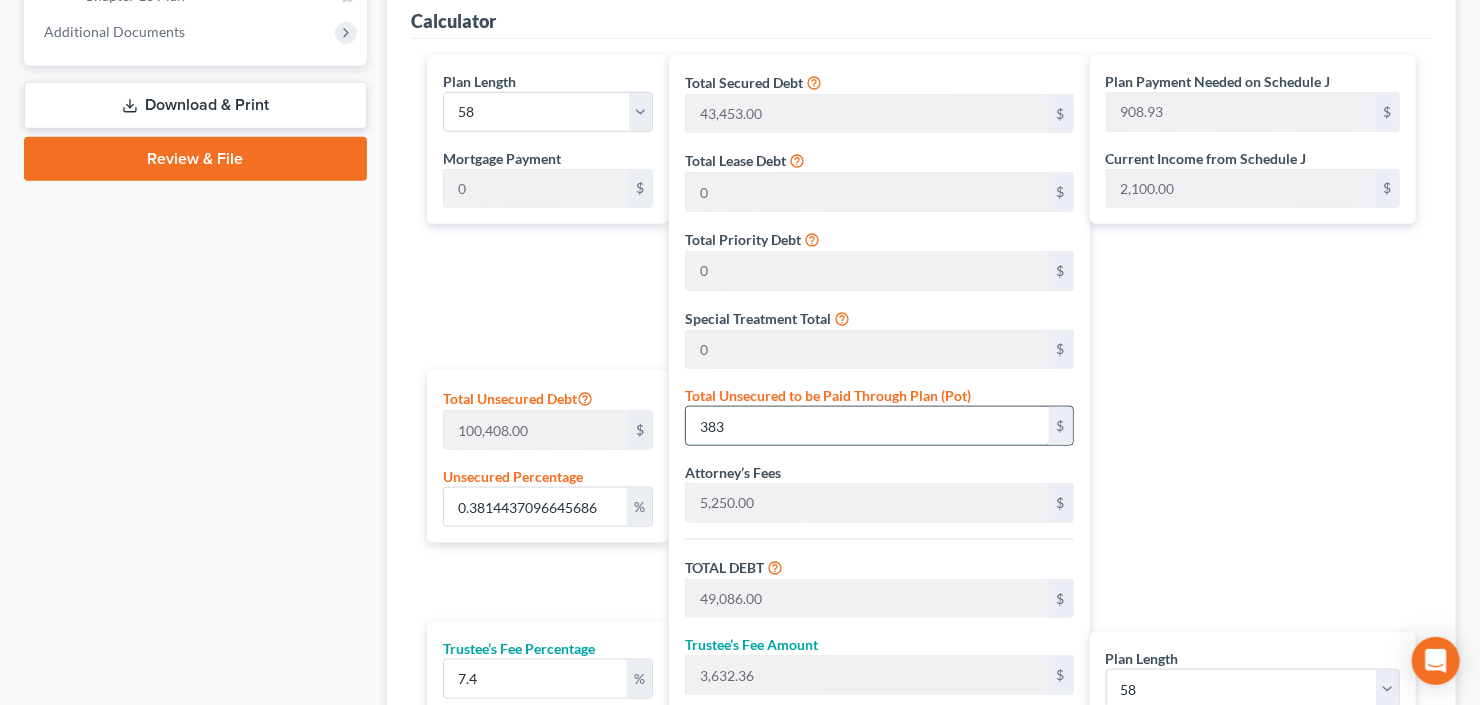 type on "3.8144370966456855" 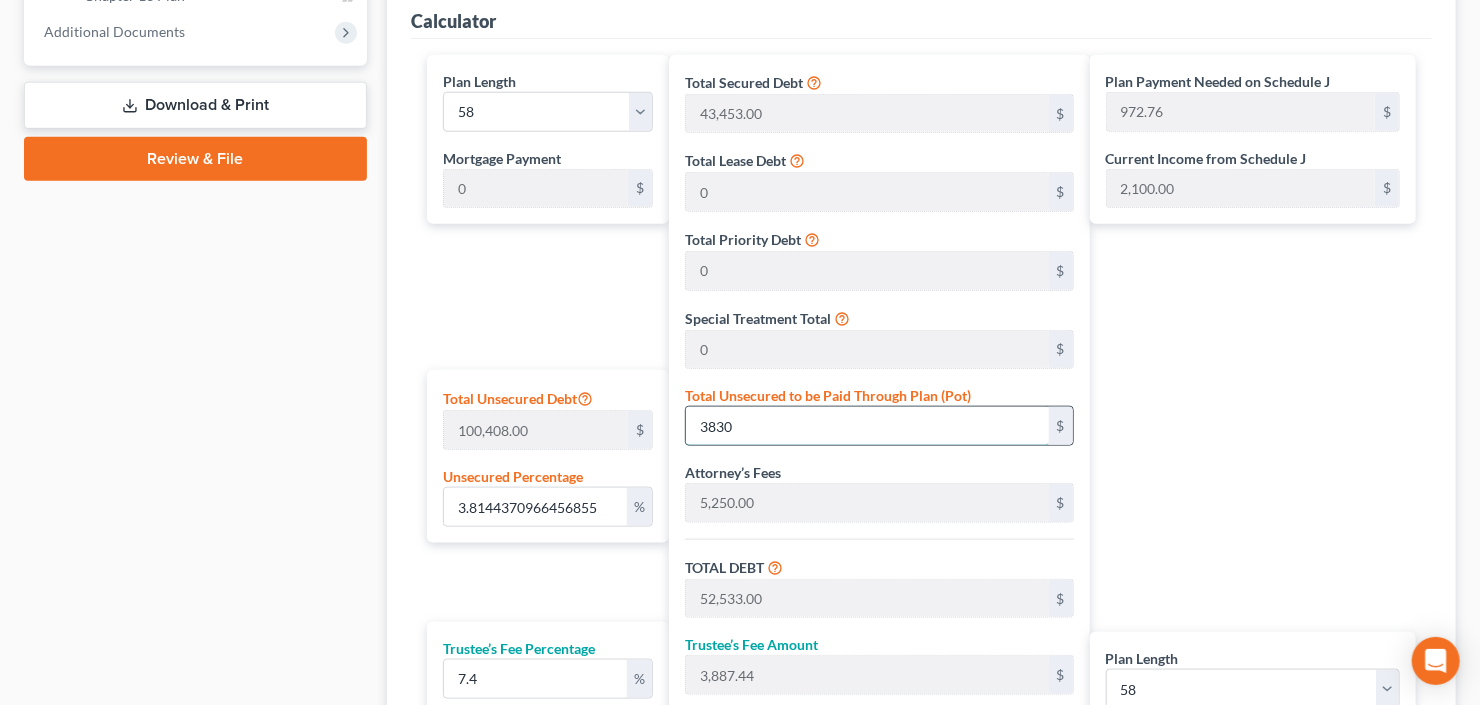 type on "3,830" 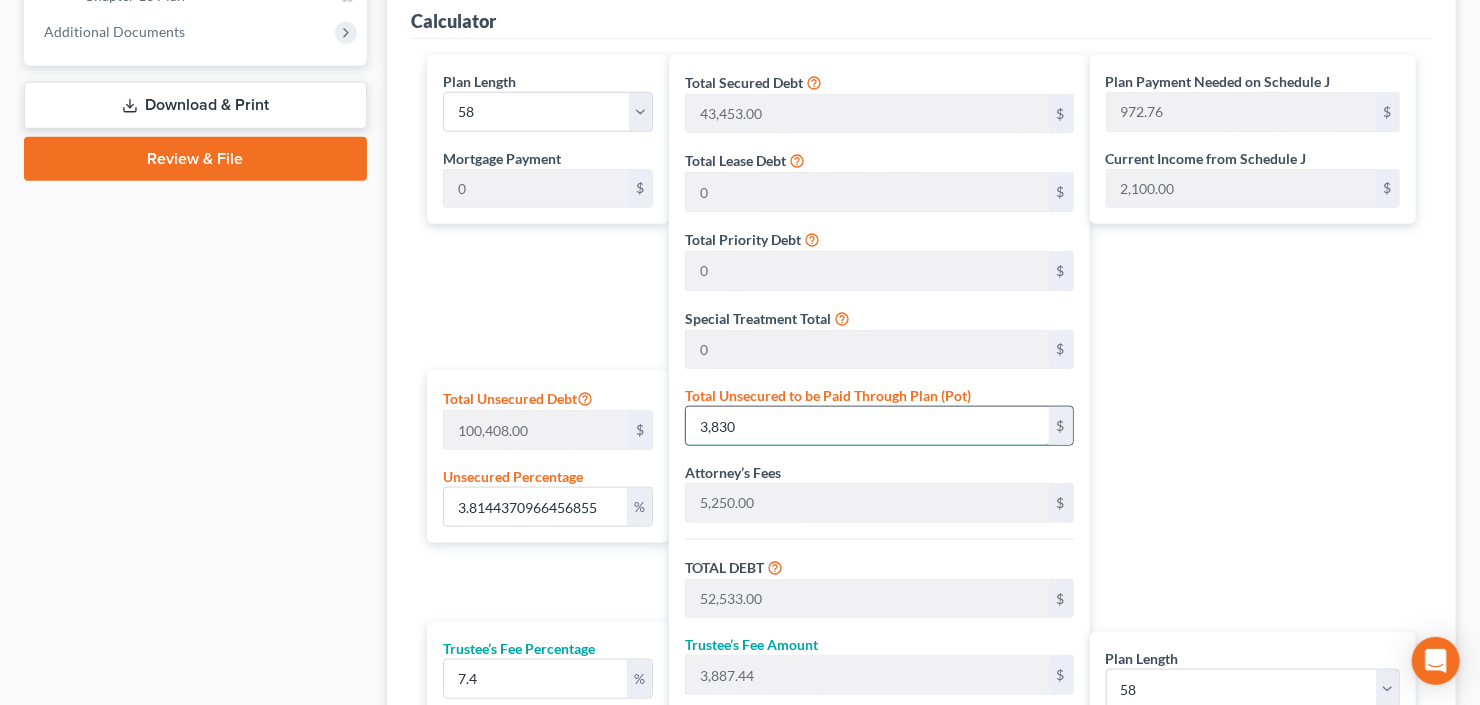 type on "38.14437096645686" 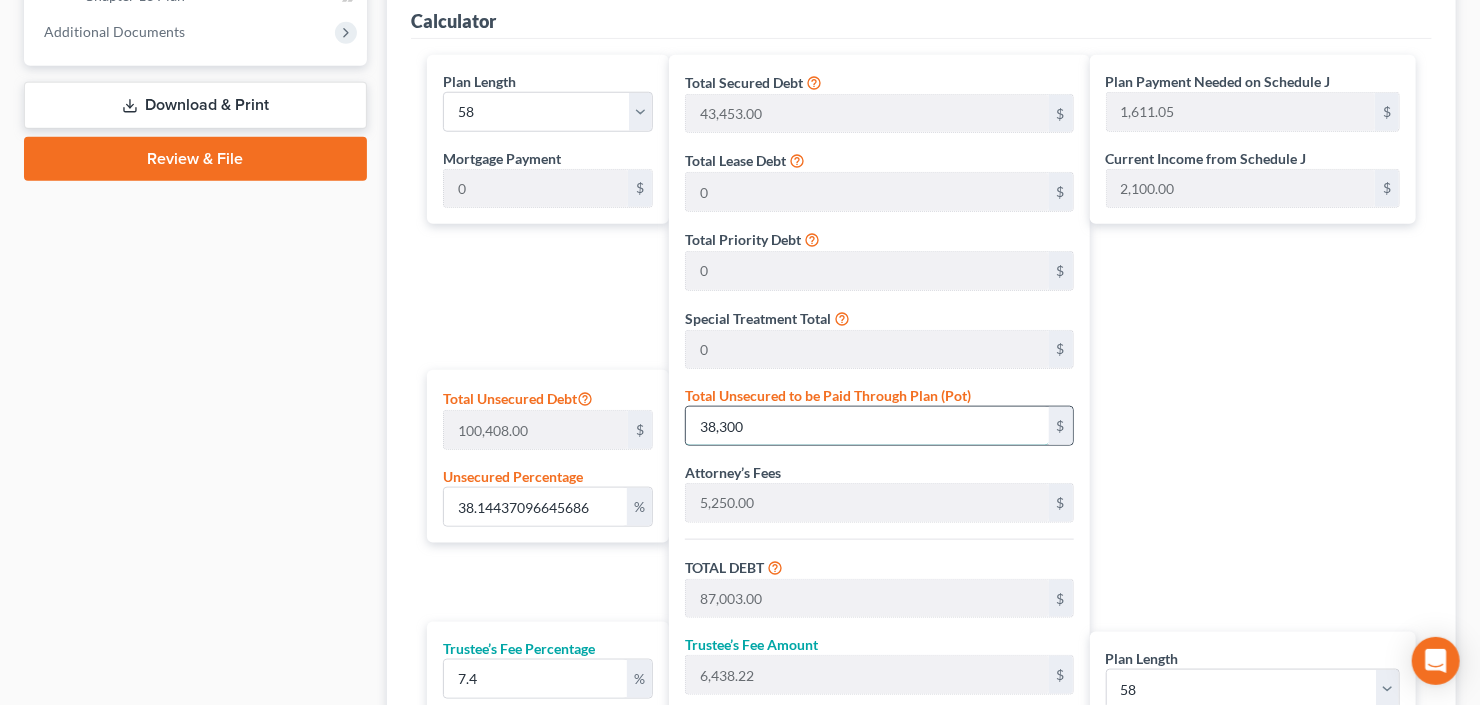 type on "38,300" 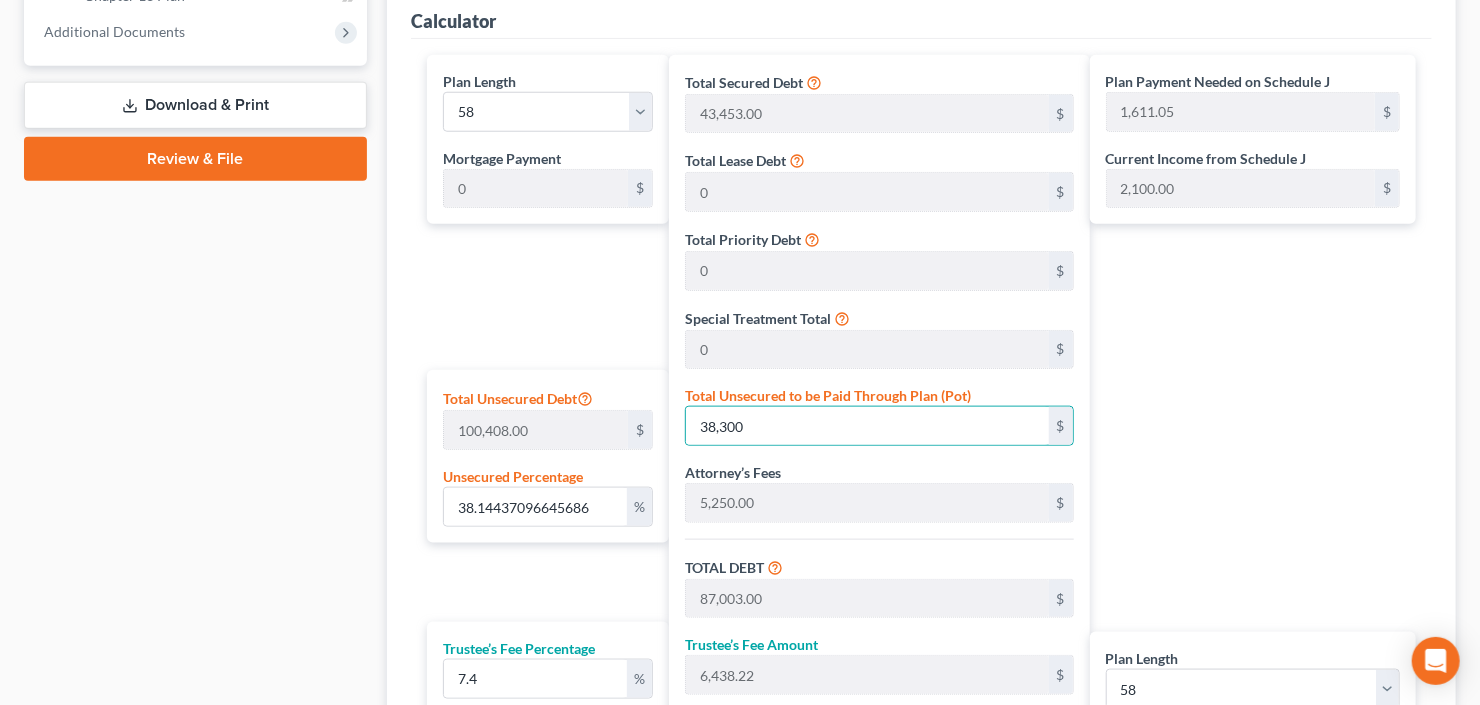 scroll, scrollTop: 1234, scrollLeft: 0, axis: vertical 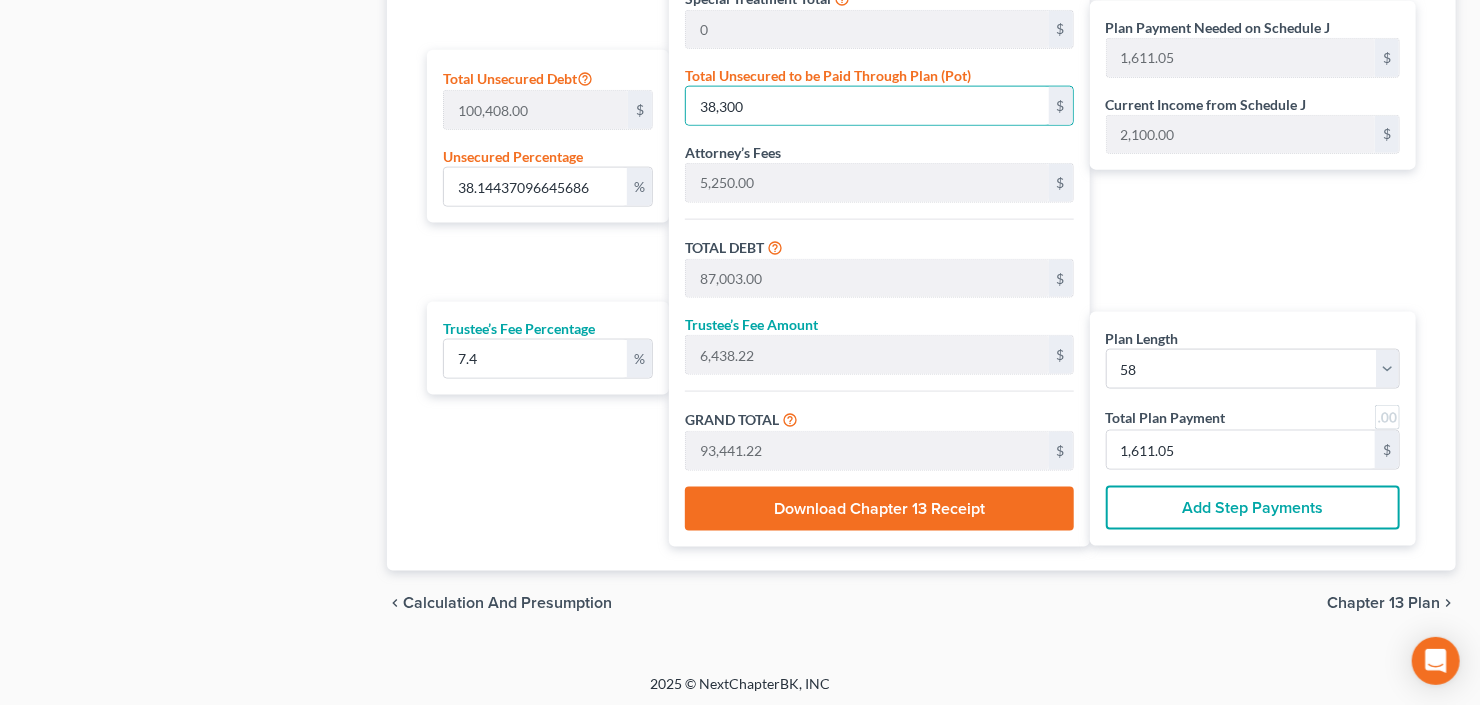 type 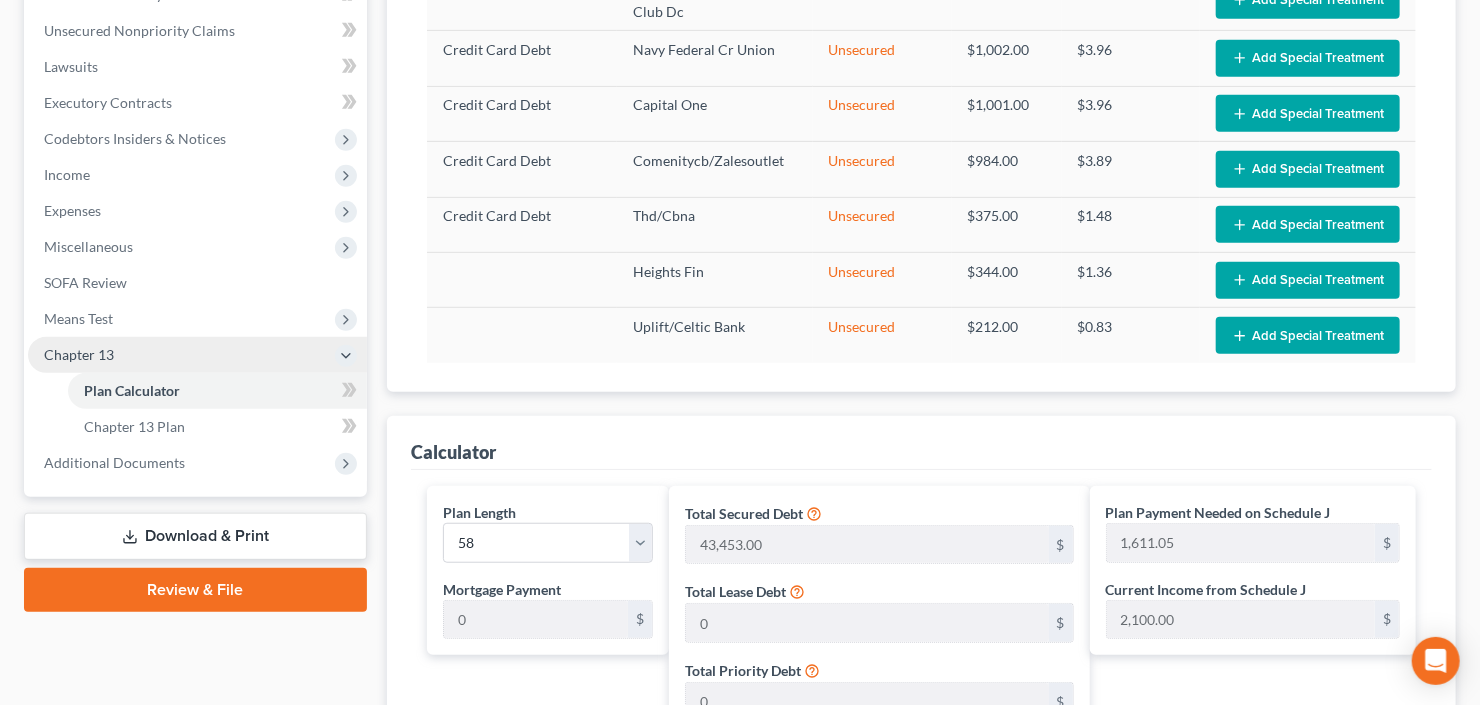 scroll, scrollTop: 434, scrollLeft: 0, axis: vertical 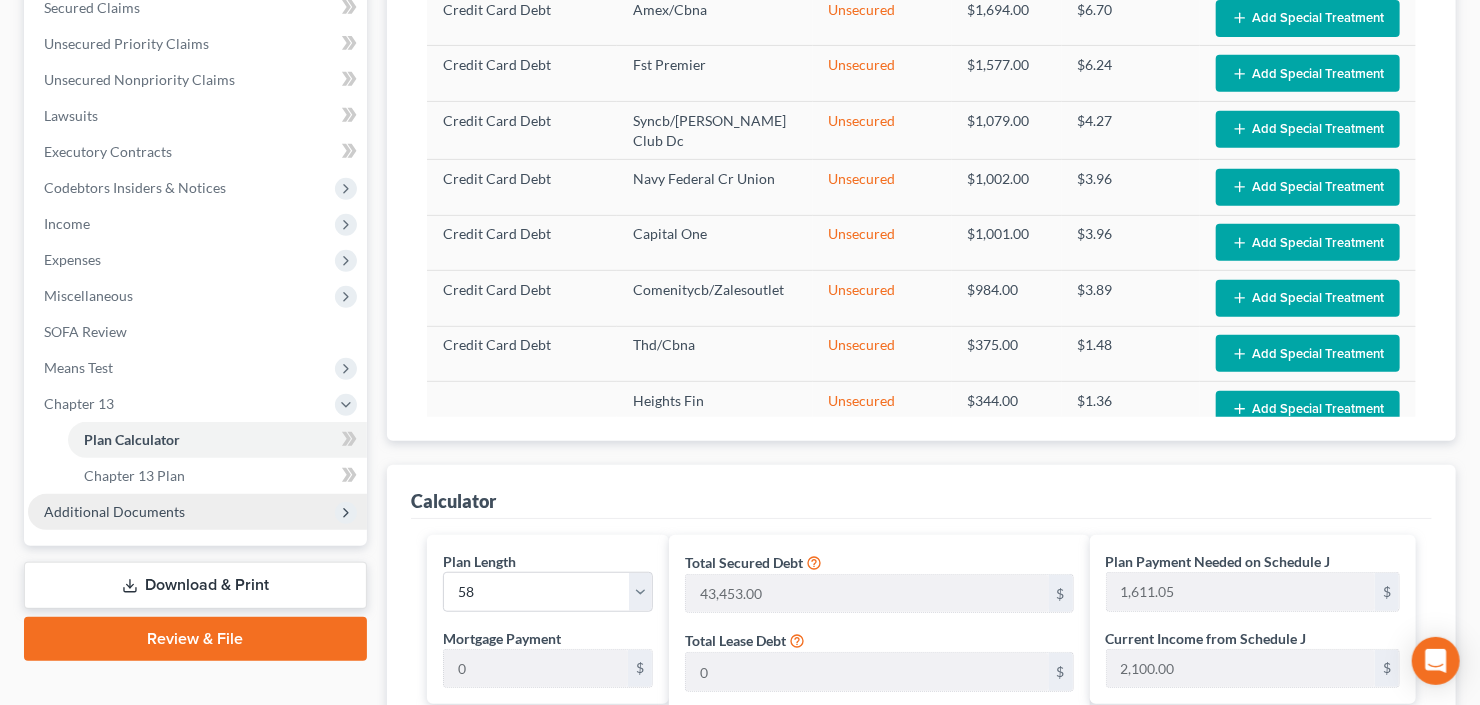 click on "Additional Documents" at bounding box center [114, 511] 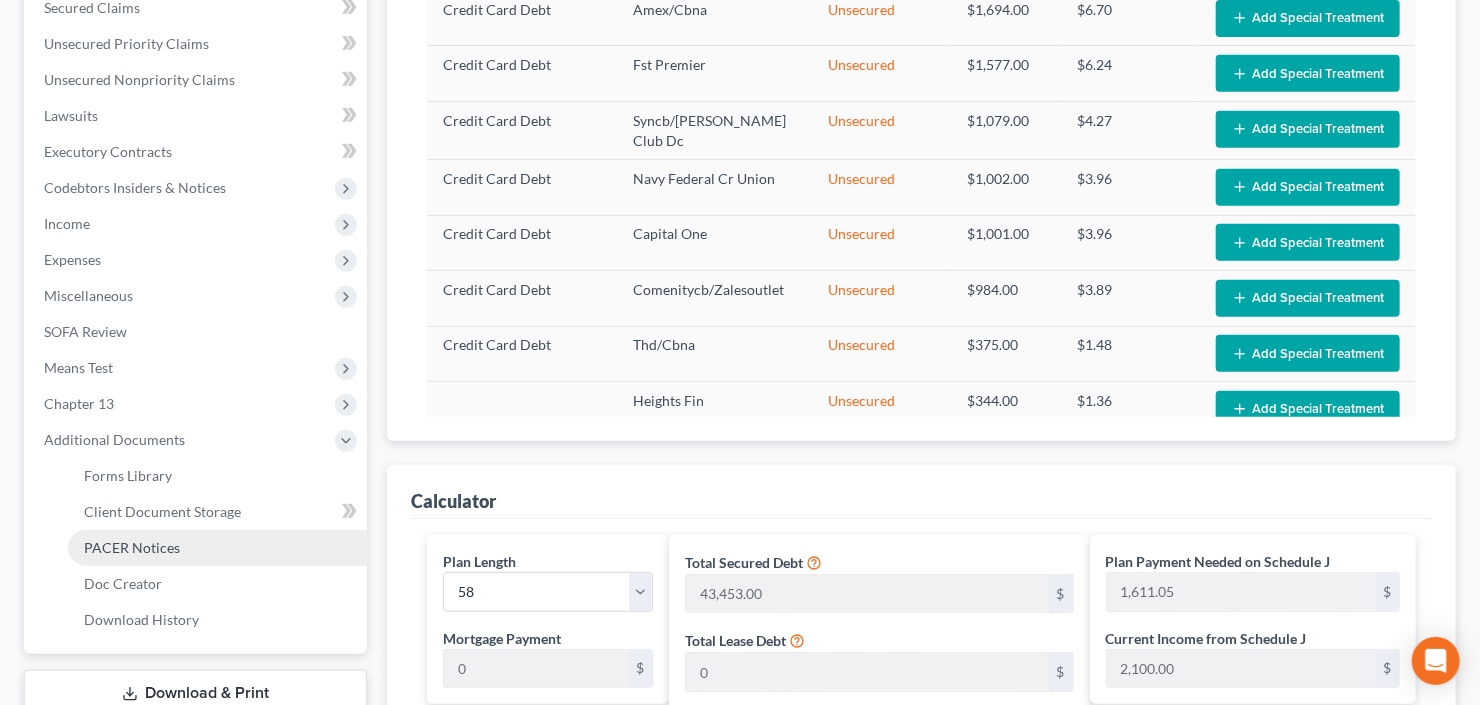 click on "PACER Notices" at bounding box center (132, 547) 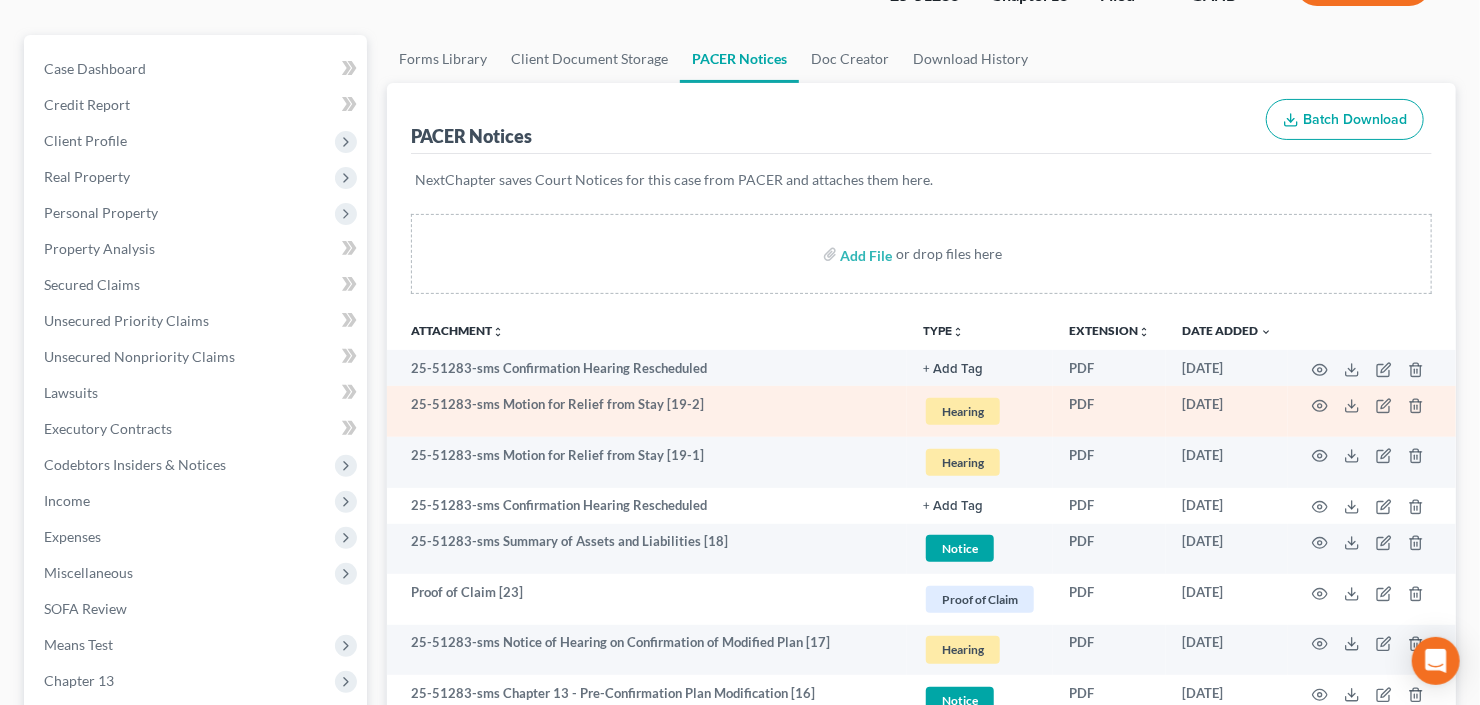 scroll, scrollTop: 160, scrollLeft: 0, axis: vertical 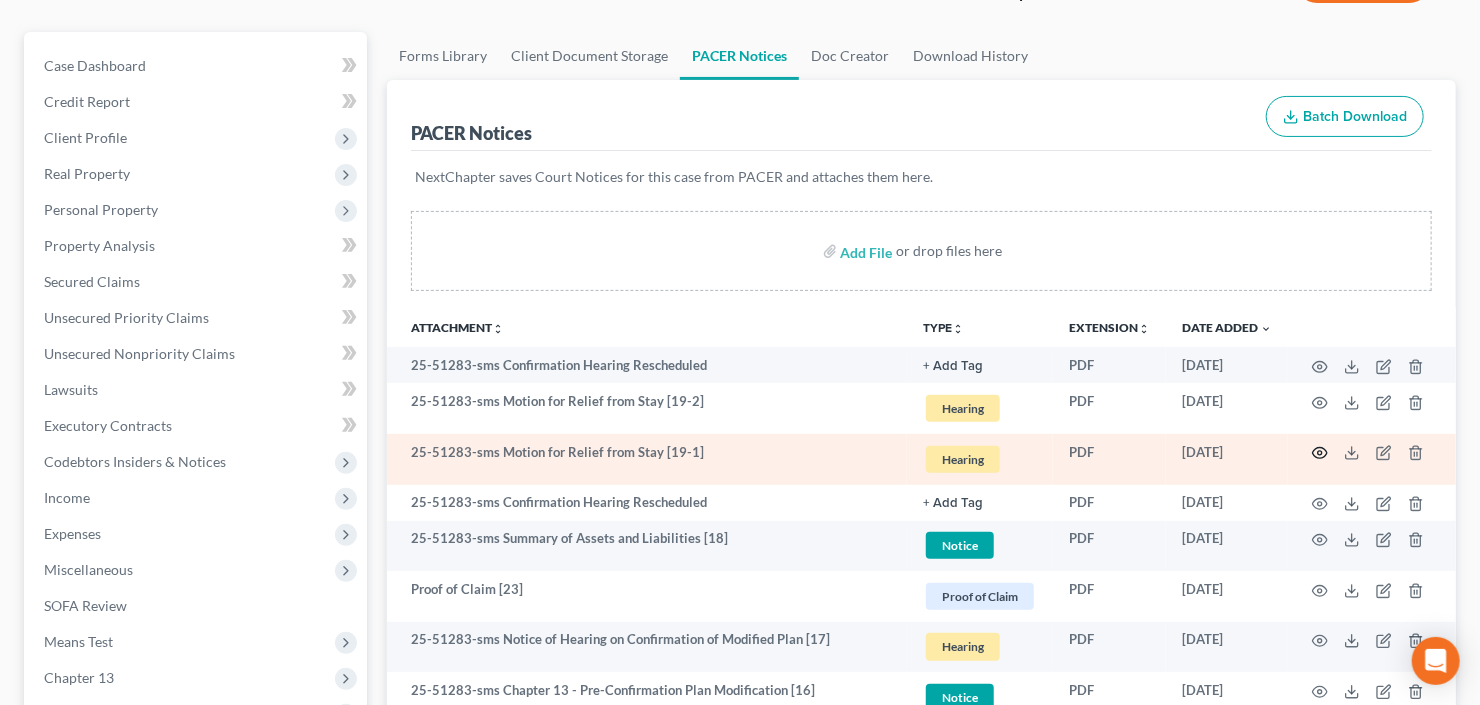 click 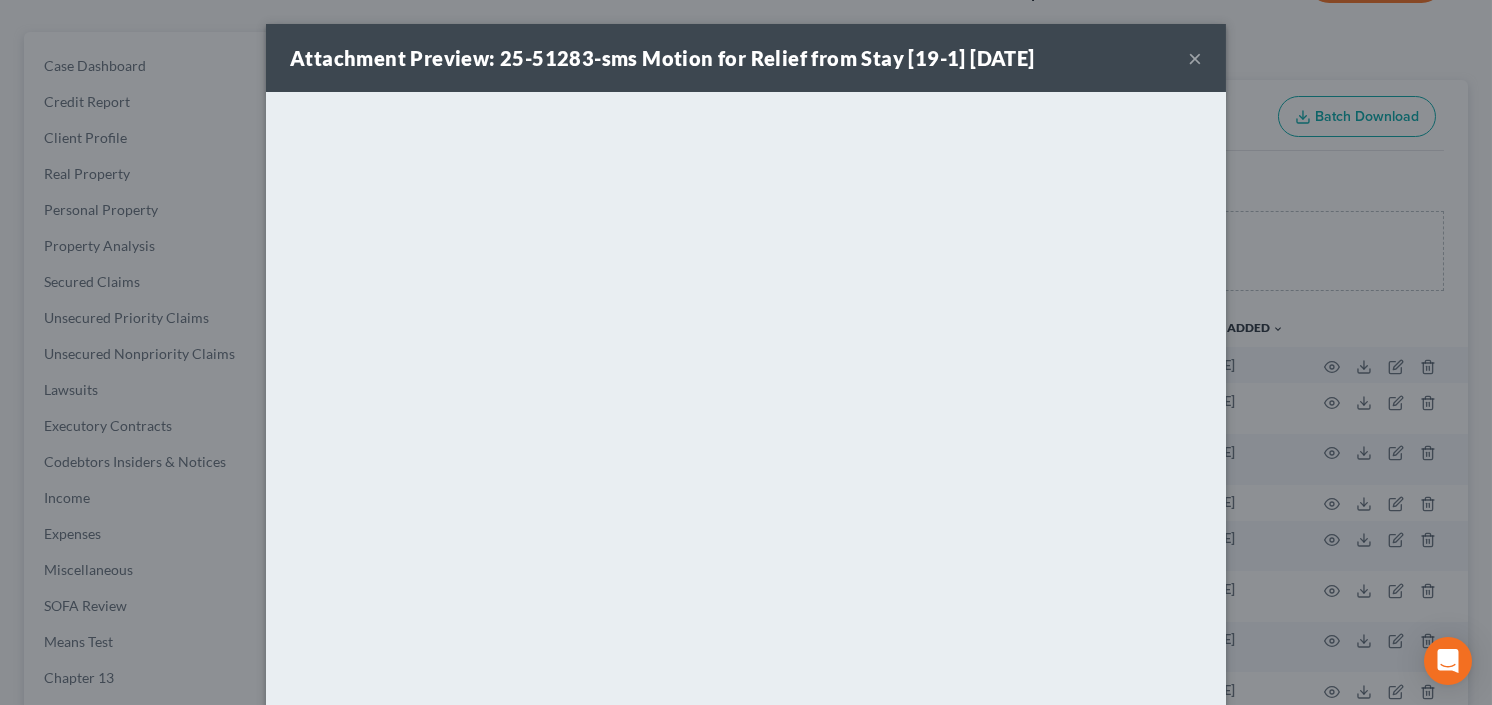 click on "×" at bounding box center [1195, 58] 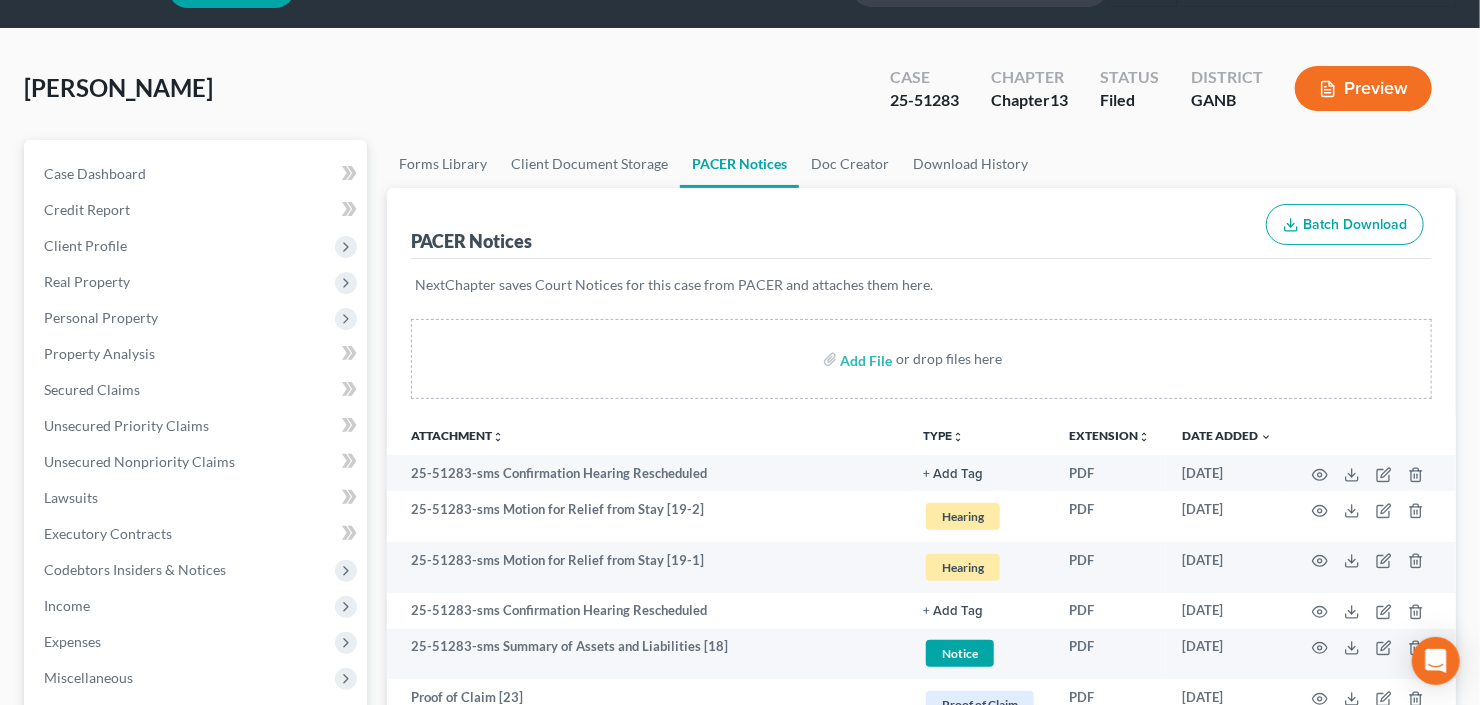 scroll, scrollTop: 80, scrollLeft: 0, axis: vertical 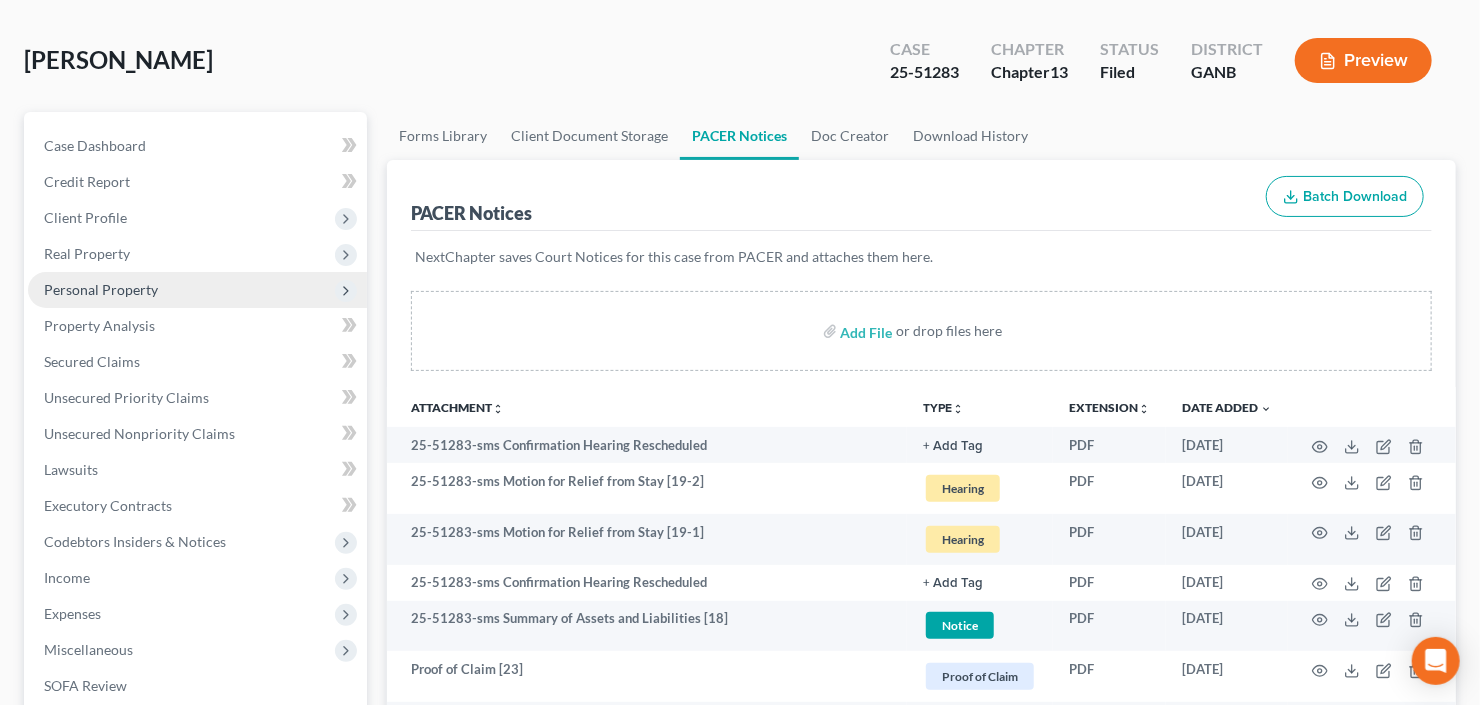 click on "Personal Property" at bounding box center (197, 290) 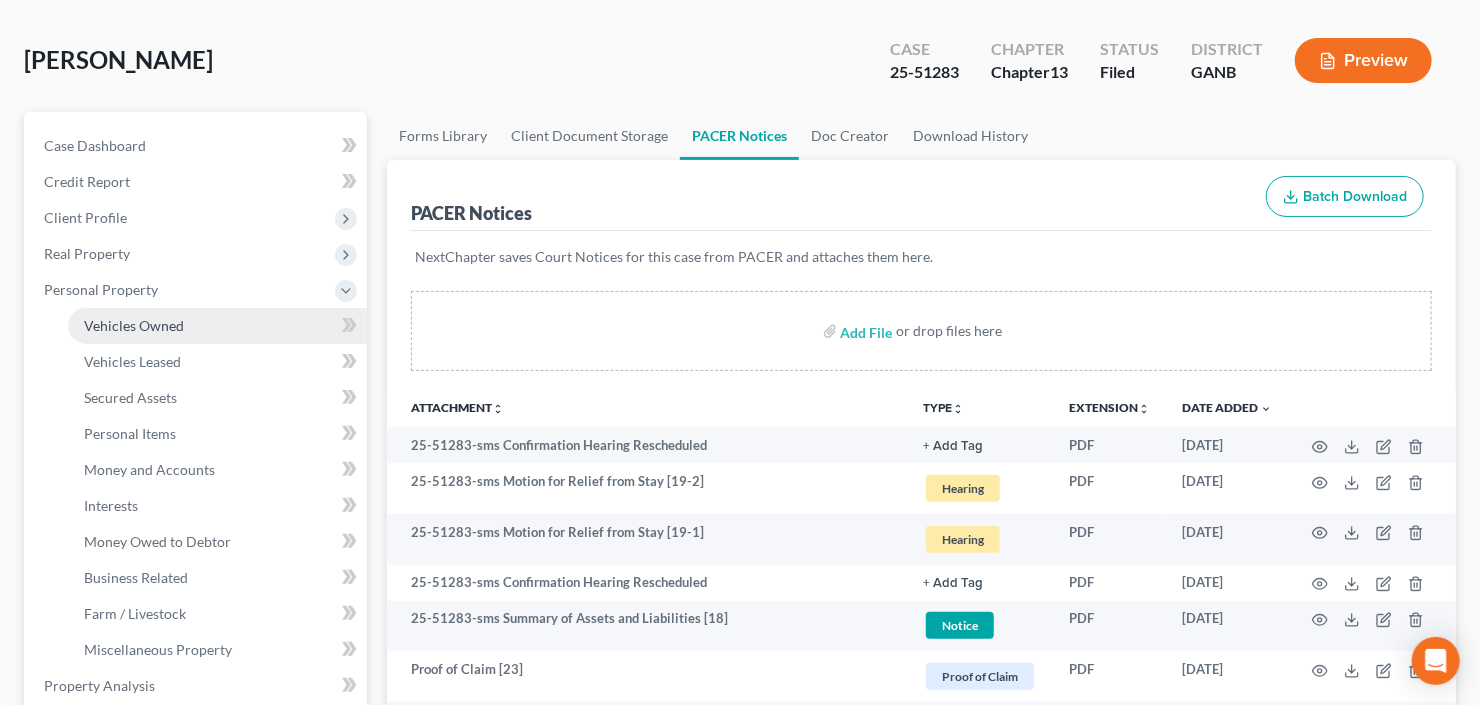 click on "Vehicles Owned" at bounding box center (134, 325) 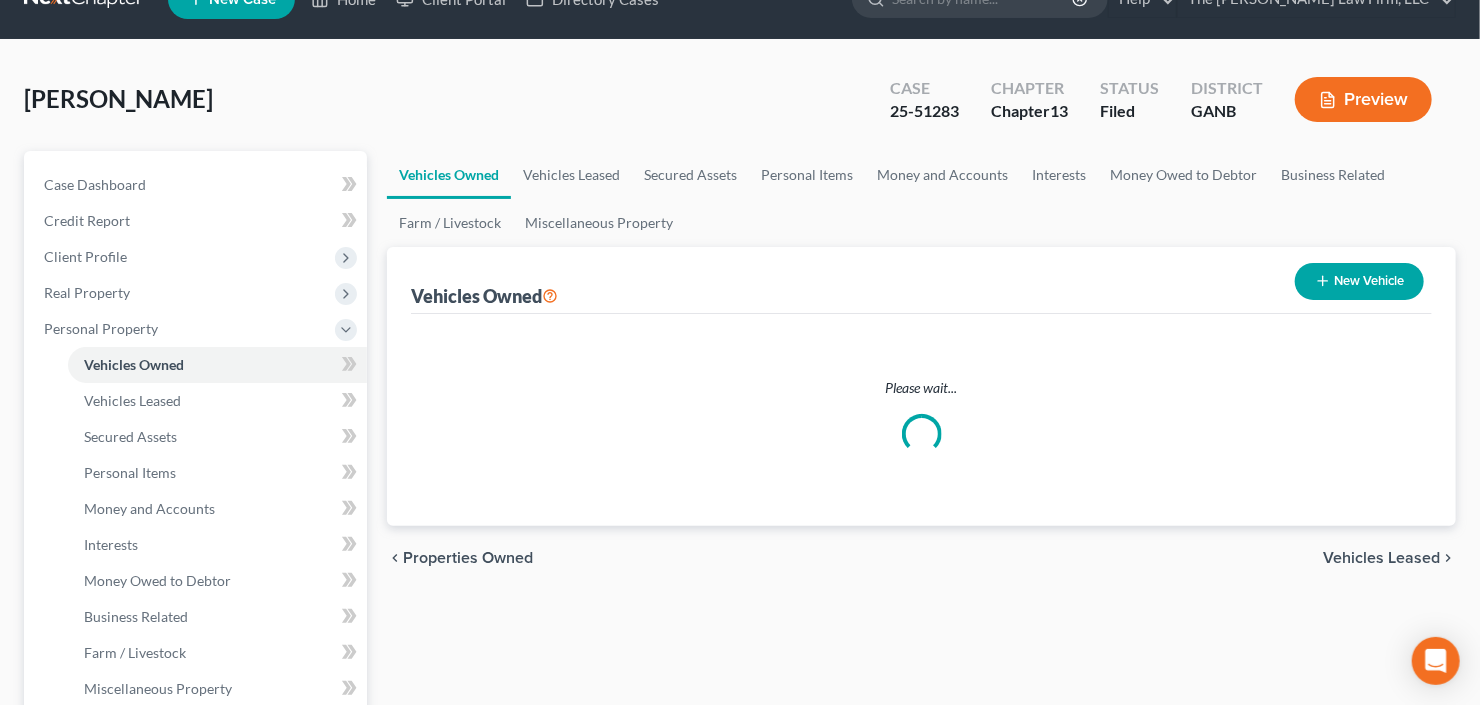 scroll, scrollTop: 0, scrollLeft: 0, axis: both 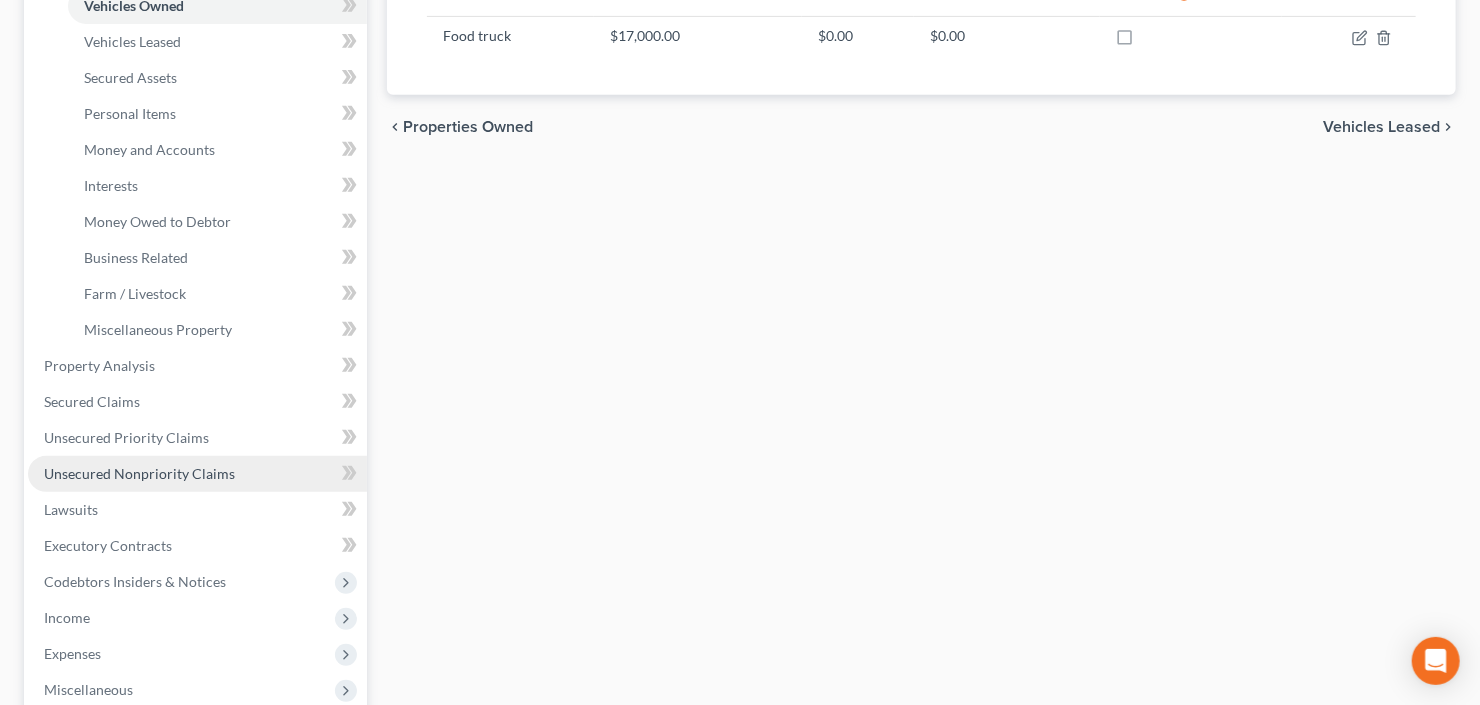 click on "Unsecured Nonpriority Claims" at bounding box center [139, 473] 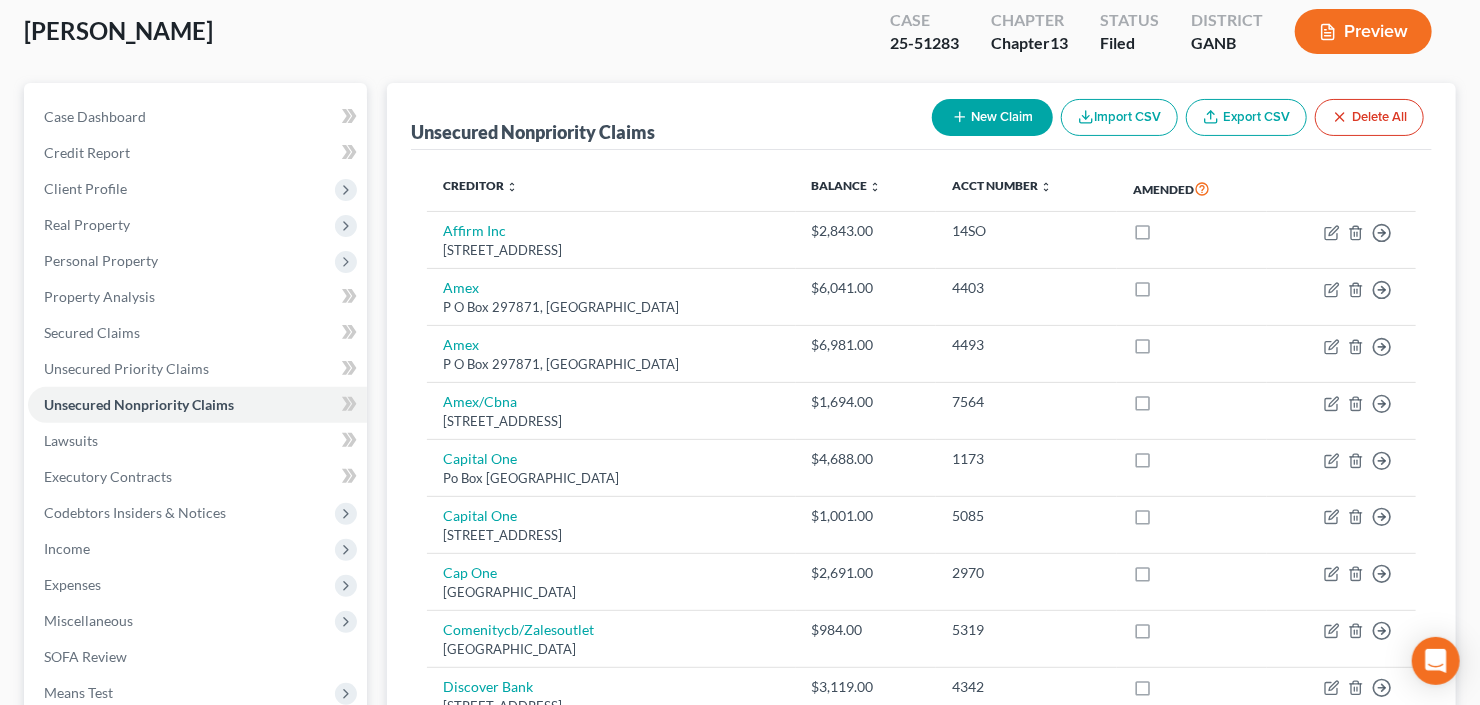 scroll, scrollTop: 108, scrollLeft: 0, axis: vertical 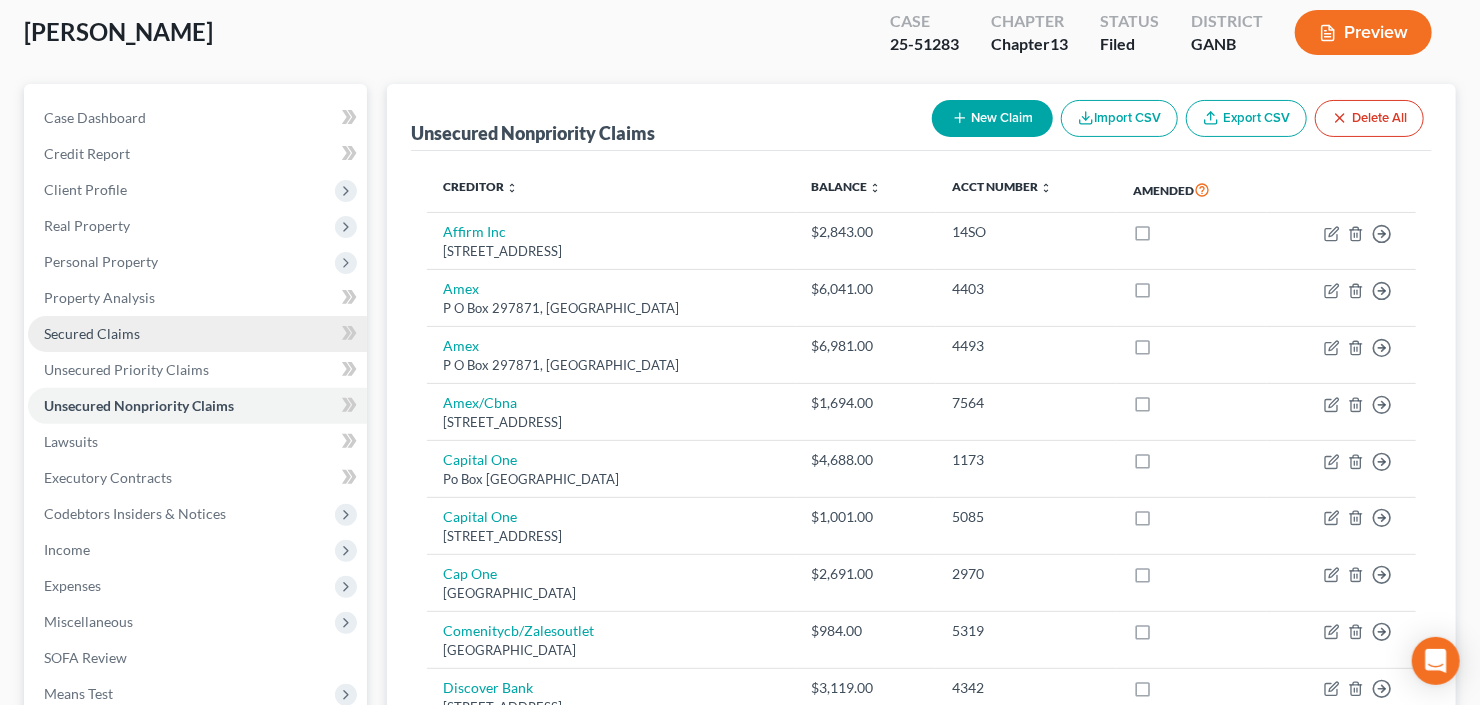 click on "Secured Claims" at bounding box center (92, 333) 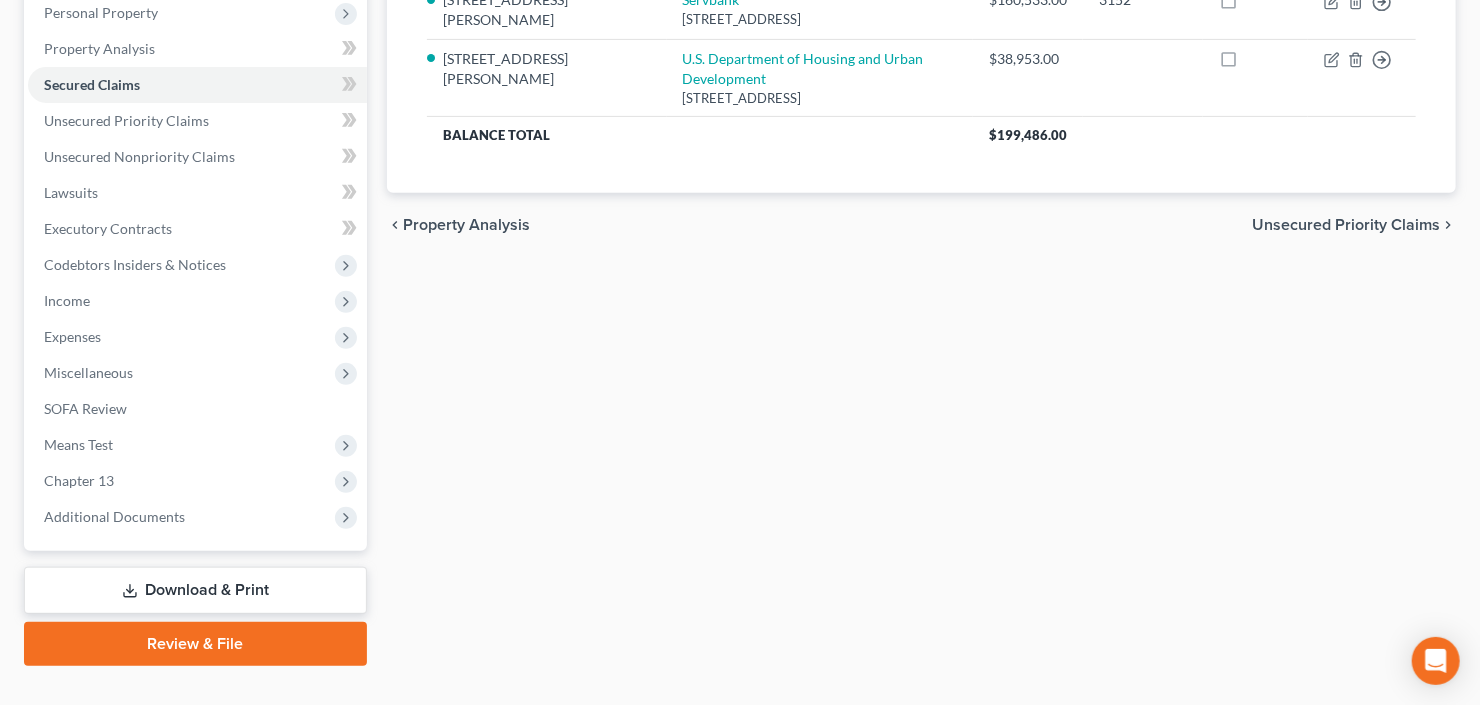 scroll, scrollTop: 390, scrollLeft: 0, axis: vertical 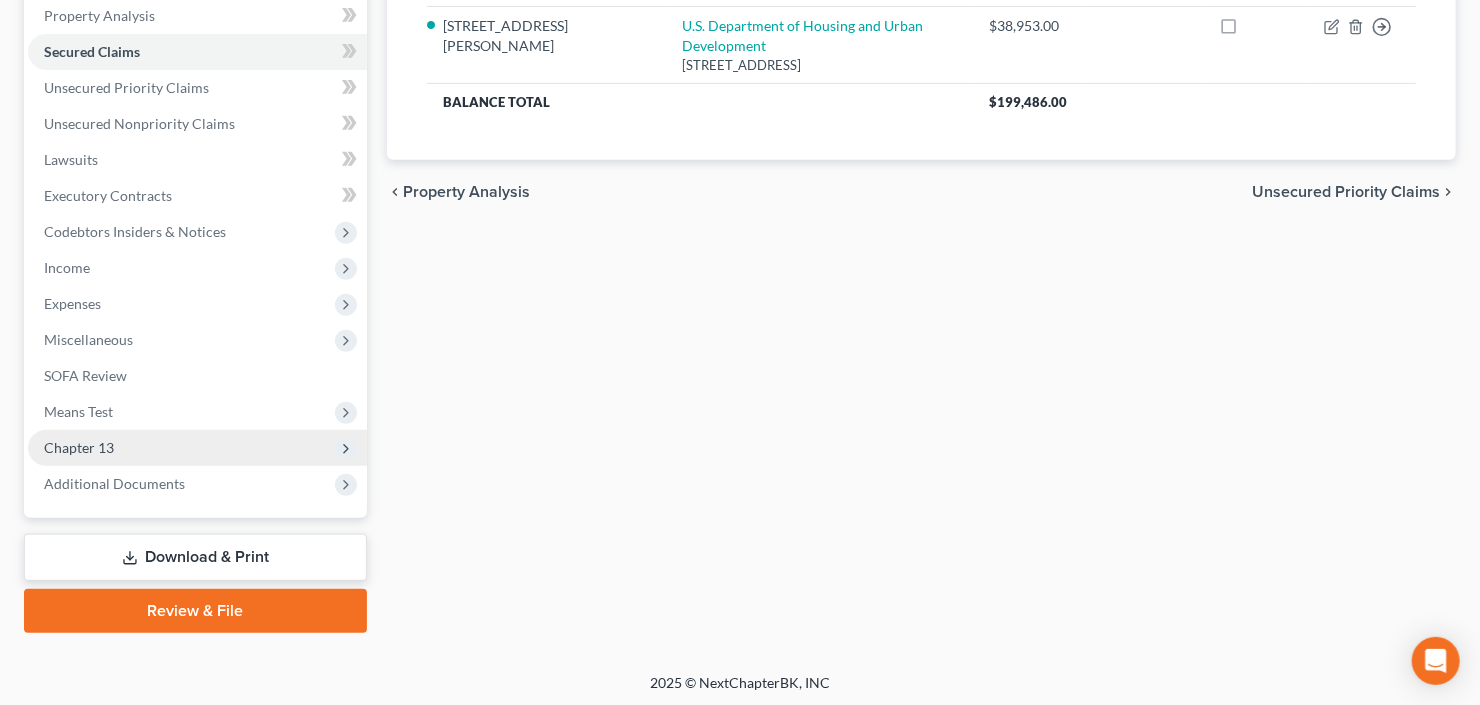click on "Chapter 13" at bounding box center (197, 448) 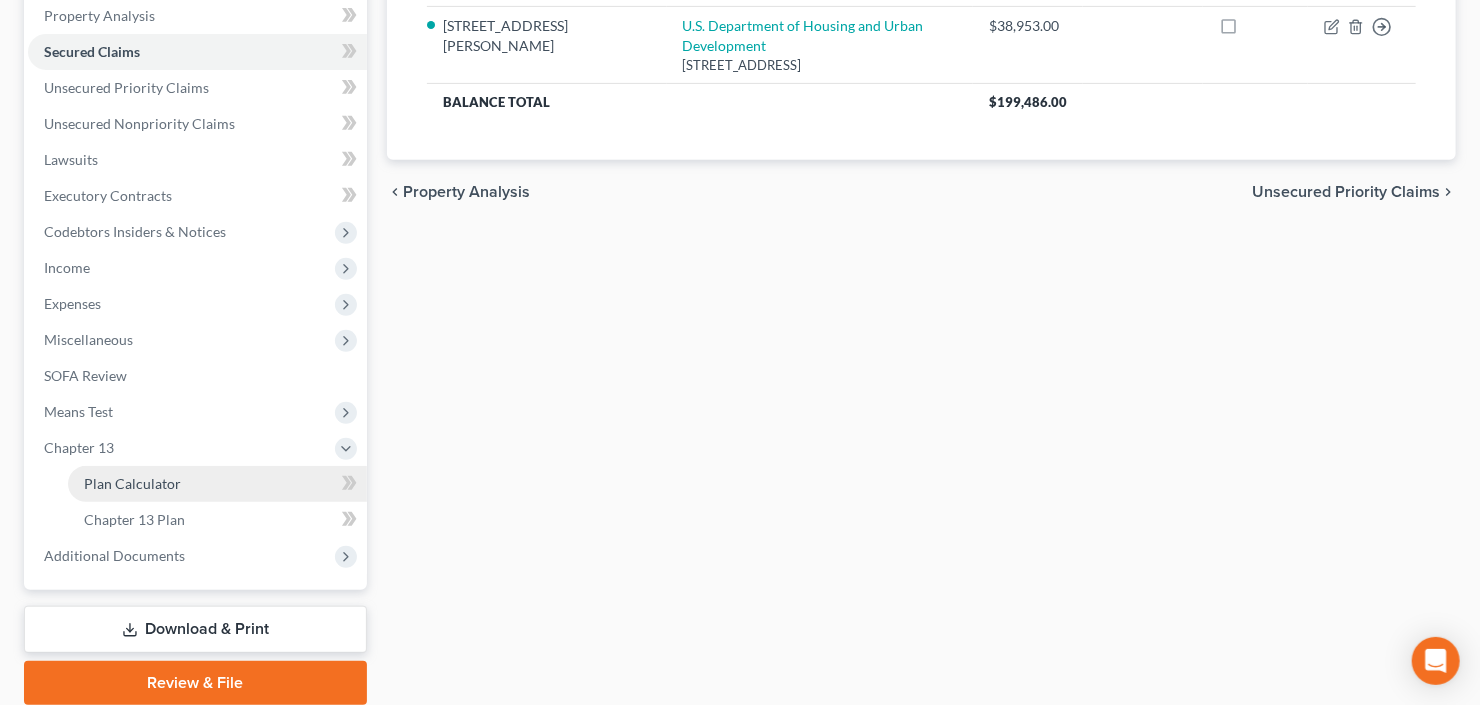 click on "Plan Calculator" at bounding box center (132, 483) 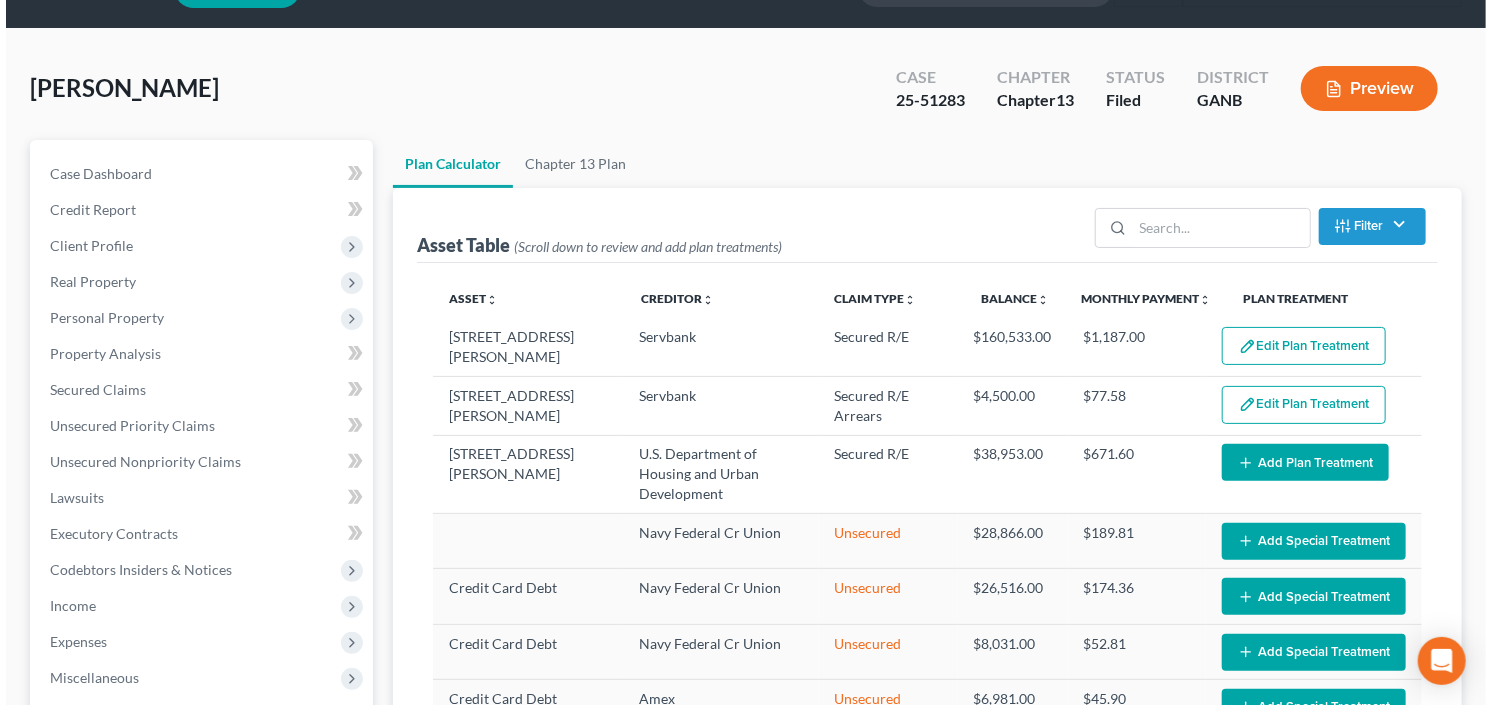 scroll, scrollTop: 80, scrollLeft: 0, axis: vertical 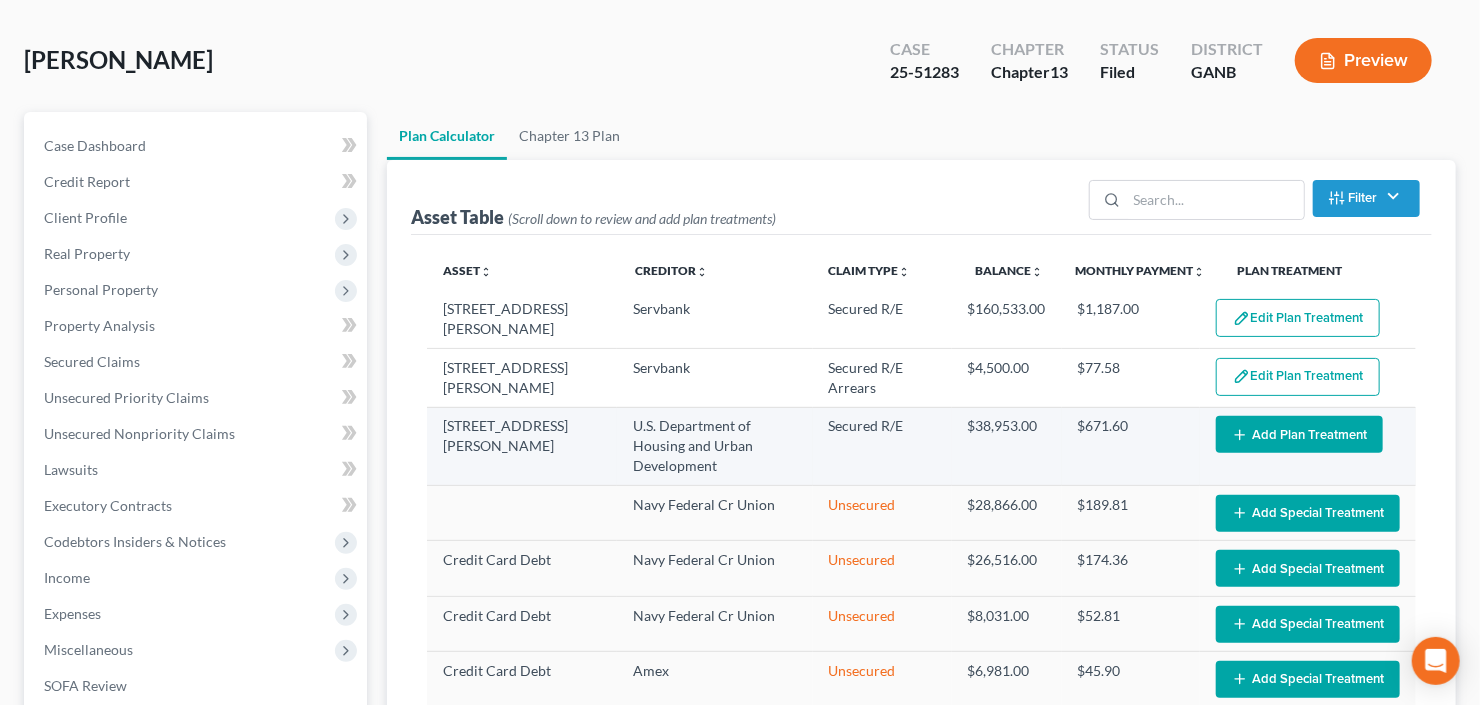select on "57" 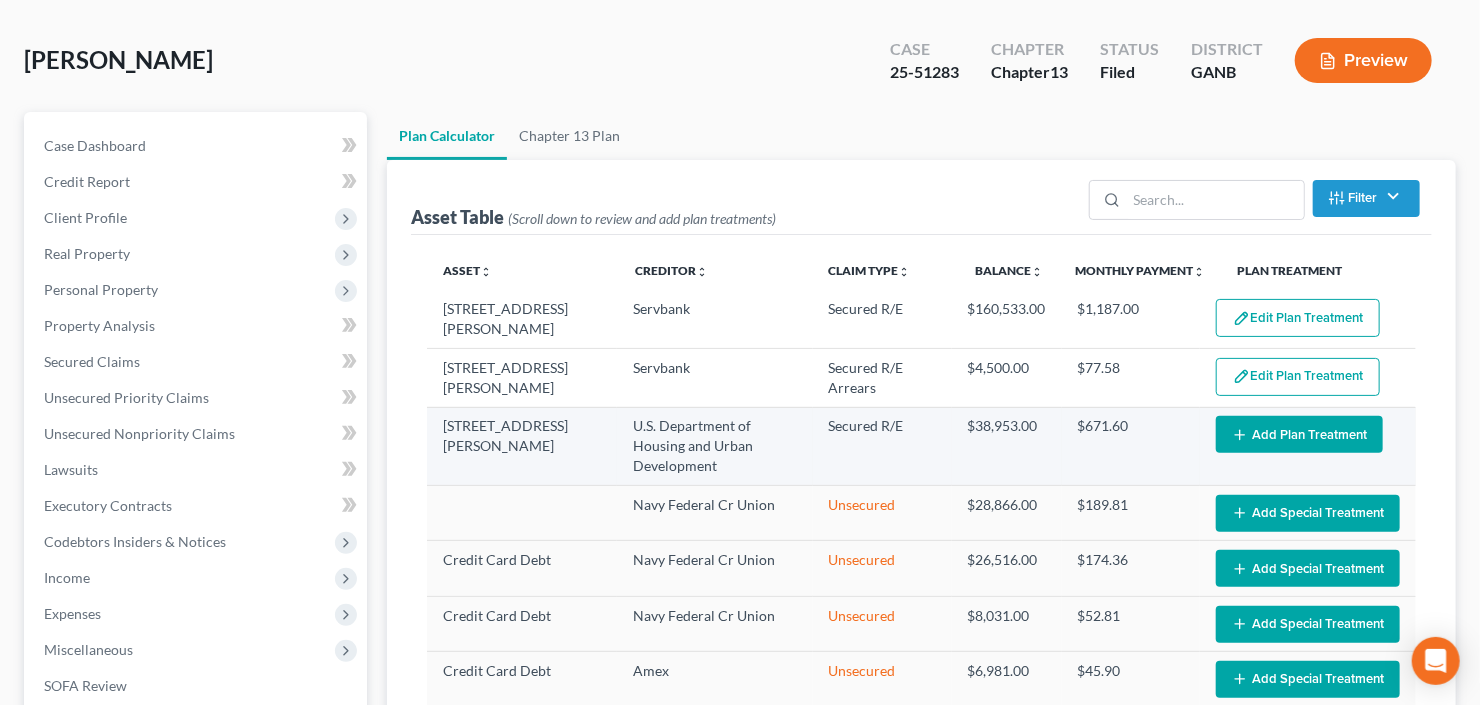 click on "Add Plan Treatment" at bounding box center [1299, 434] 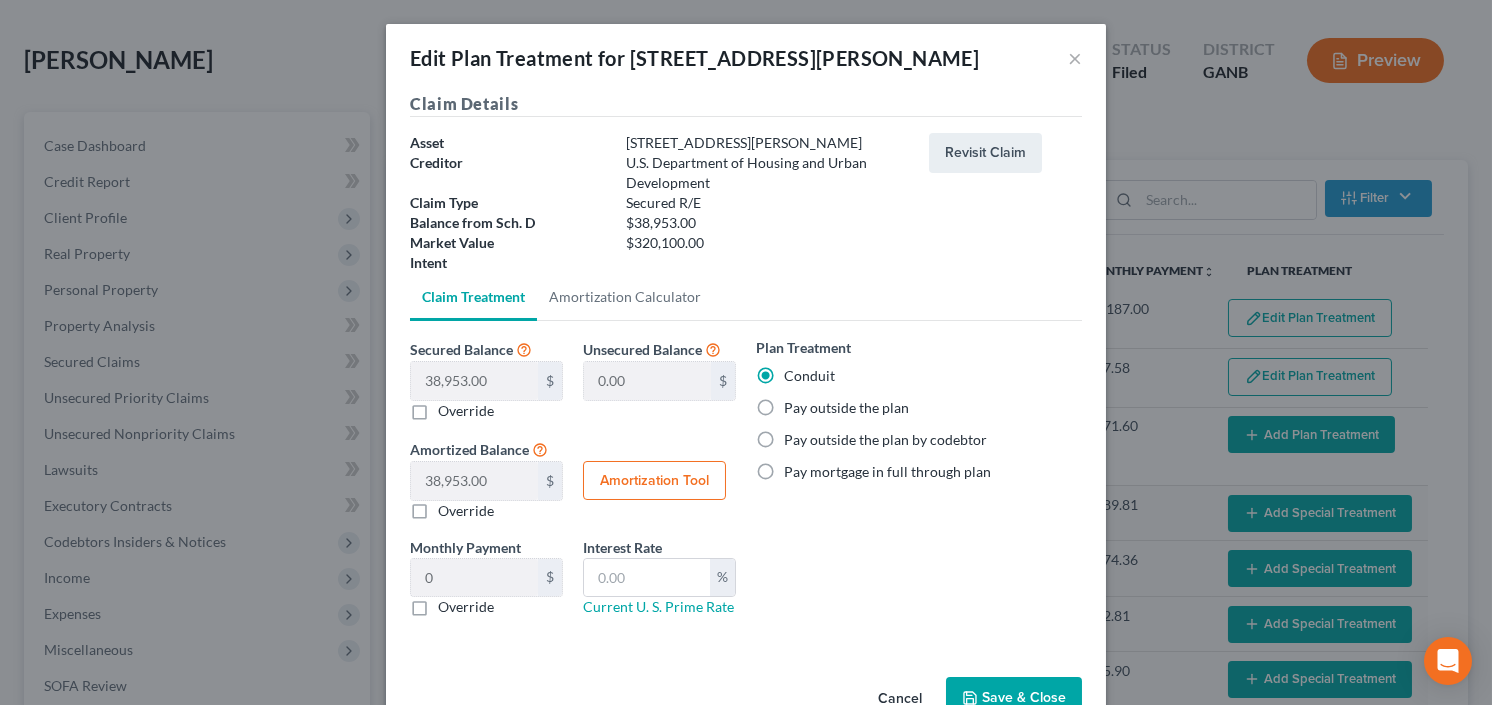 click on "Pay outside the plan" at bounding box center (846, 408) 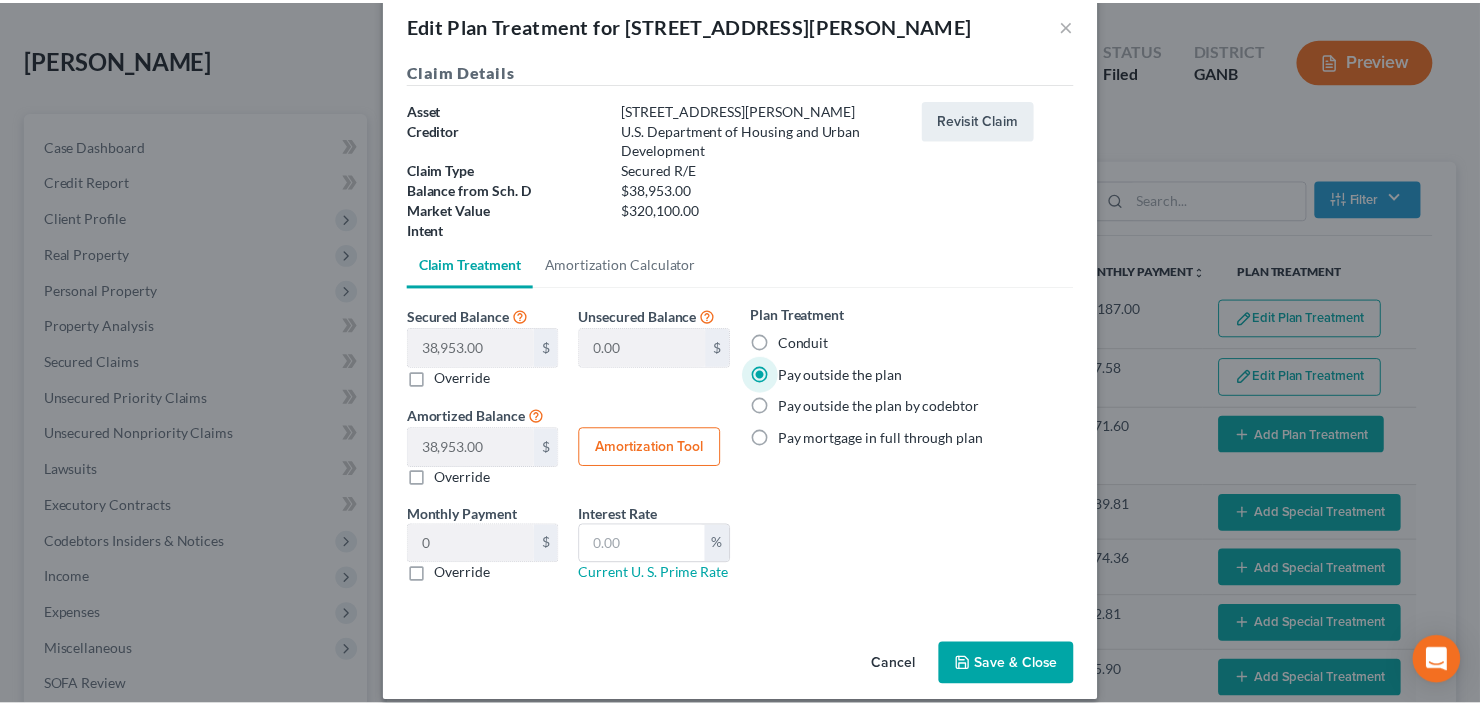 scroll, scrollTop: 52, scrollLeft: 0, axis: vertical 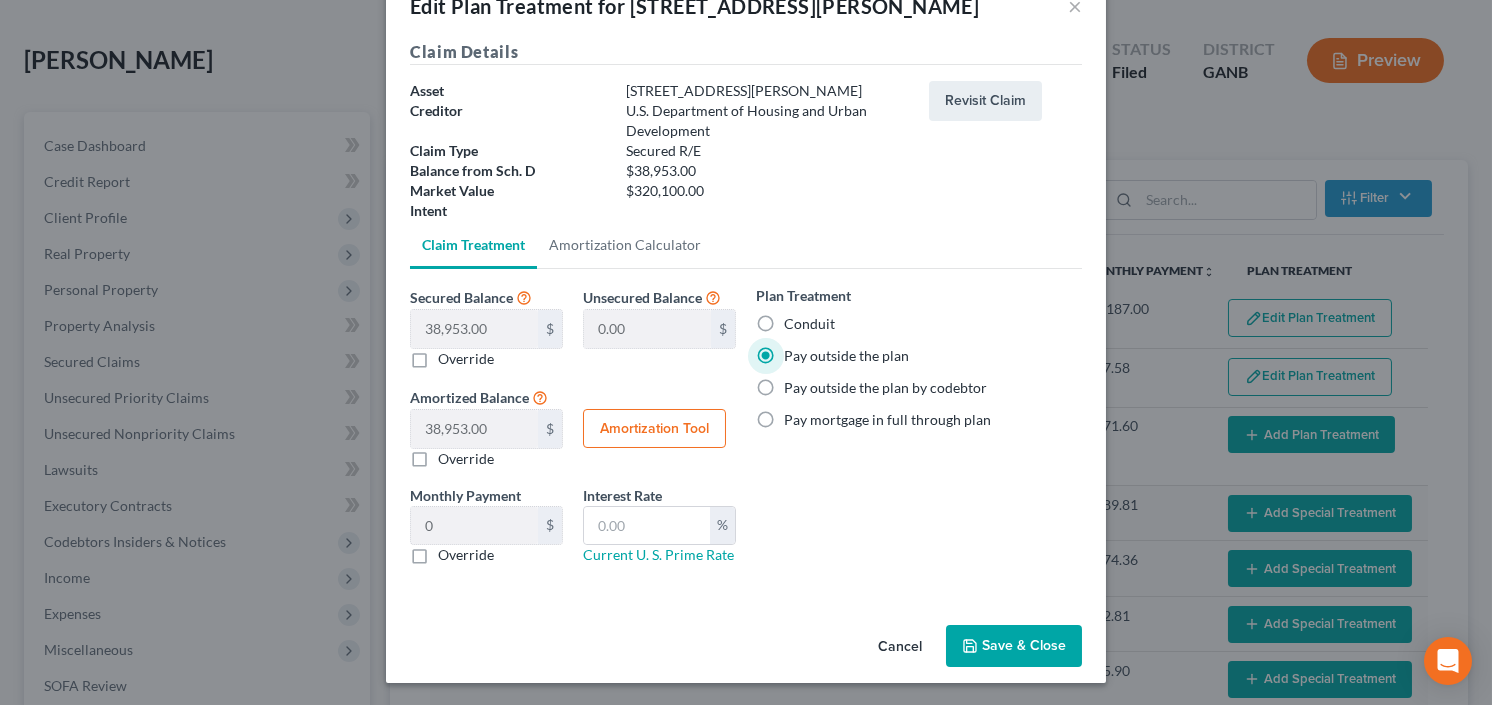 click on "Save & Close" at bounding box center (1014, 646) 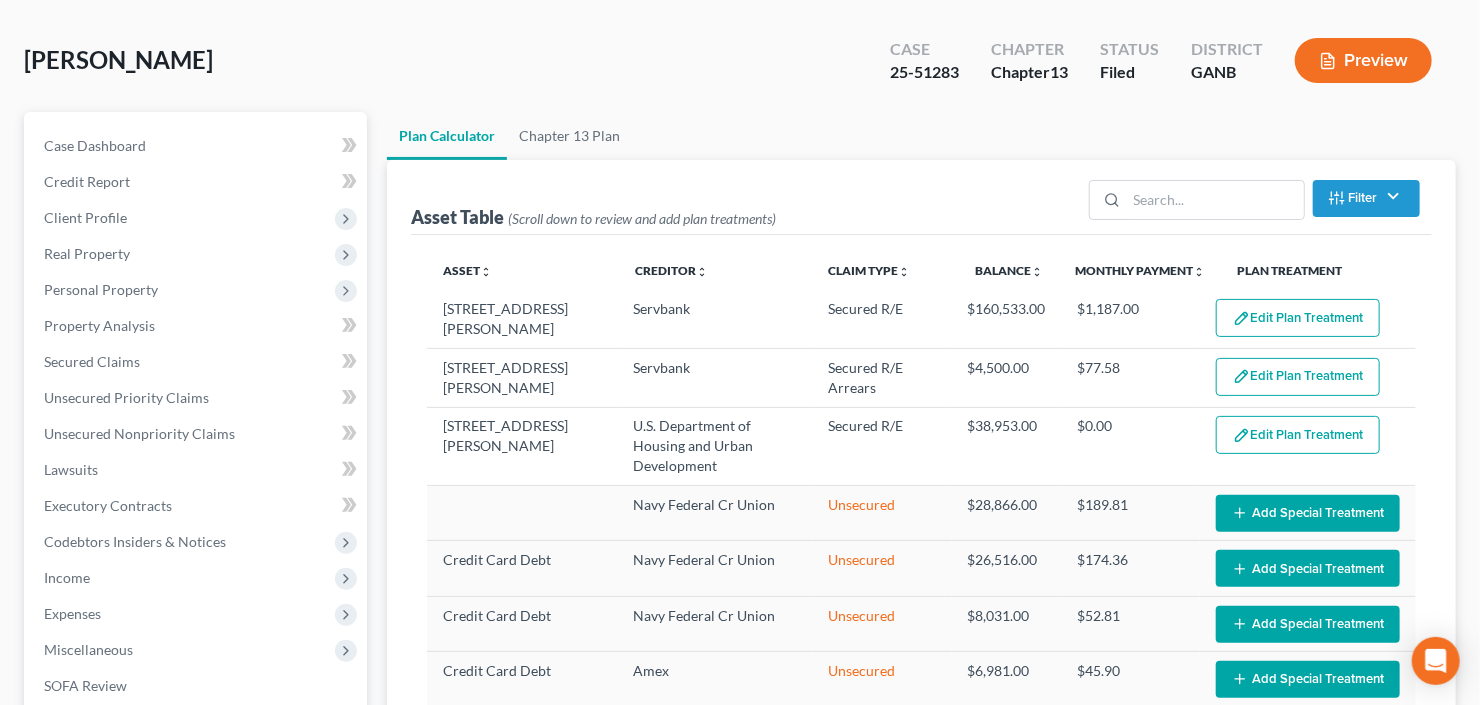 select on "57" 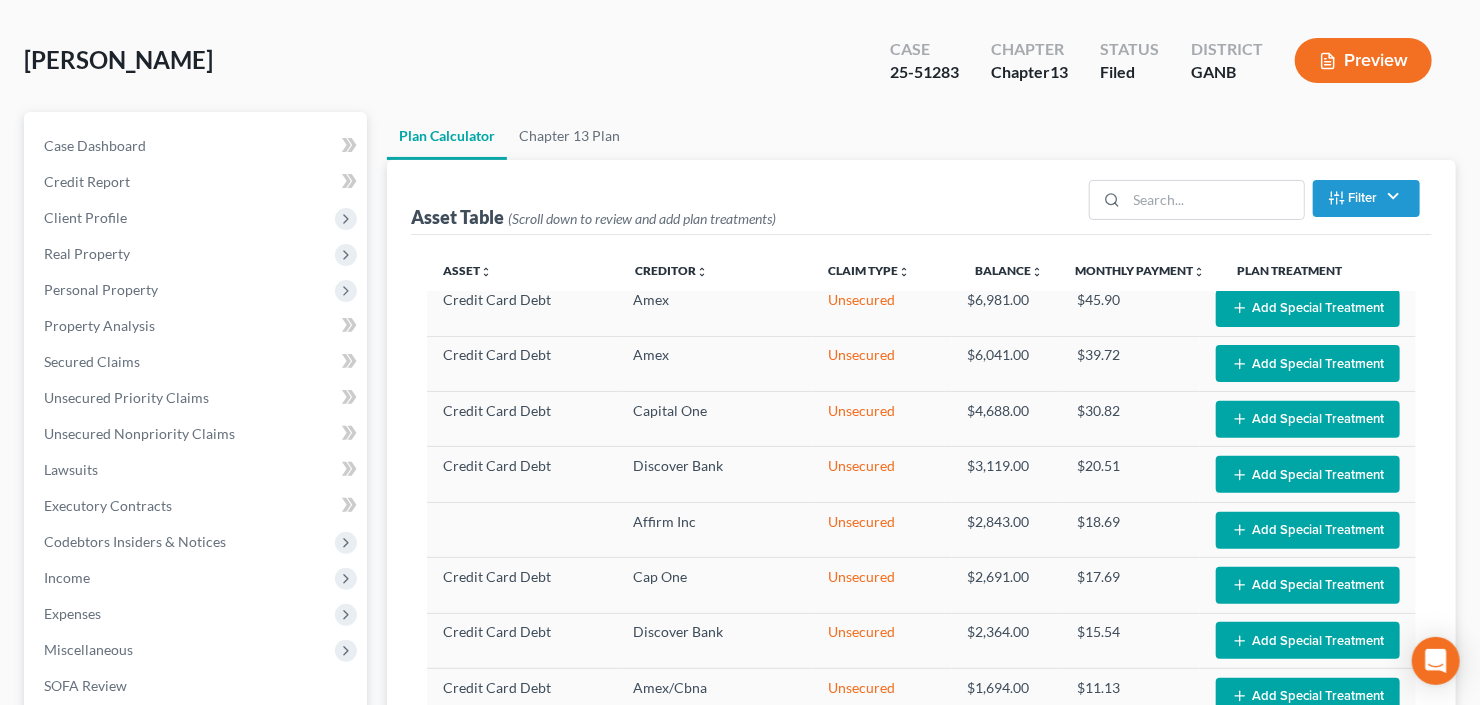 scroll, scrollTop: 400, scrollLeft: 0, axis: vertical 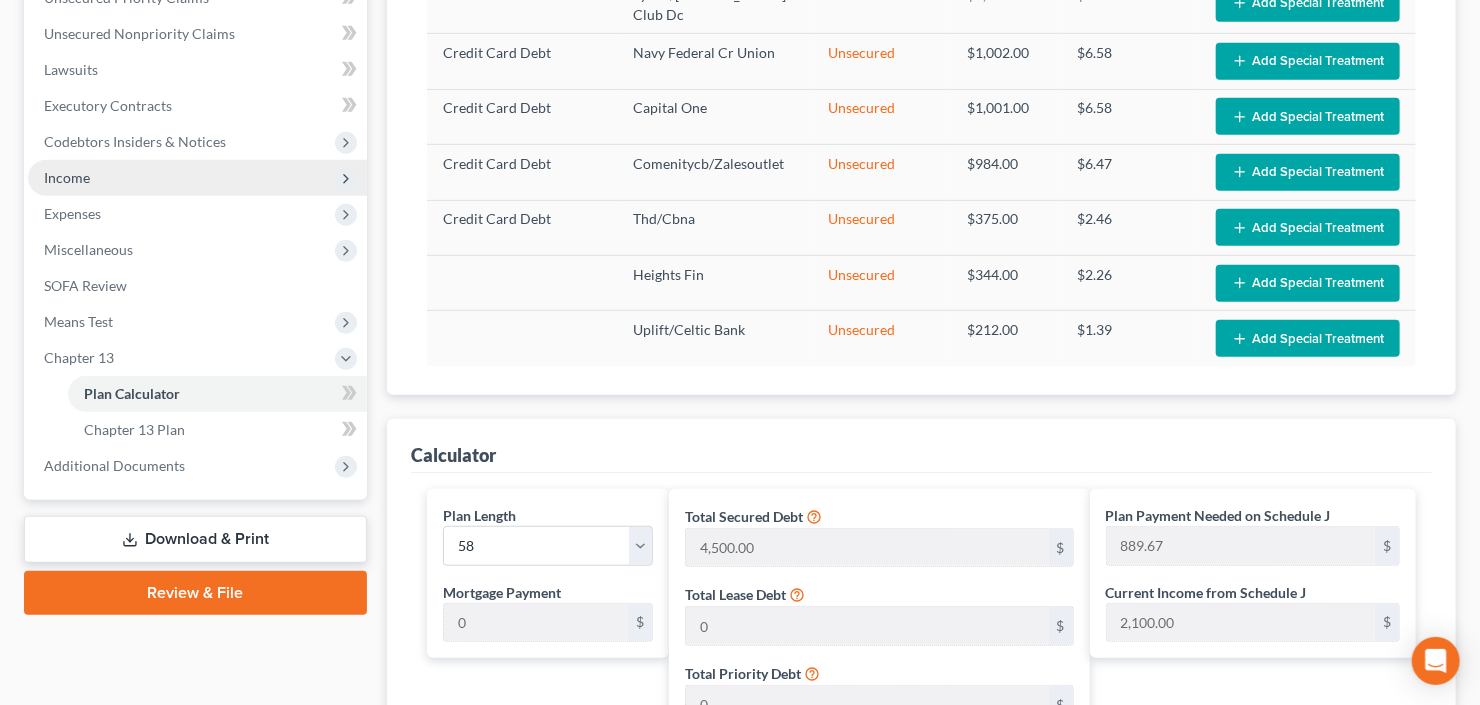 click on "Income" at bounding box center [197, 178] 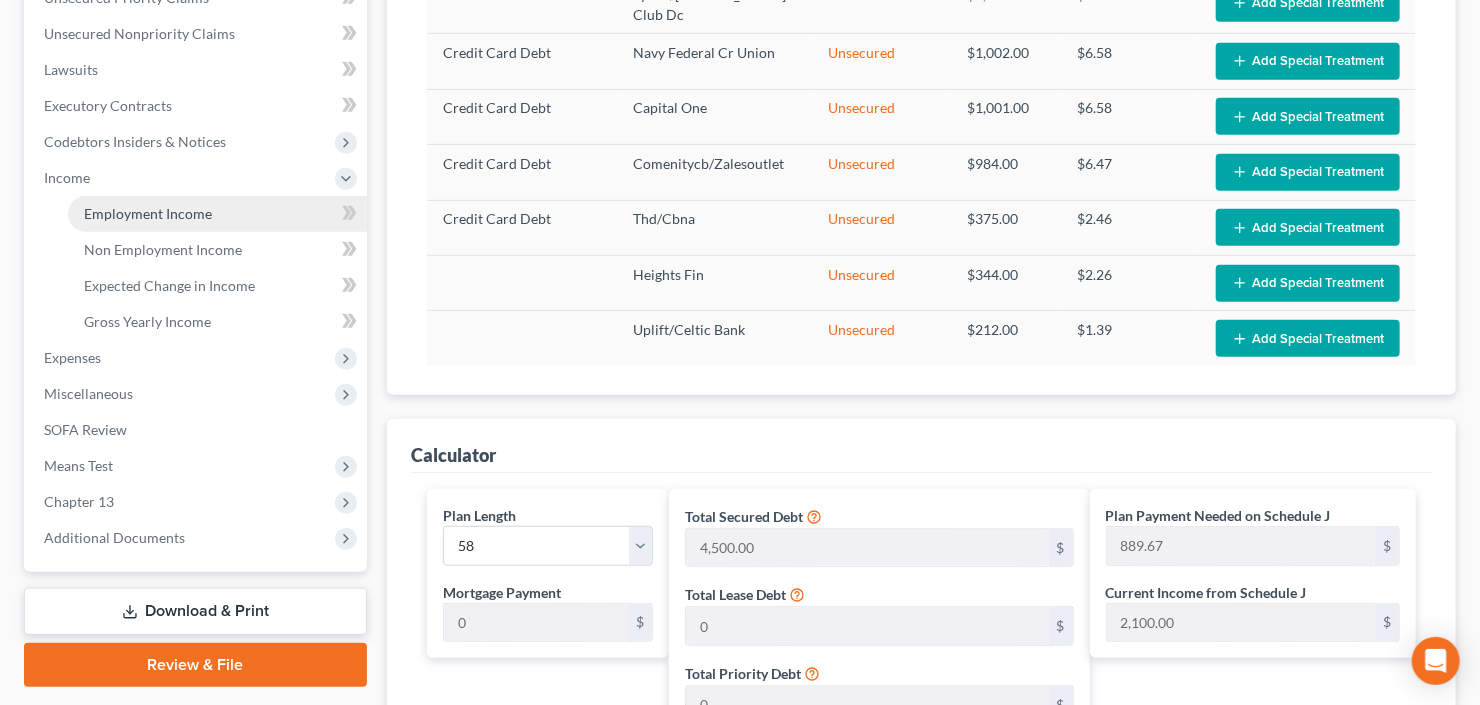 click on "Employment Income" at bounding box center [217, 214] 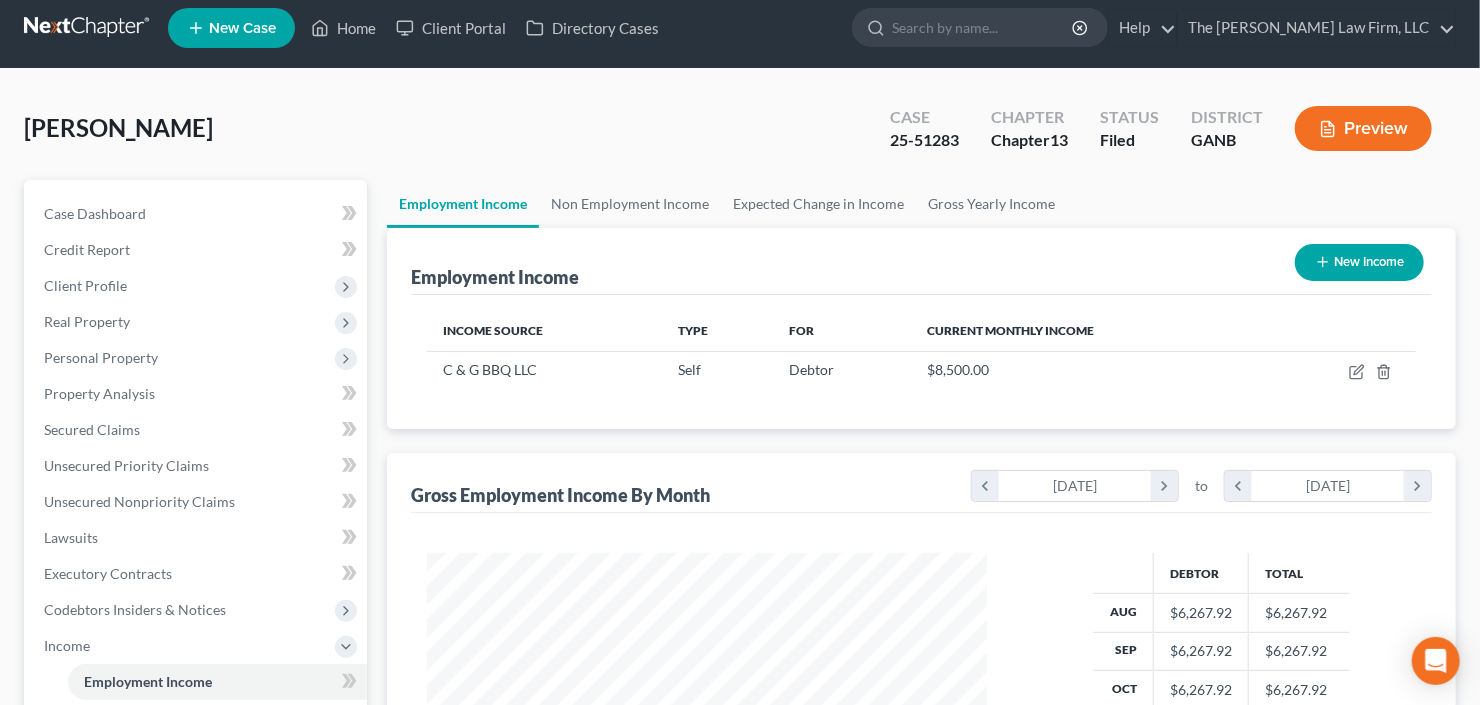 scroll, scrollTop: 0, scrollLeft: 0, axis: both 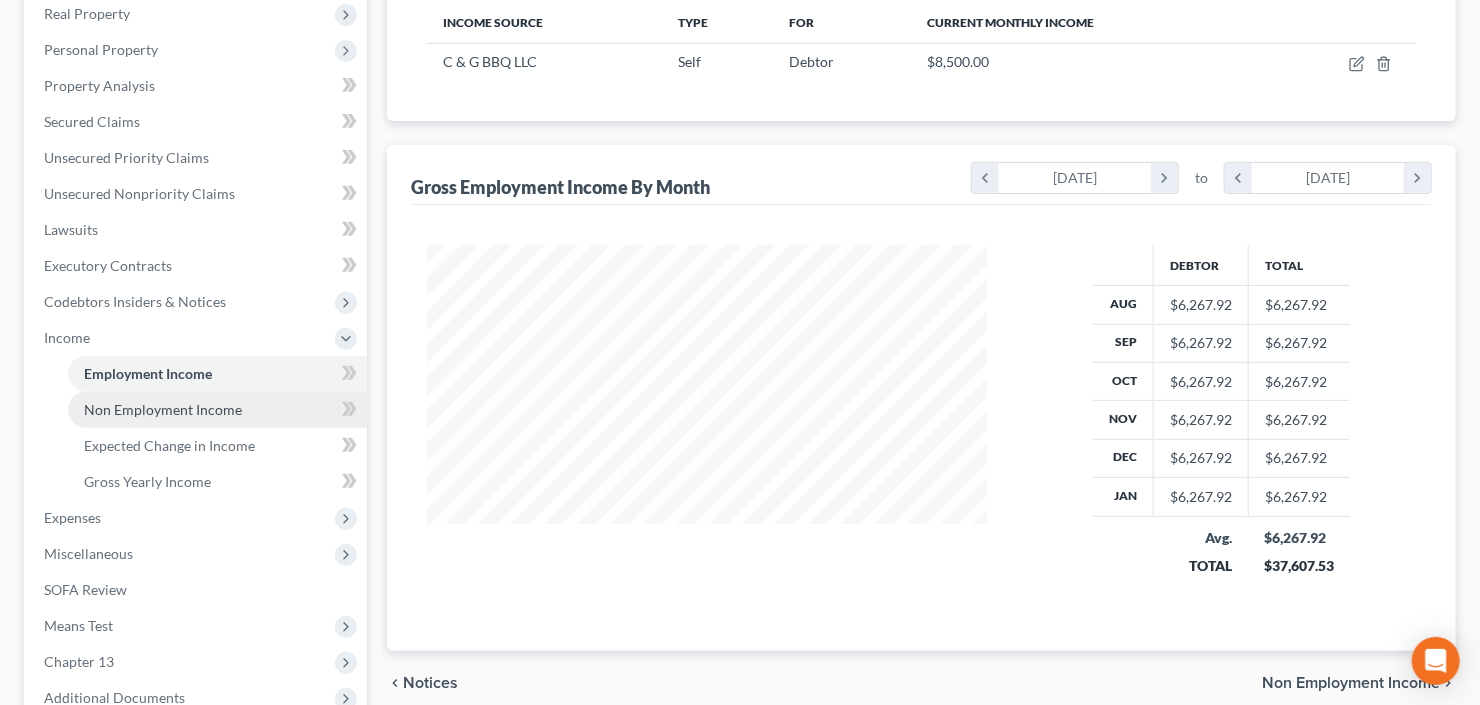 click on "Non Employment Income" at bounding box center [163, 409] 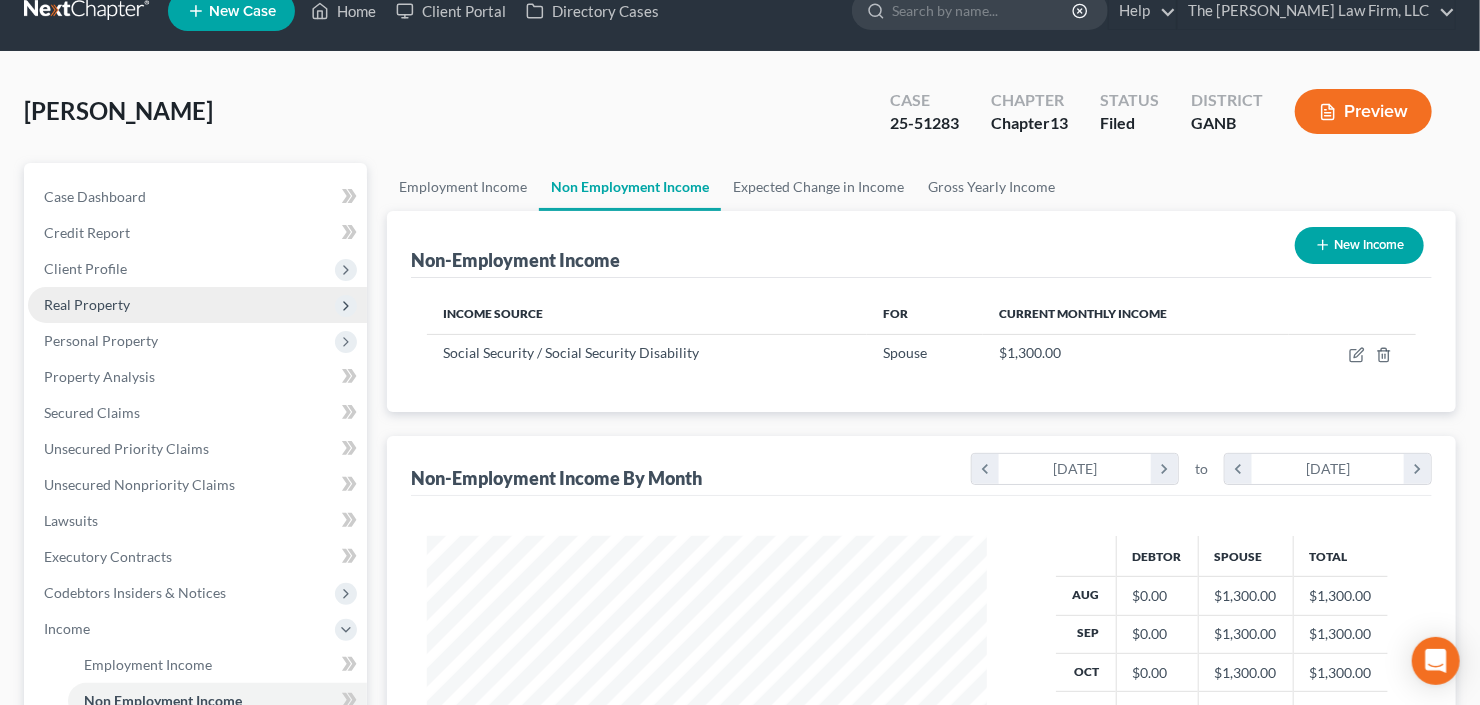 scroll, scrollTop: 0, scrollLeft: 0, axis: both 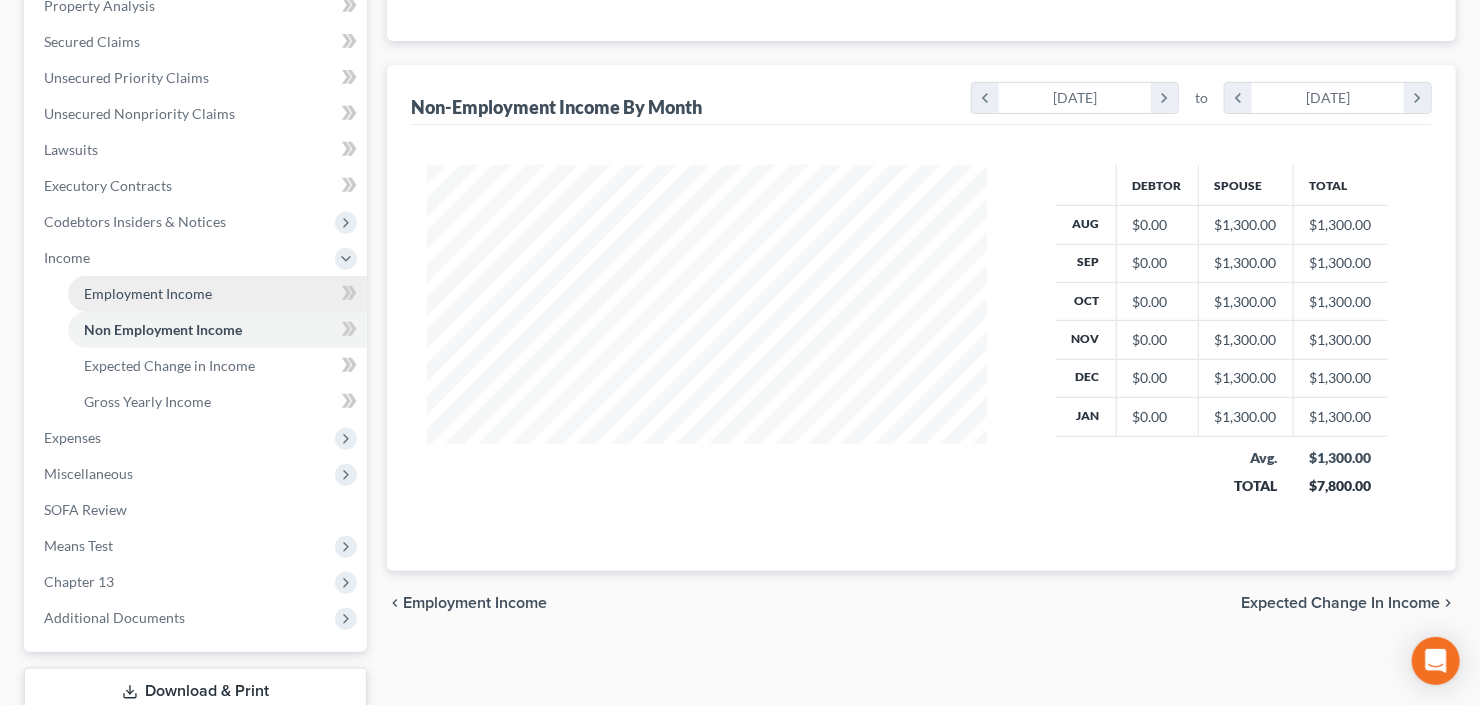 click on "Employment Income" at bounding box center (148, 293) 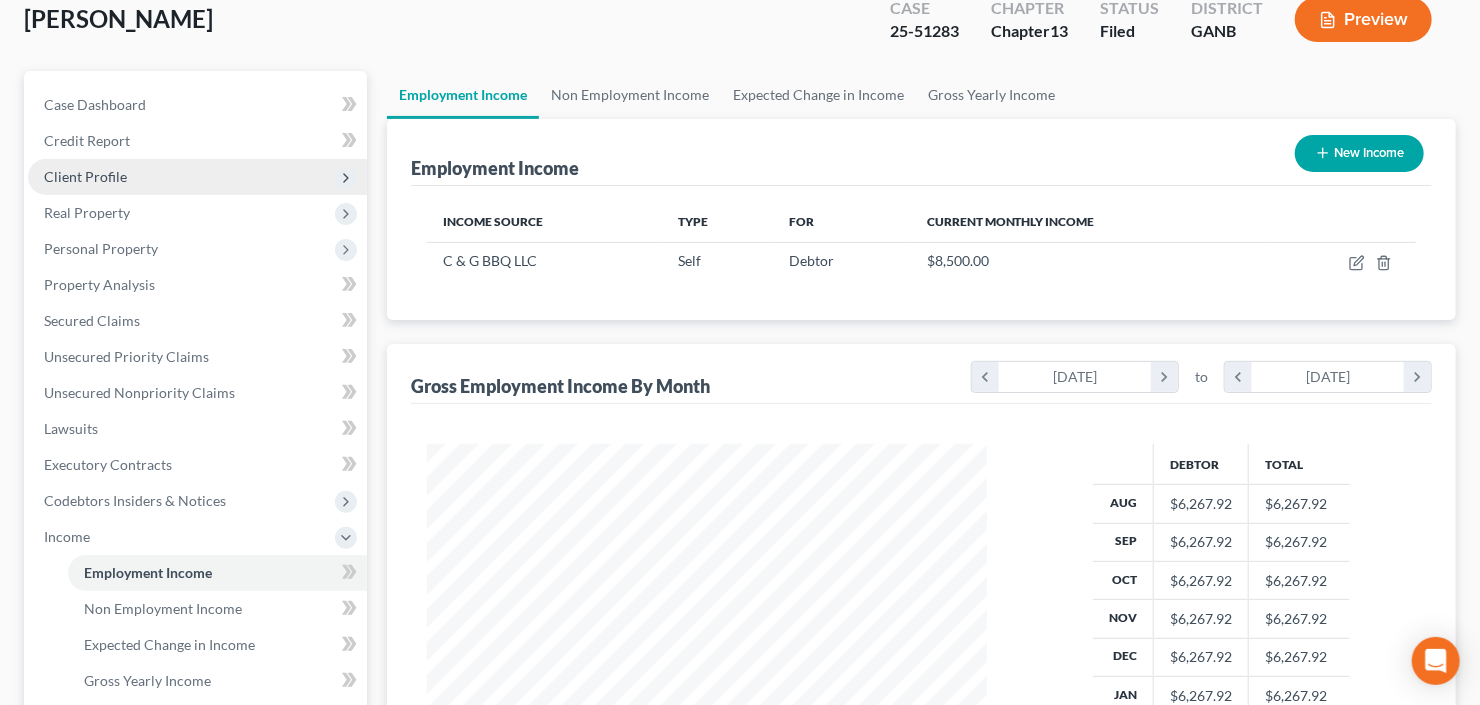 scroll, scrollTop: 4, scrollLeft: 0, axis: vertical 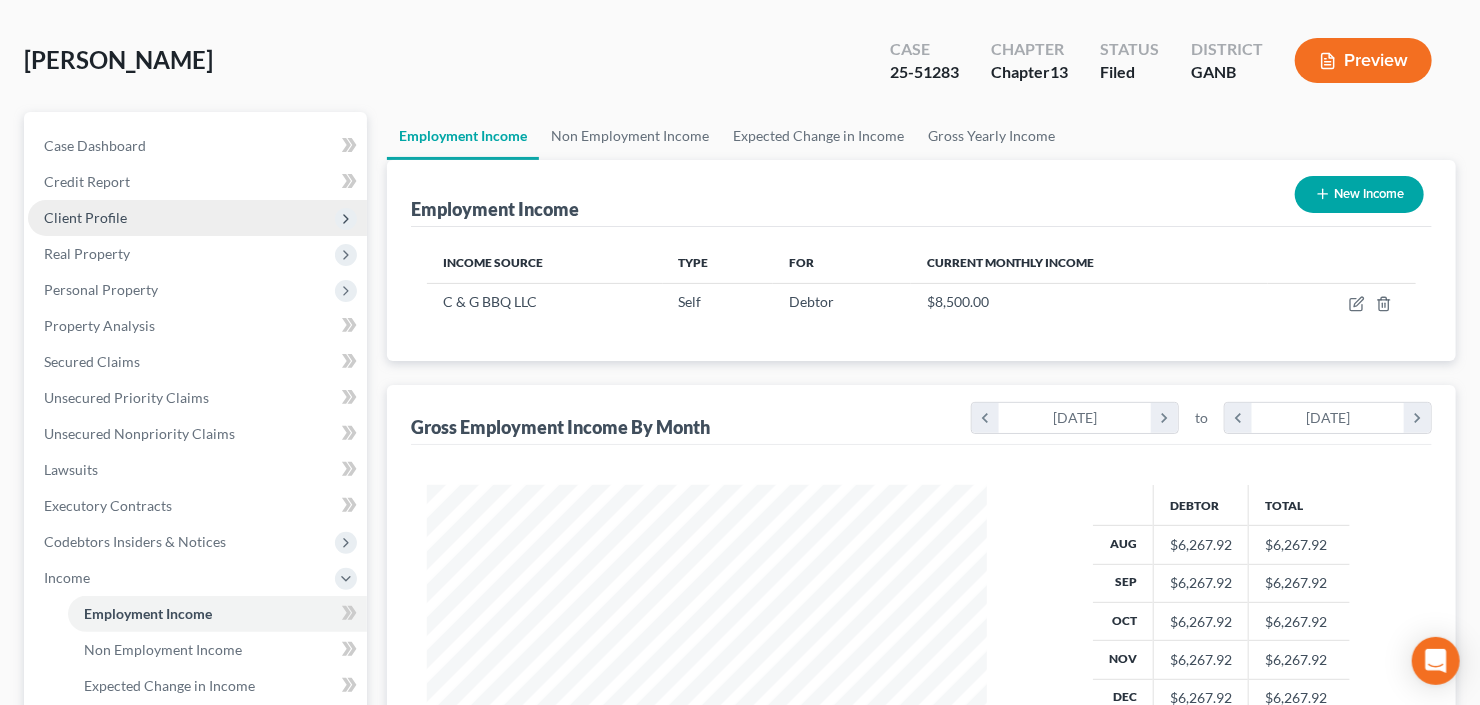 click on "Client Profile" at bounding box center (85, 217) 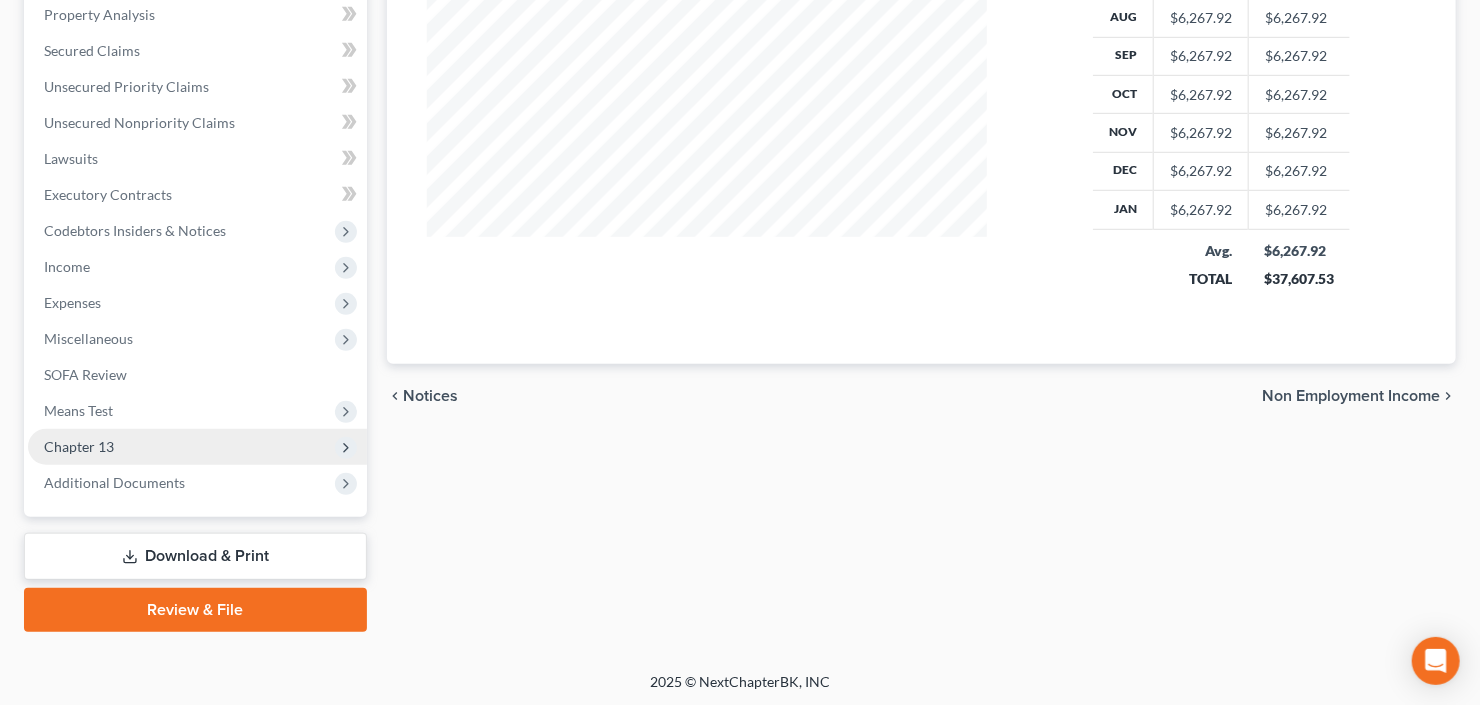click on "Chapter 13" at bounding box center (197, 447) 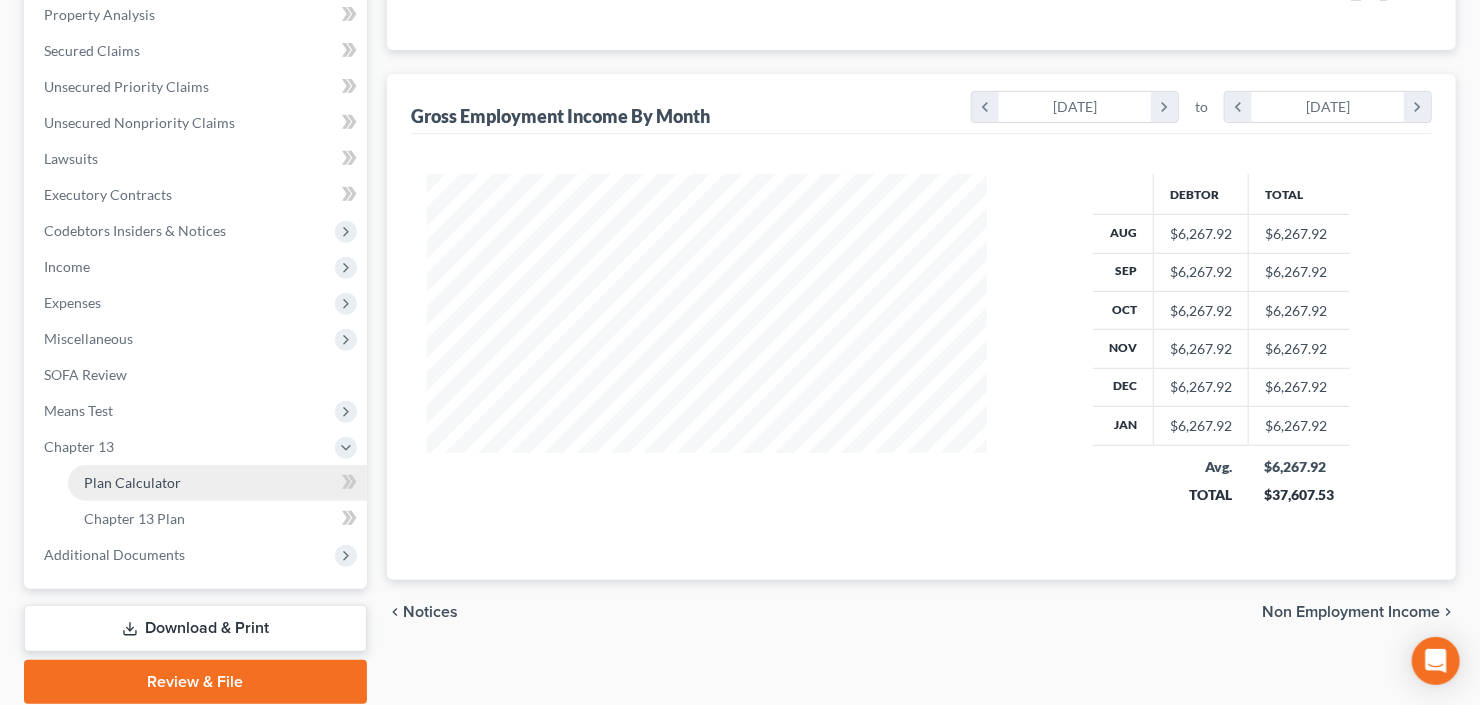 click on "Plan Calculator" at bounding box center [132, 482] 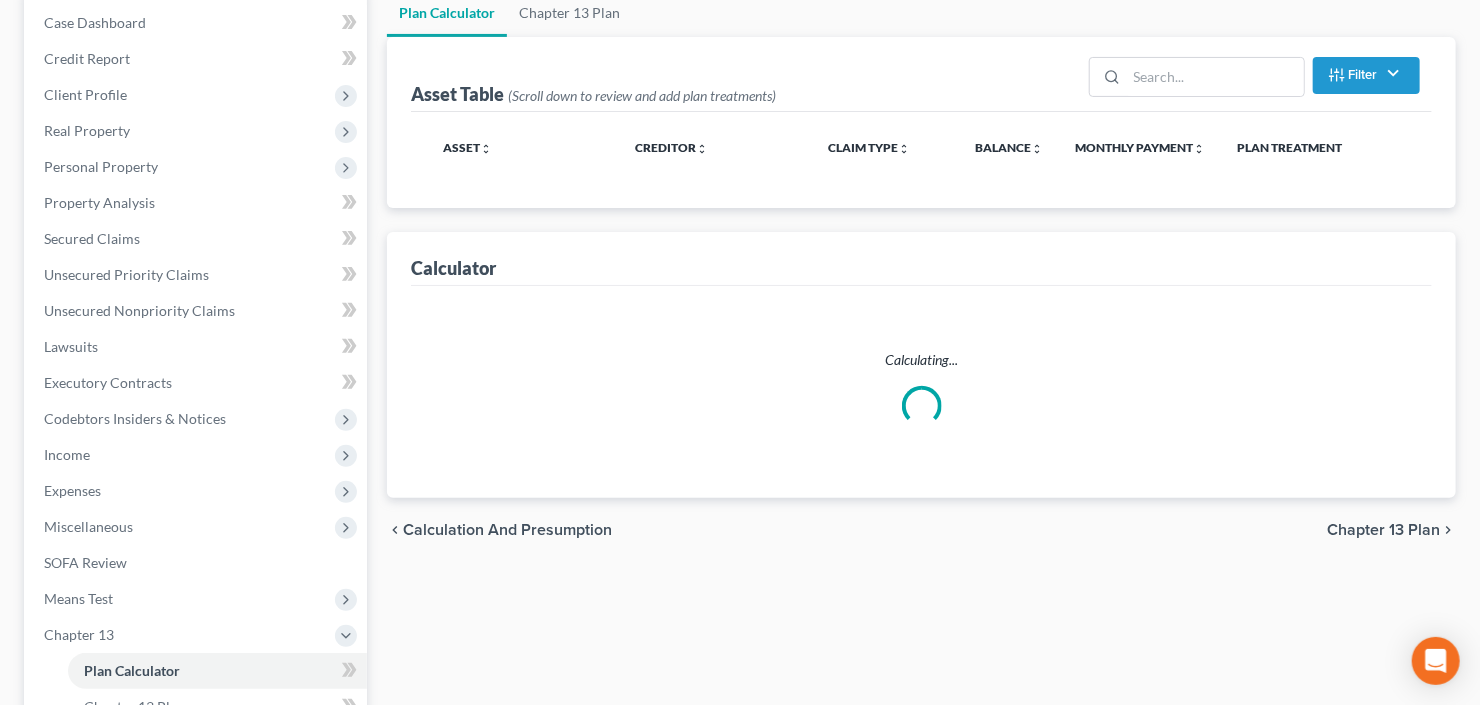 scroll, scrollTop: 240, scrollLeft: 0, axis: vertical 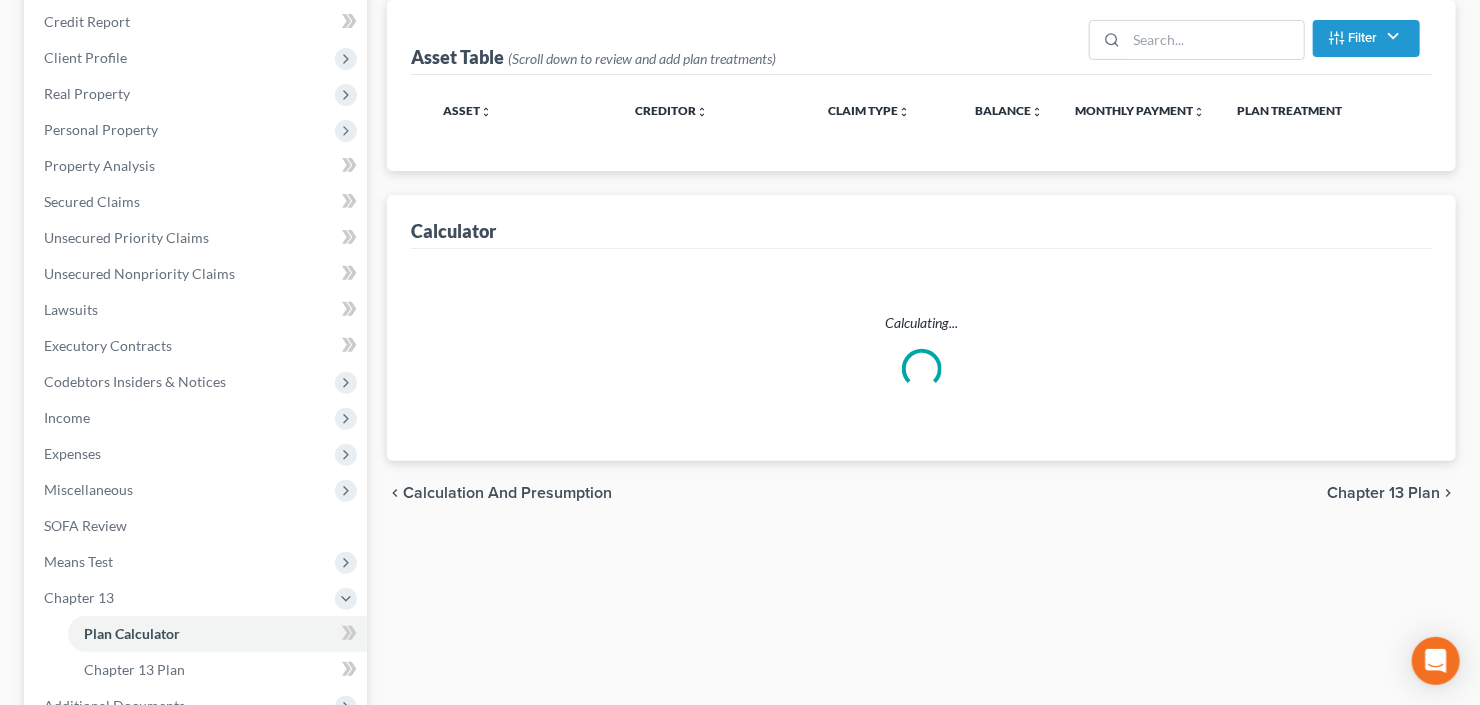 select on "57" 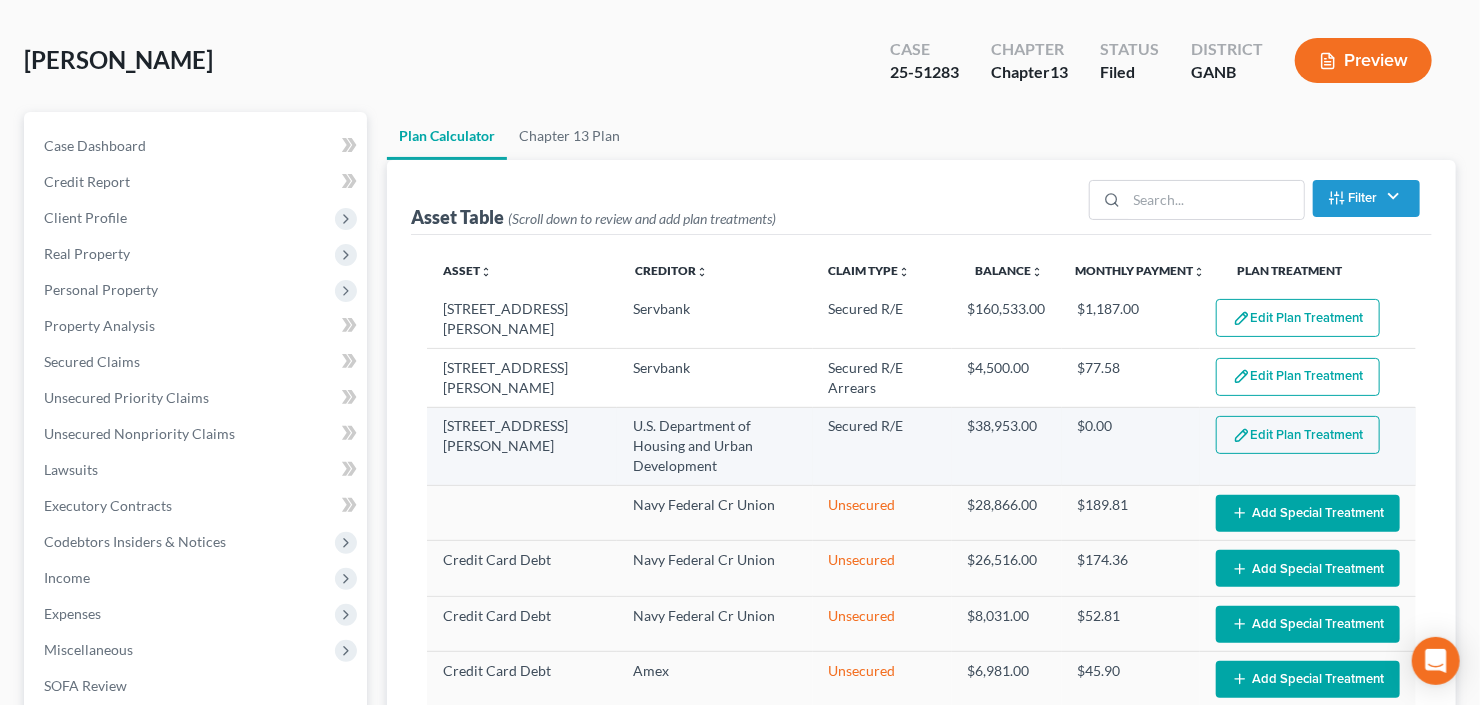 select on "57" 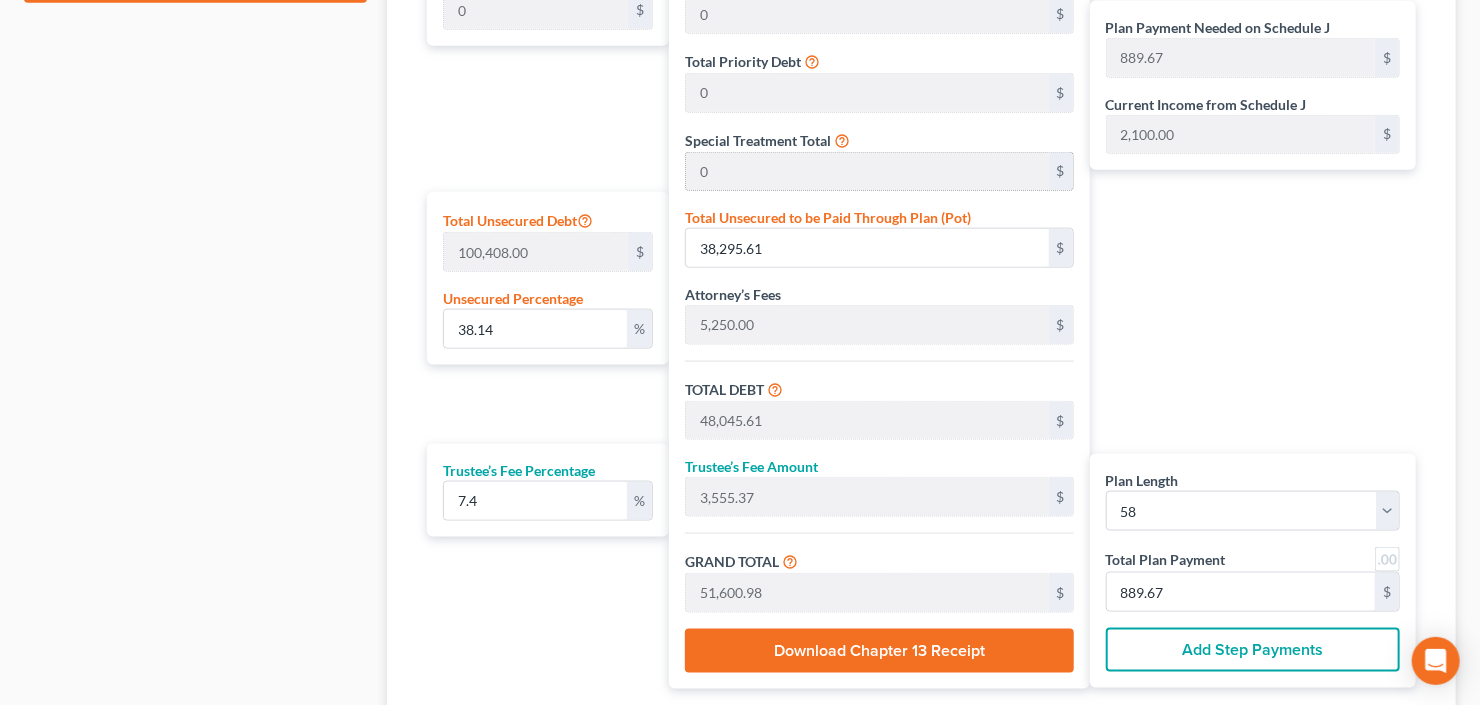 scroll, scrollTop: 1120, scrollLeft: 0, axis: vertical 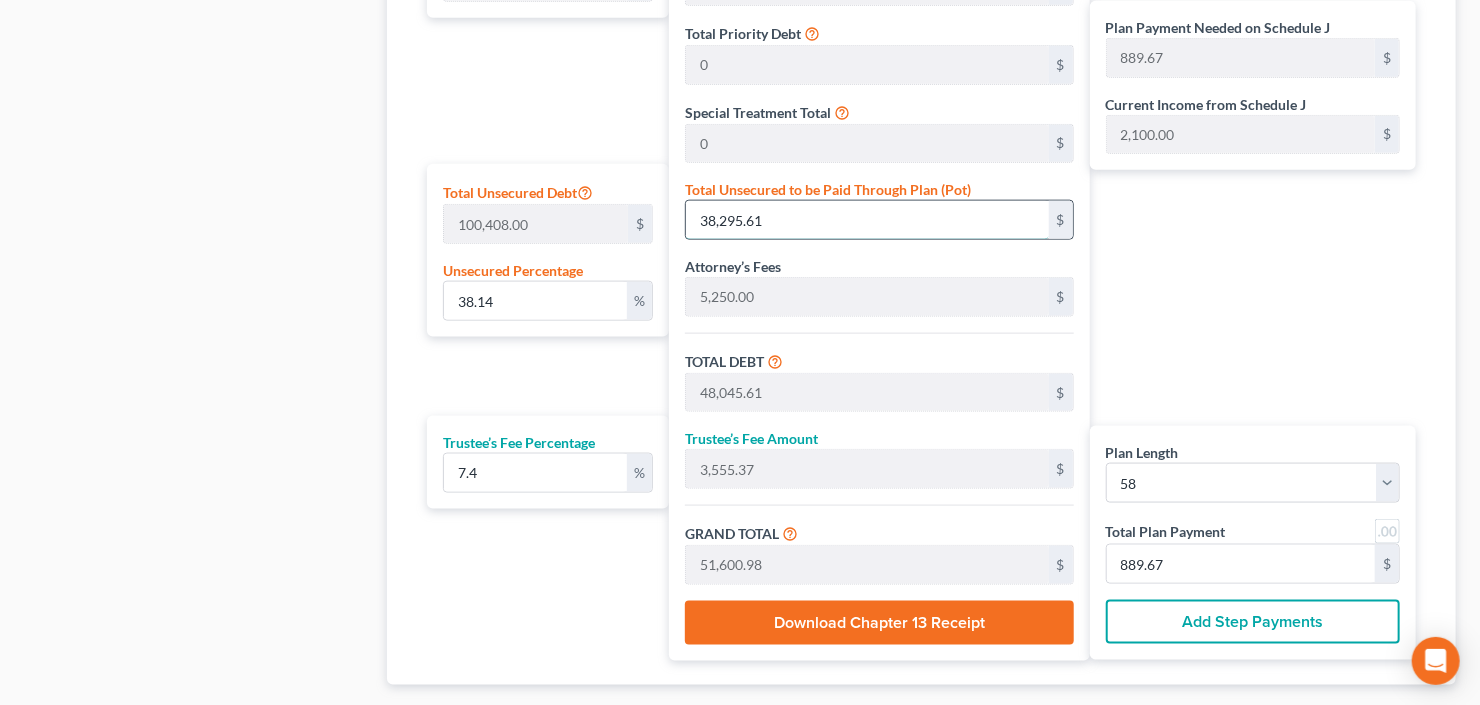 click on "38,295.61" at bounding box center (867, 220) 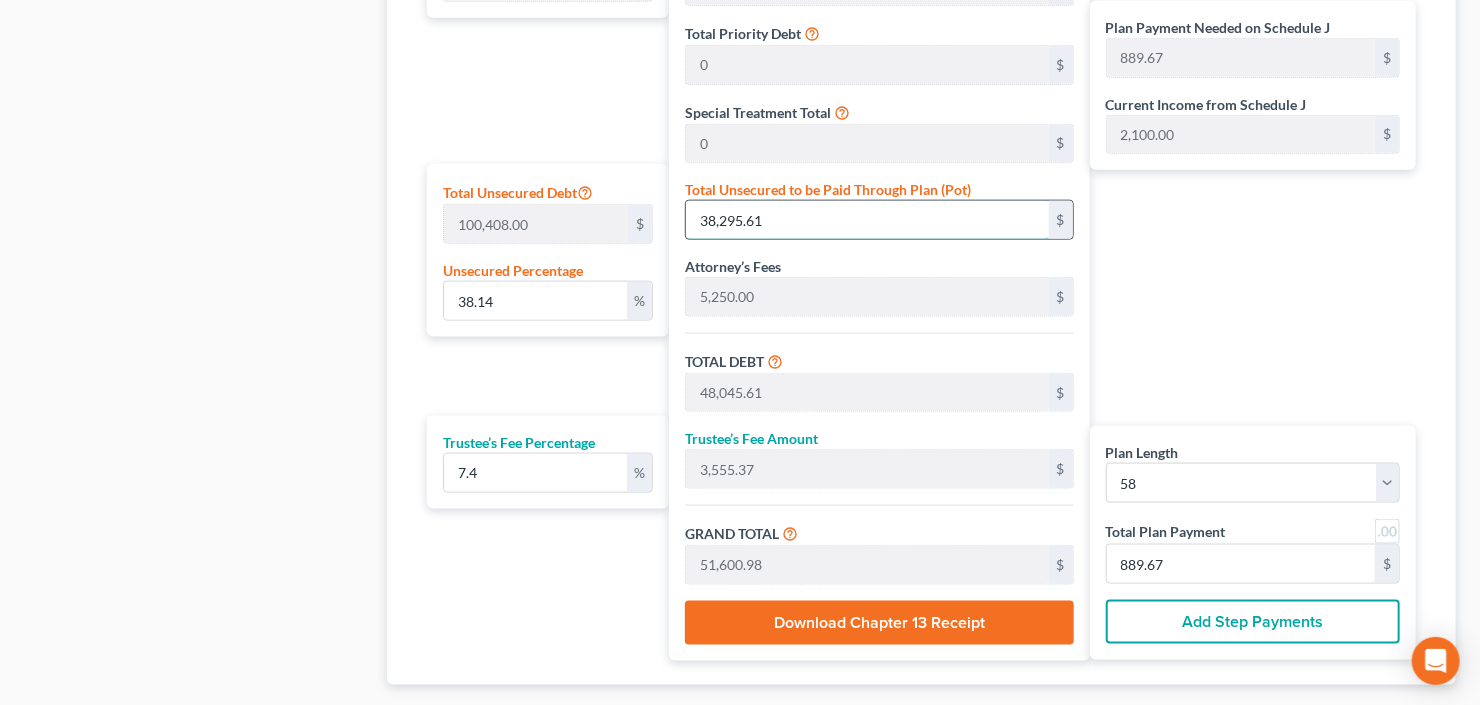 type on "0.002987809736275994" 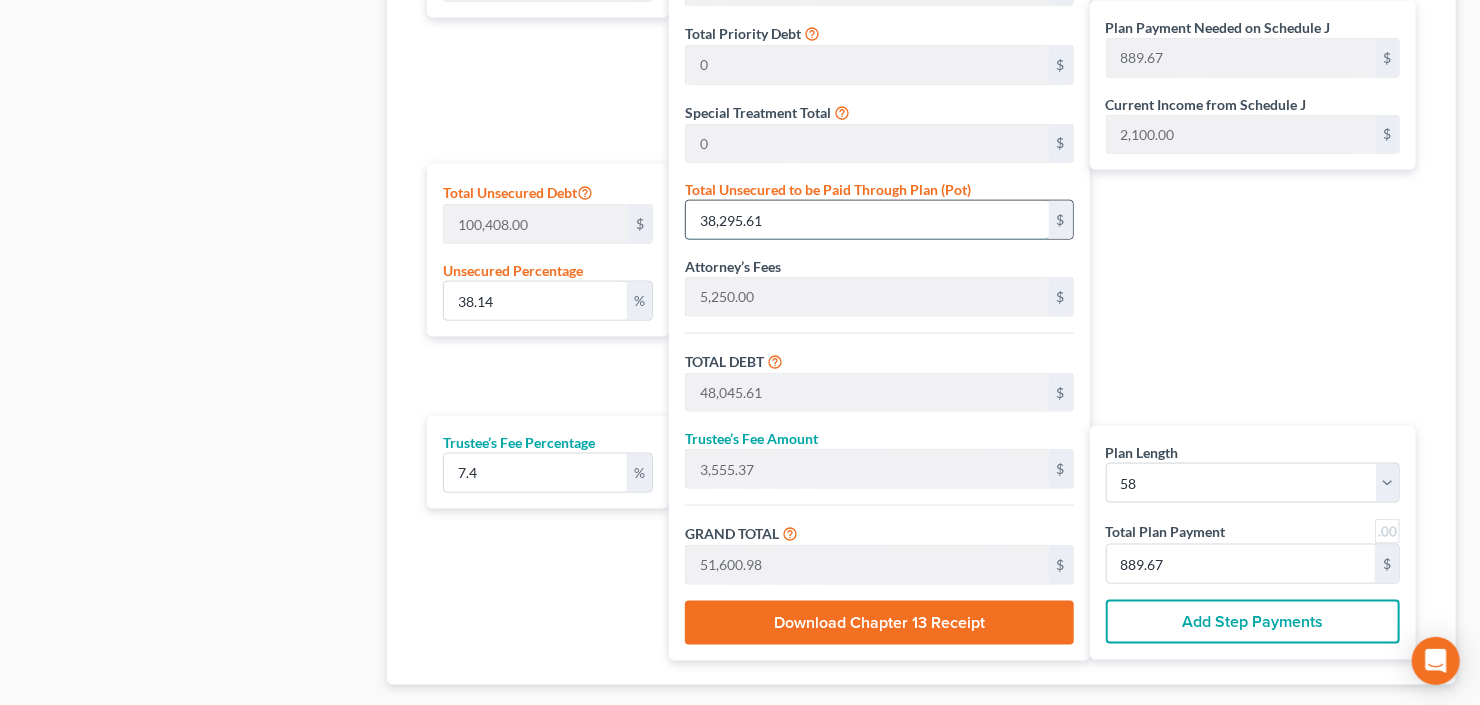 type on "3" 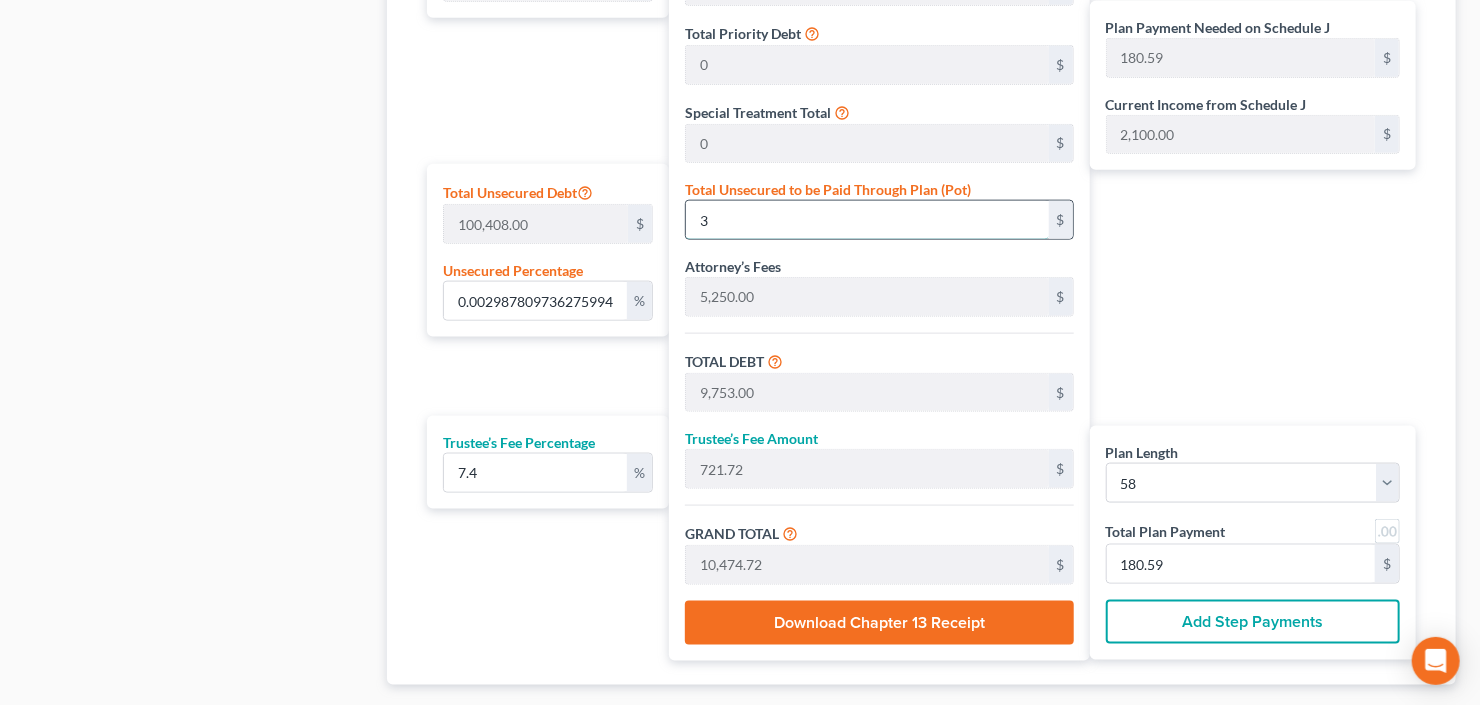 type on "0.038841526571587924" 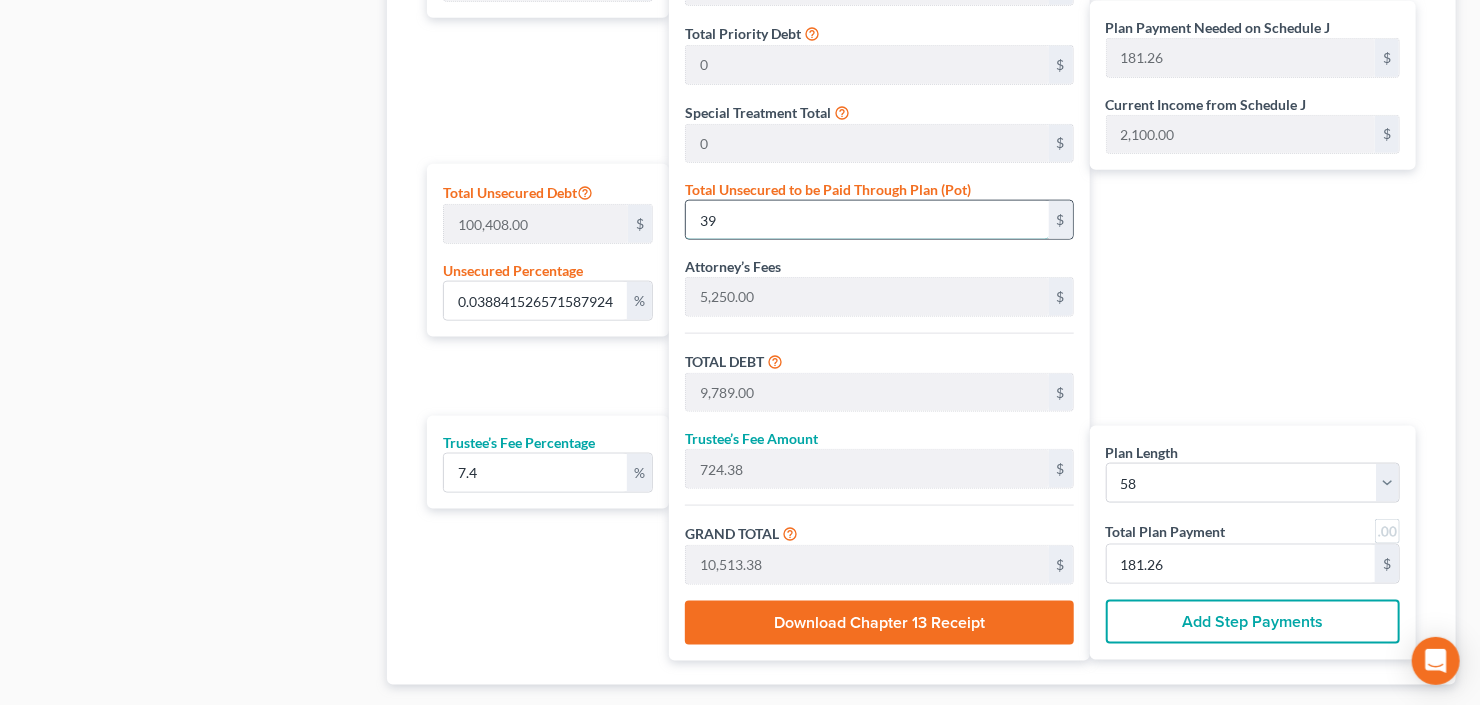 type on "0.38841526571587925" 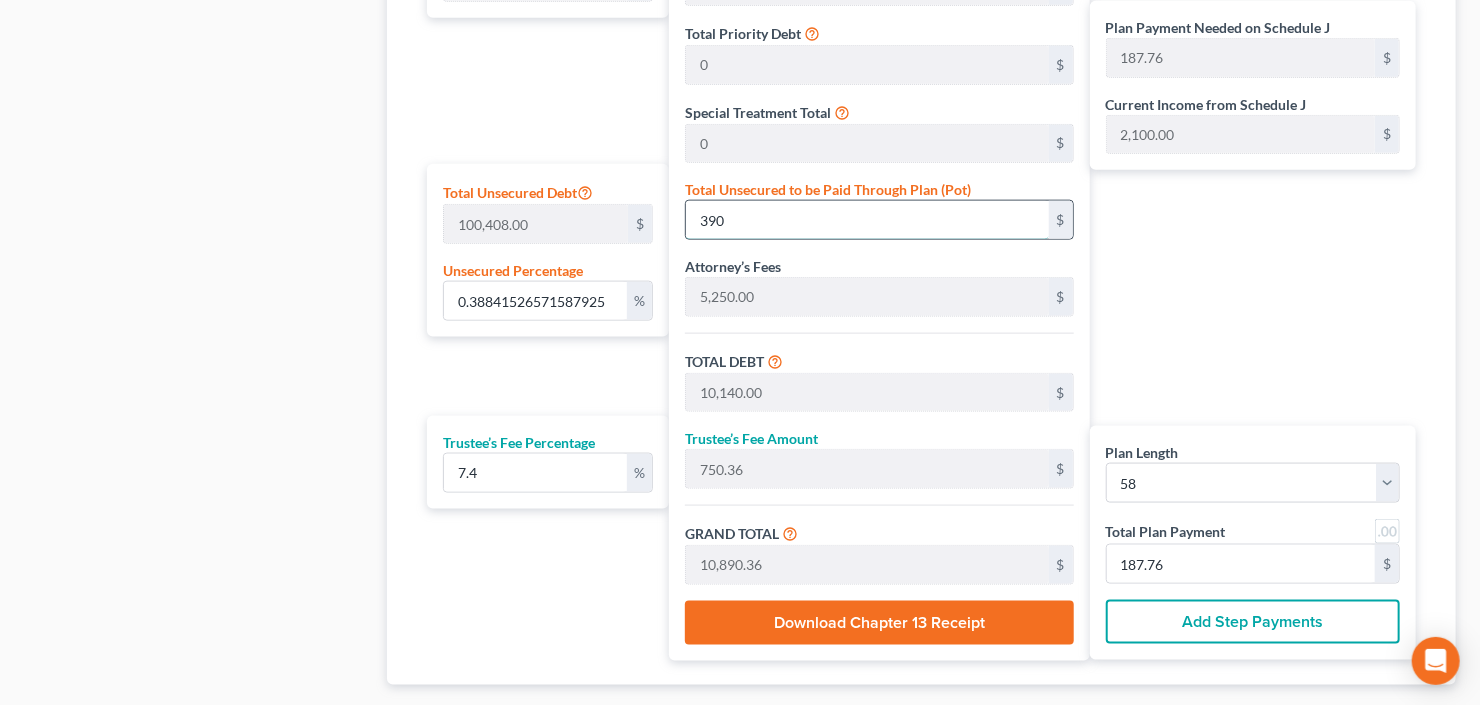 type on "3.8841526571587925" 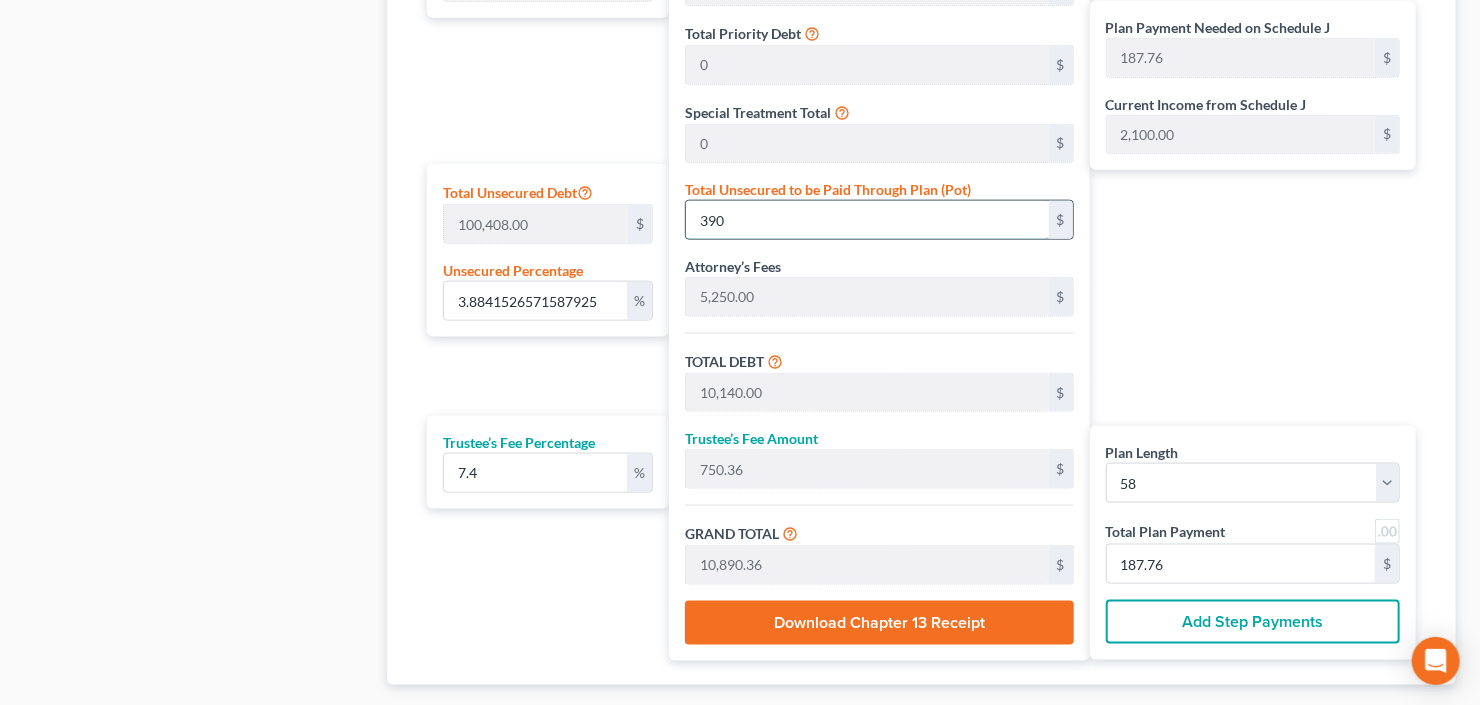type on "3900" 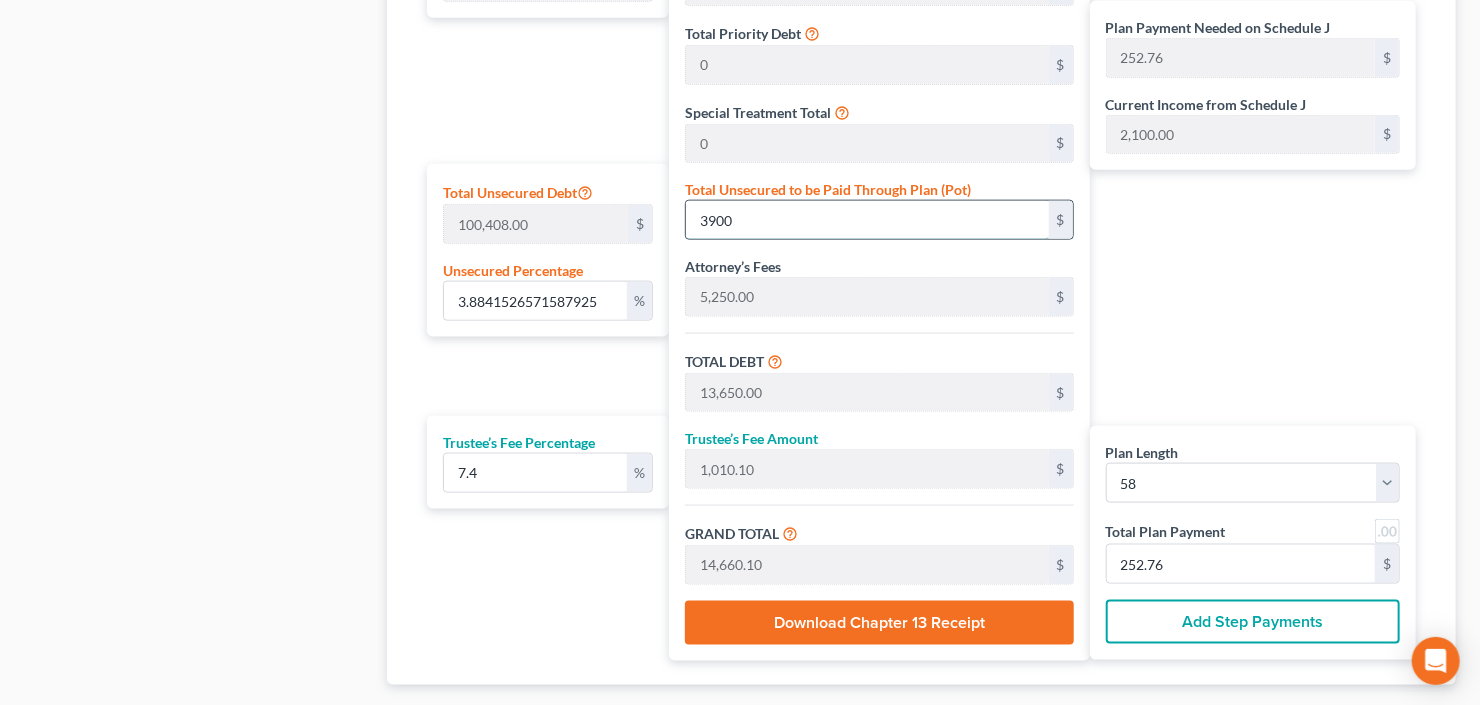 type on "3,900" 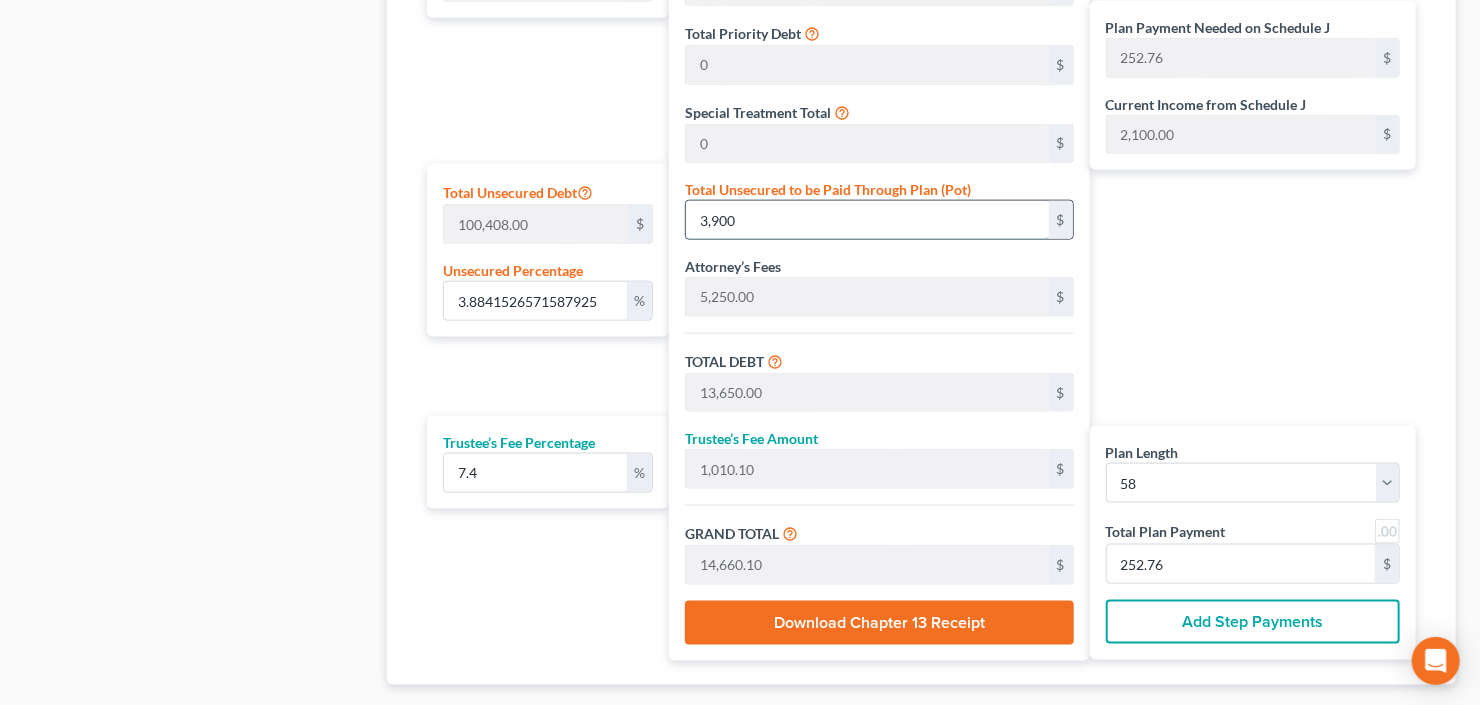 type on "38.84152657158792" 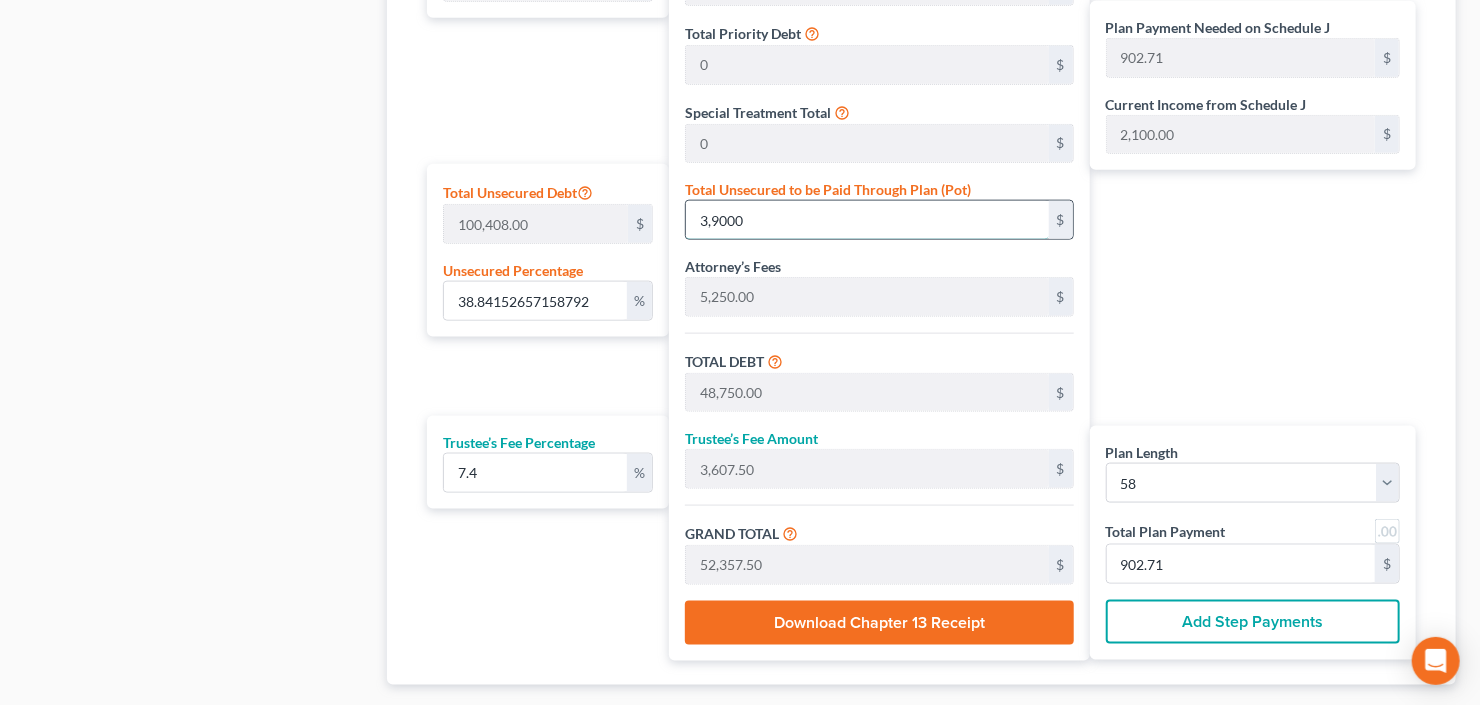 type on "39,000" 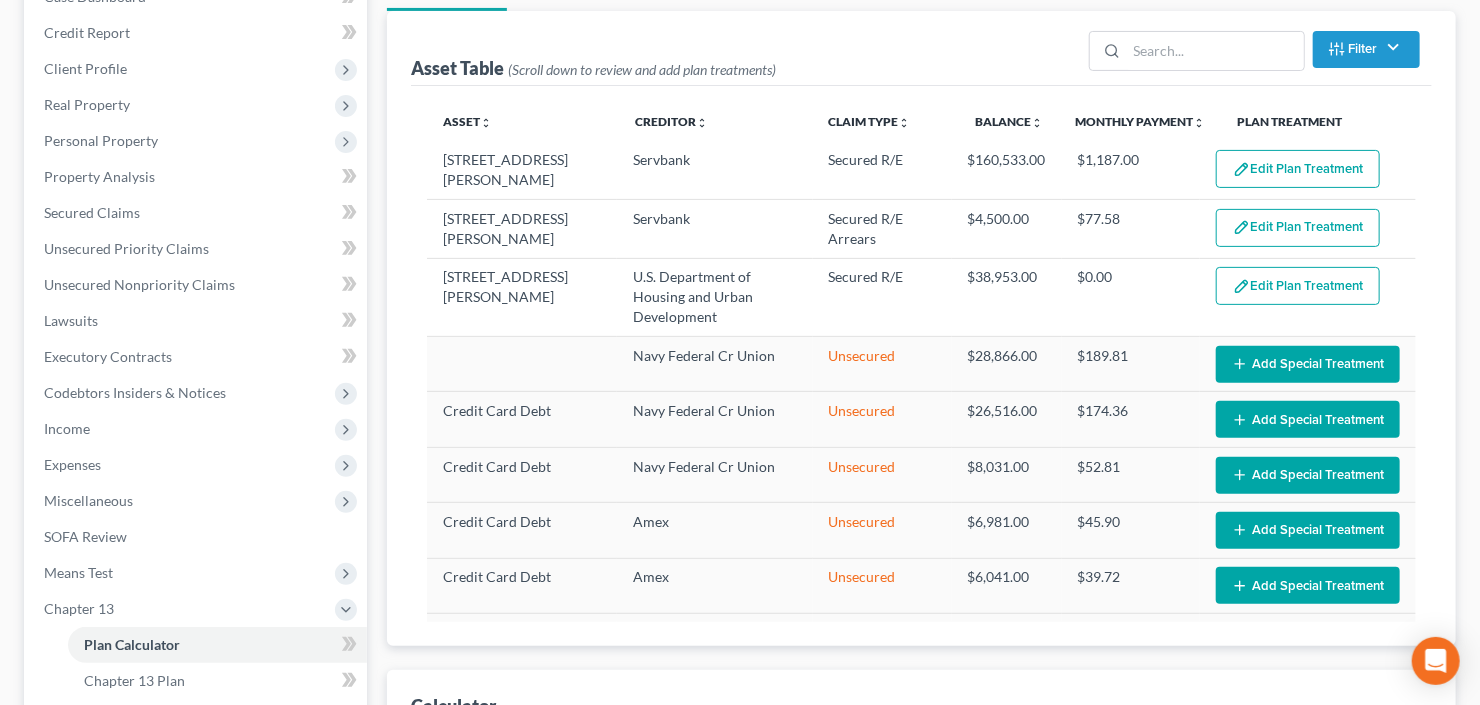 scroll, scrollTop: 114, scrollLeft: 0, axis: vertical 